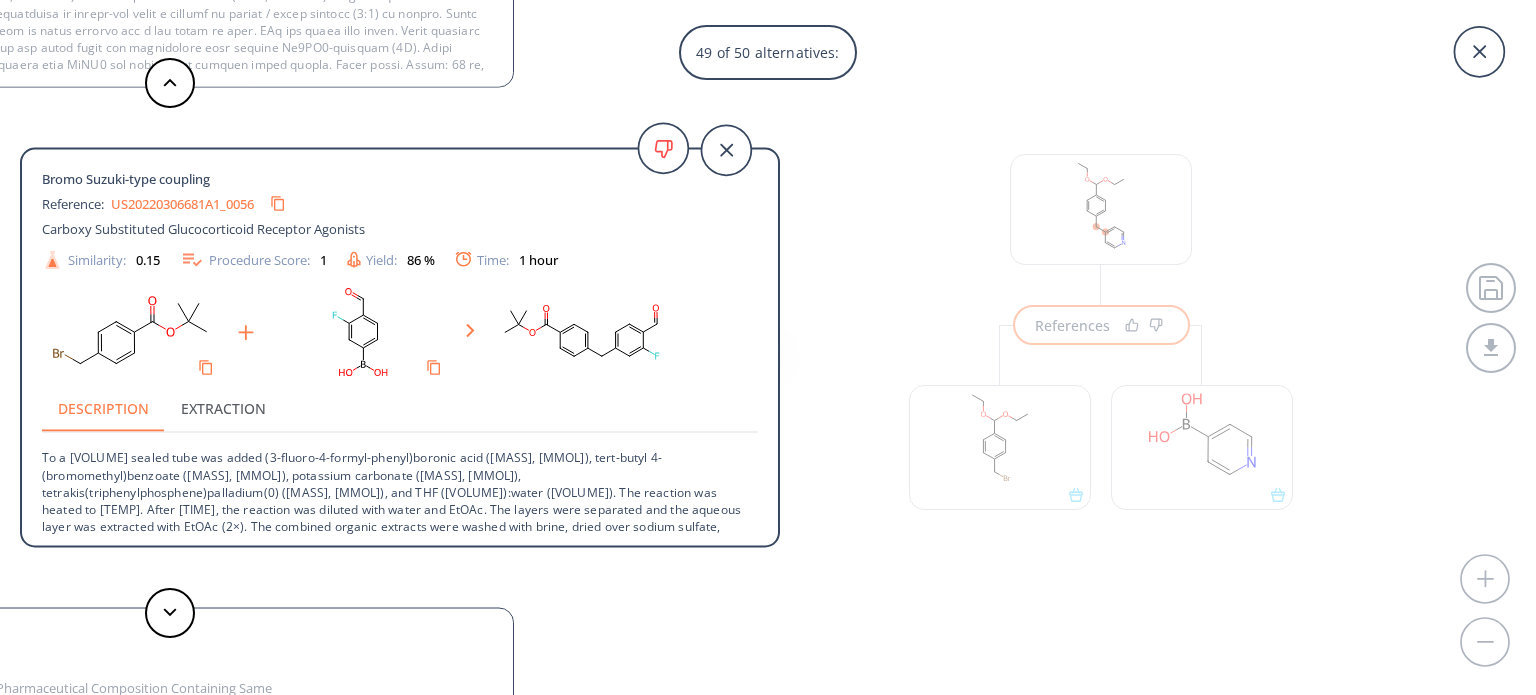 scroll, scrollTop: 0, scrollLeft: 0, axis: both 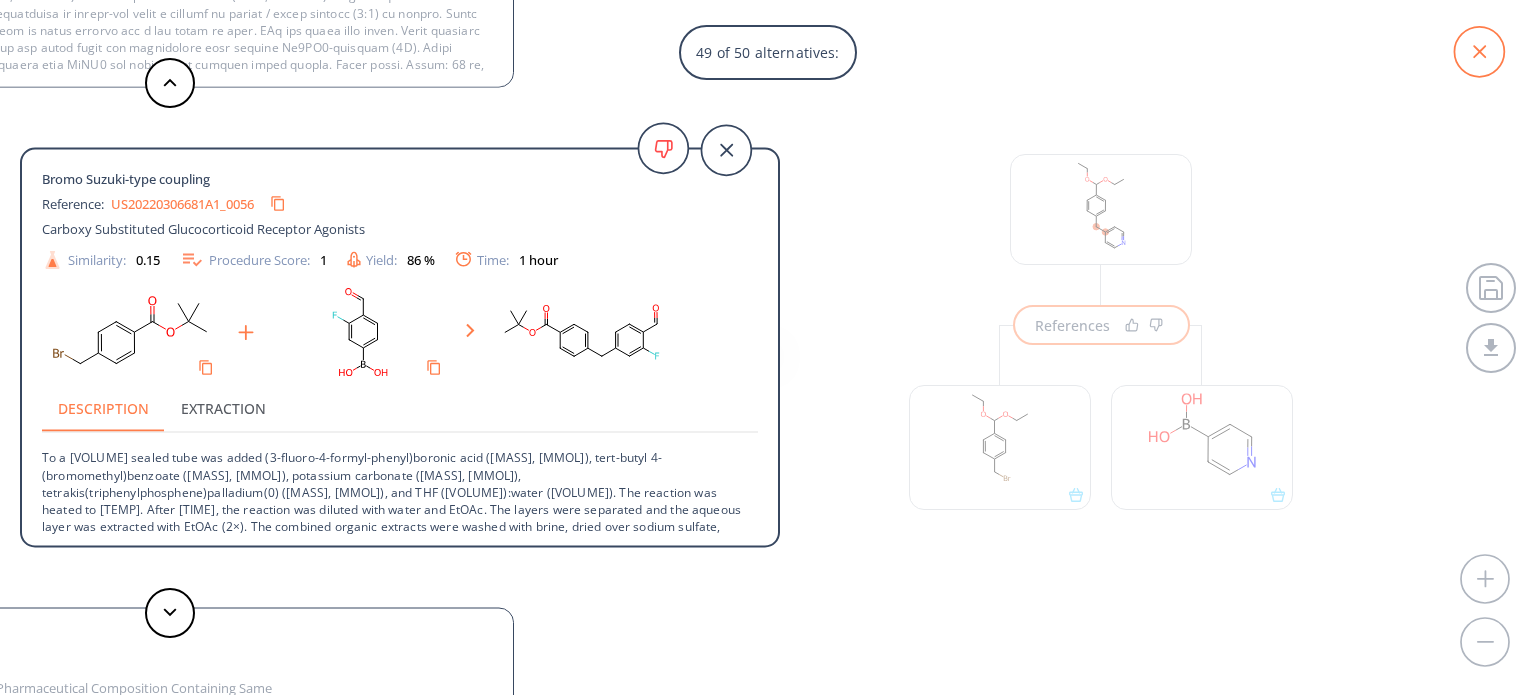 click 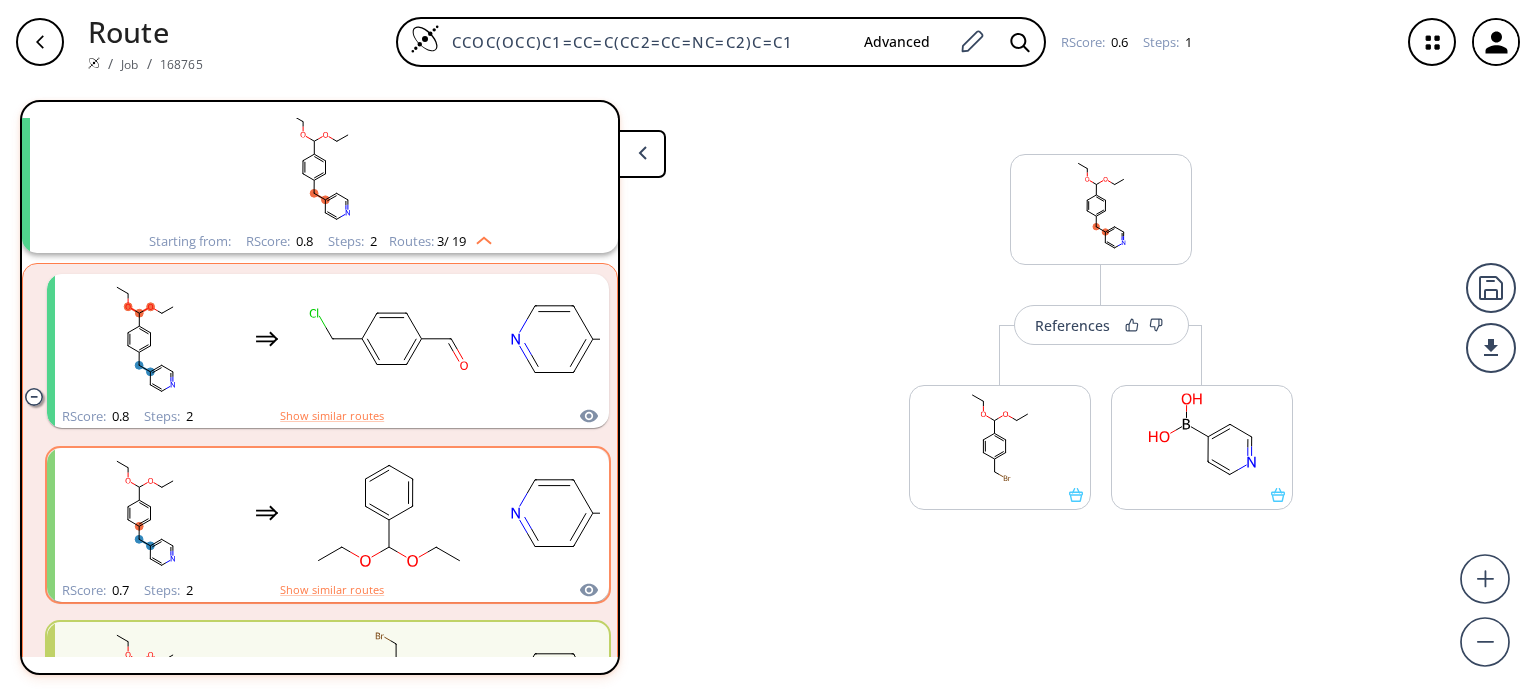 scroll, scrollTop: 0, scrollLeft: 0, axis: both 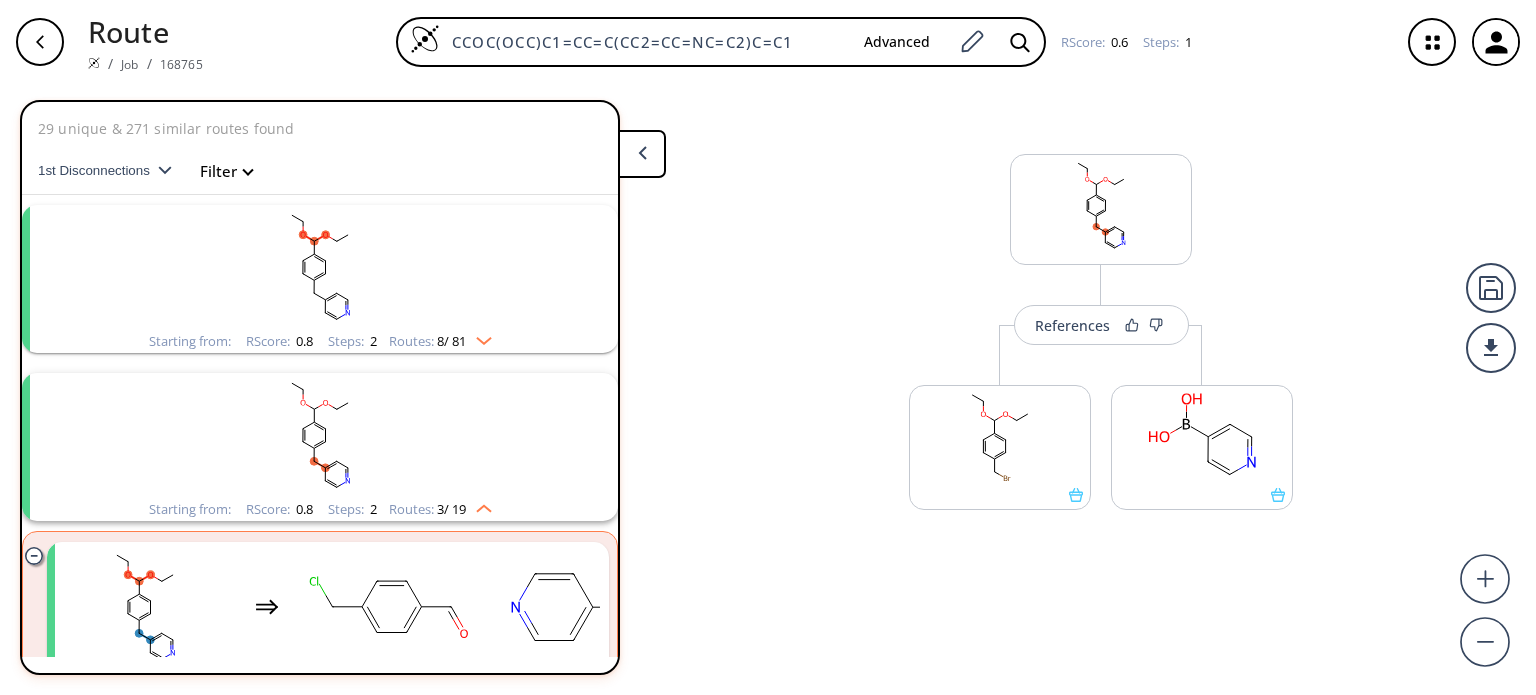 click 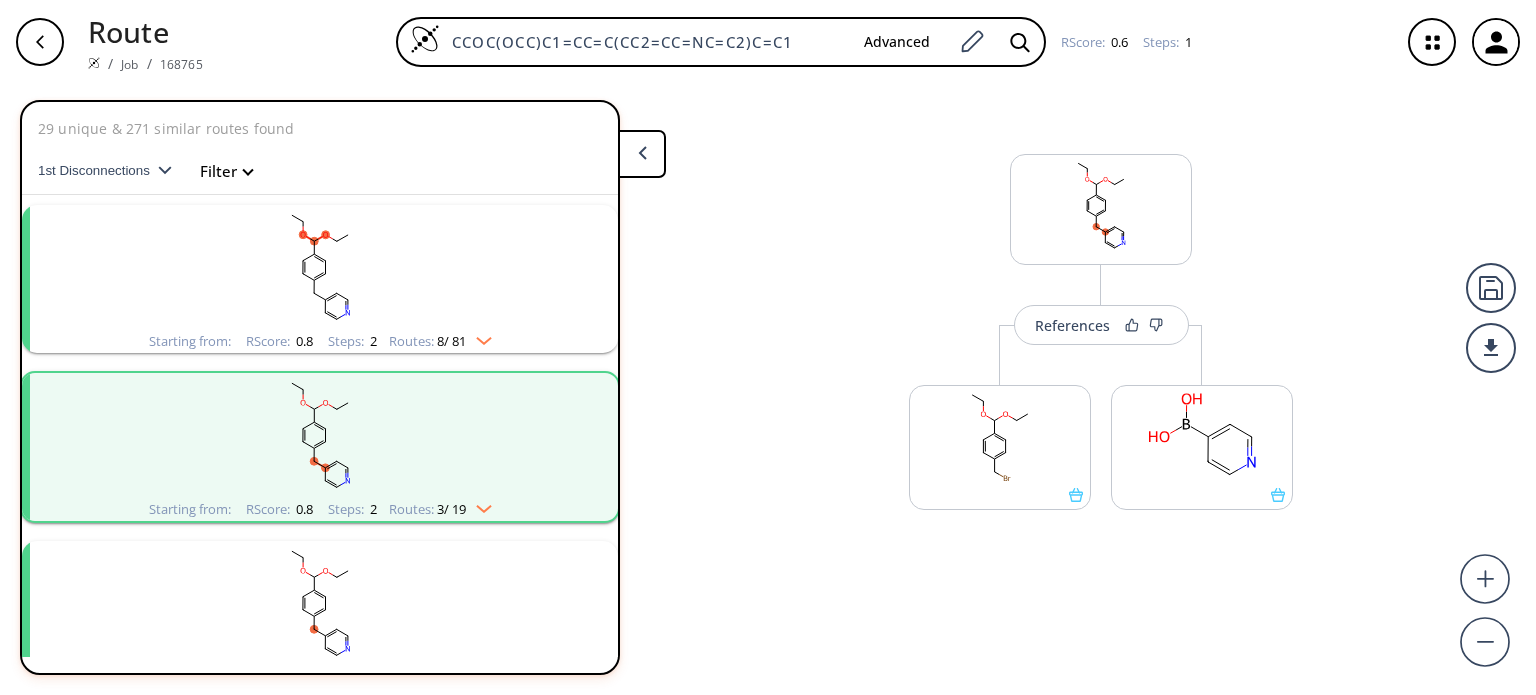 click 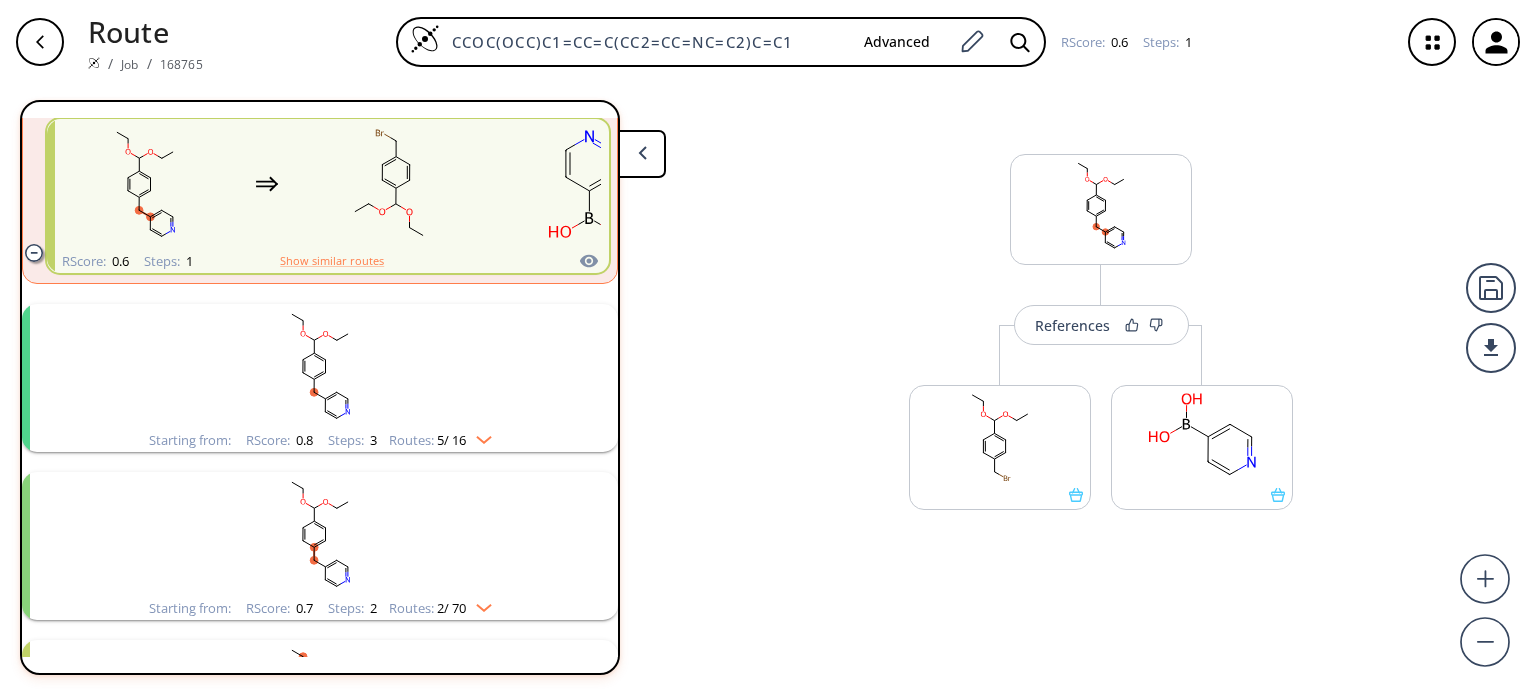 scroll, scrollTop: 772, scrollLeft: 0, axis: vertical 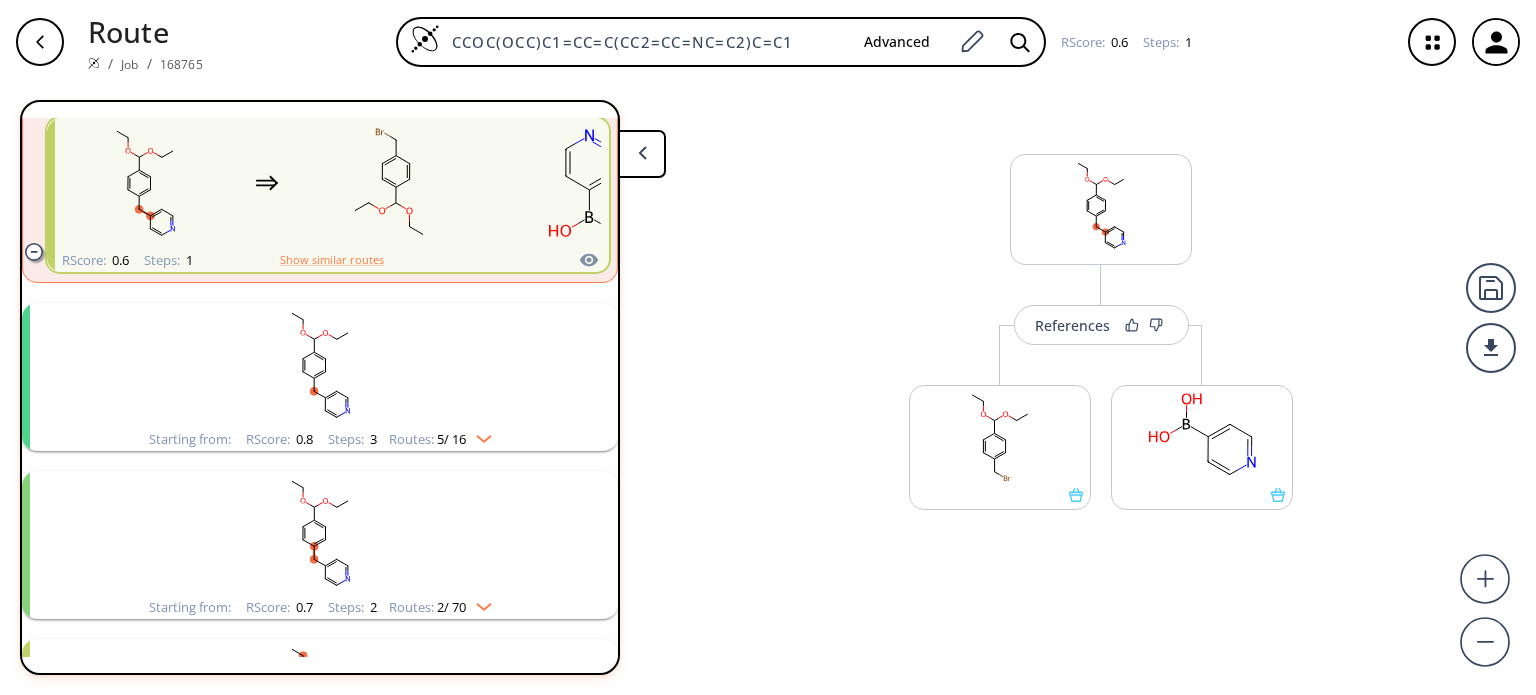 click 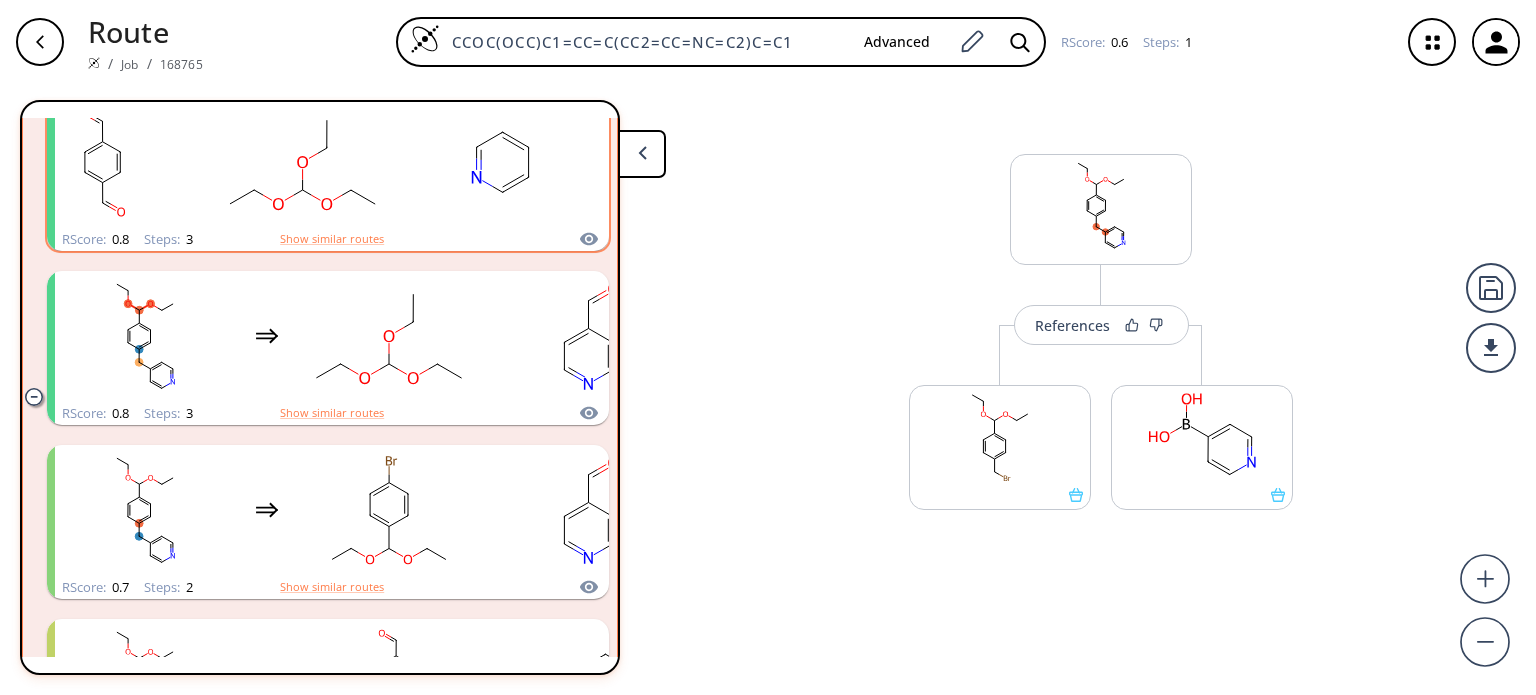 scroll, scrollTop: 1152, scrollLeft: 0, axis: vertical 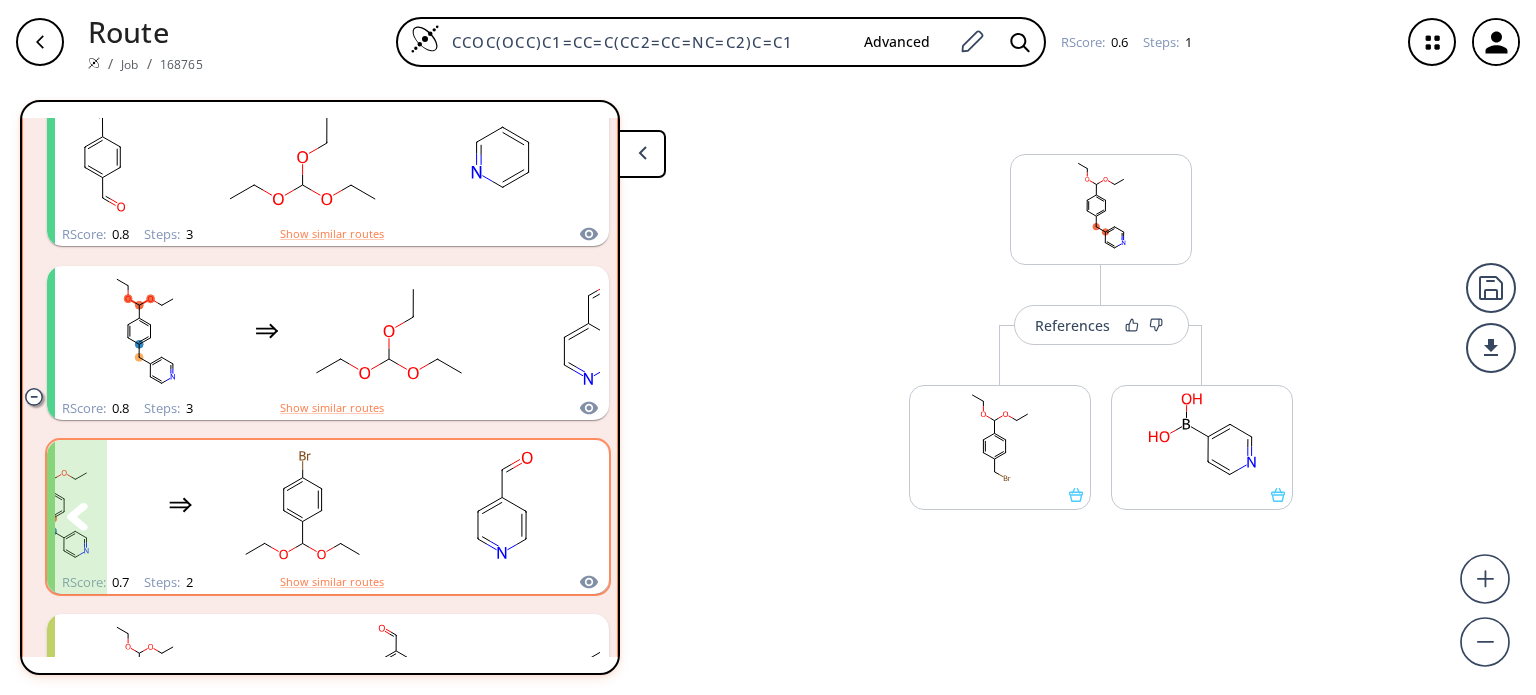click 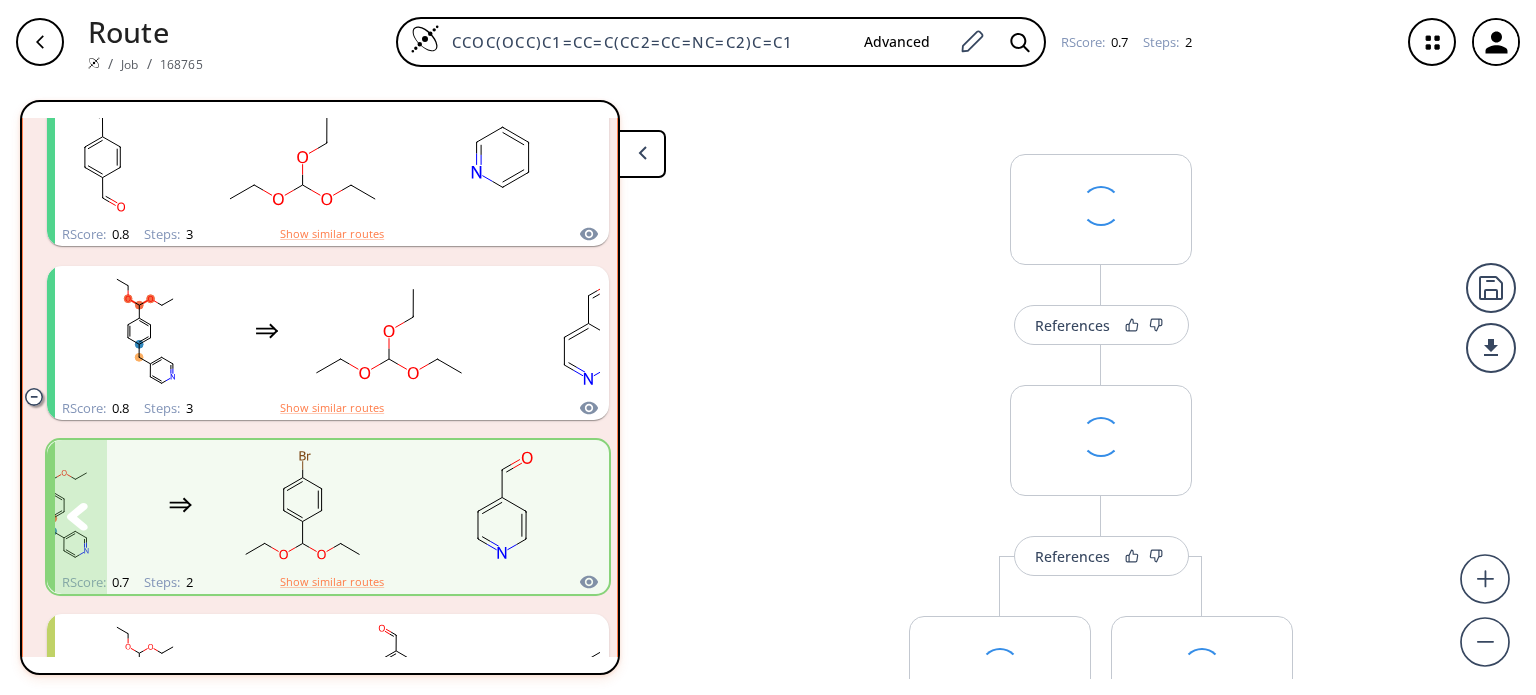 scroll, scrollTop: 1152, scrollLeft: 0, axis: vertical 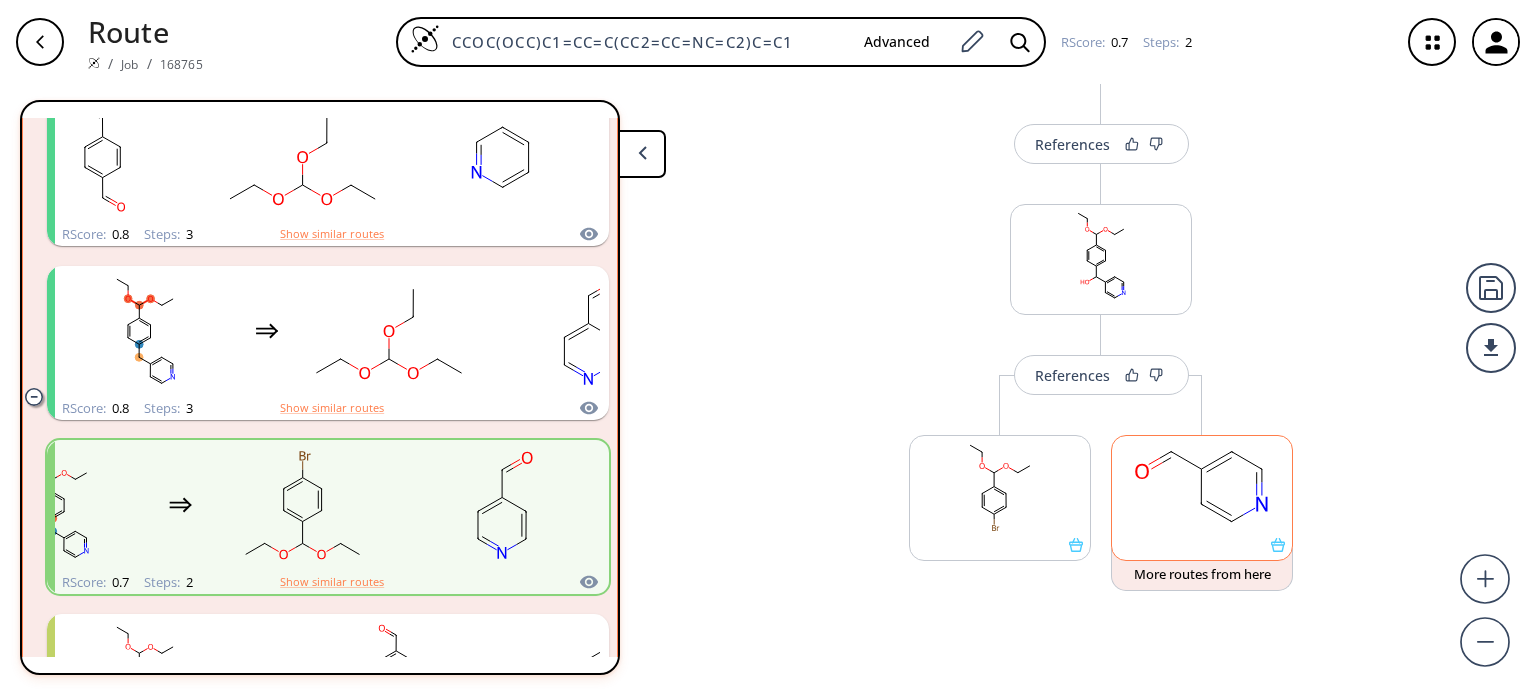 click 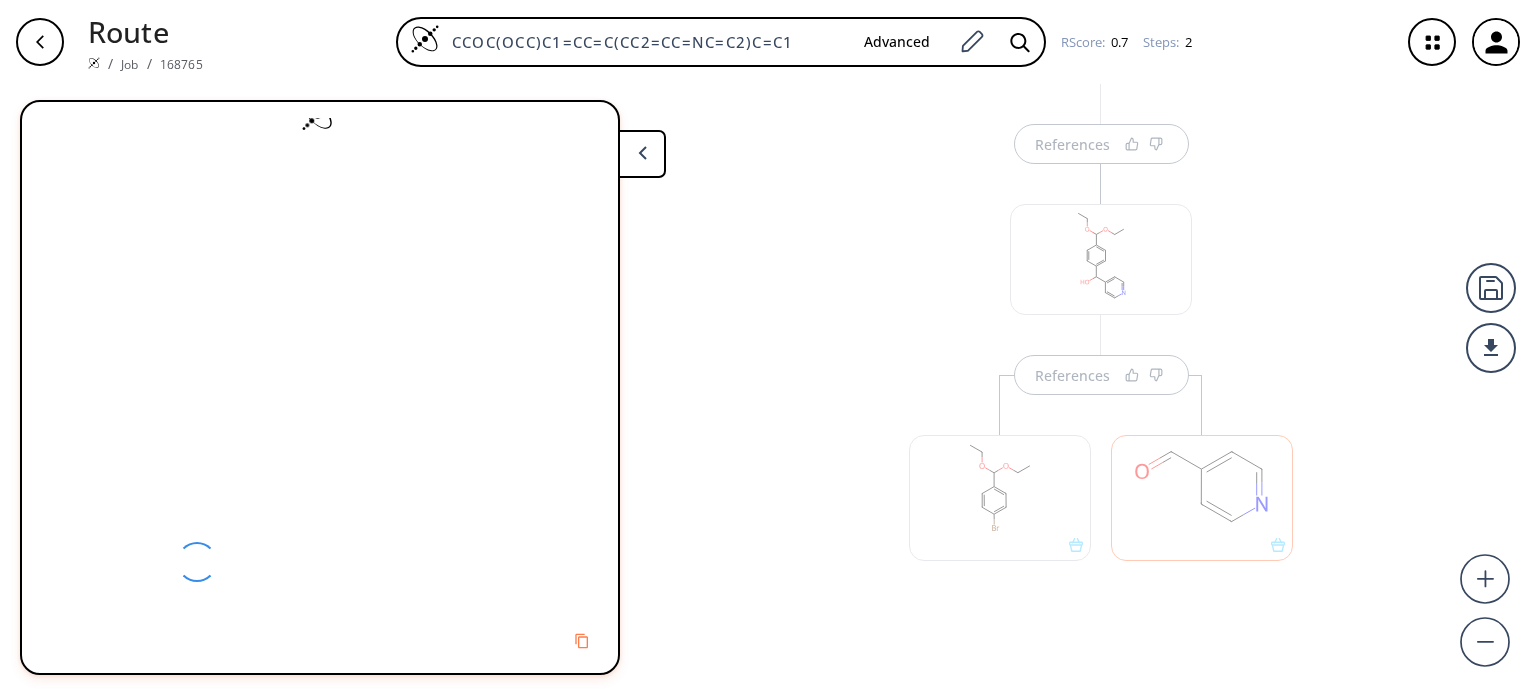 scroll, scrollTop: 0, scrollLeft: 0, axis: both 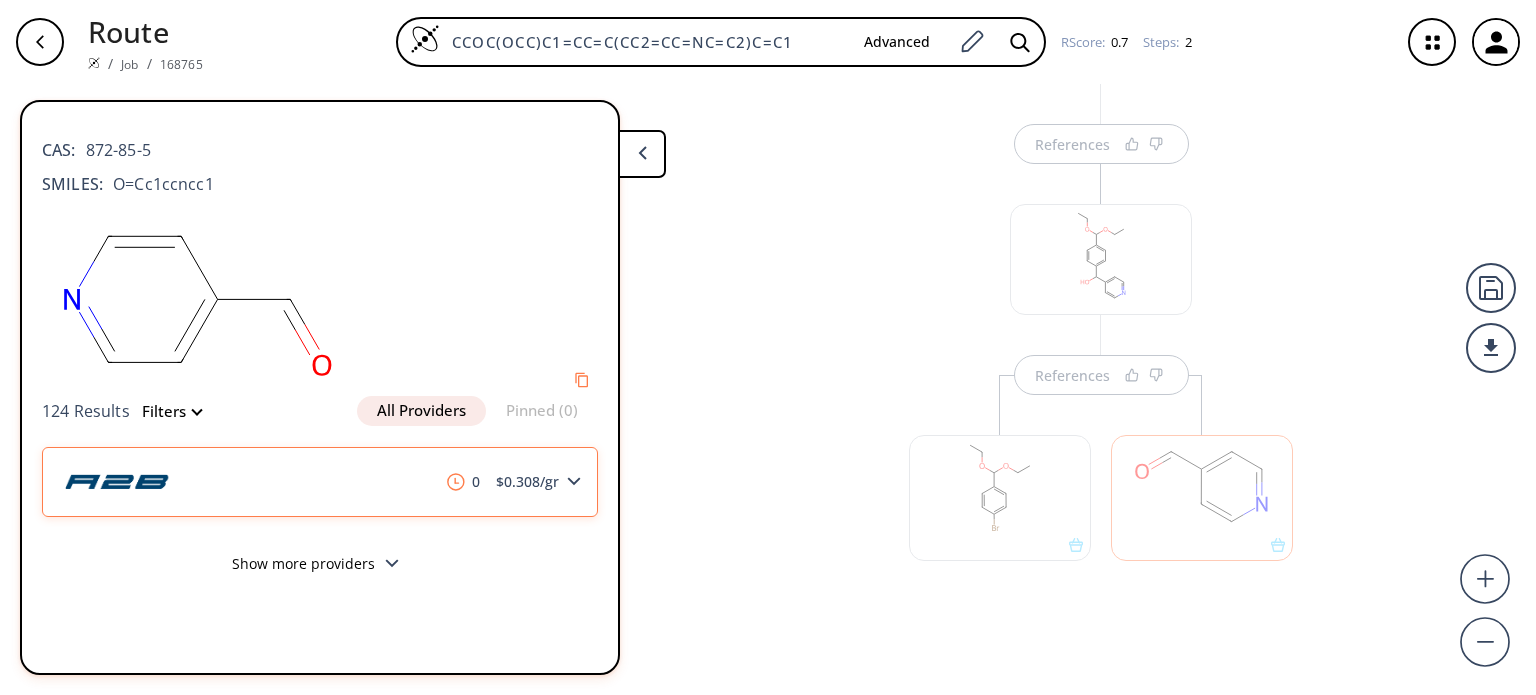 click 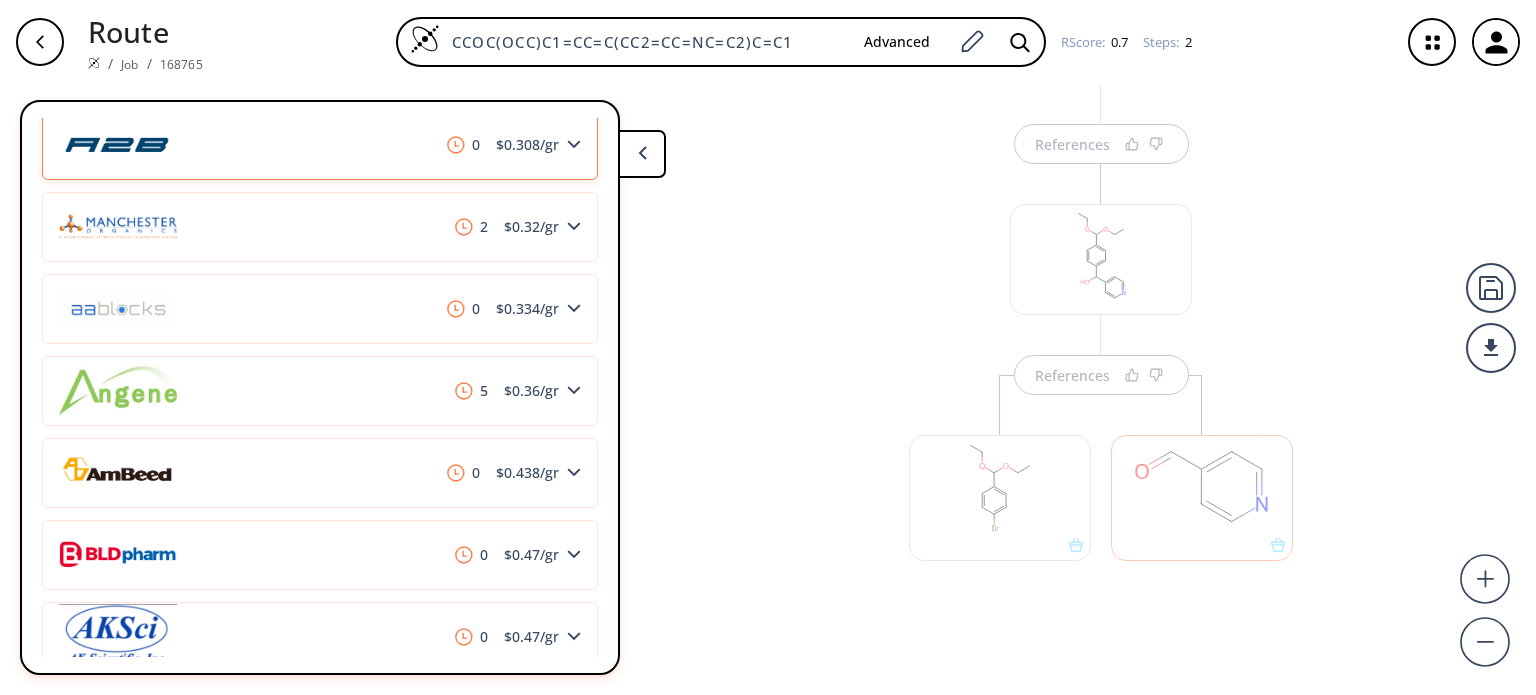scroll, scrollTop: 328, scrollLeft: 0, axis: vertical 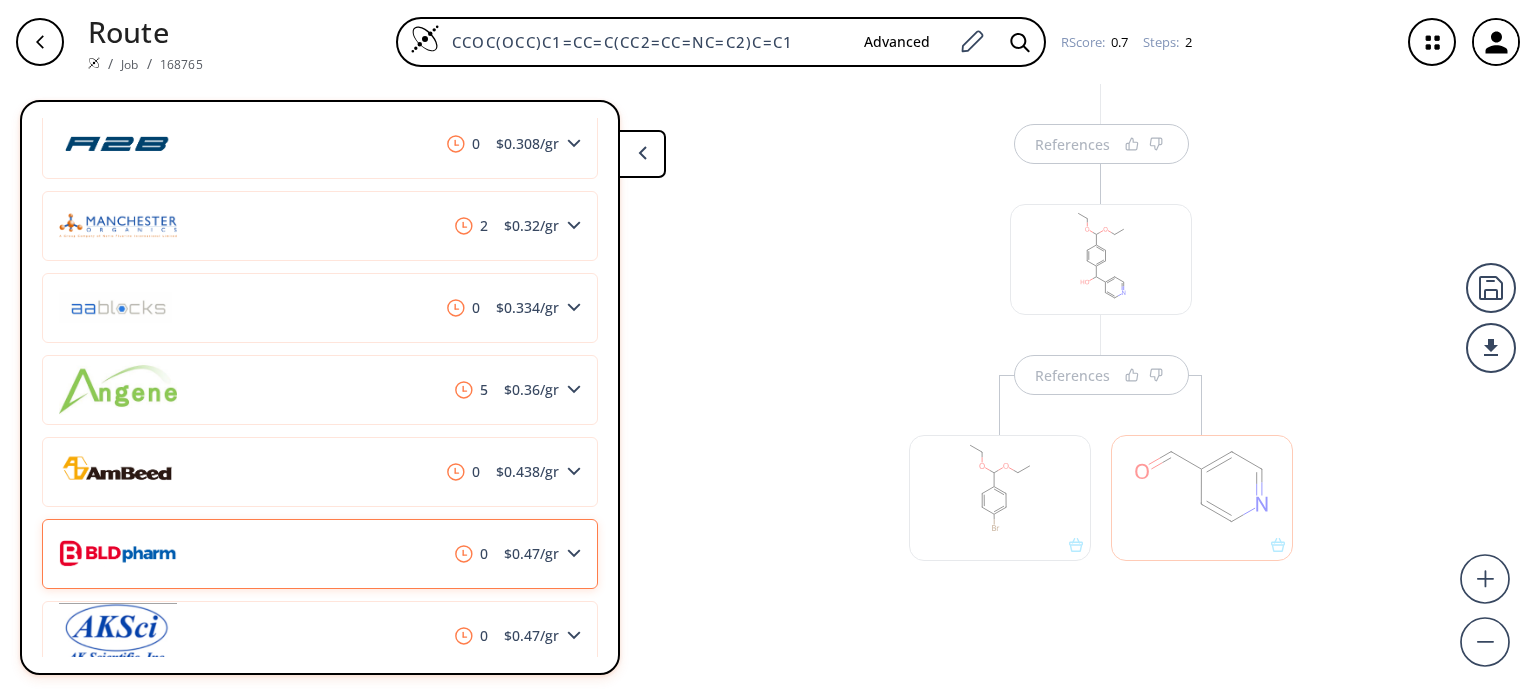 click on "0 $ 0.47 /gr" at bounding box center [320, 554] 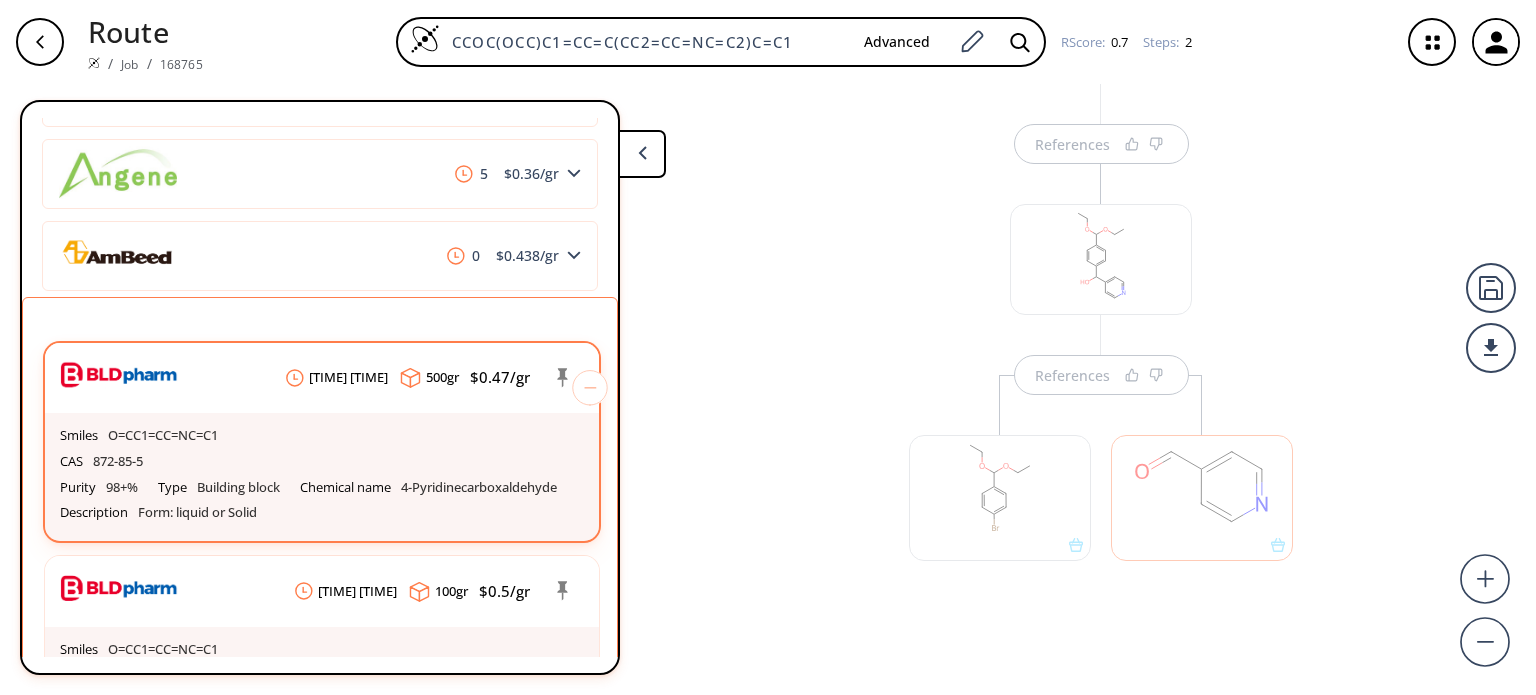 scroll, scrollTop: 547, scrollLeft: 0, axis: vertical 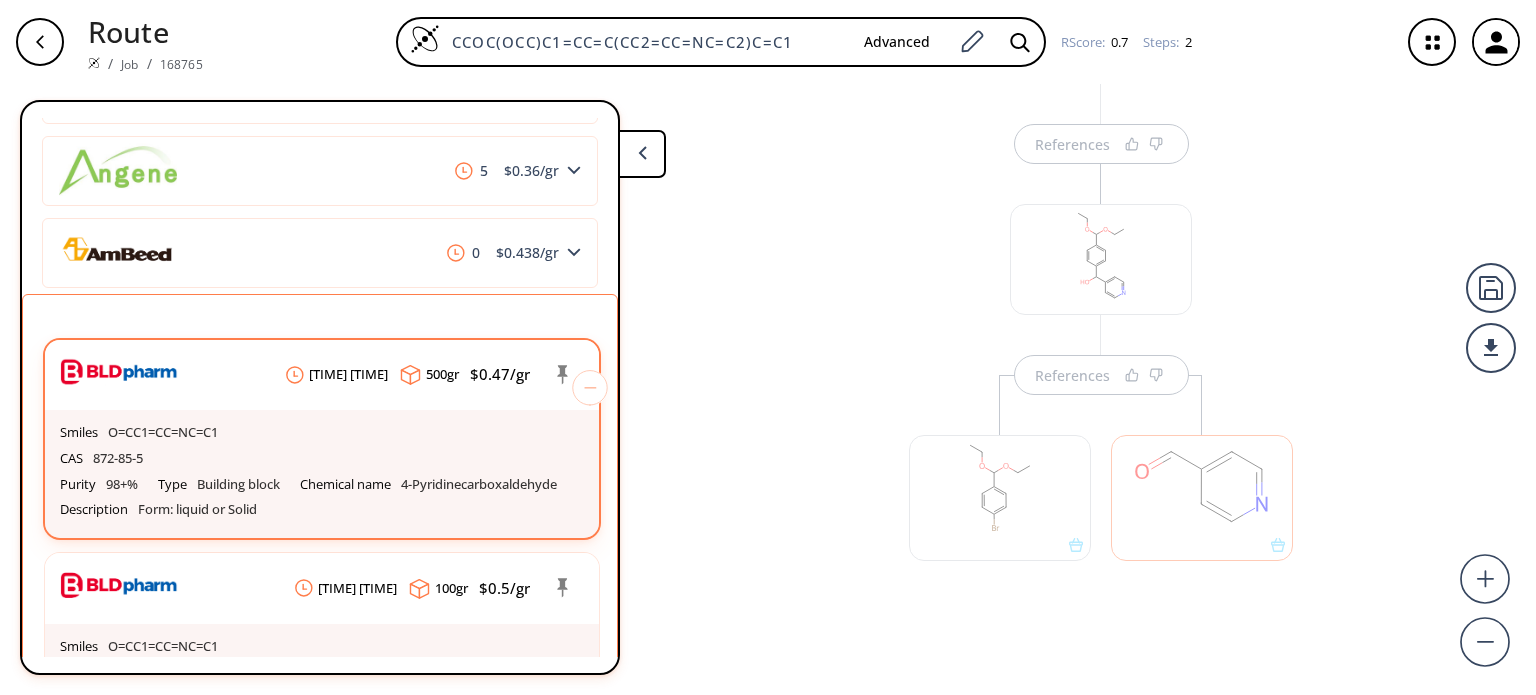 click on "Smiles O=CC1=CC=NC=C1" at bounding box center [322, 433] 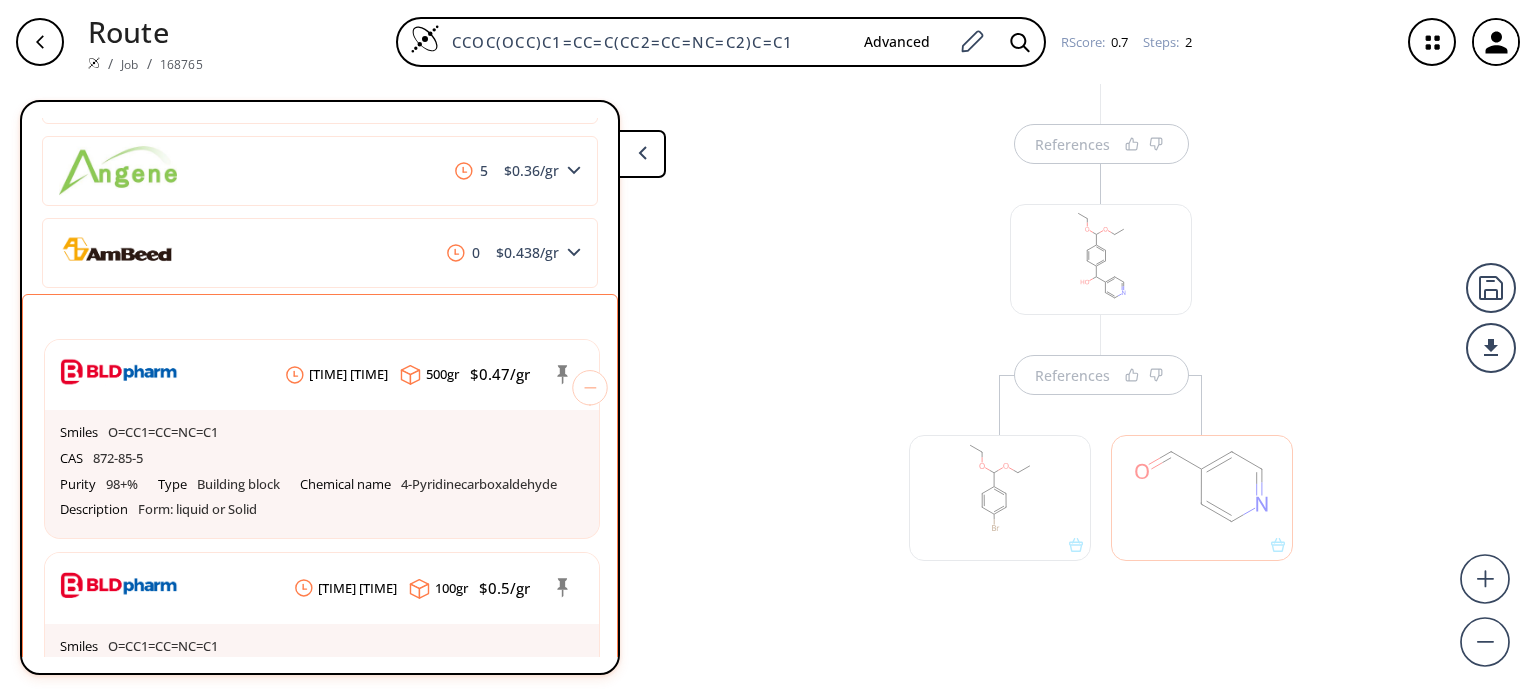 click at bounding box center (1000, 487) 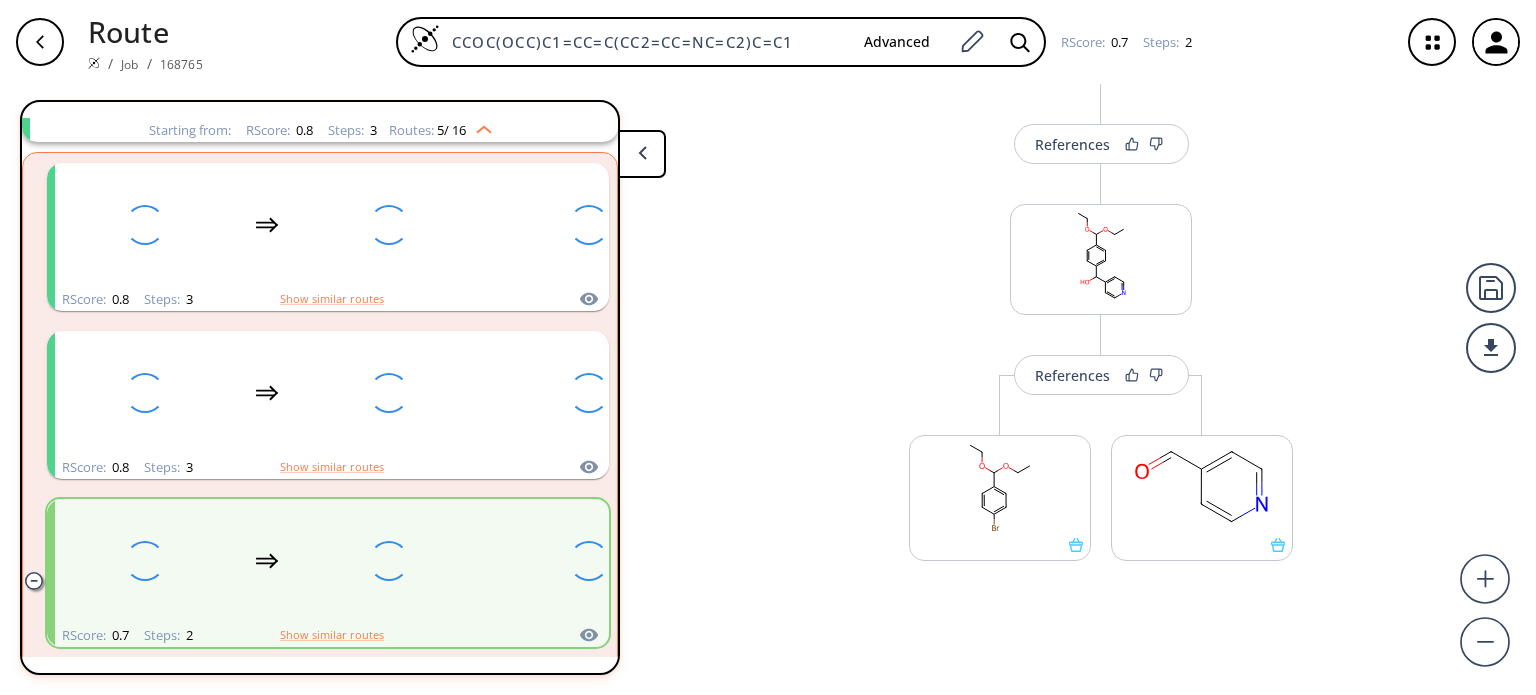 scroll, scrollTop: 556, scrollLeft: 0, axis: vertical 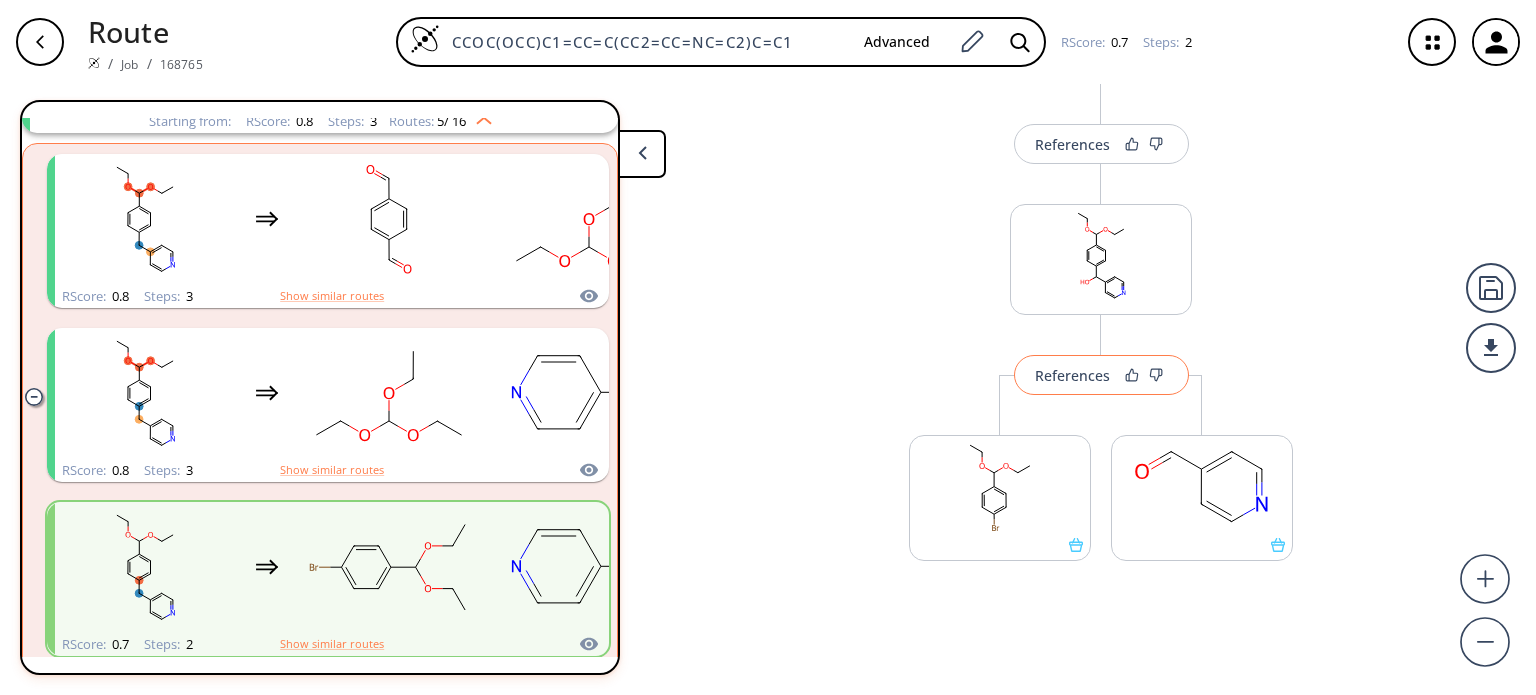 click on "References" at bounding box center (1072, 375) 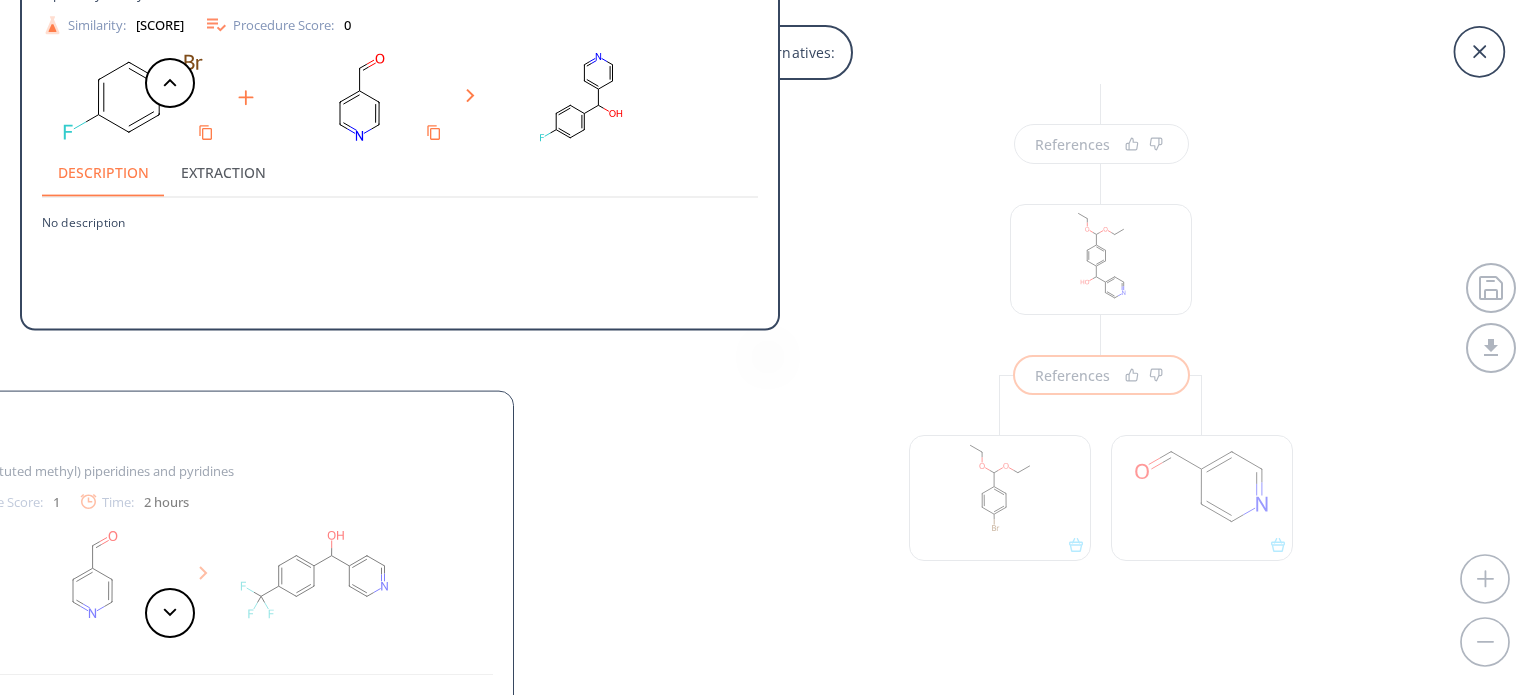 scroll, scrollTop: 0, scrollLeft: 0, axis: both 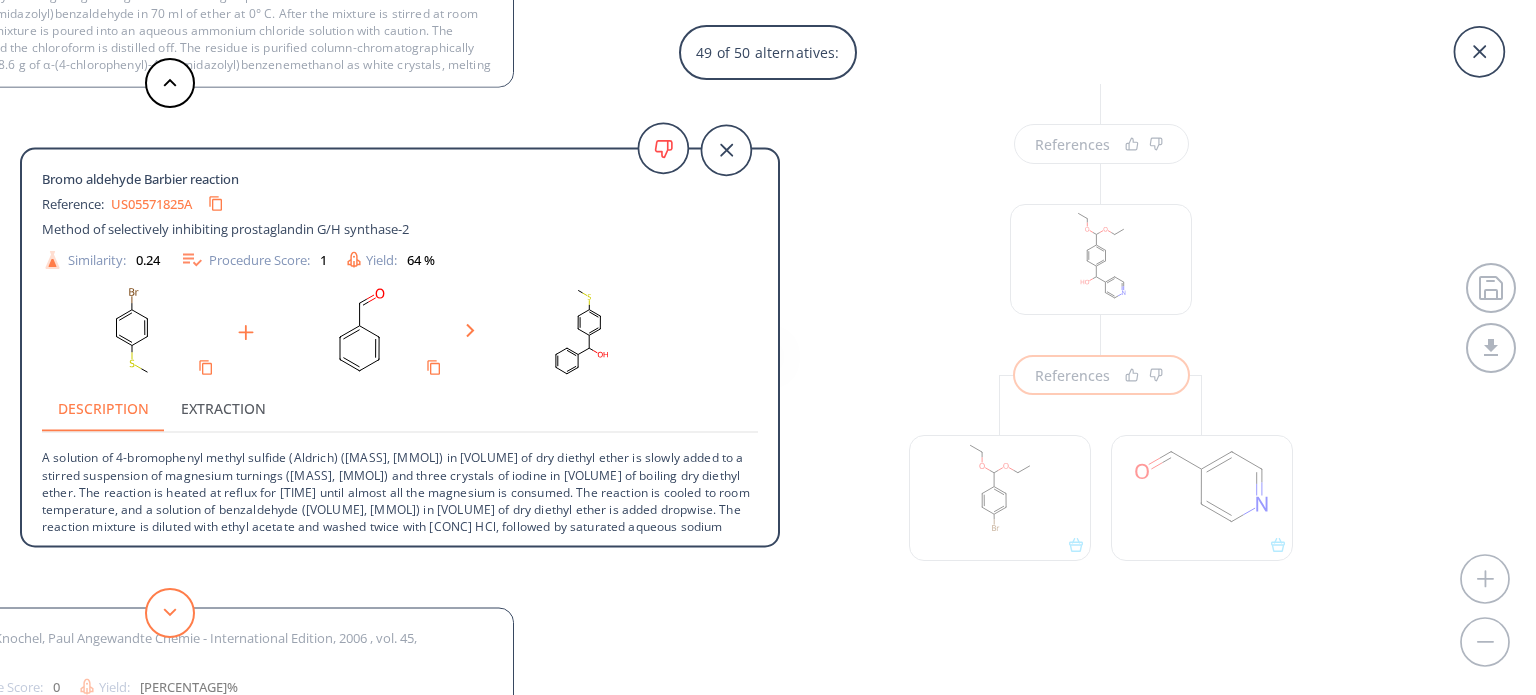 click at bounding box center (170, 613) 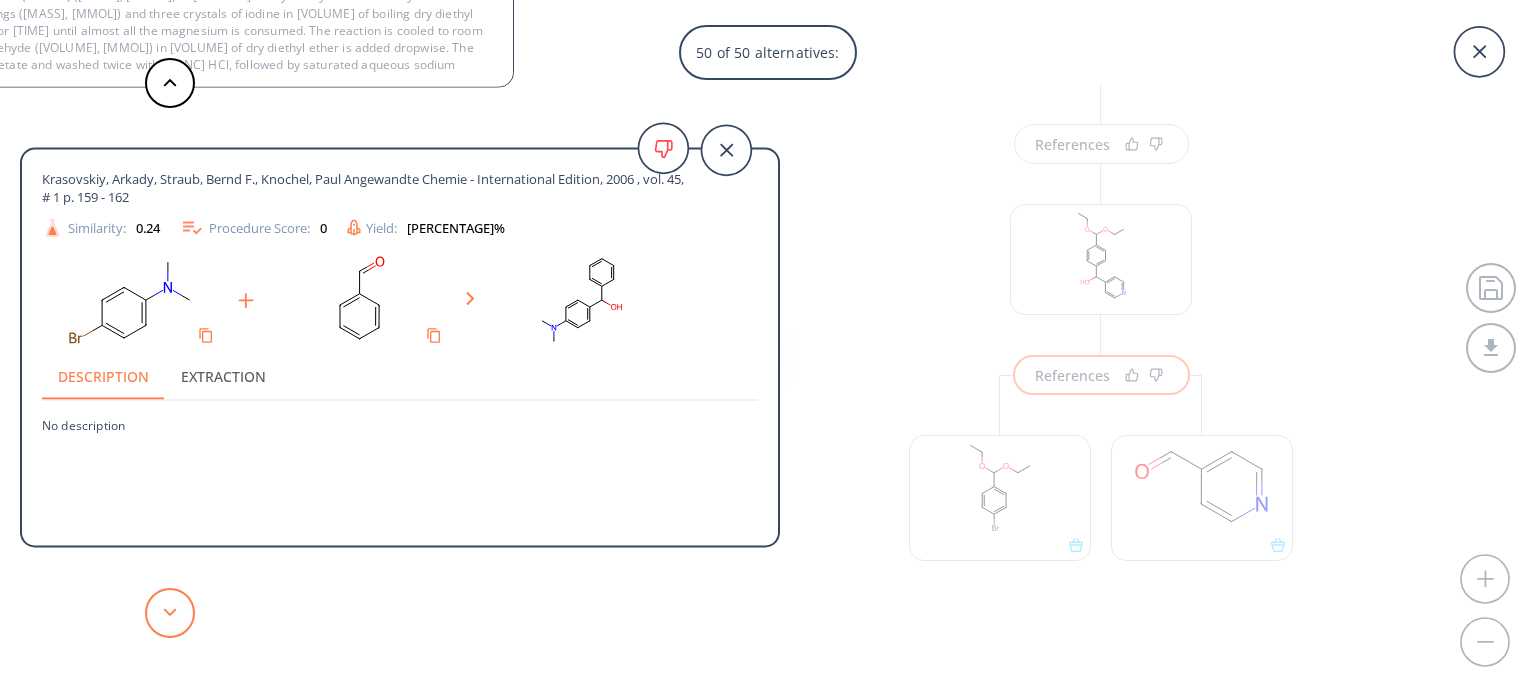 click at bounding box center [170, 613] 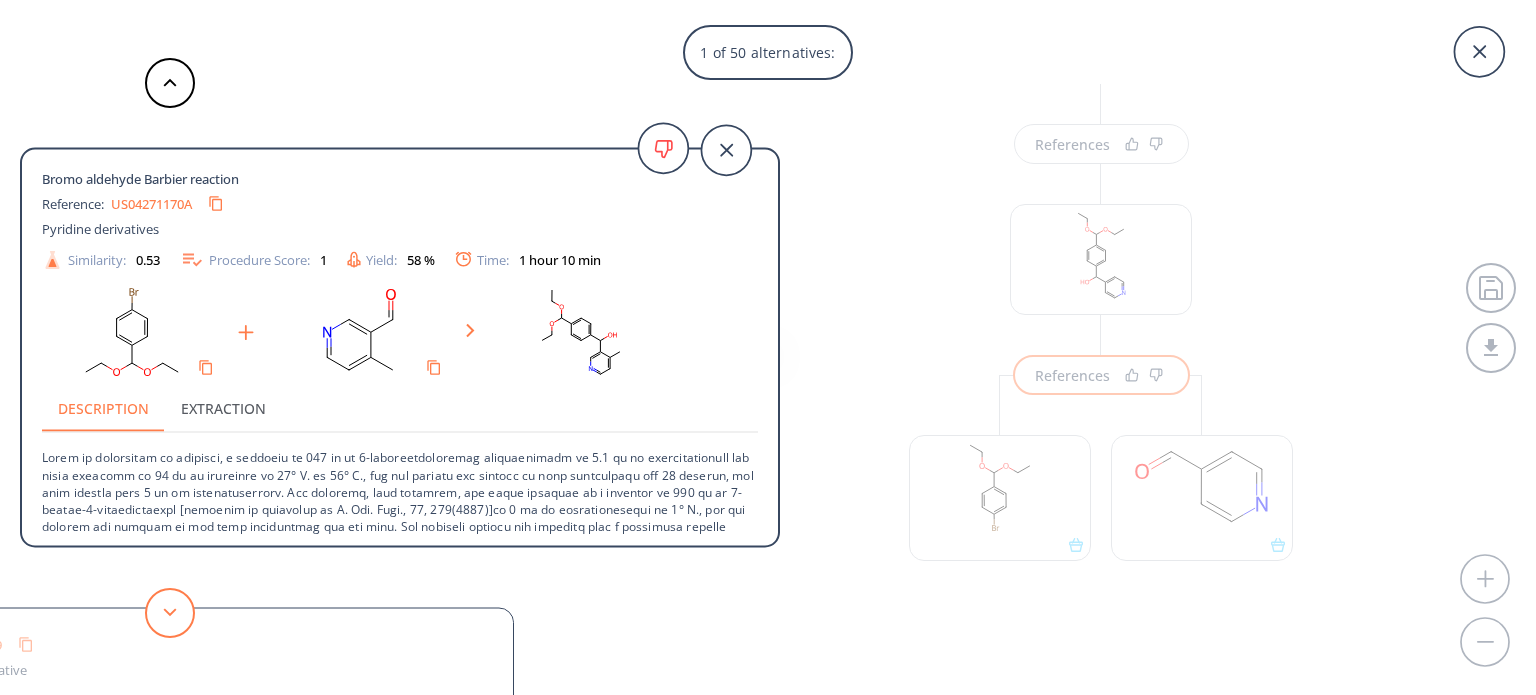 click at bounding box center (170, 613) 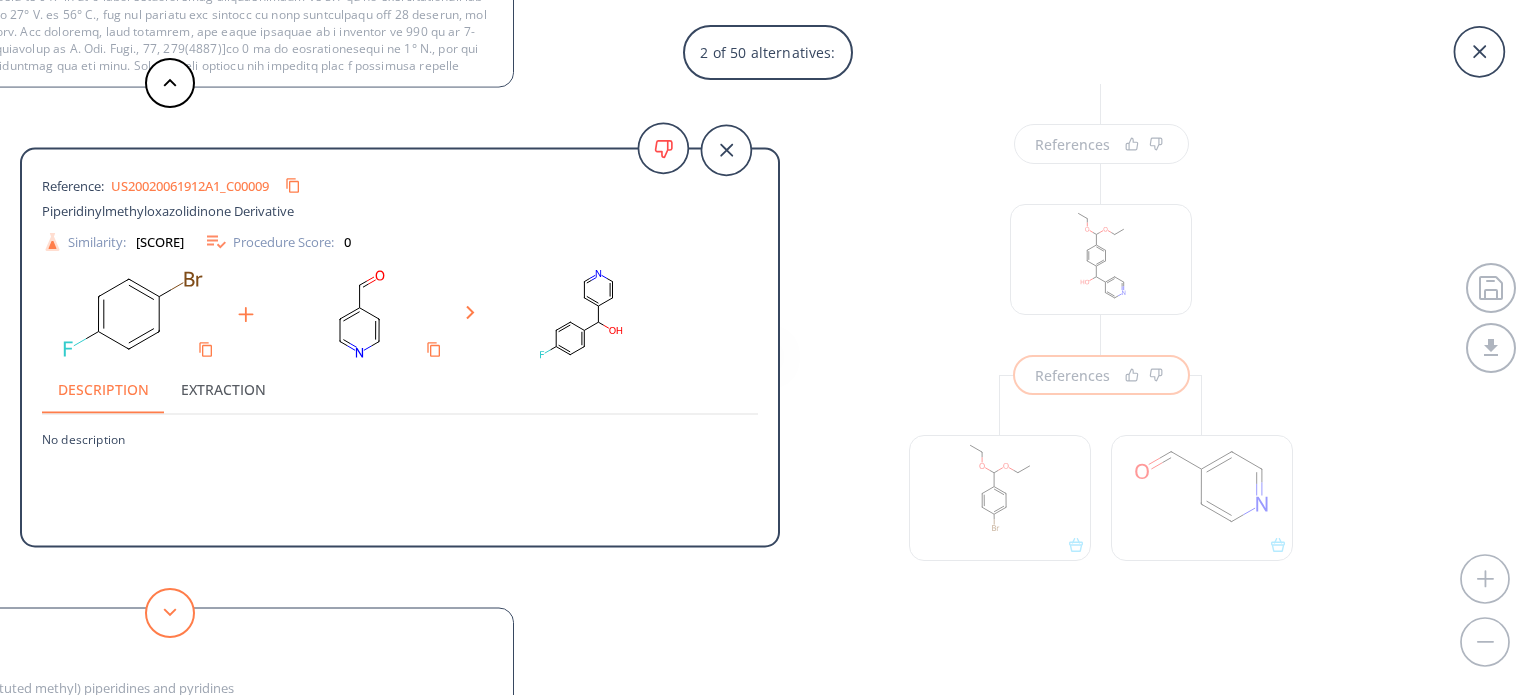 click at bounding box center [170, 613] 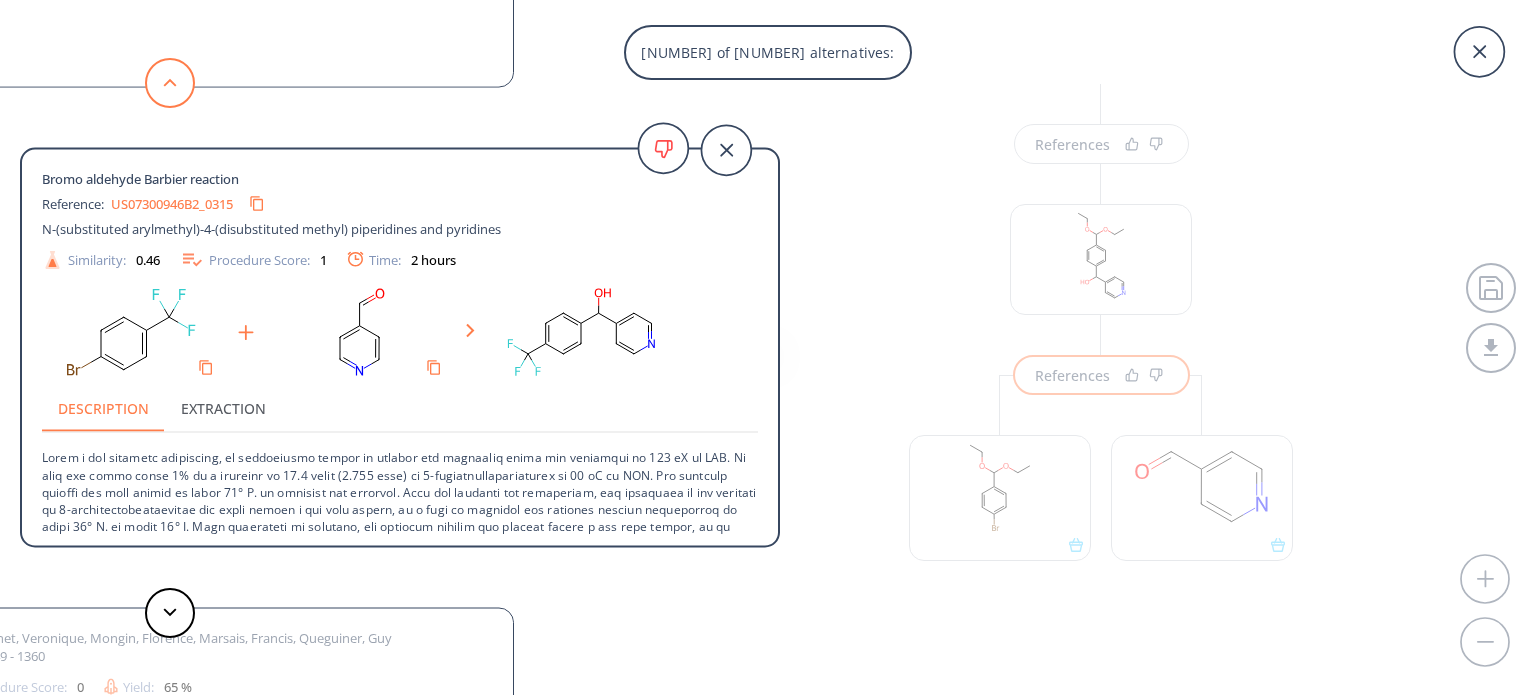click 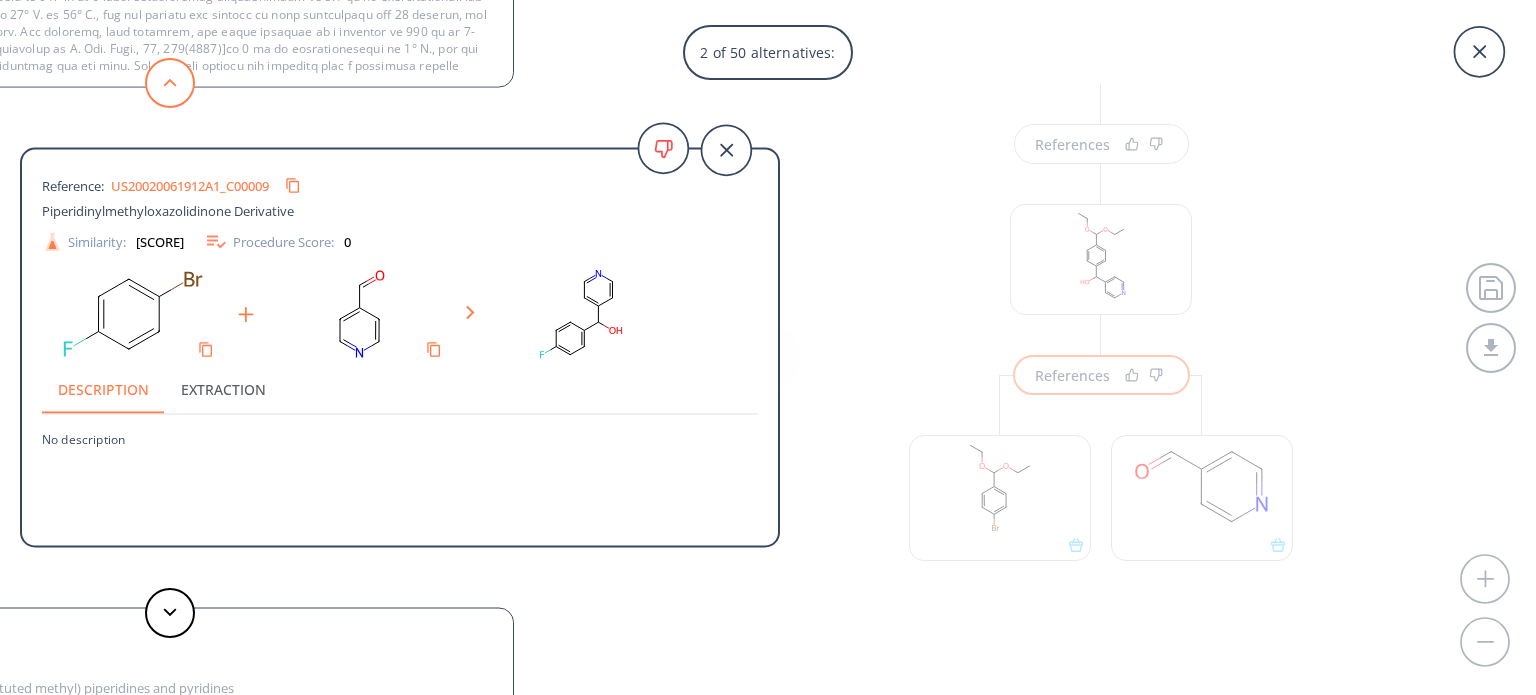 click 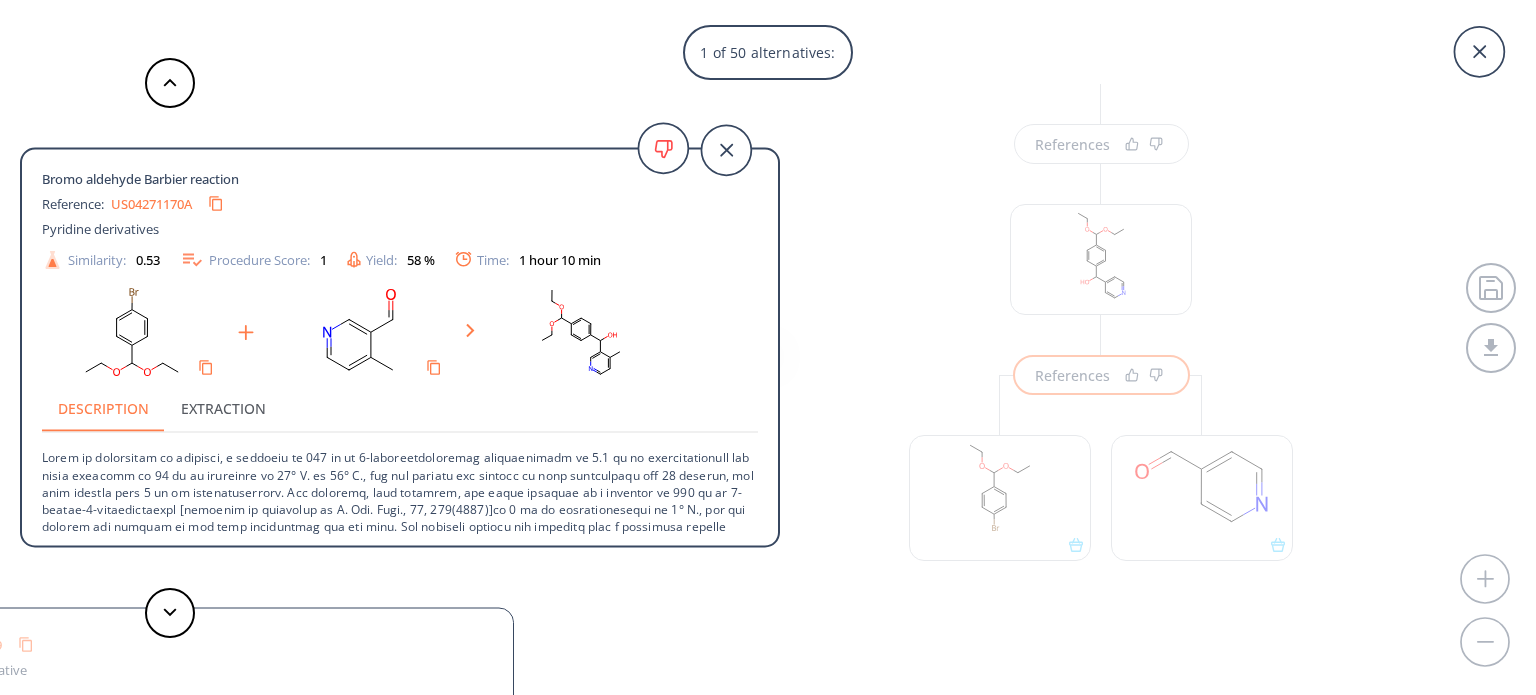 click on "US04271170A" at bounding box center [151, 203] 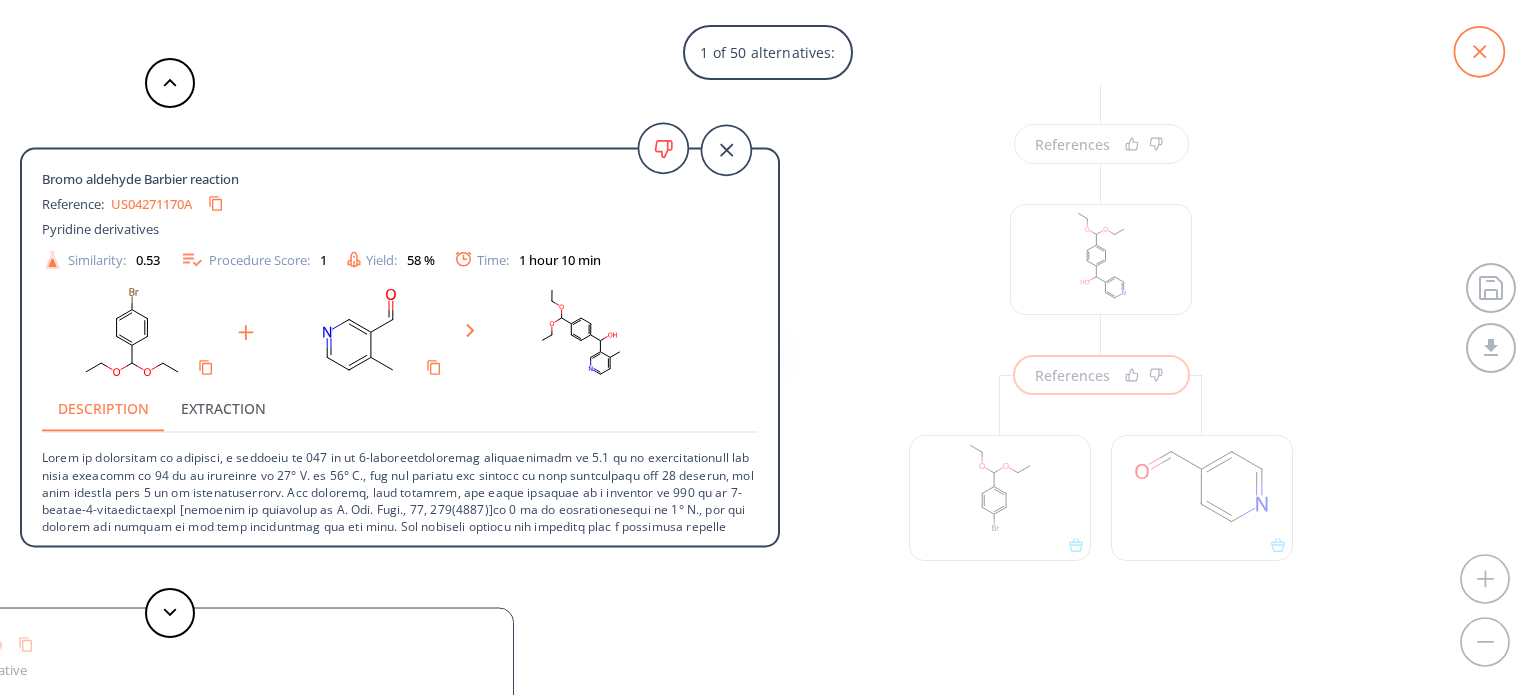 click 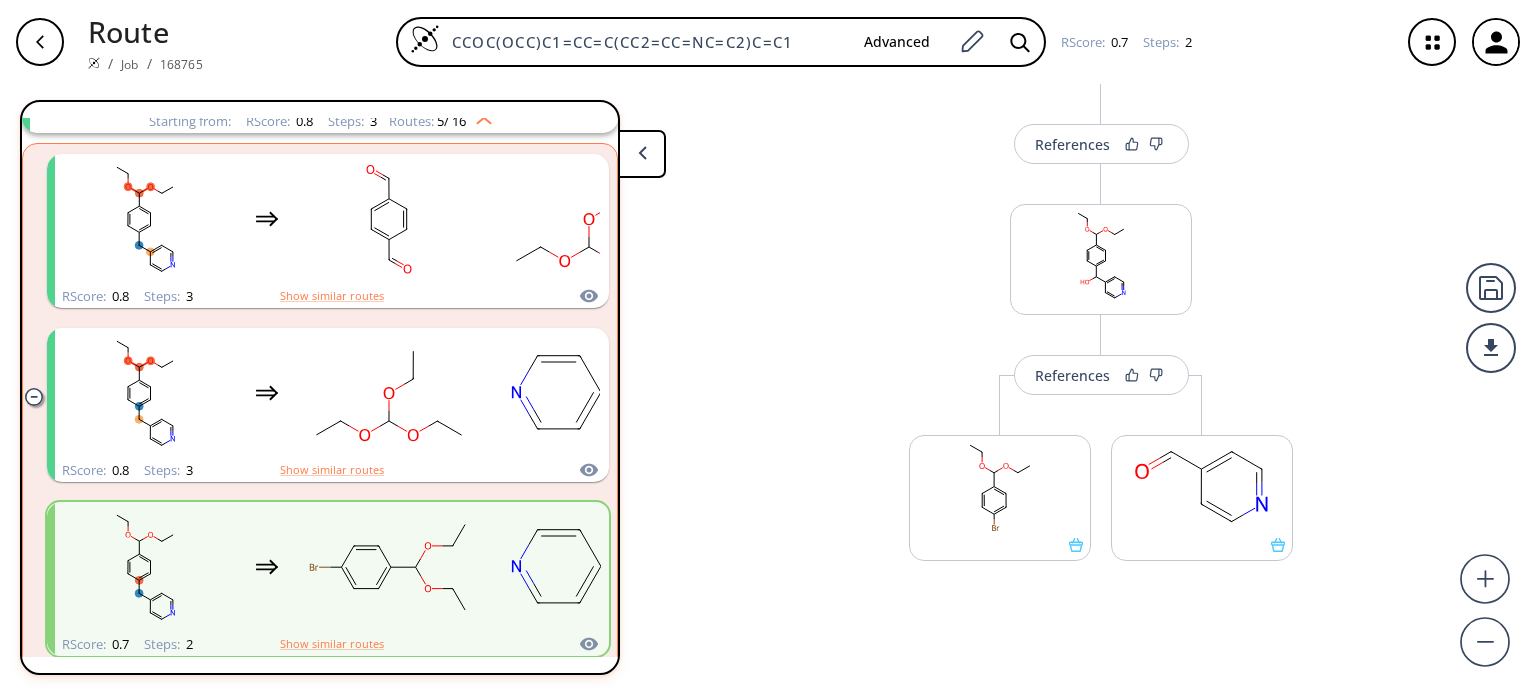 drag, startPoint x: 790, startPoint y: 43, endPoint x: 448, endPoint y: 6, distance: 343.99564 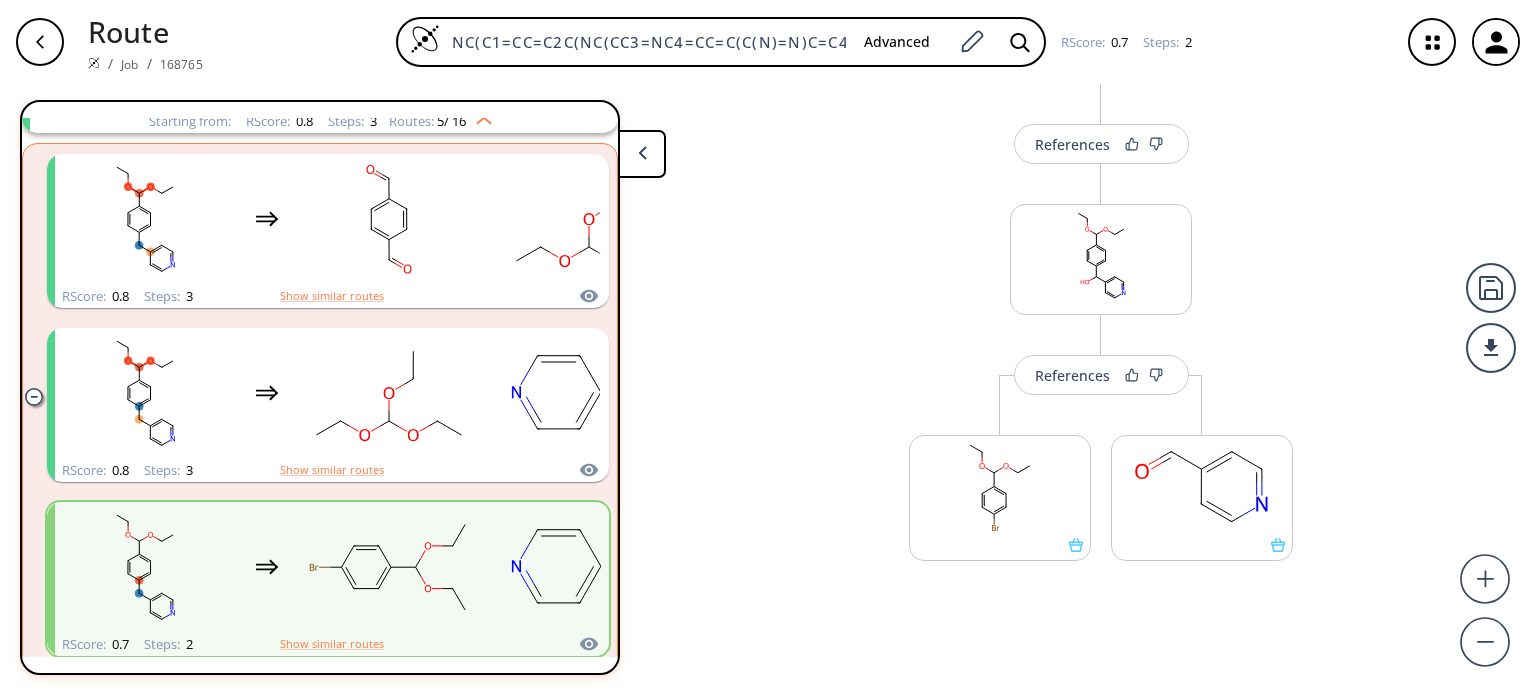 scroll, scrollTop: 0, scrollLeft: 124, axis: horizontal 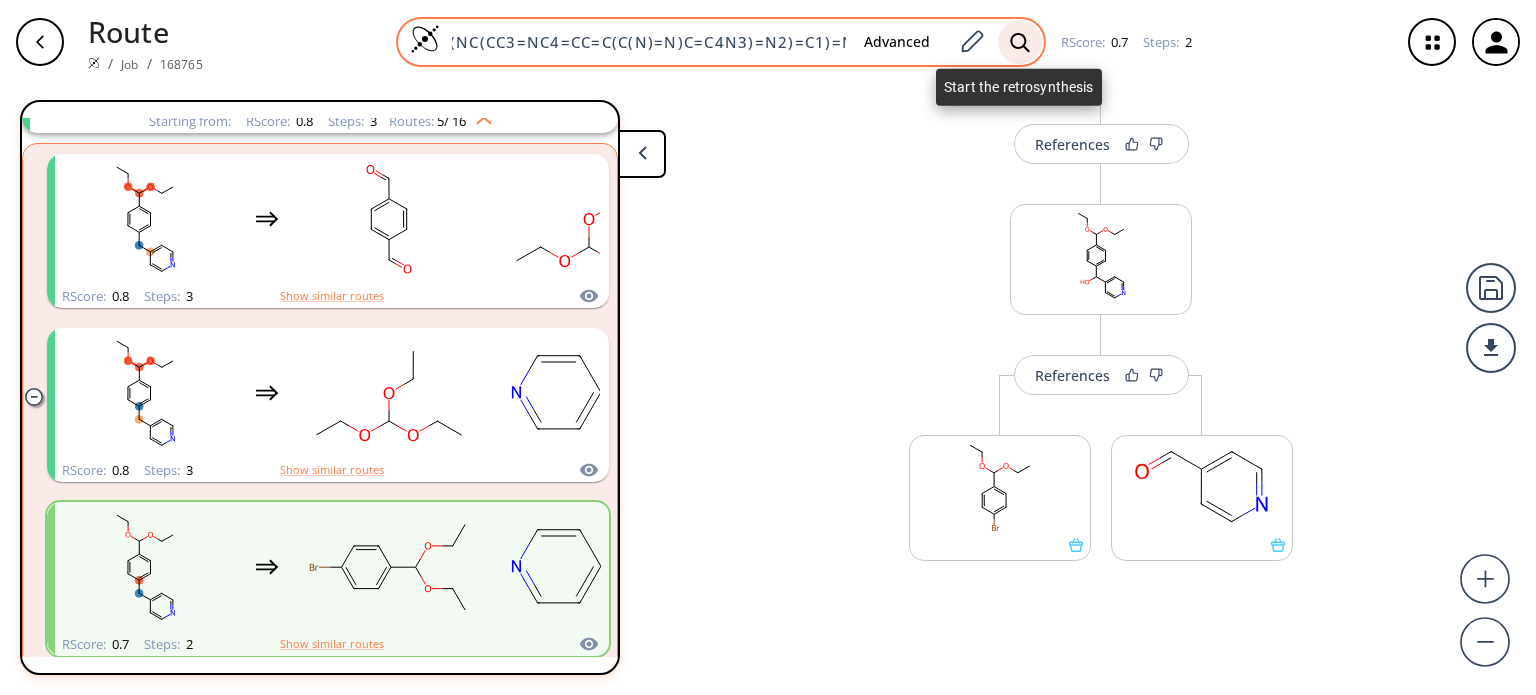 type on "NC(C1=CC=C2C(NC(CC3=NC4=CC=C(C(N)=N)C=C4N3)=N2)=C1)=N" 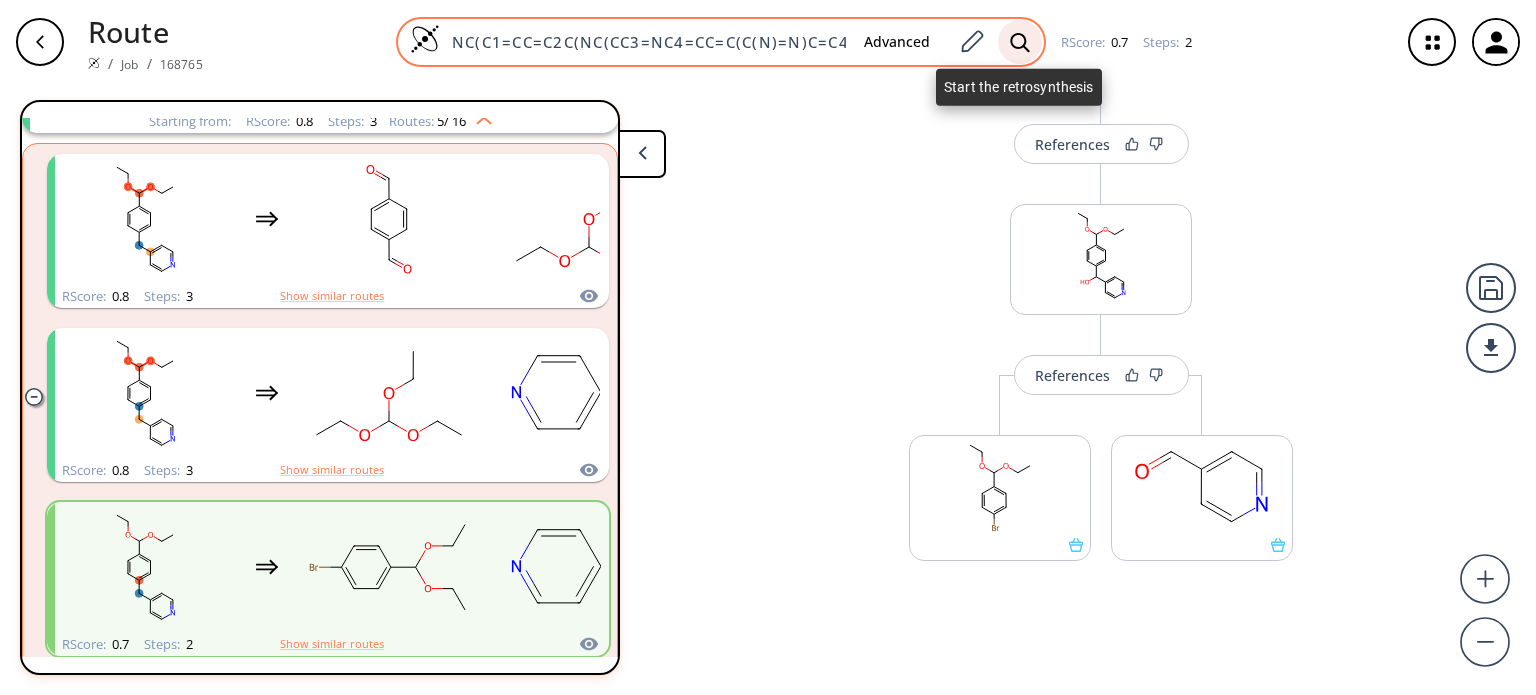 click 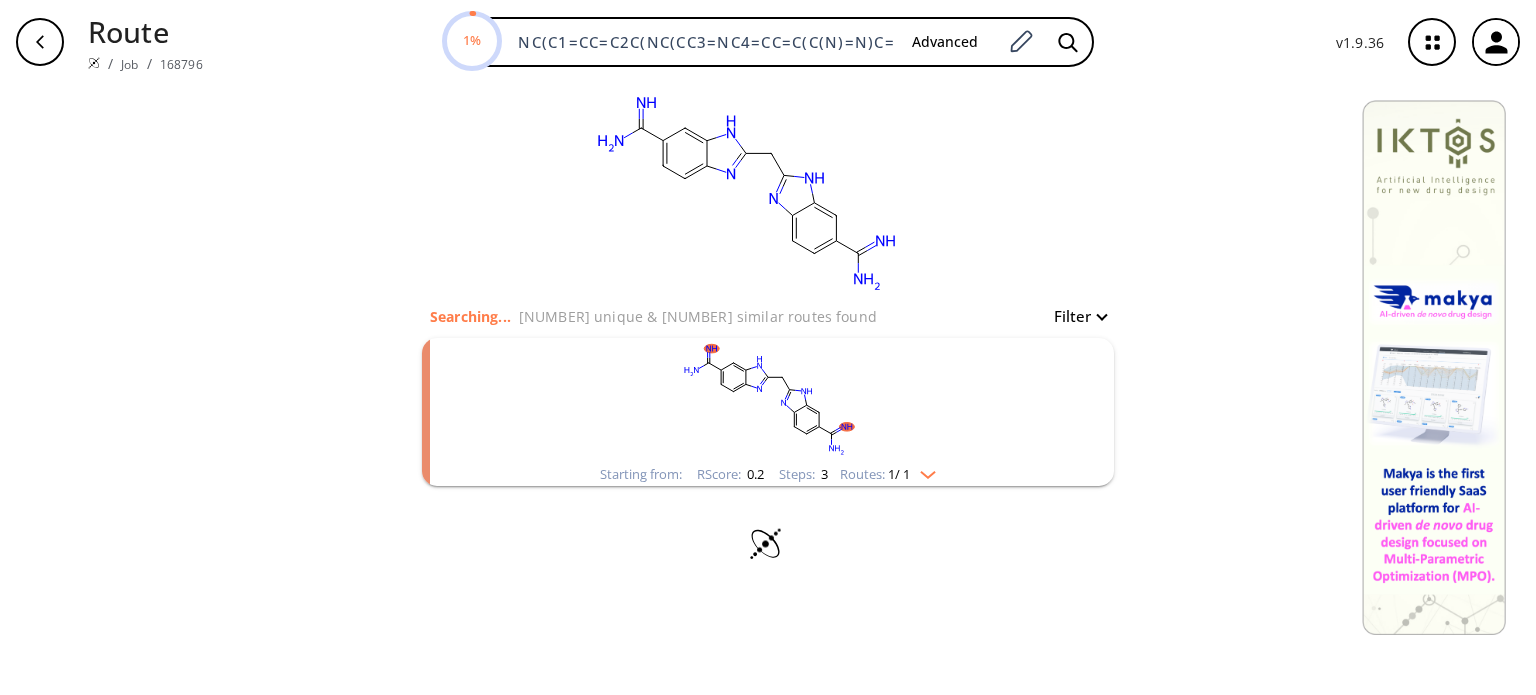 click at bounding box center (923, 471) 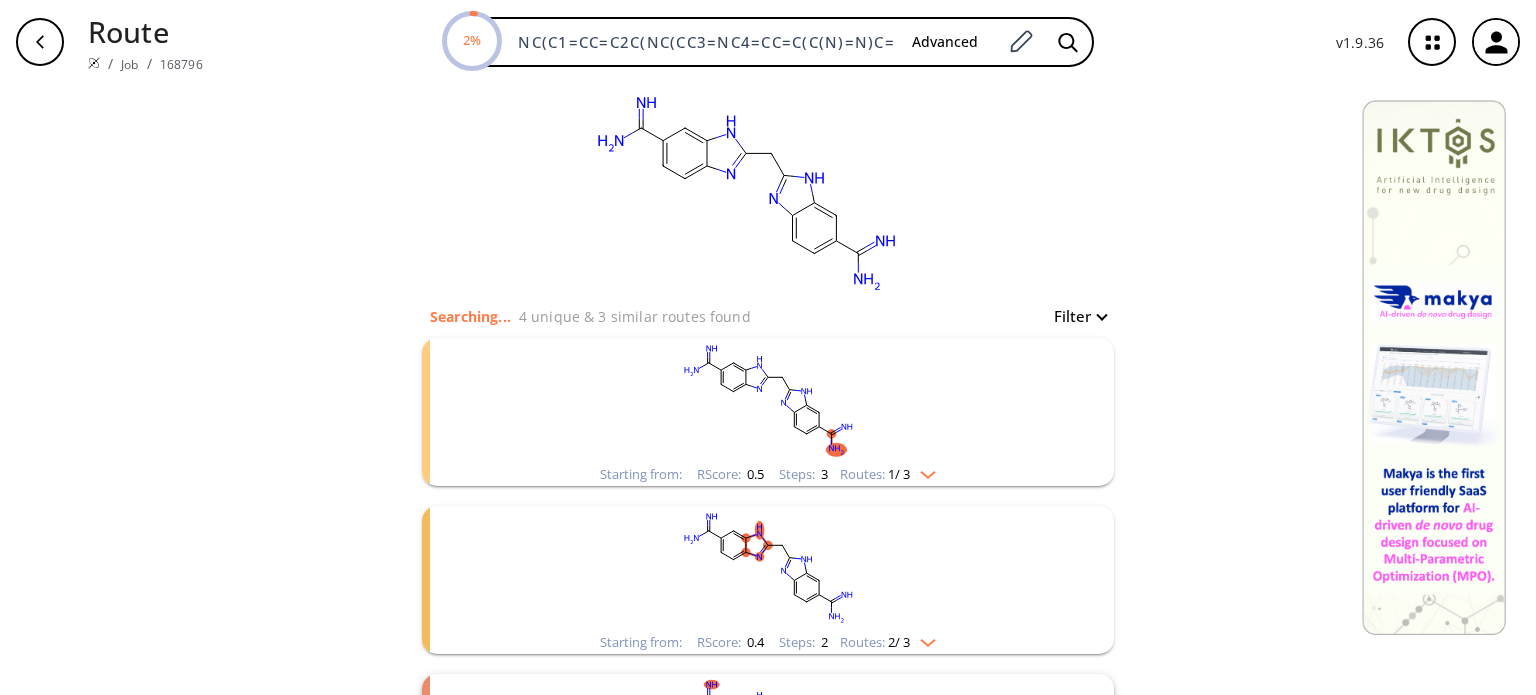 click 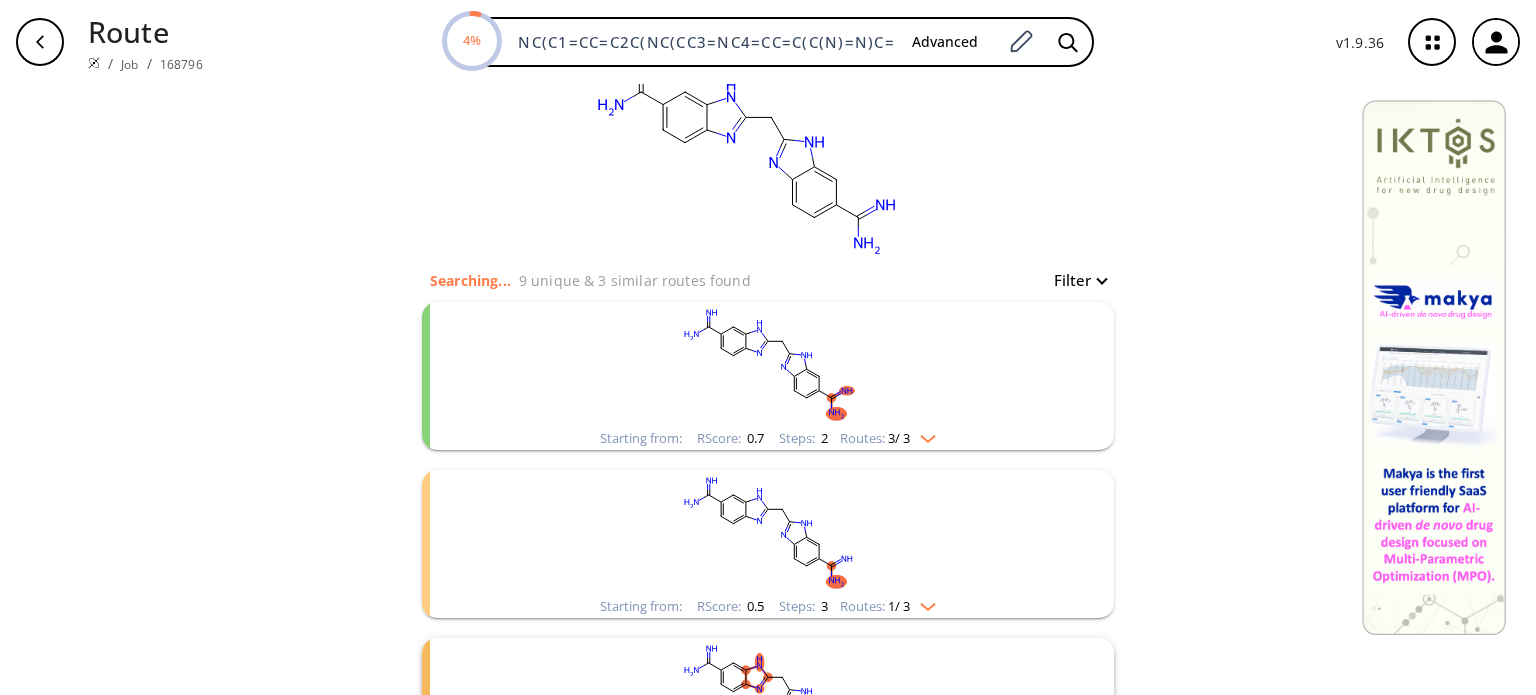 scroll, scrollTop: 36, scrollLeft: 0, axis: vertical 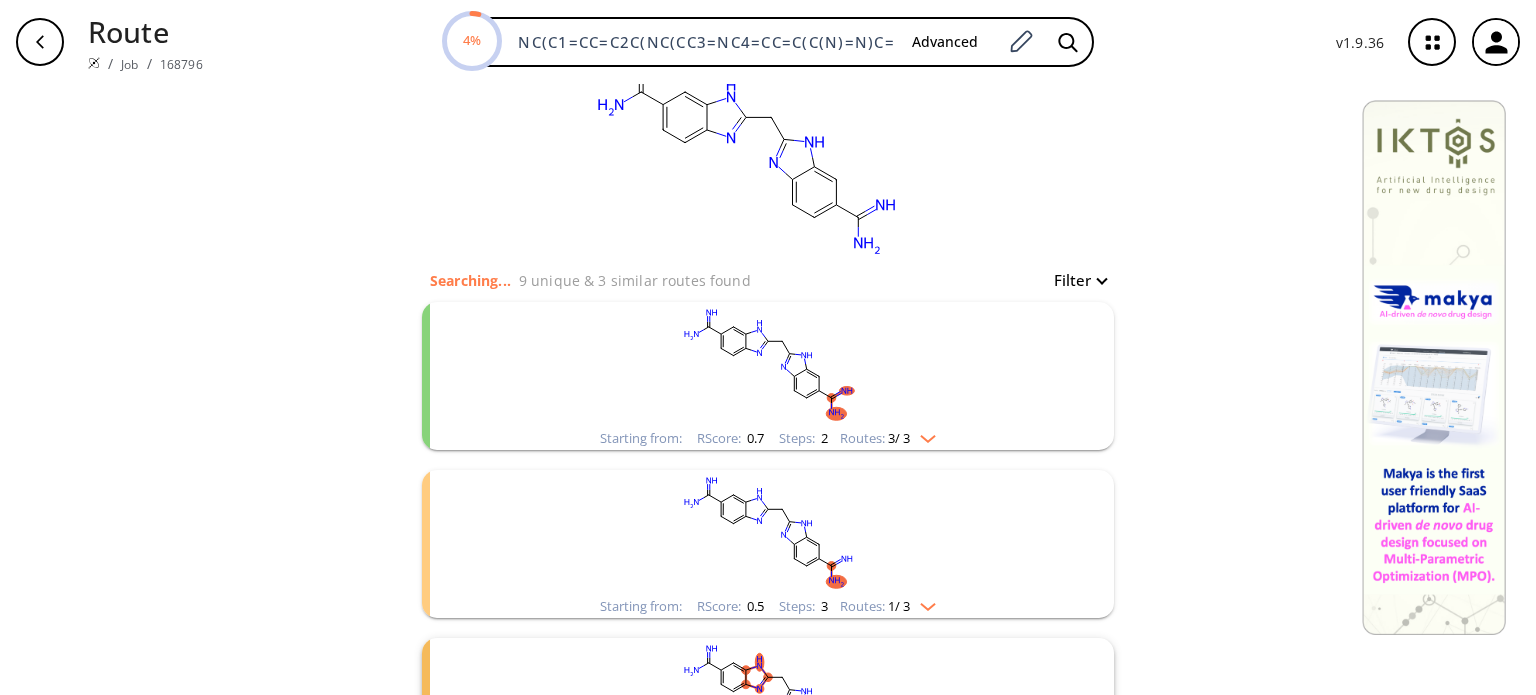 click 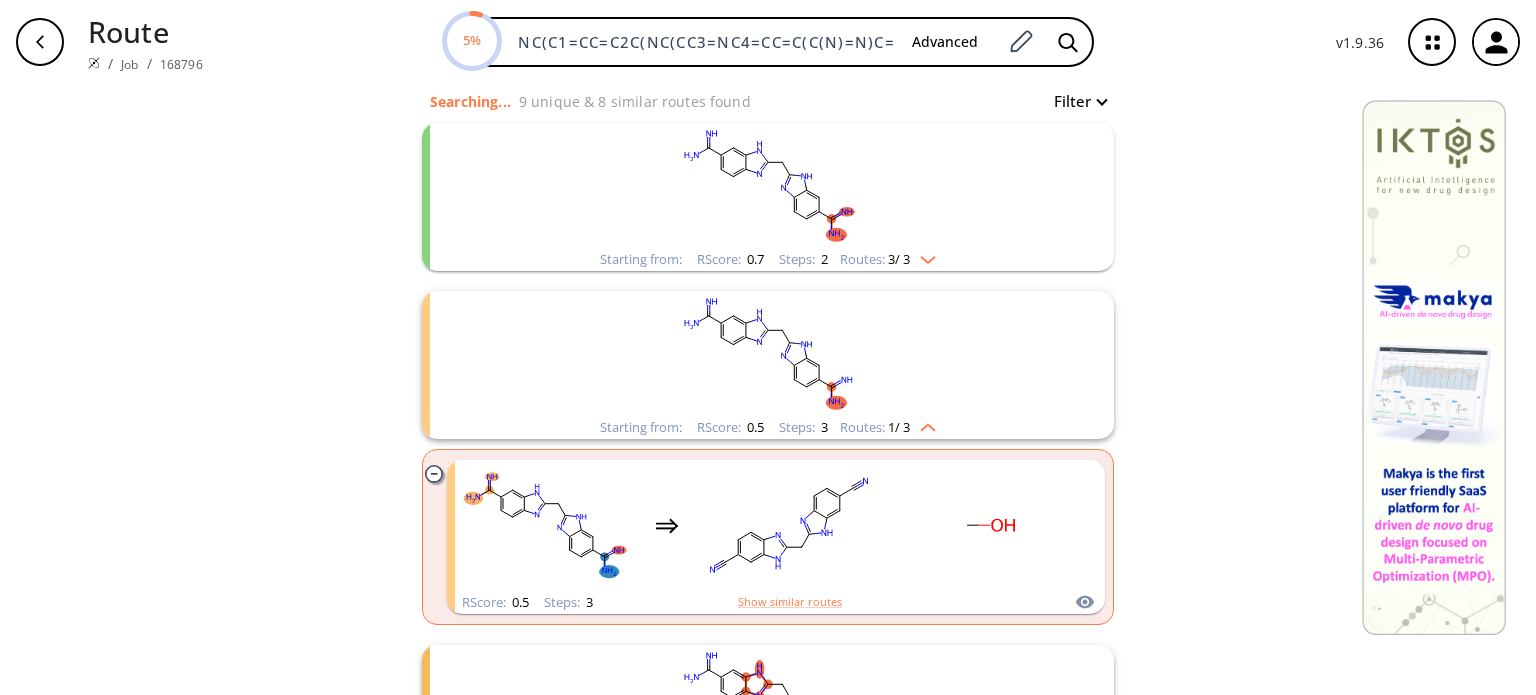 scroll, scrollTop: 216, scrollLeft: 0, axis: vertical 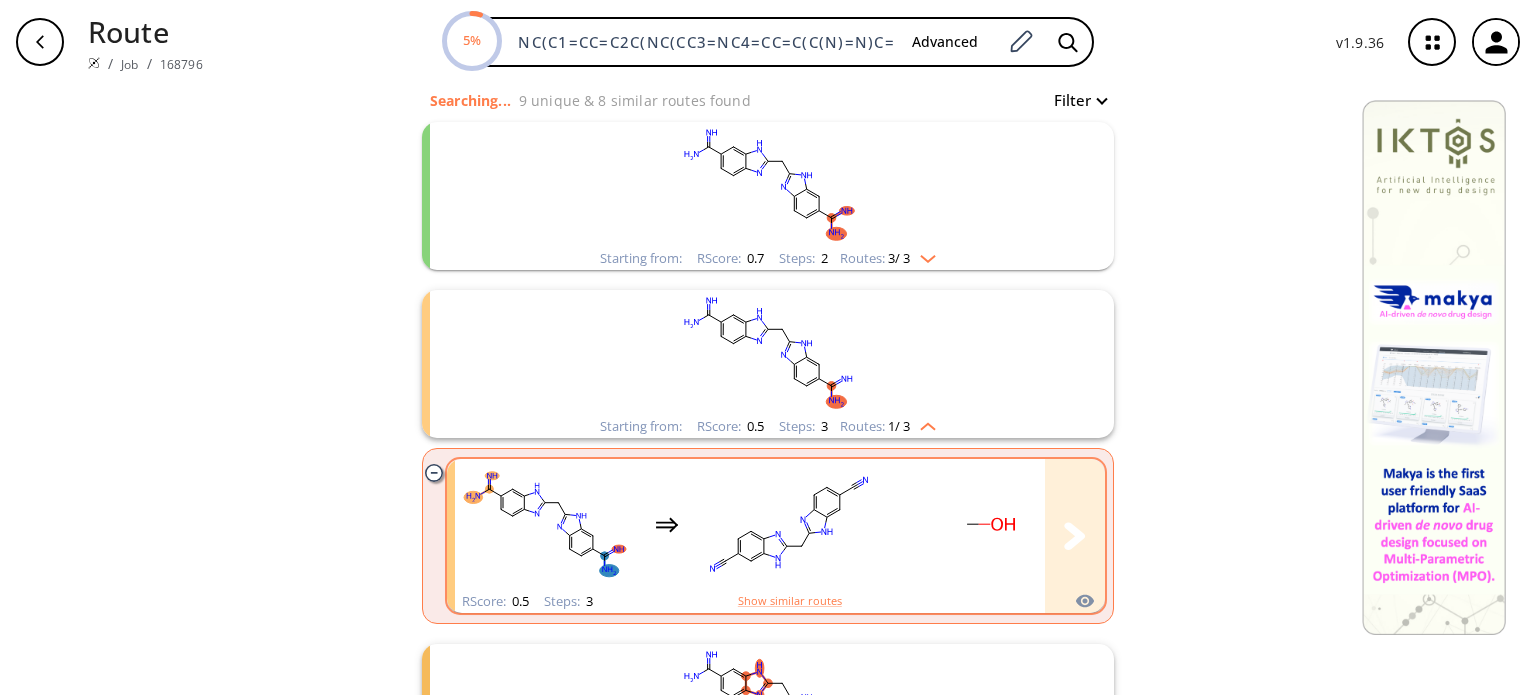 click 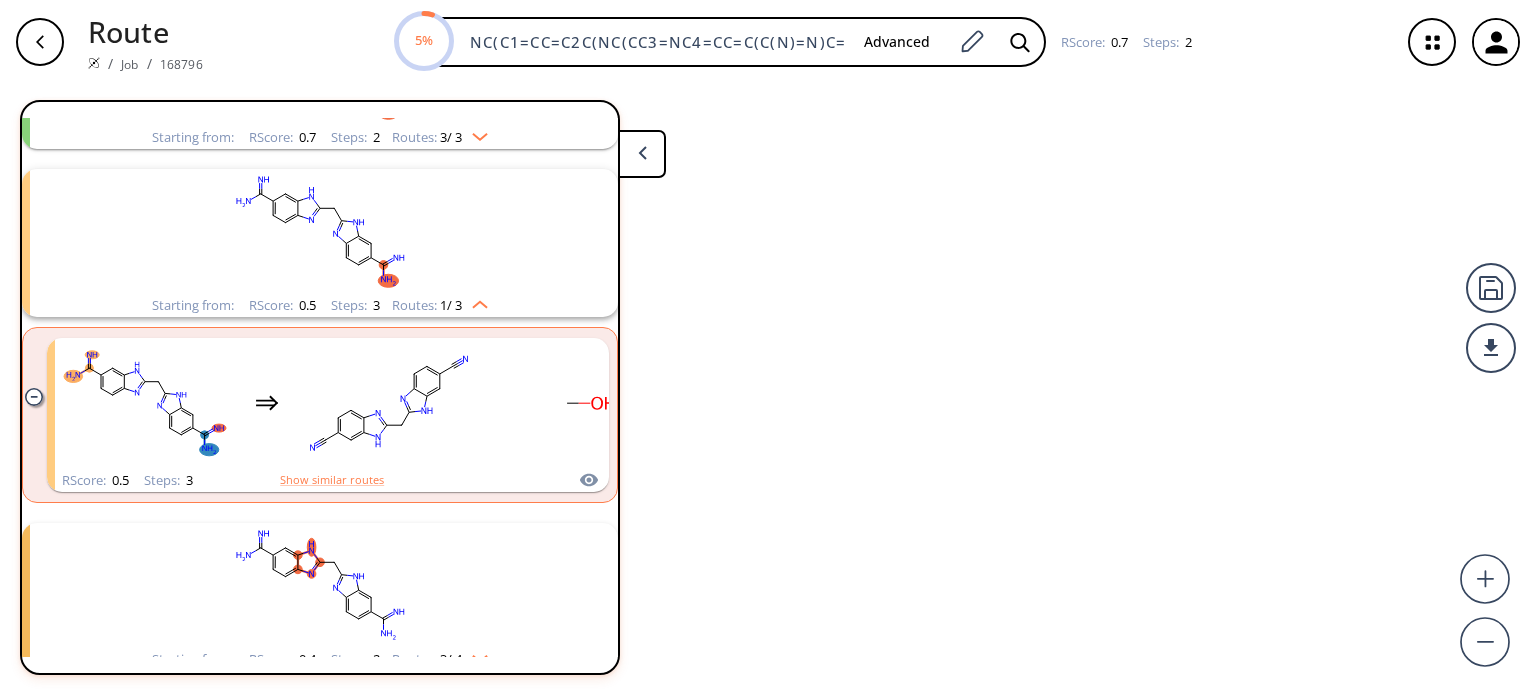 scroll, scrollTop: 212, scrollLeft: 0, axis: vertical 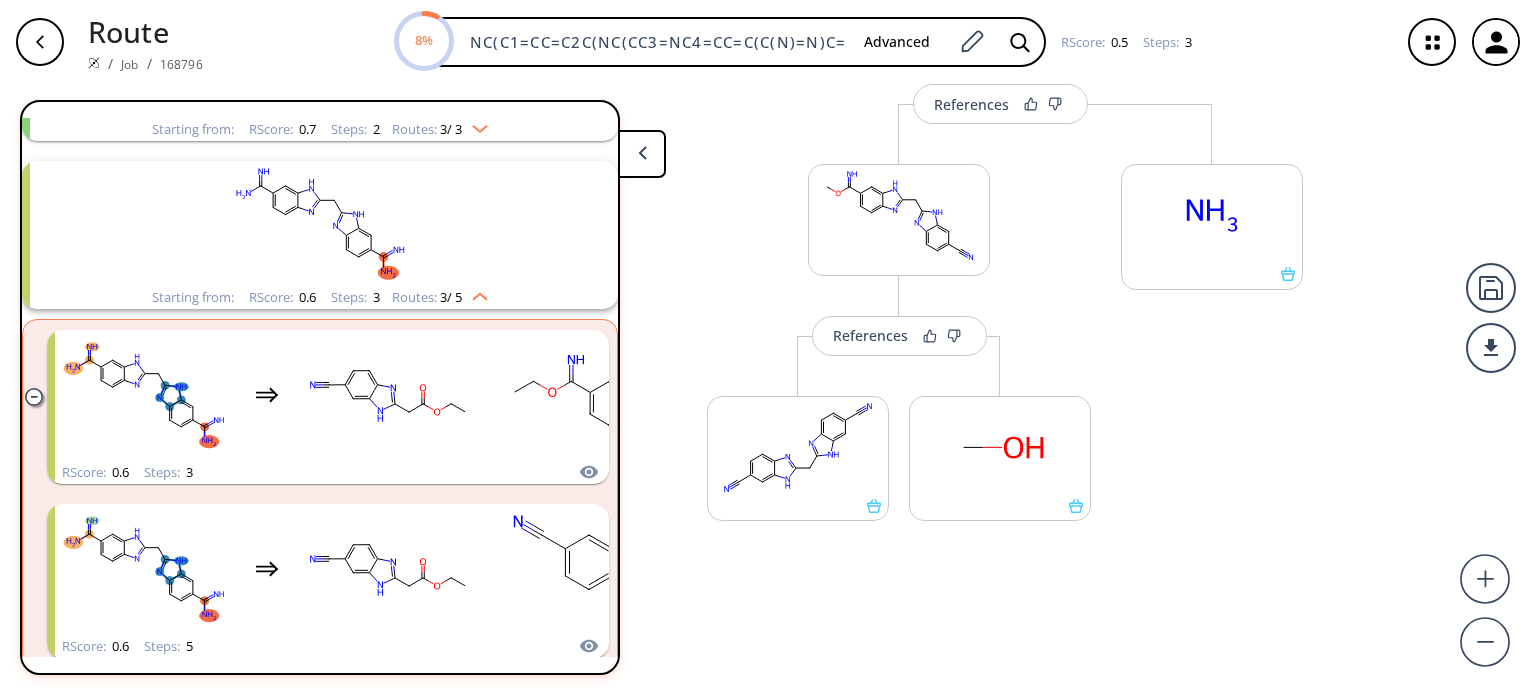 click 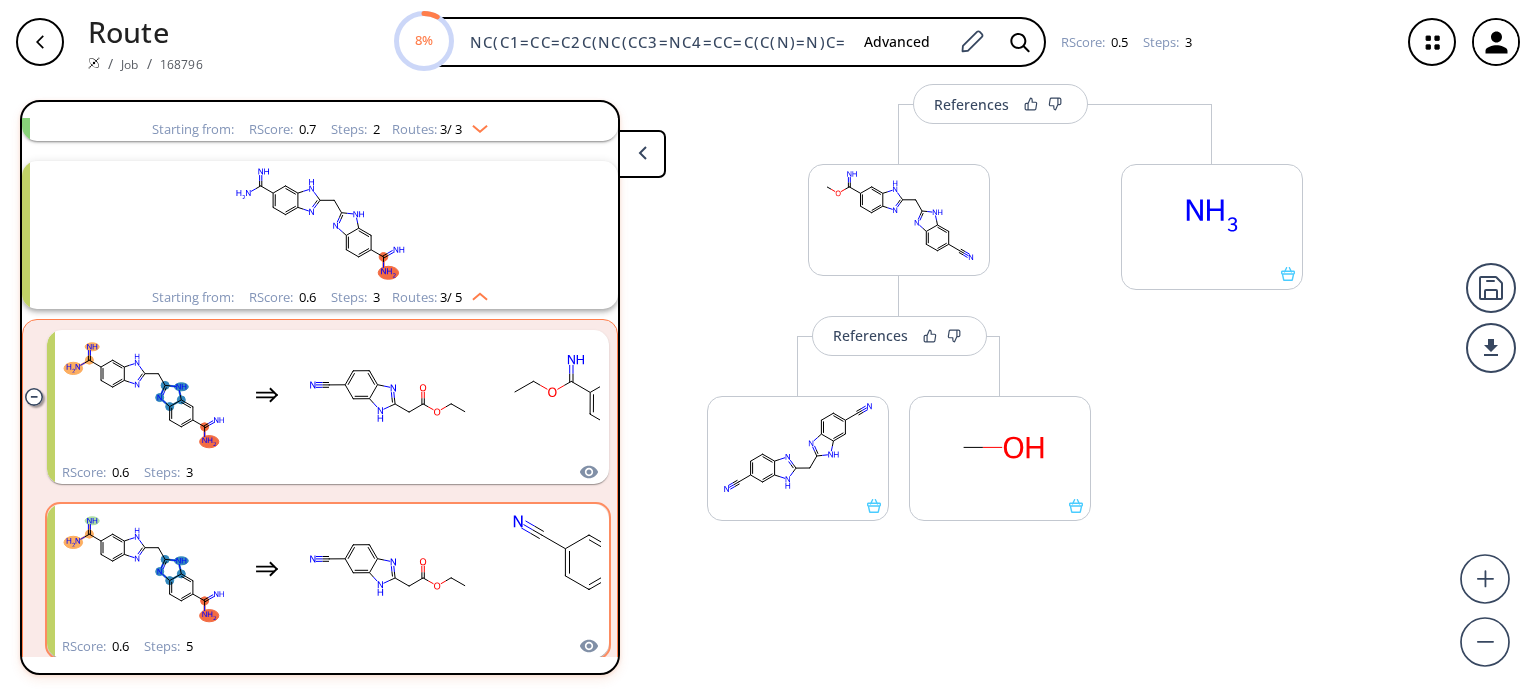 scroll, scrollTop: 388, scrollLeft: 0, axis: vertical 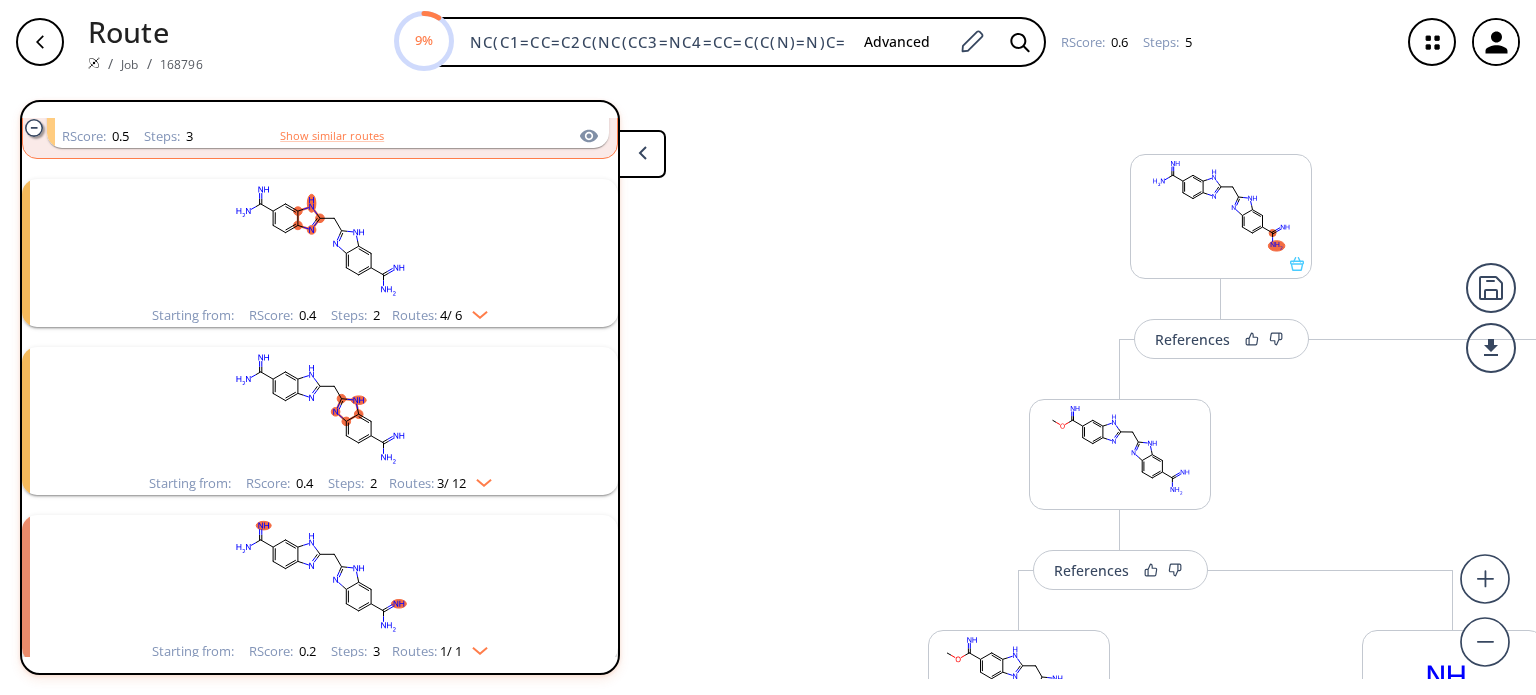 click 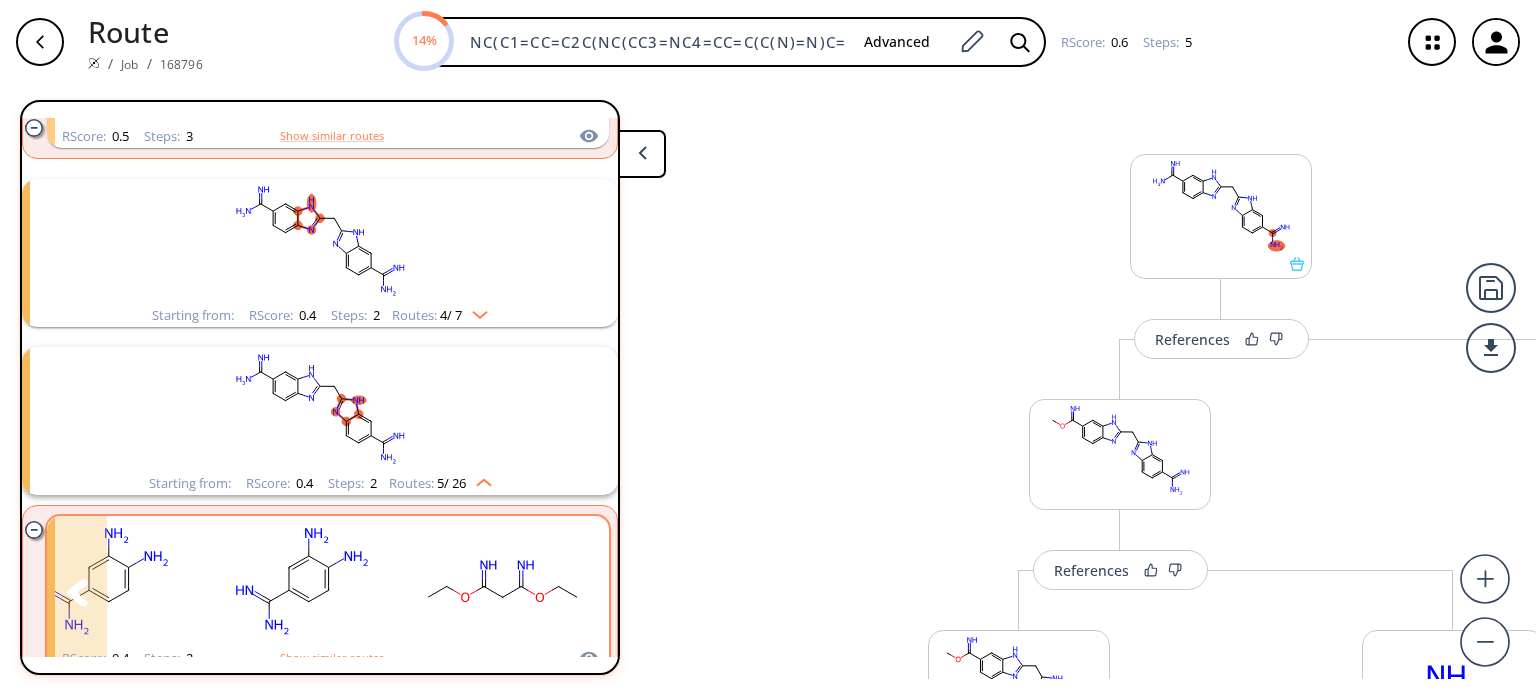 click 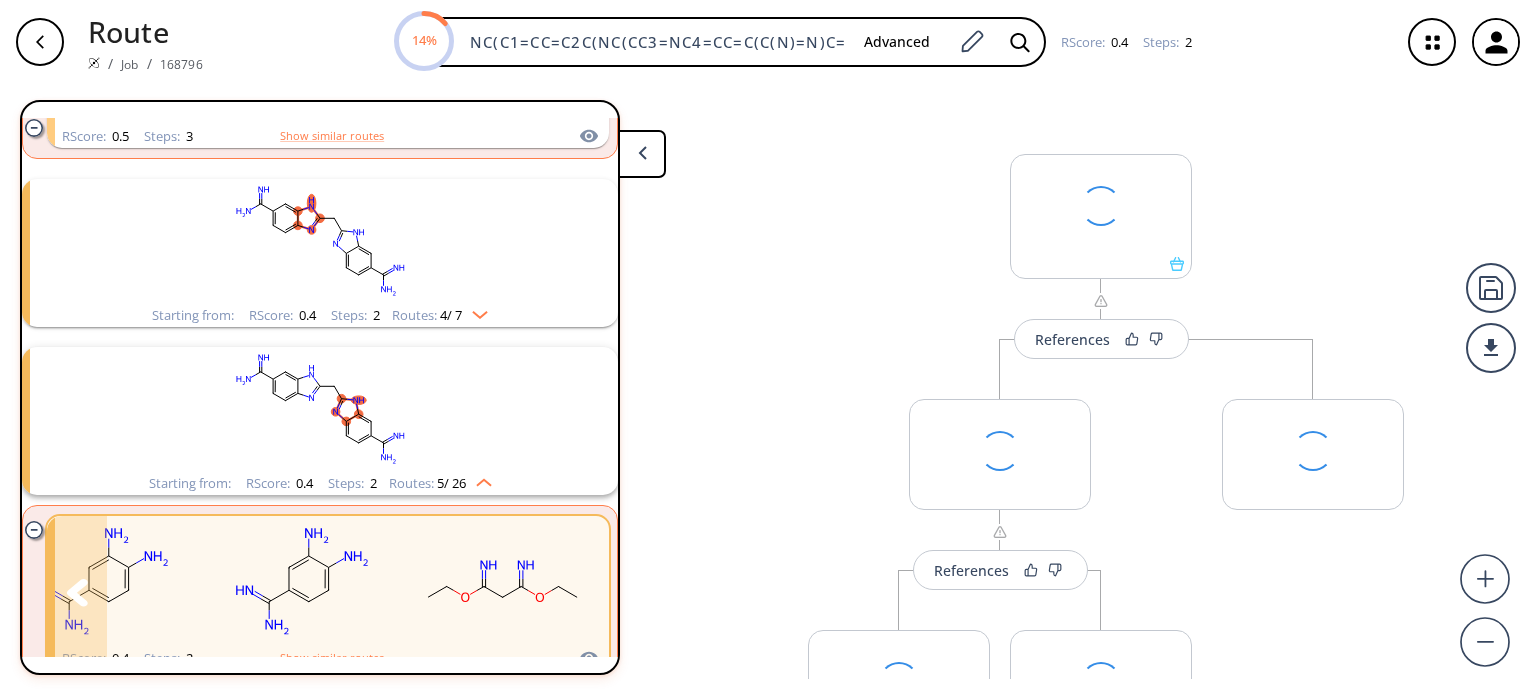 scroll, scrollTop: 896, scrollLeft: 0, axis: vertical 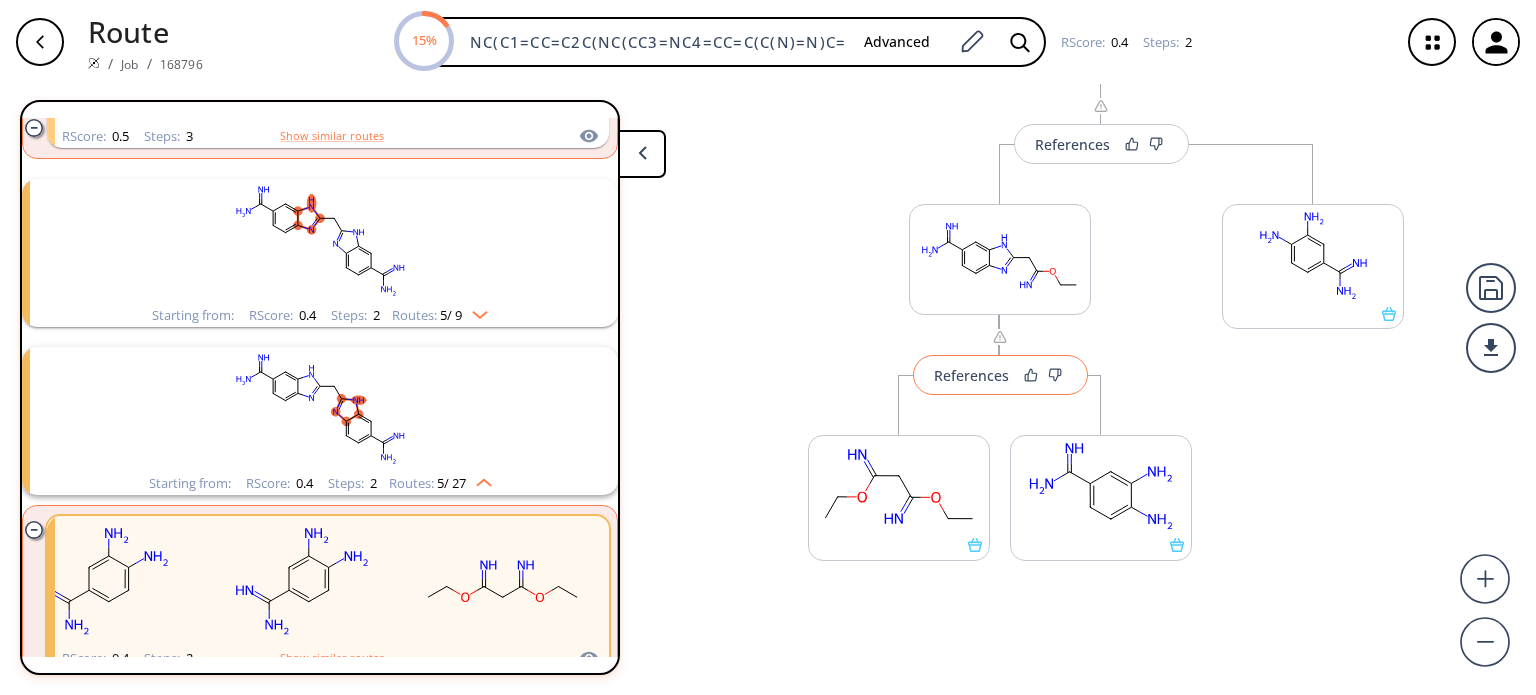 click on "References" at bounding box center [971, 375] 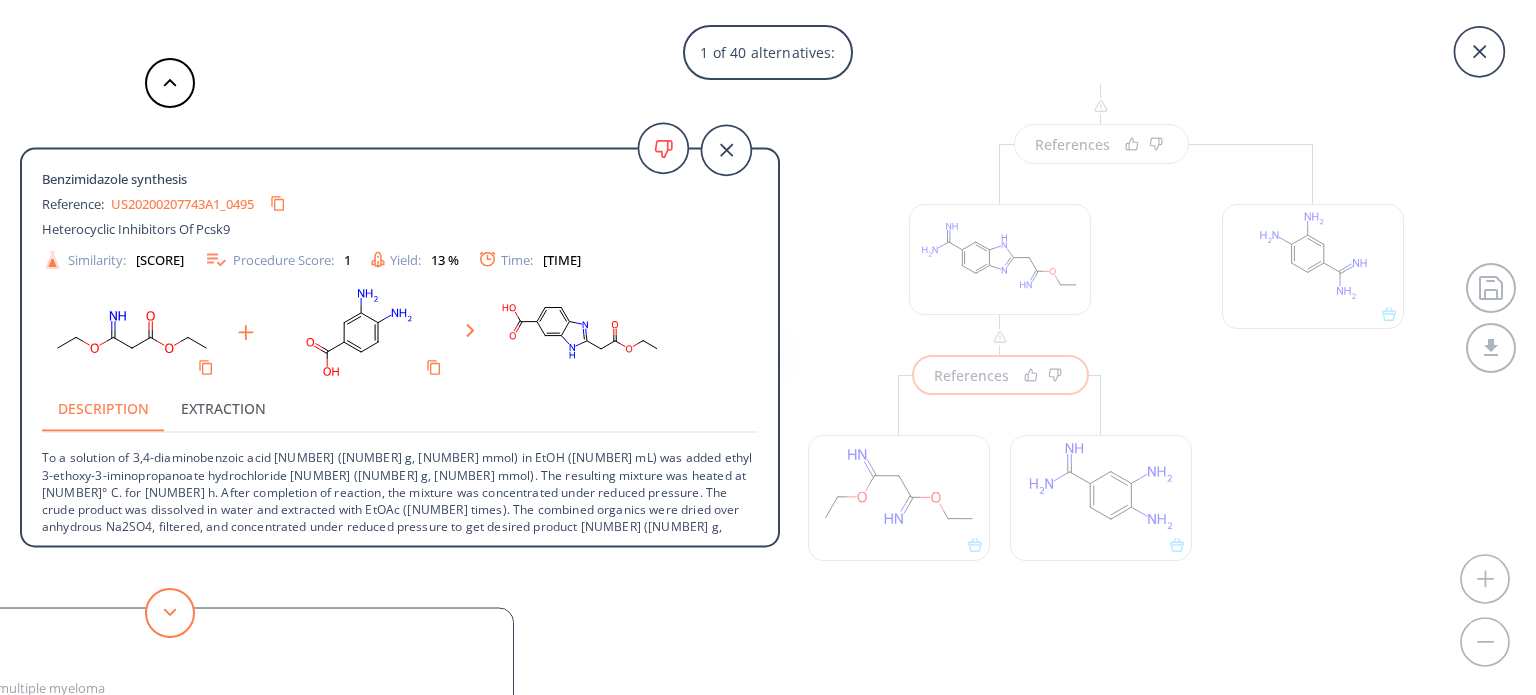 click 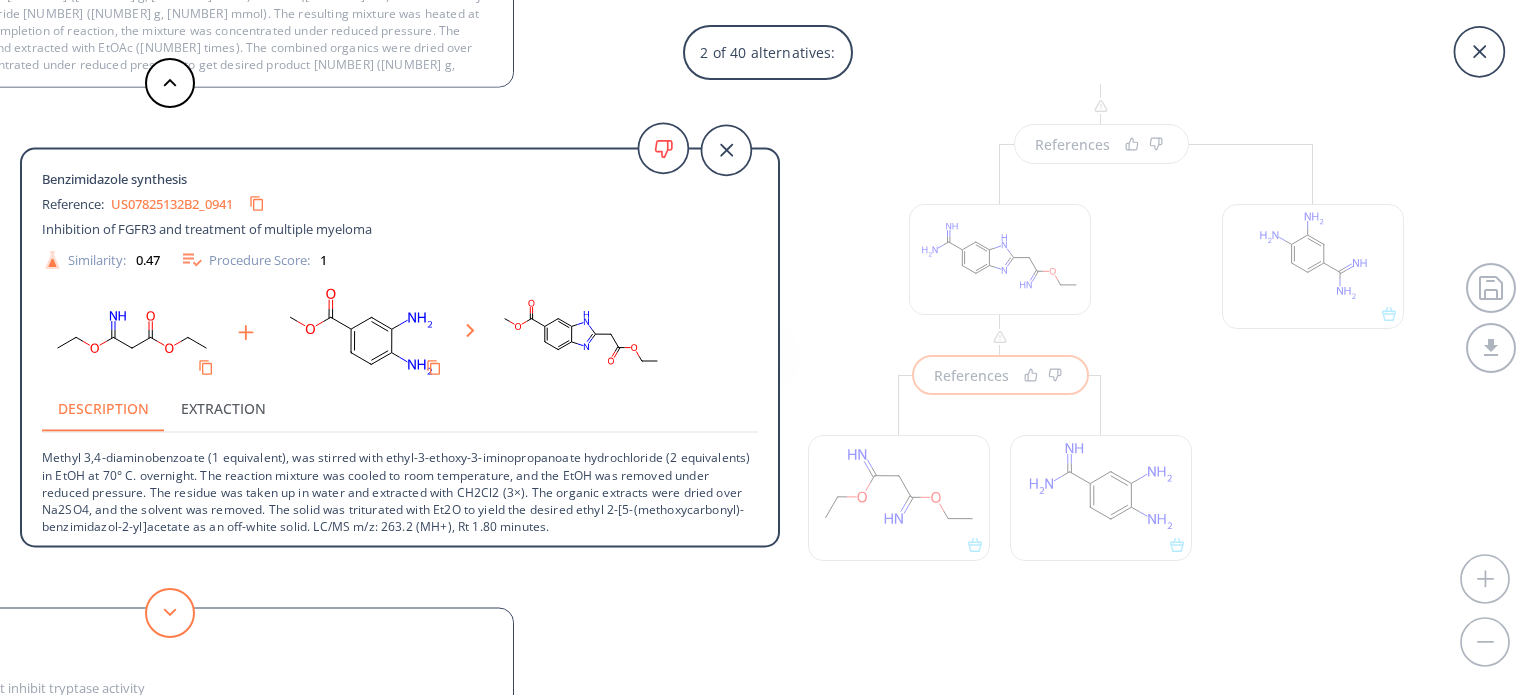 click 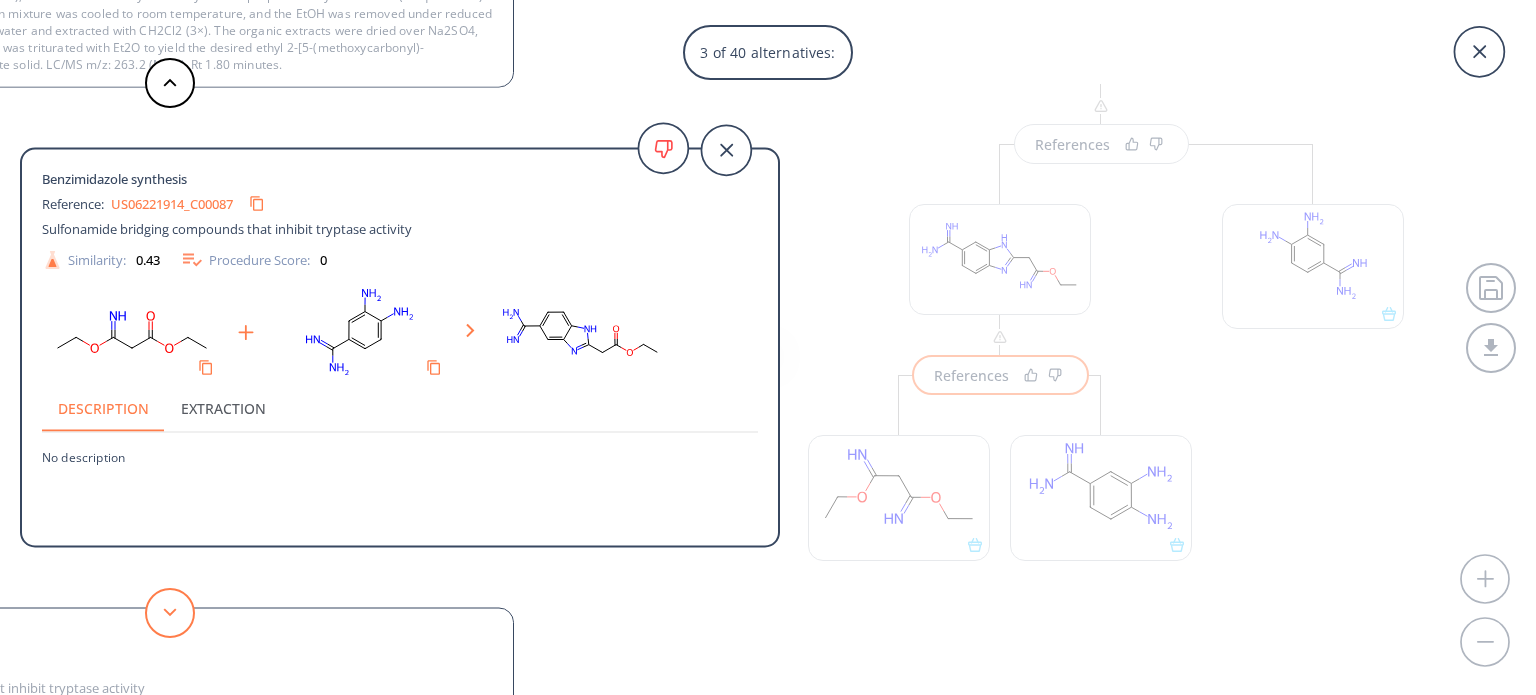click 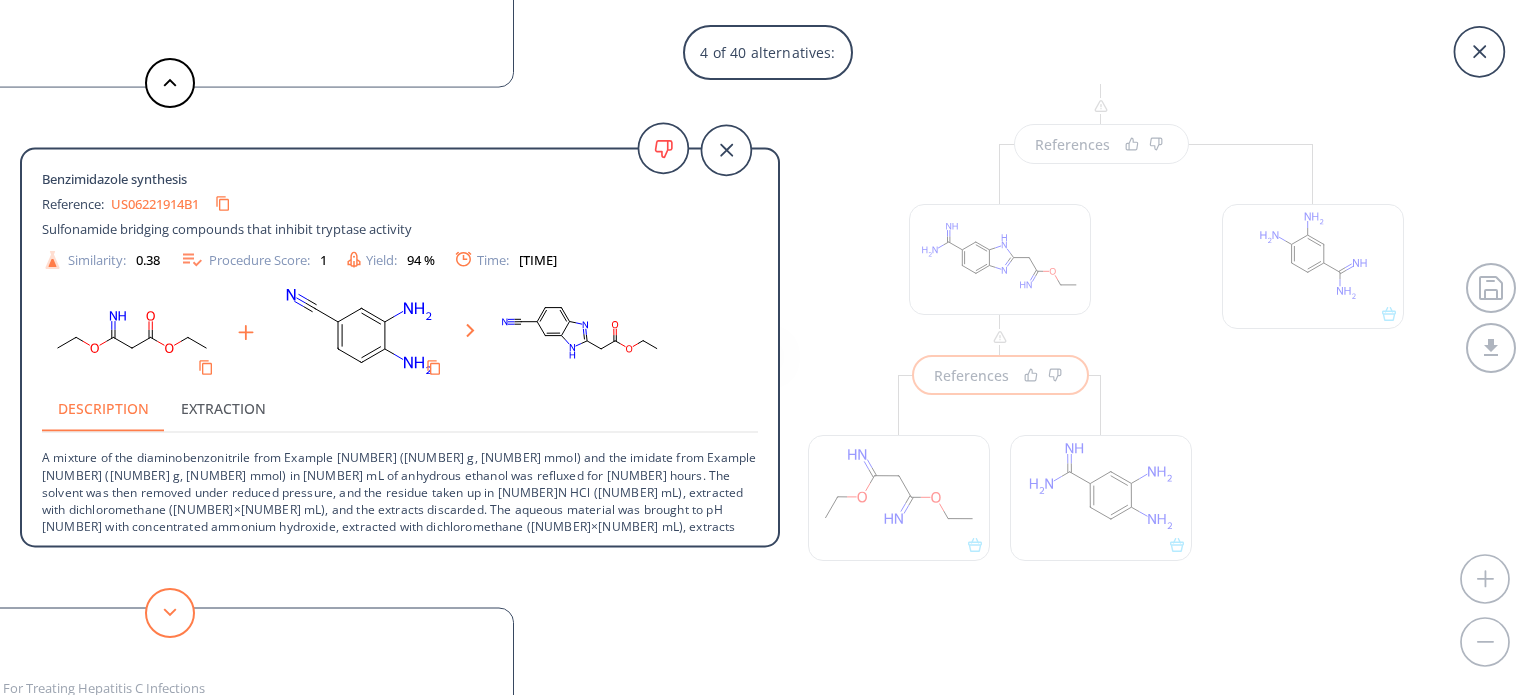 click 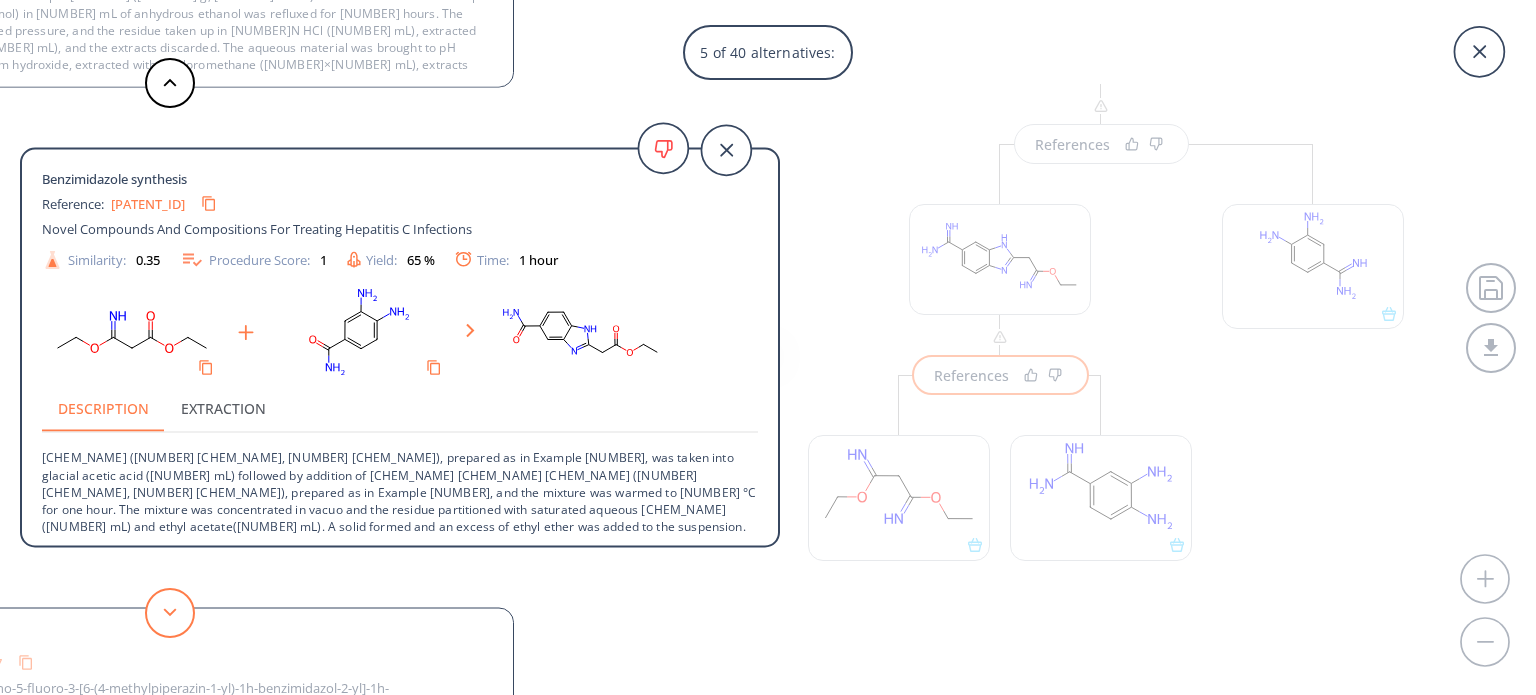 click 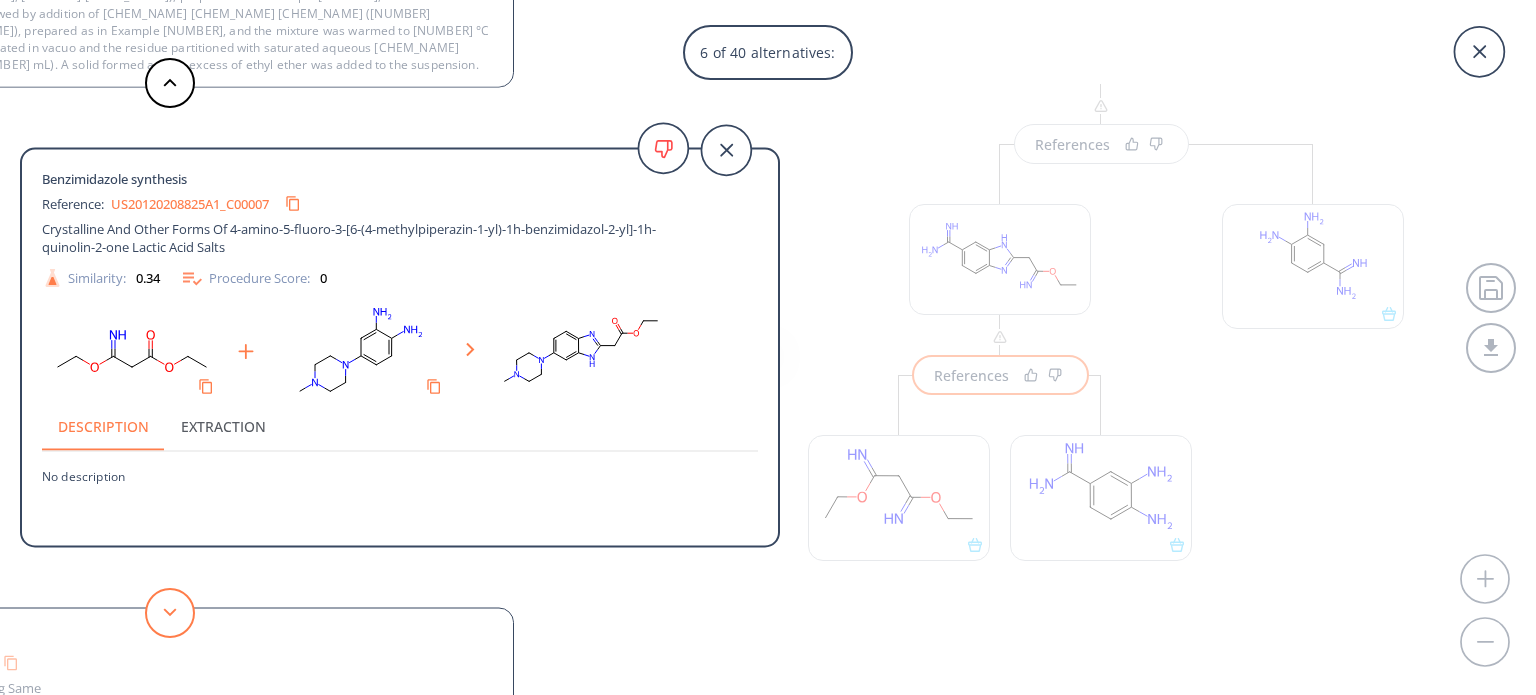 click 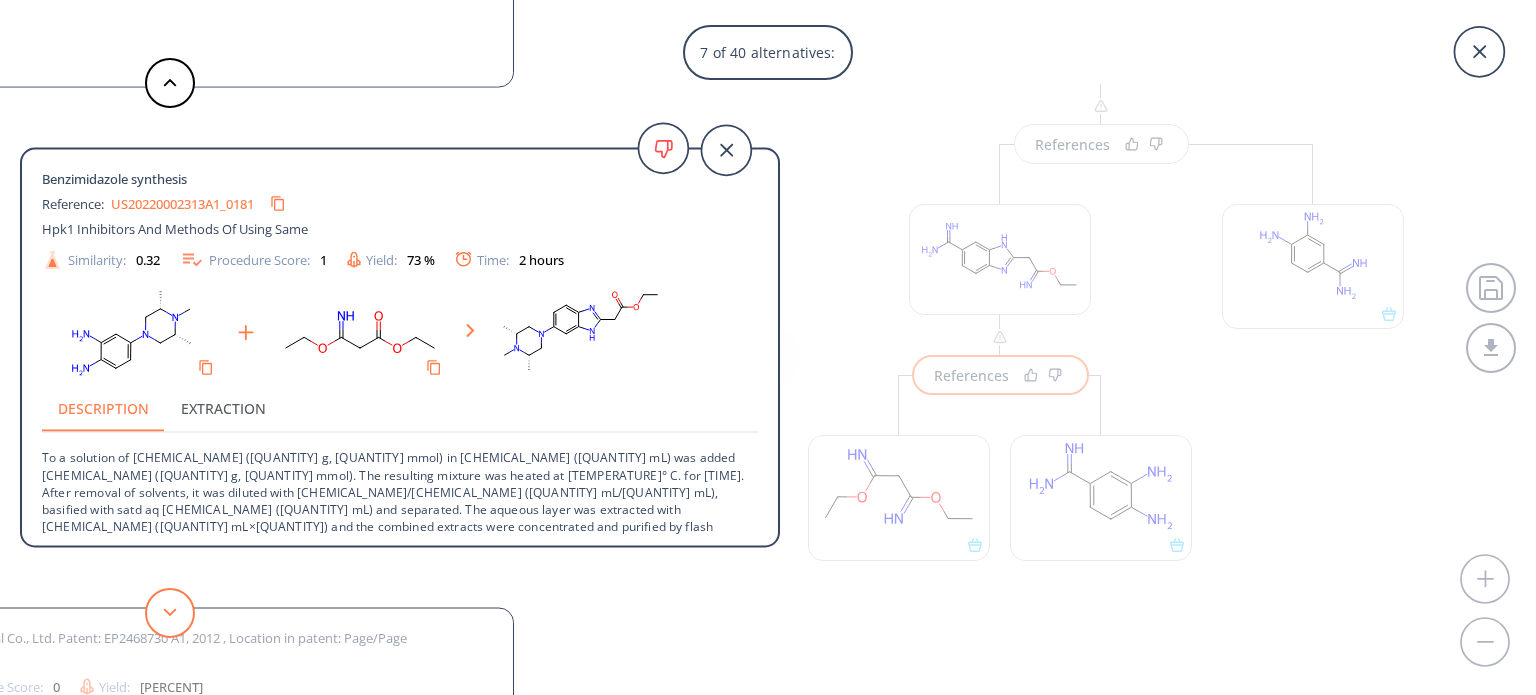 click 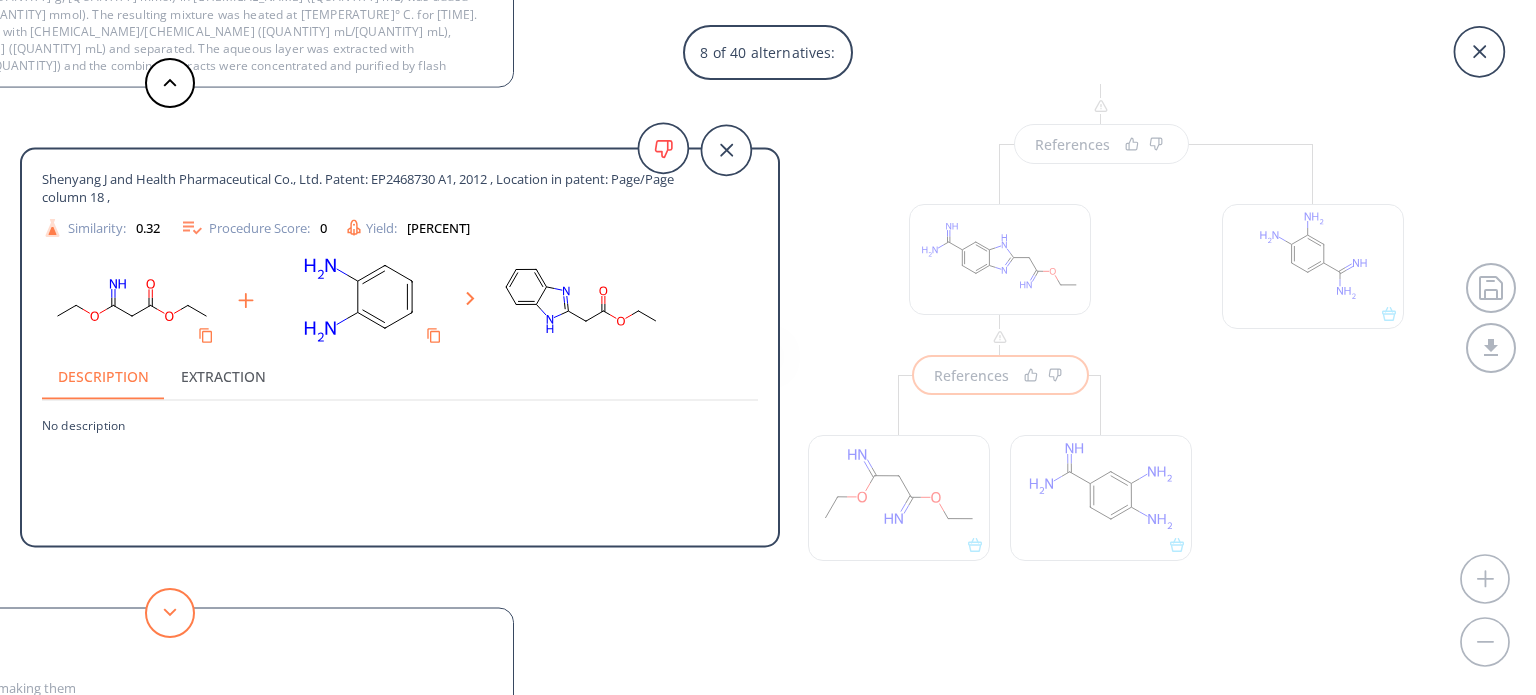 click 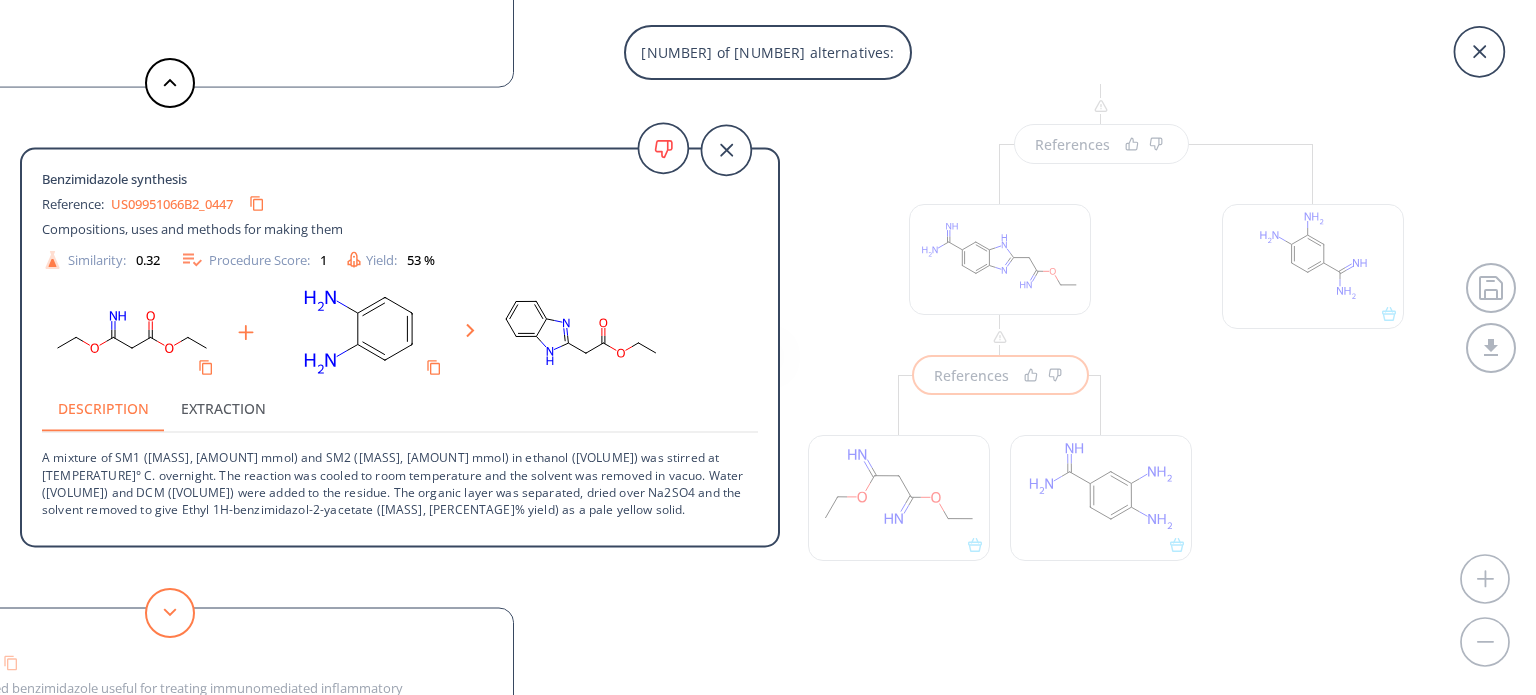 click 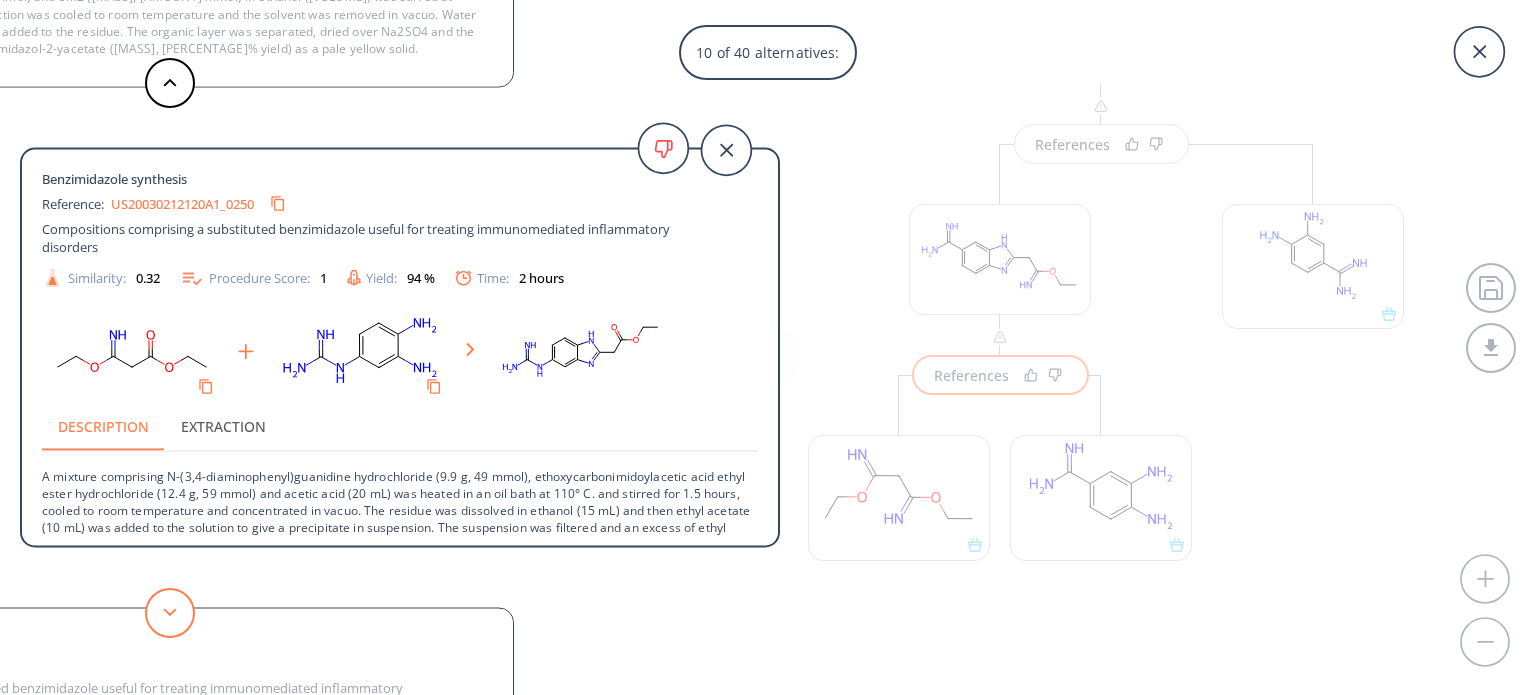 click 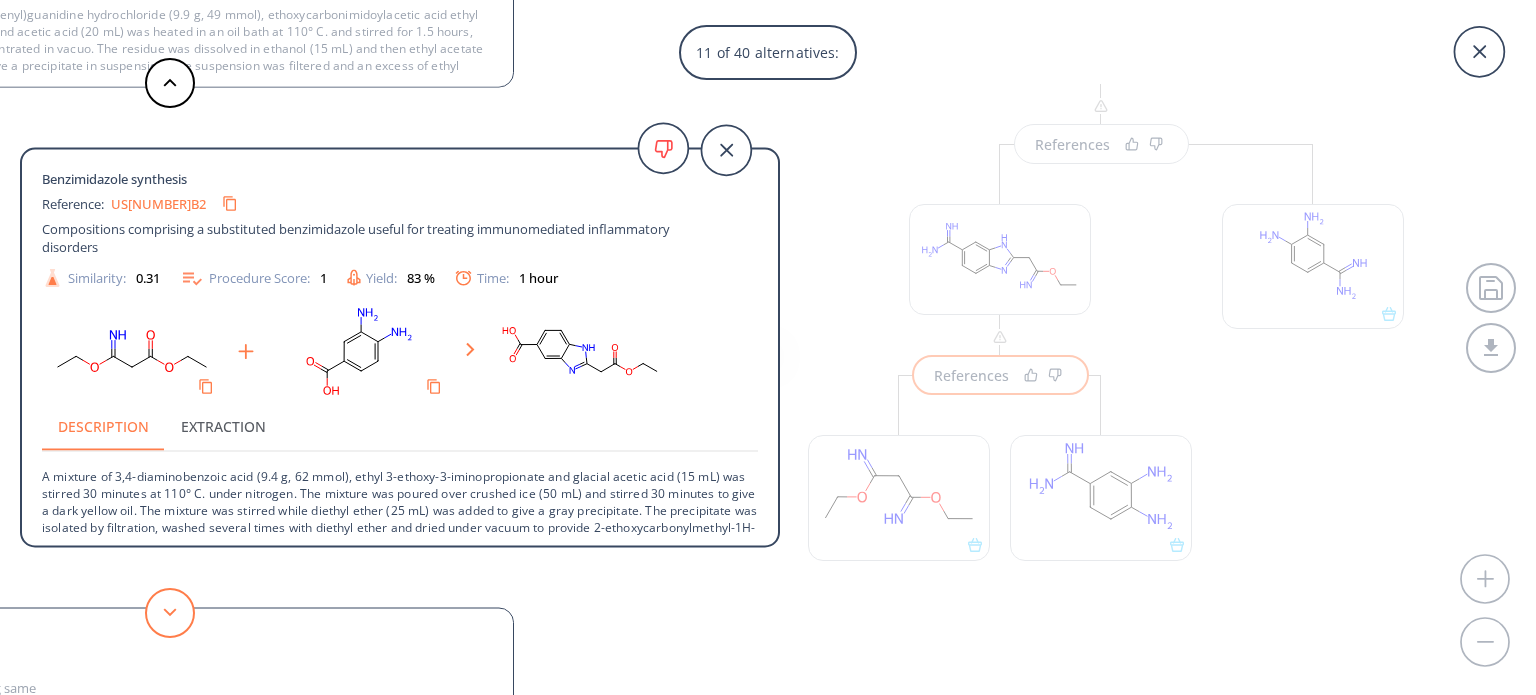 click 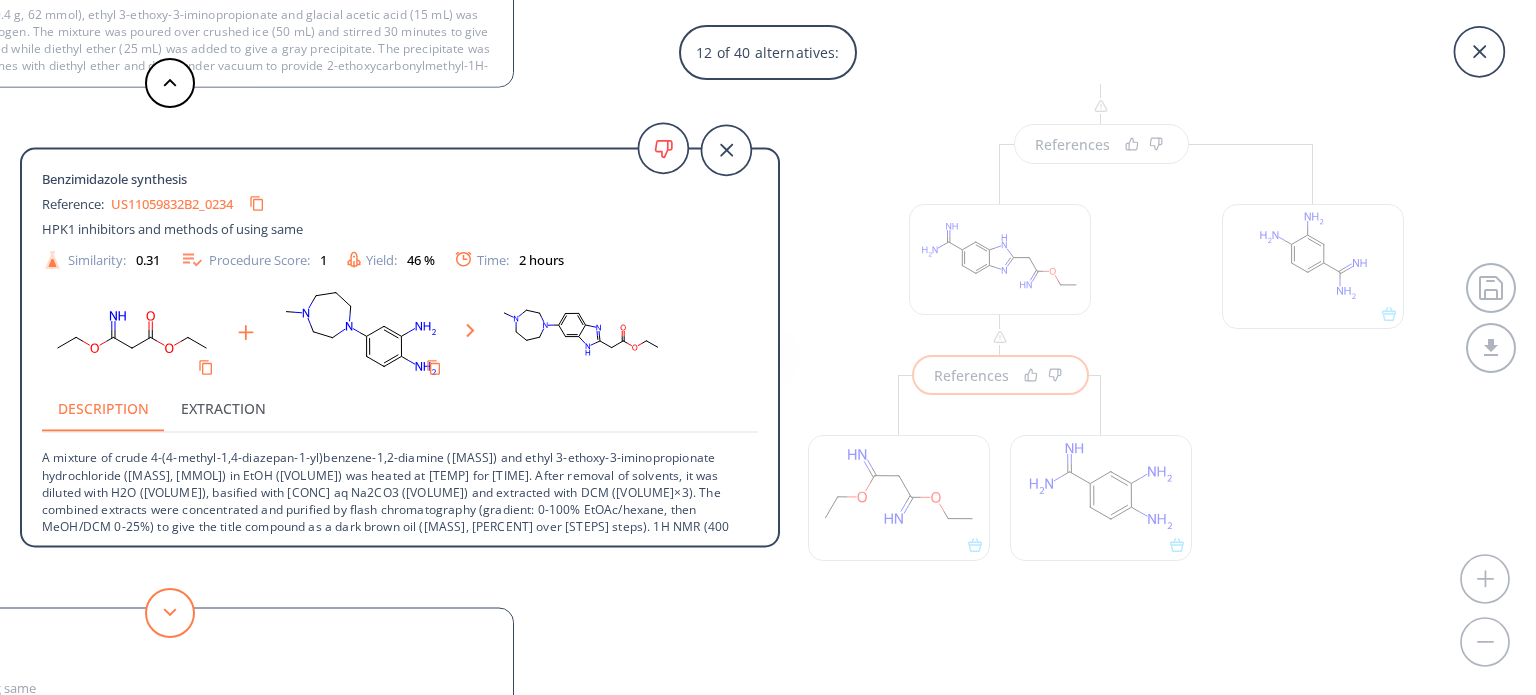 click 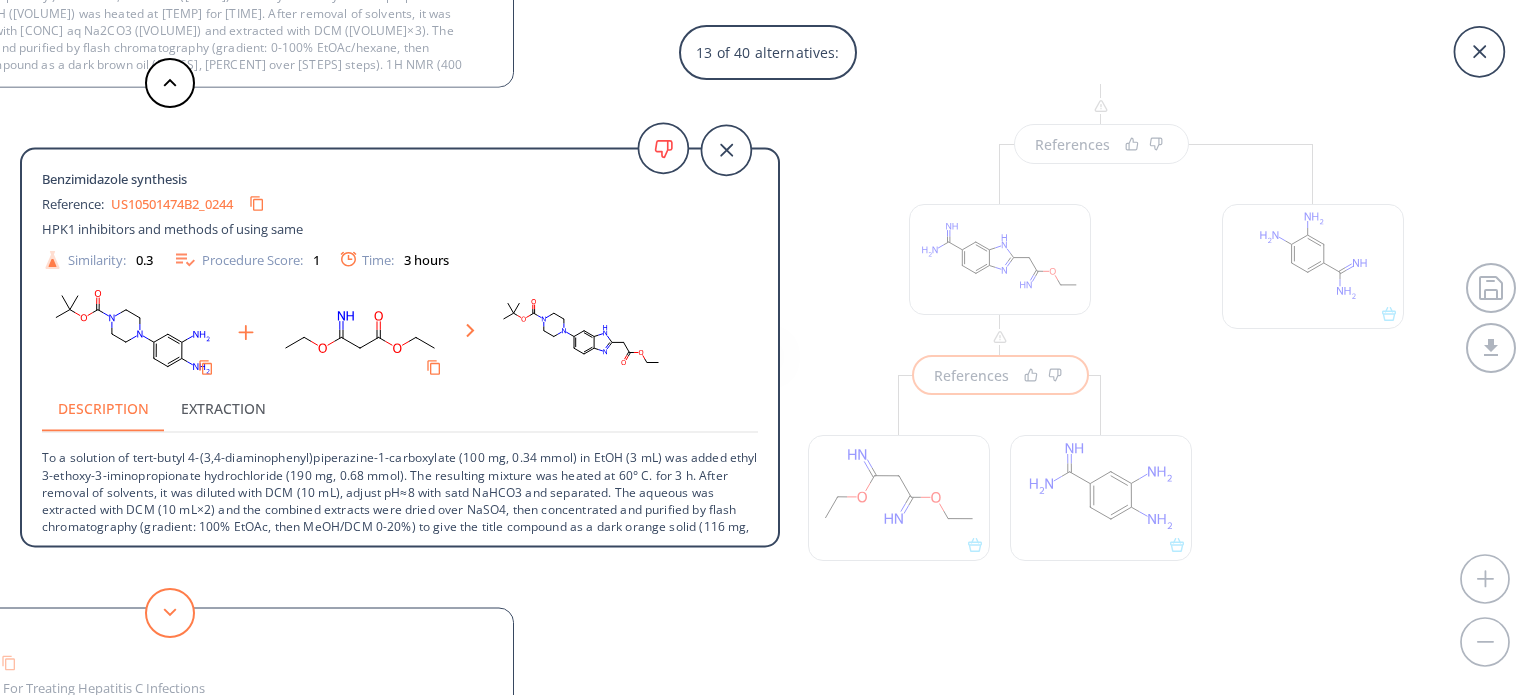 click 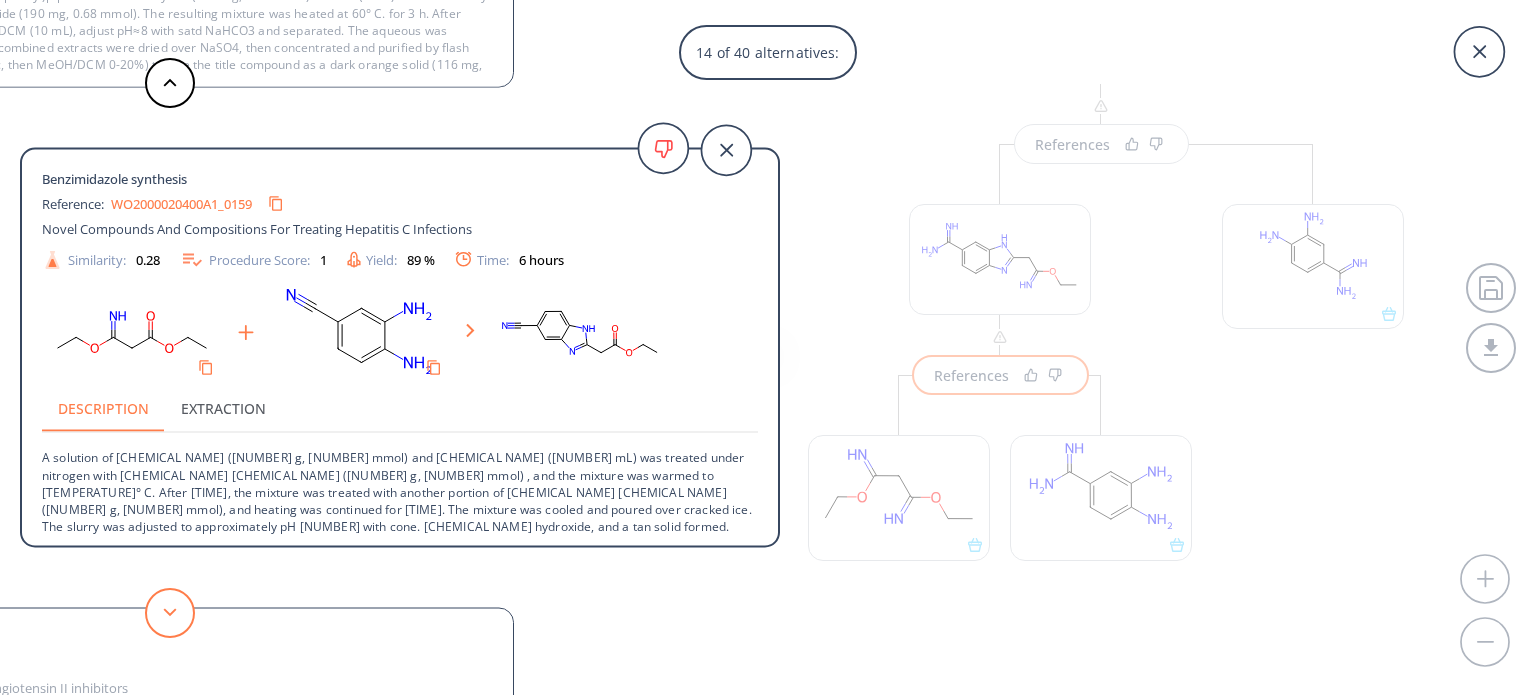 click 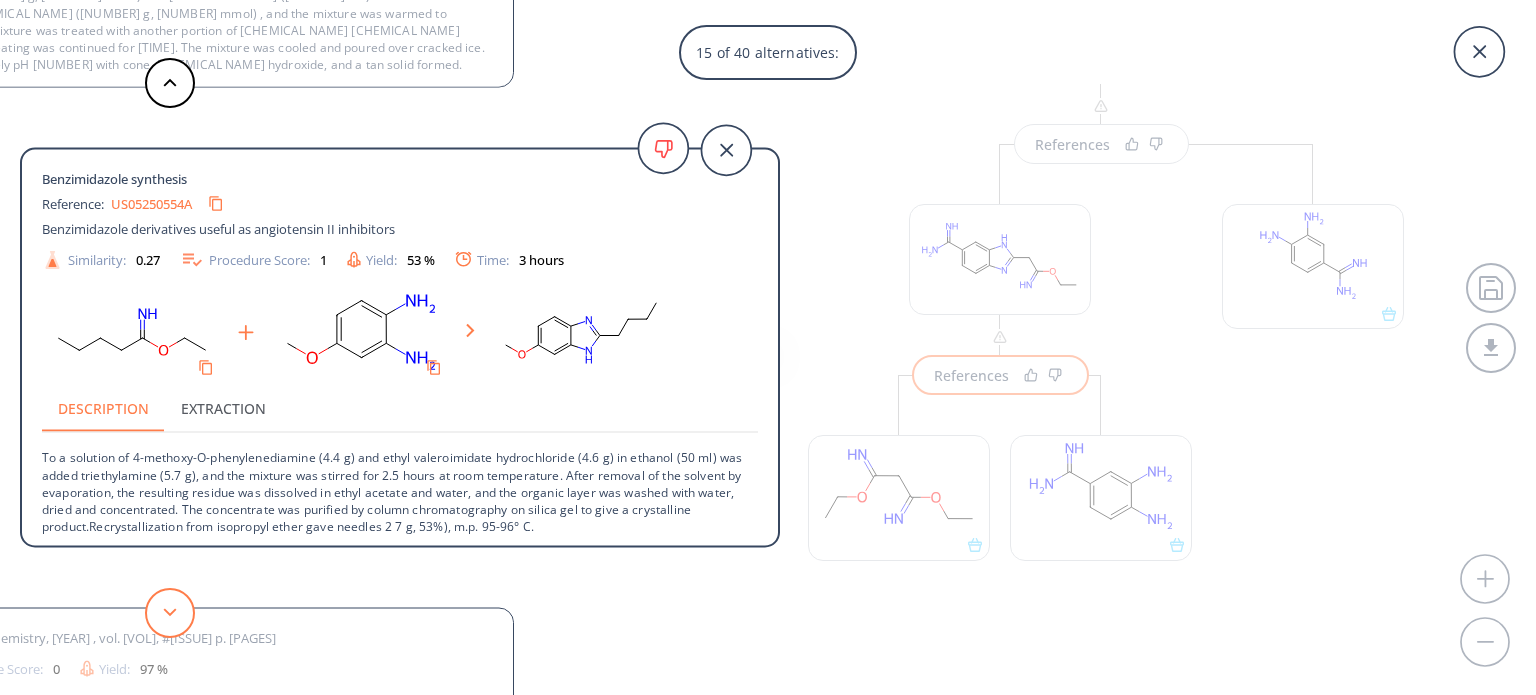 click 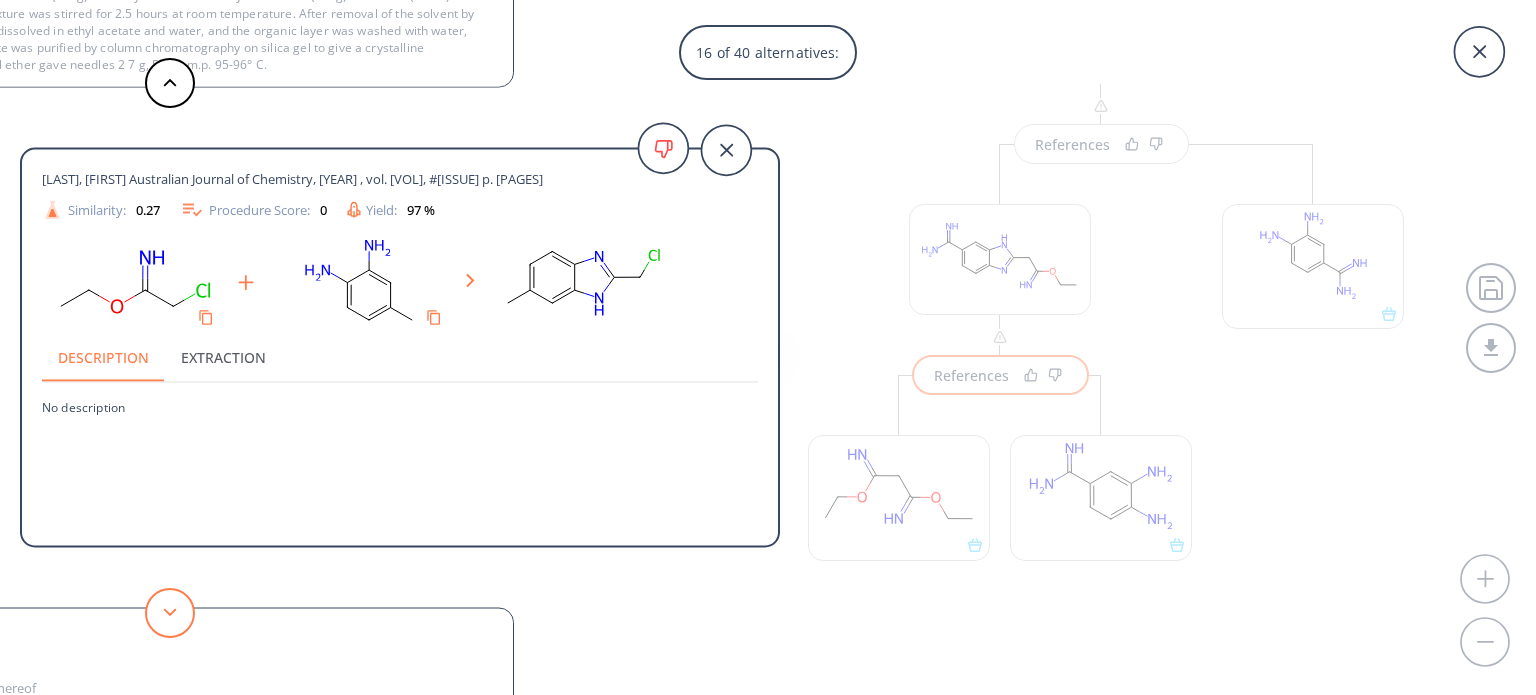 click 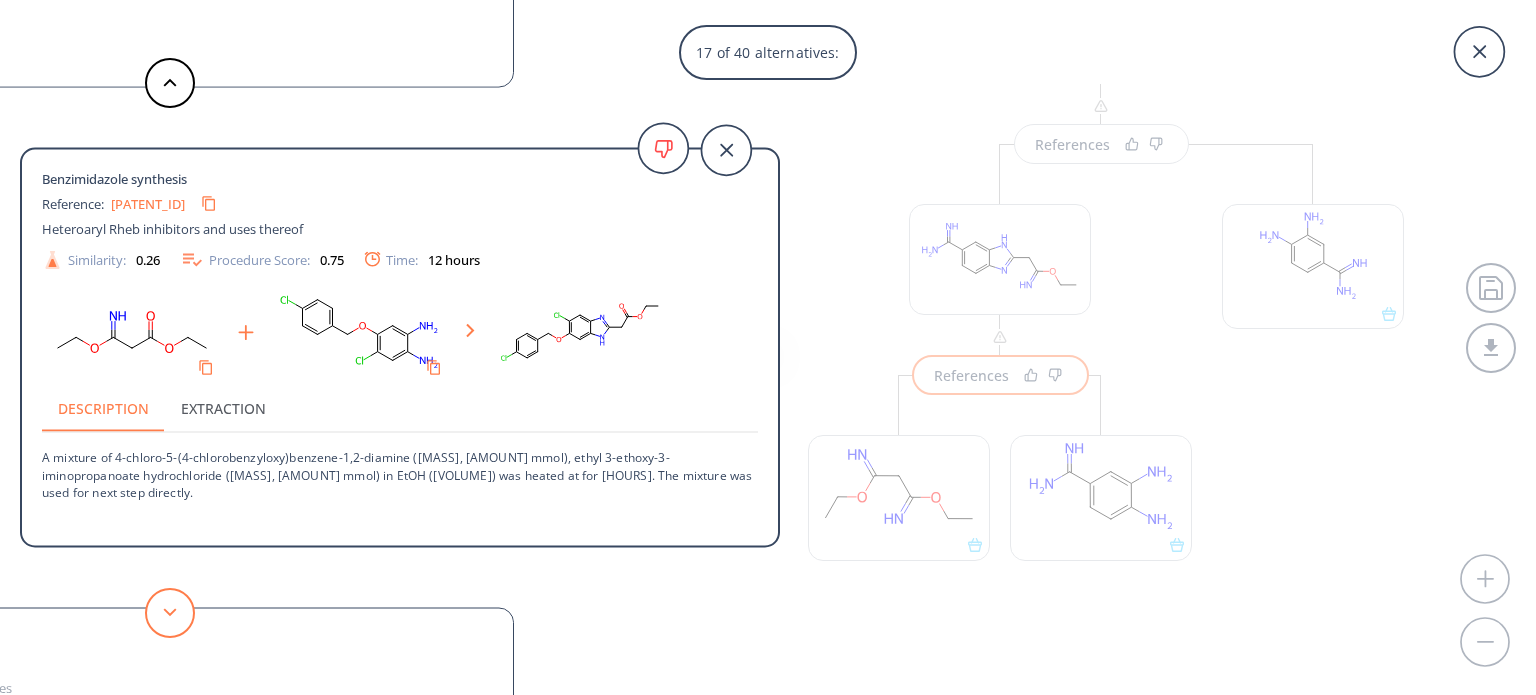 click 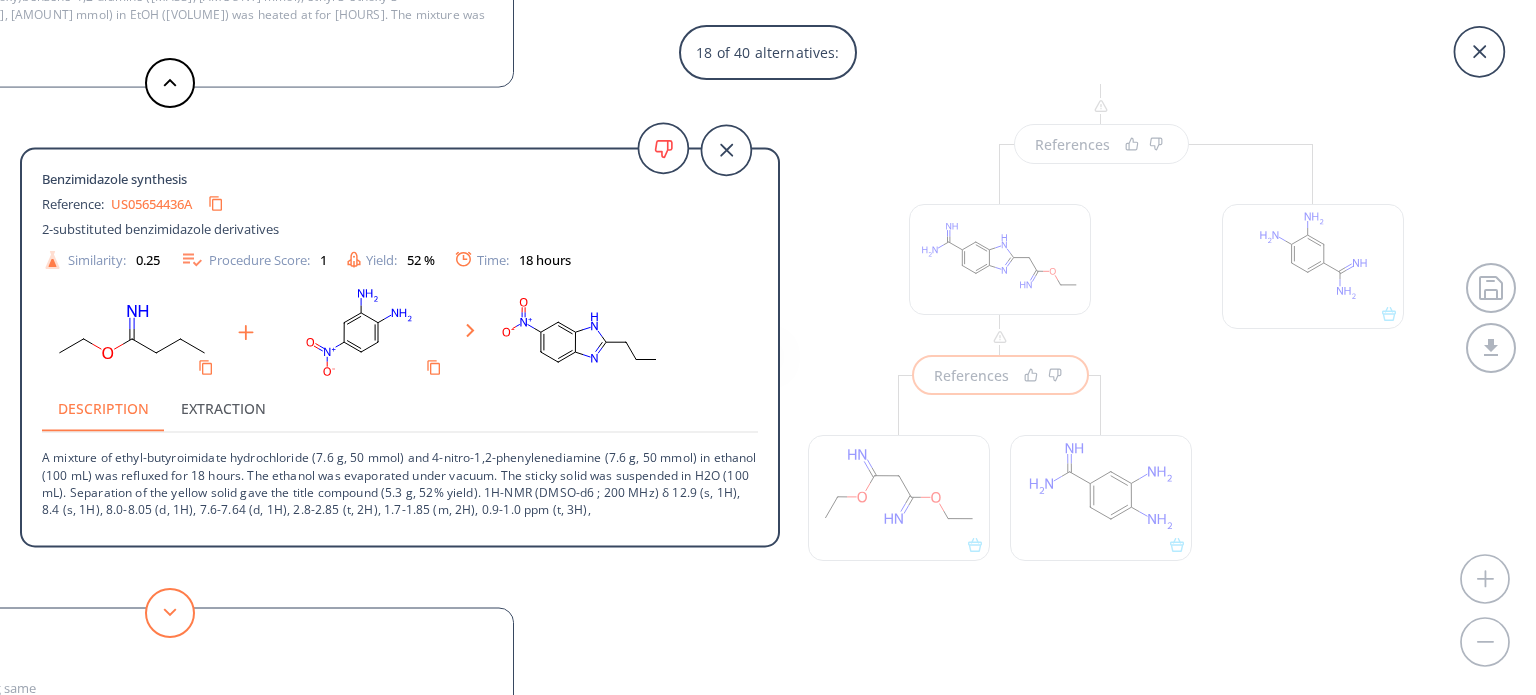 click 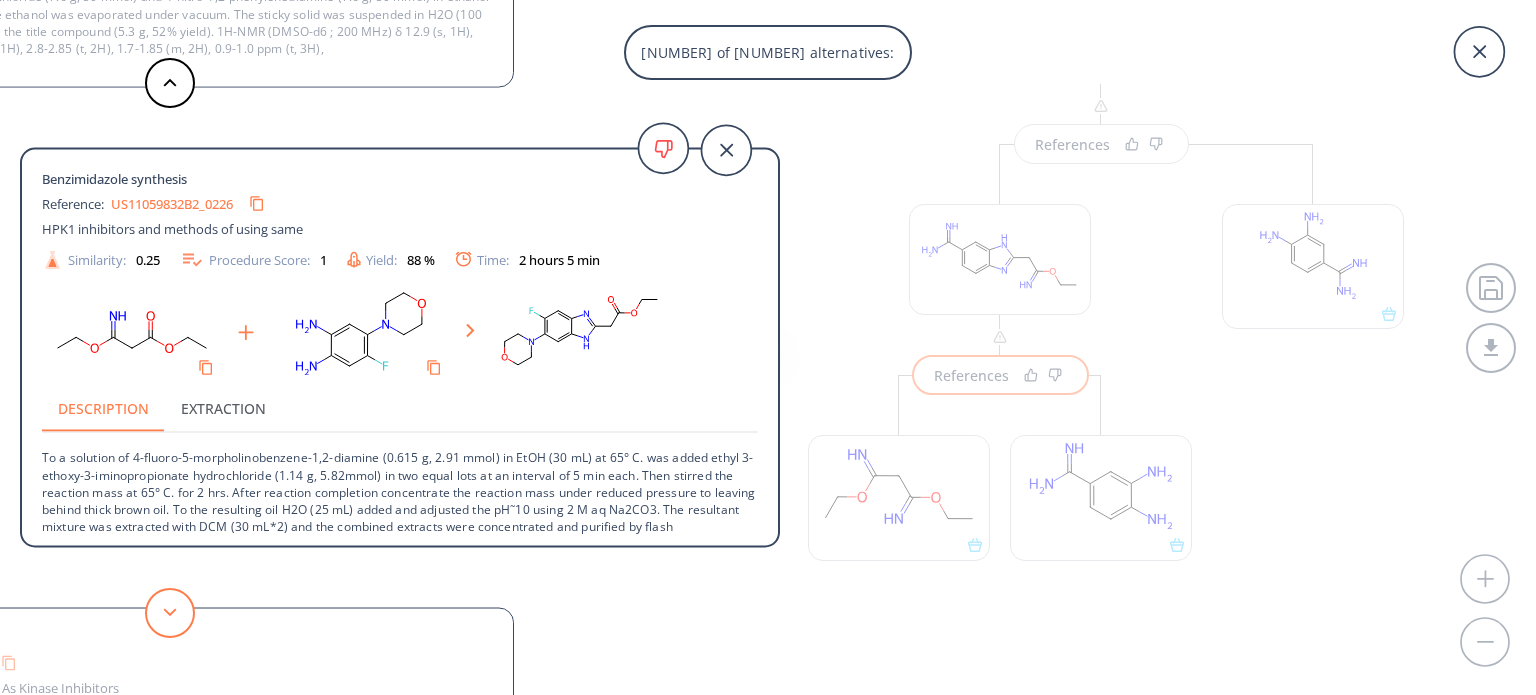 click 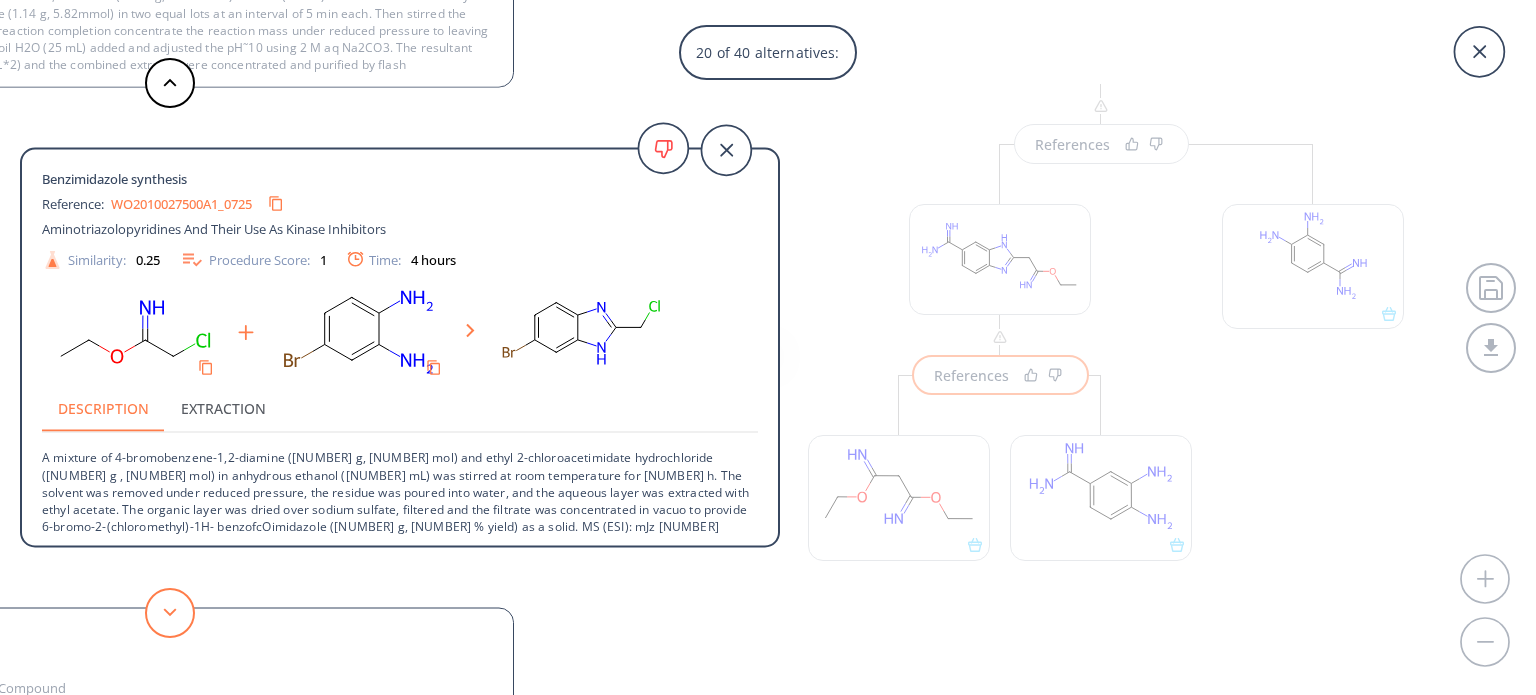 click 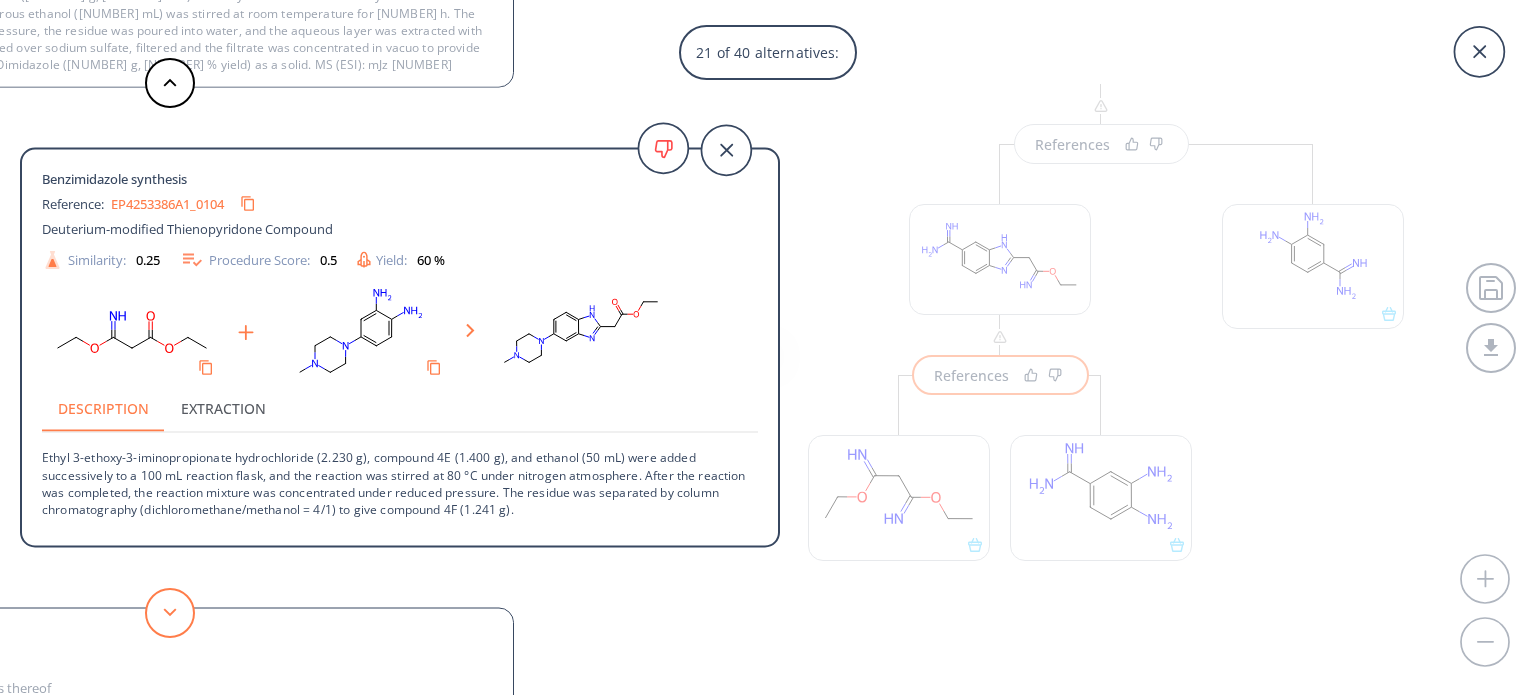 click 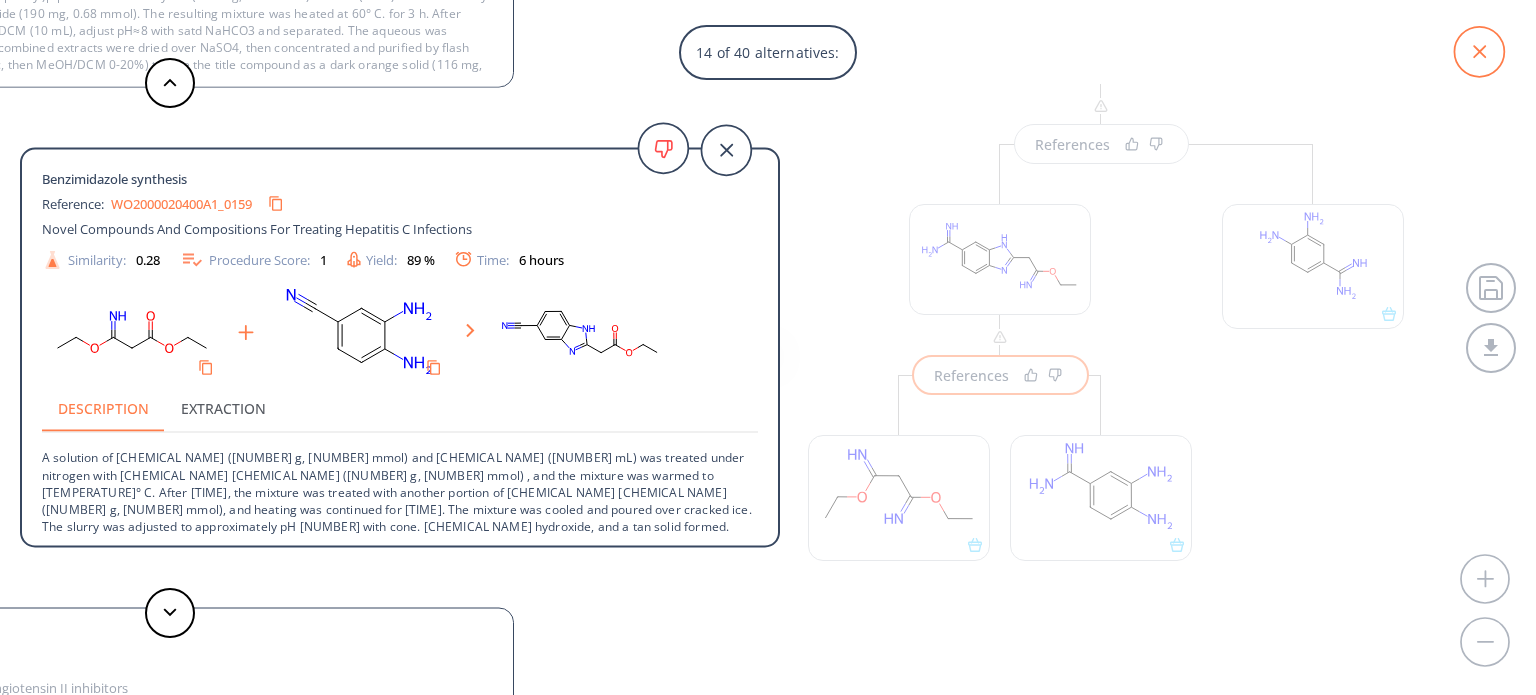 click 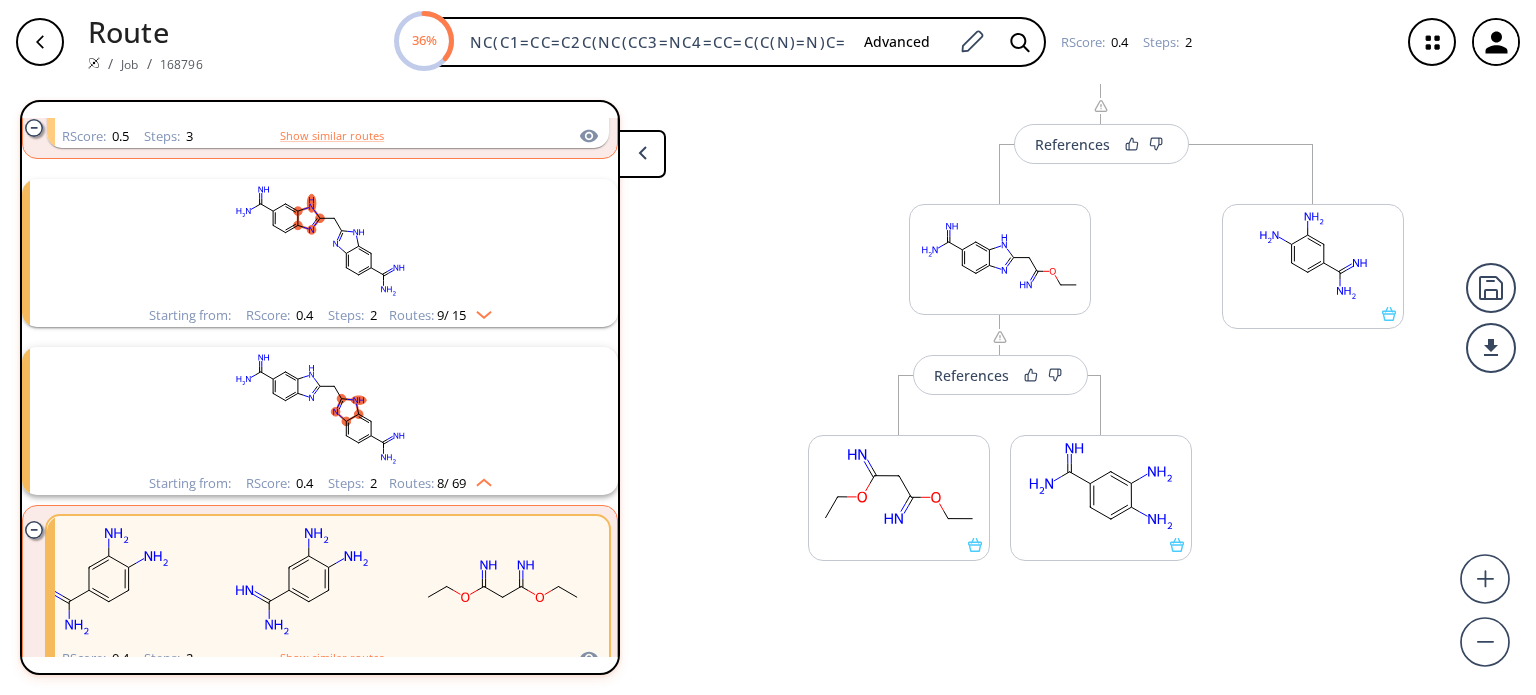 scroll, scrollTop: 0, scrollLeft: 142, axis: horizontal 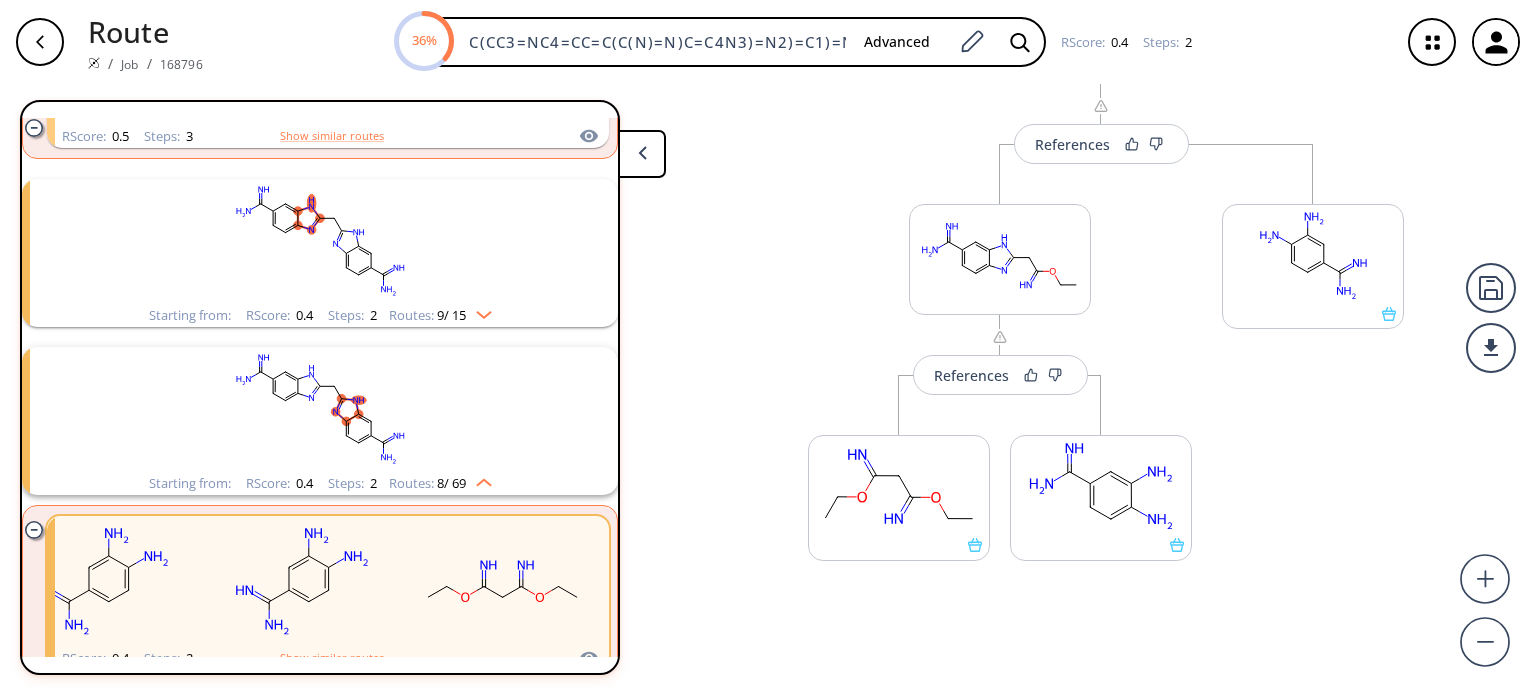 drag, startPoint x: 470, startPoint y: 41, endPoint x: 1185, endPoint y: 35, distance: 715.02515 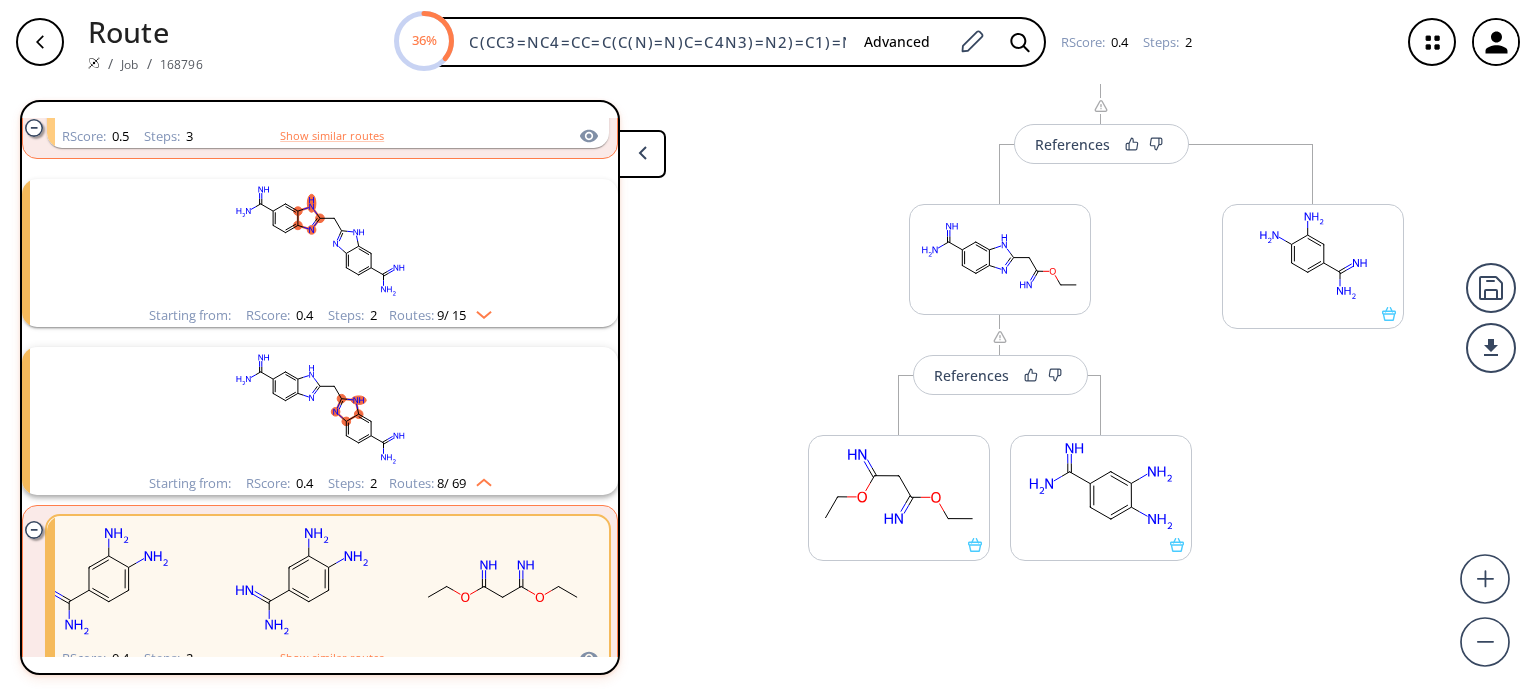 click on "[PERCENT] NC([COMPOUND]) Advanced RScore : [SCORE] Steps : [STEPS] Show similar routes" at bounding box center (801, 42) 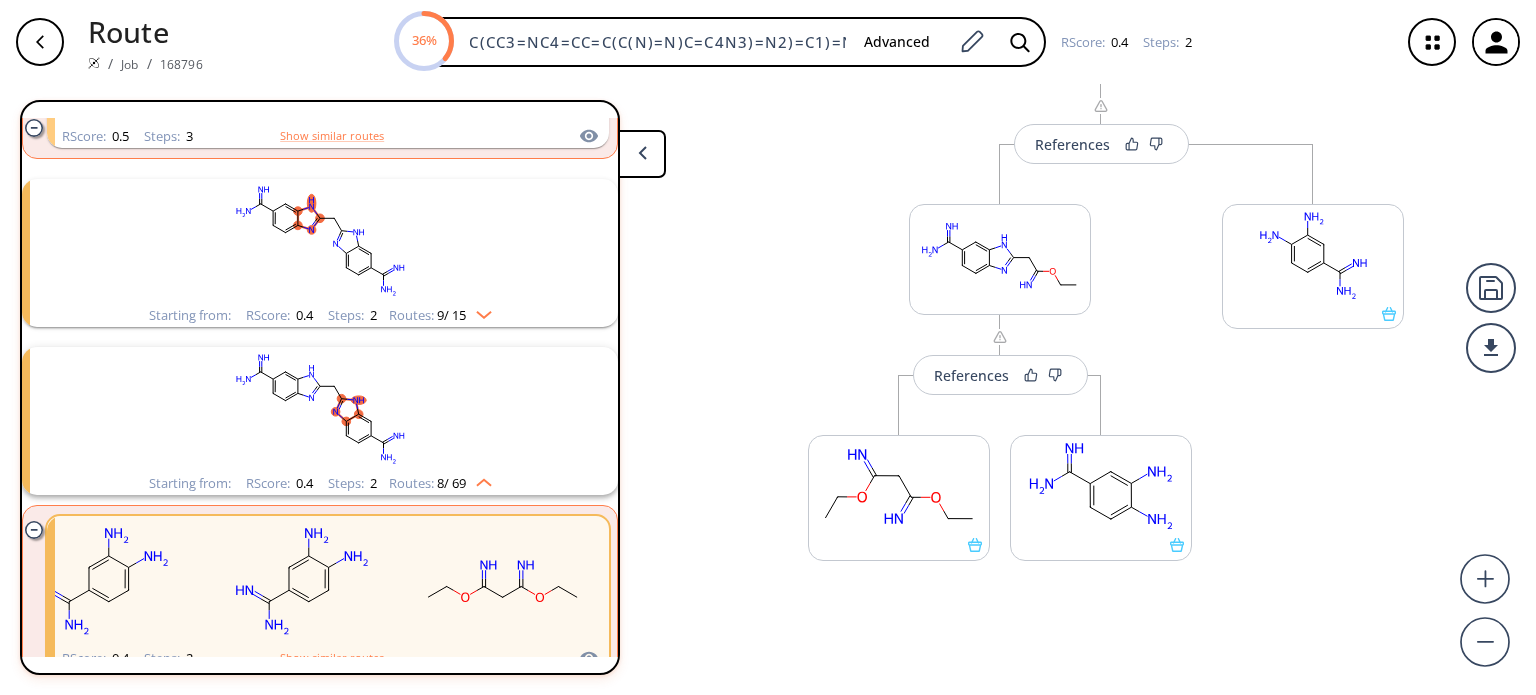 paste on "#CC1=CC=C2C(NC(CC3=NC4=CC=C(C#N)C=C4N3)=N2)=C1" 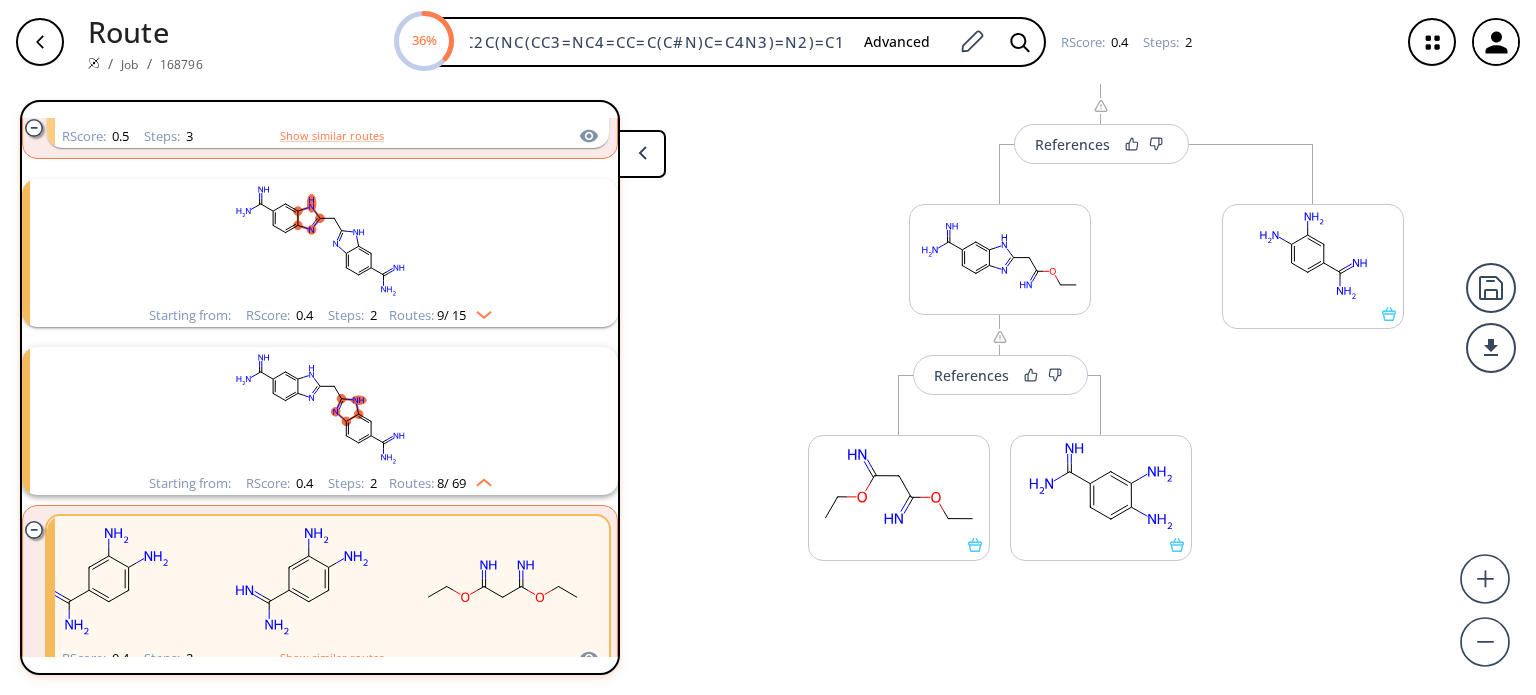 scroll, scrollTop: 0, scrollLeft: 95, axis: horizontal 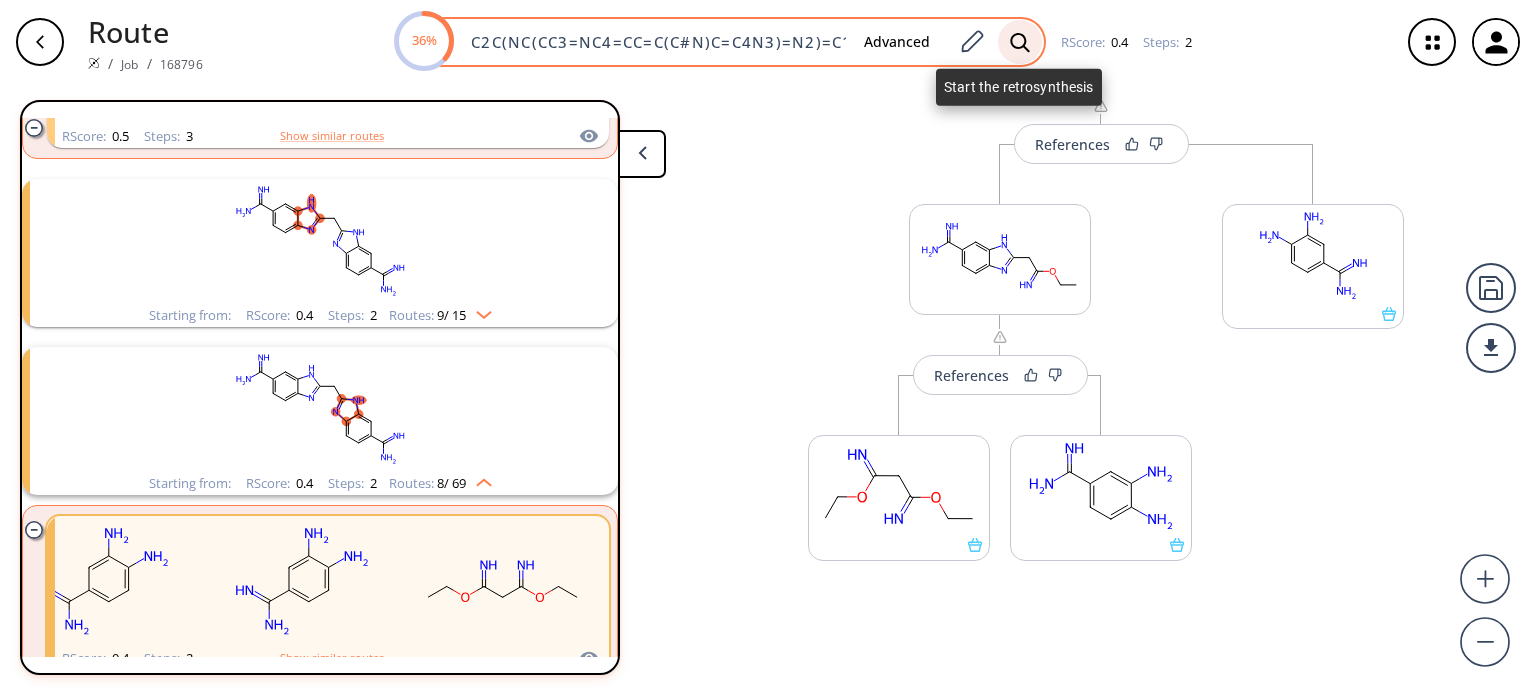 type on "N#CC1=CC=C2C(NC(CC3=NC4=CC=C(C#N)C=C4N3)=N2)=C1" 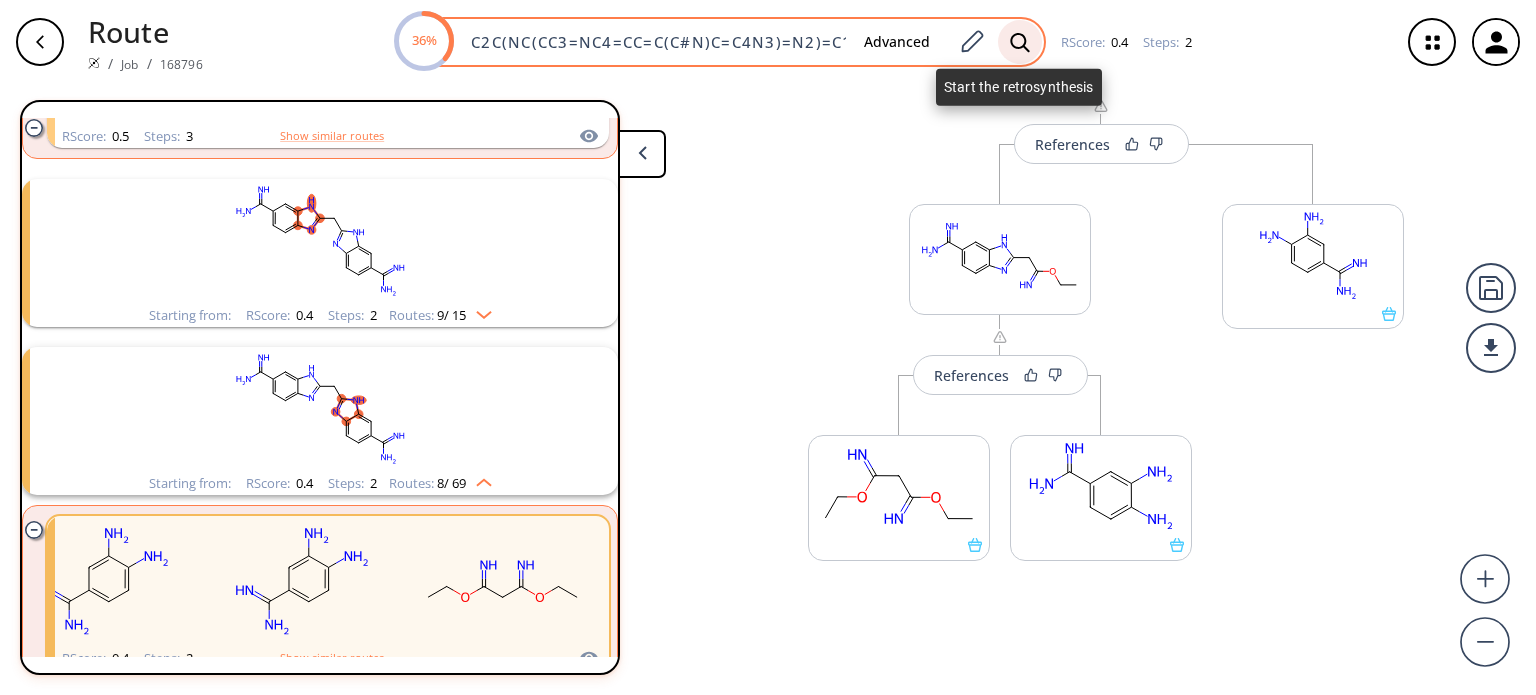 scroll, scrollTop: 0, scrollLeft: 0, axis: both 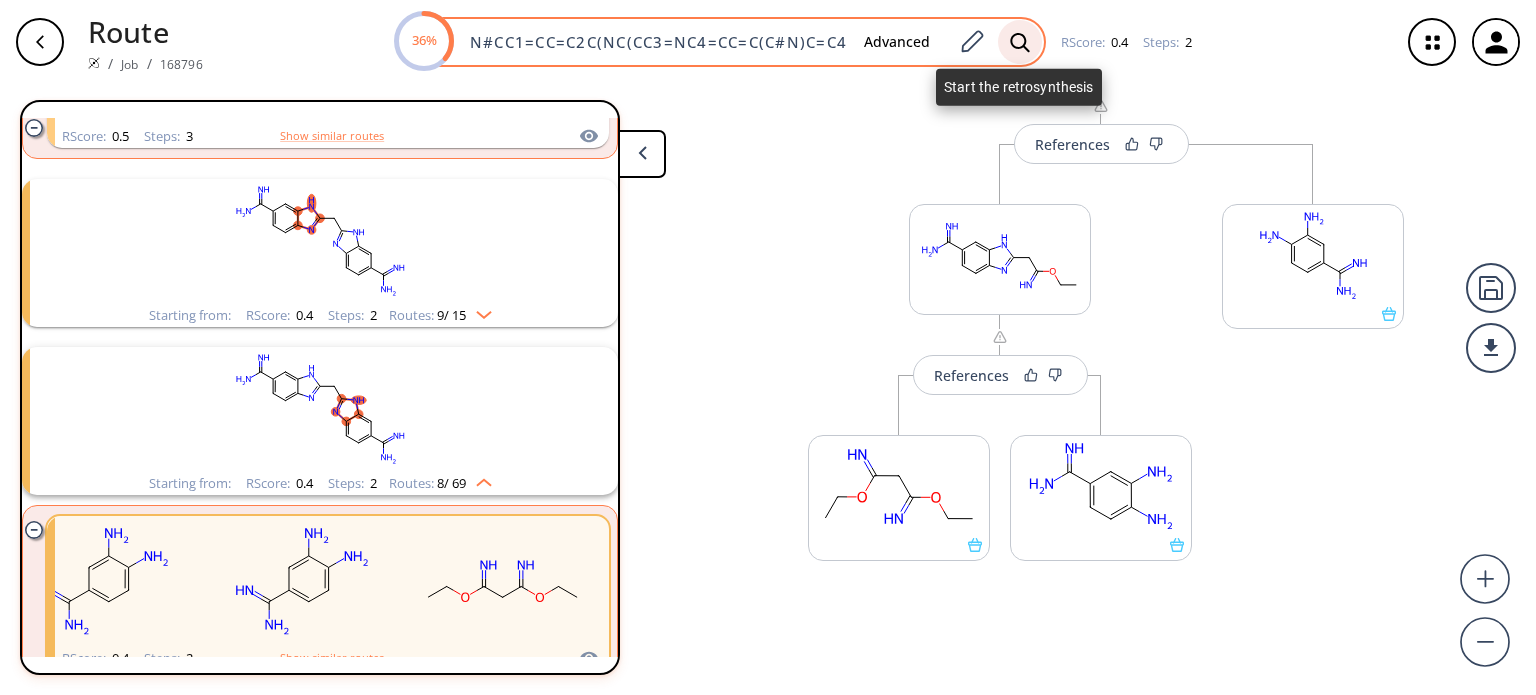 click 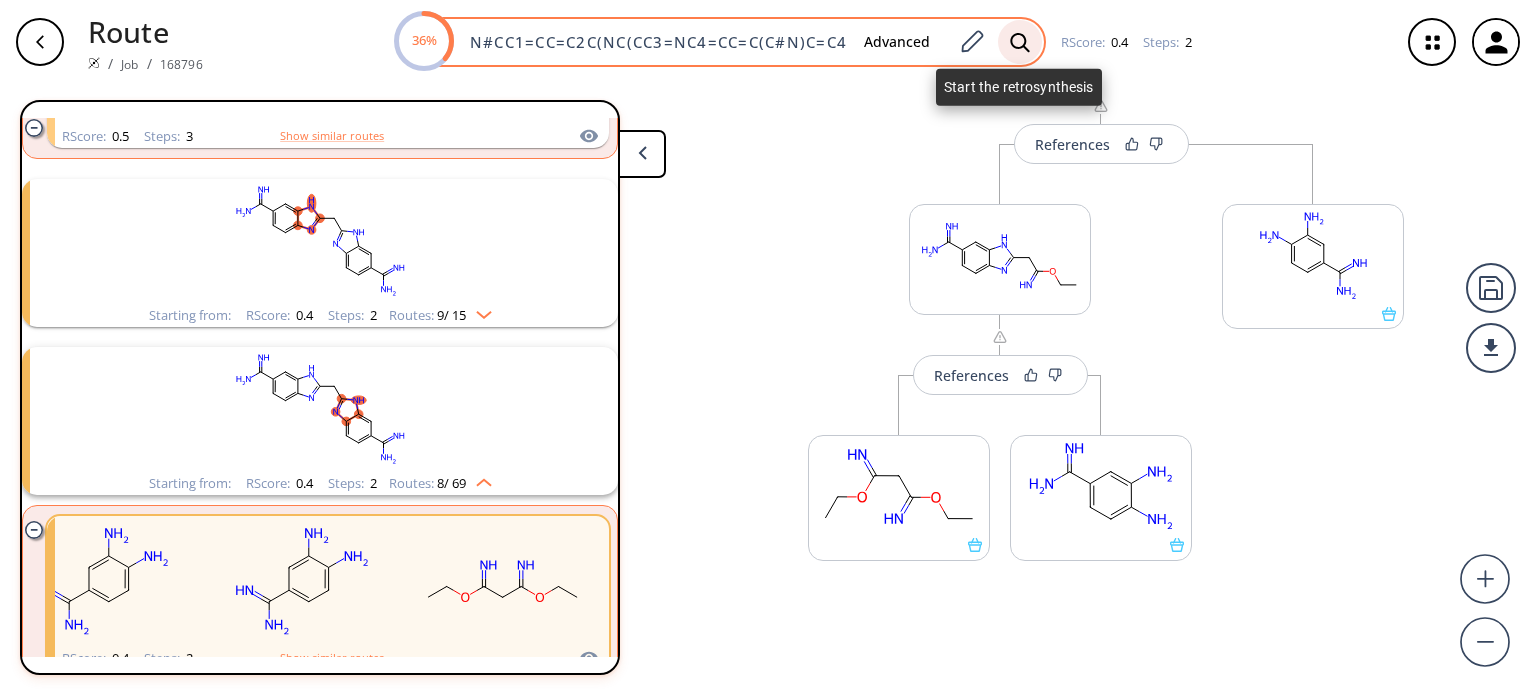 scroll, scrollTop: 0, scrollLeft: 95, axis: horizontal 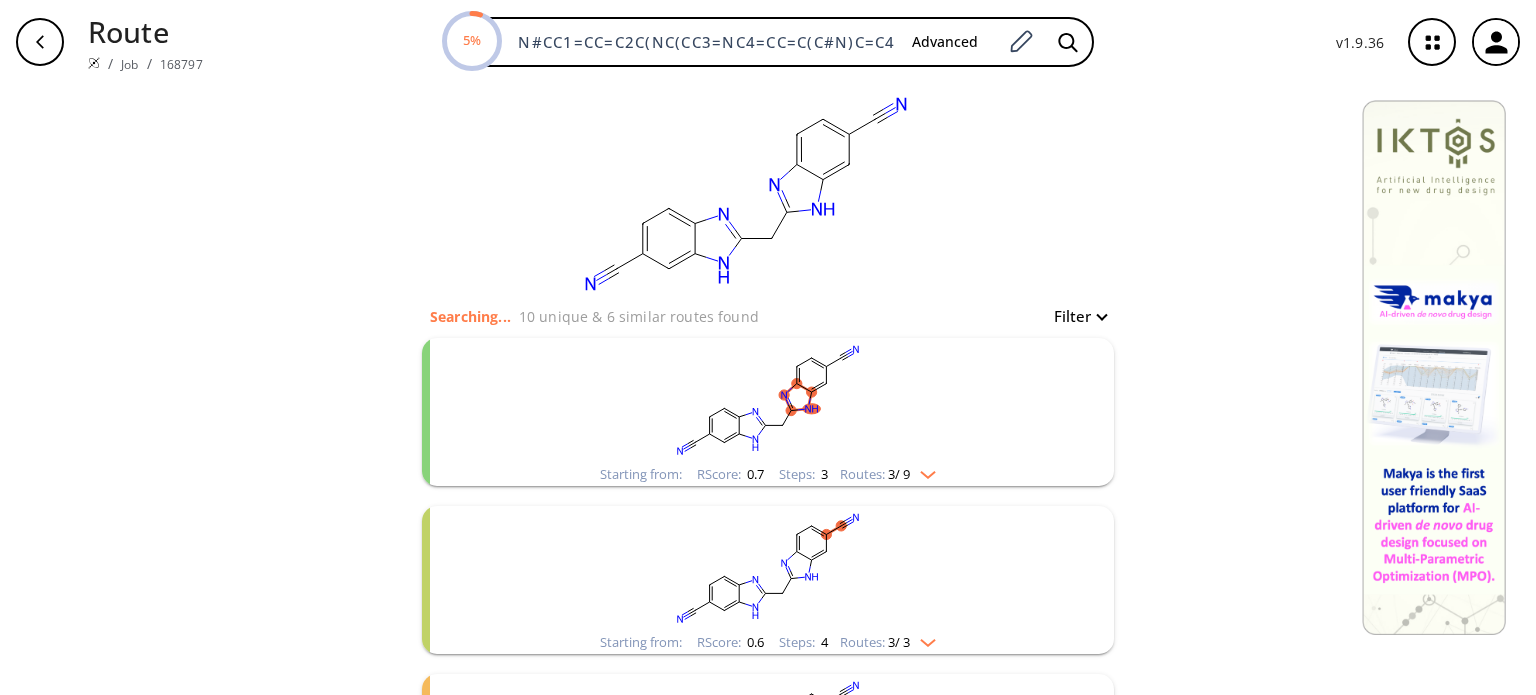 click 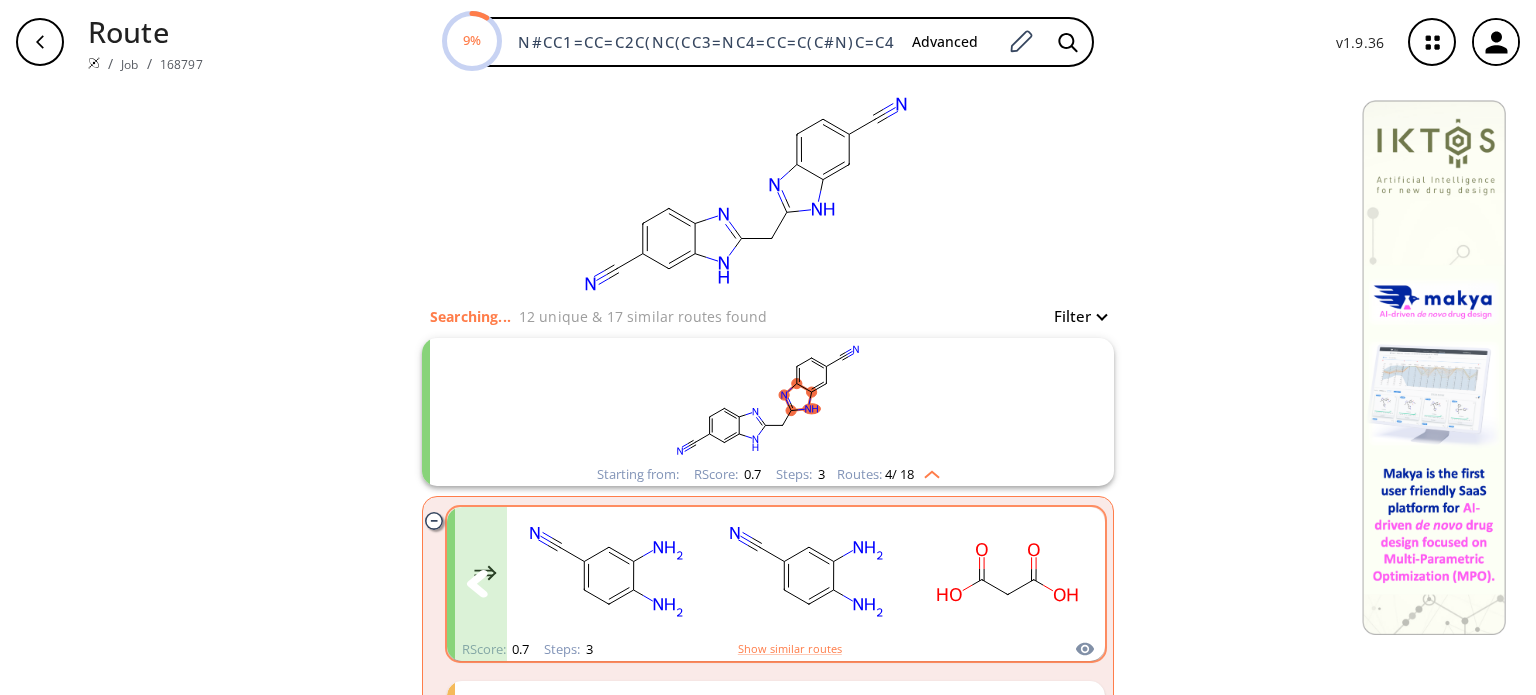 click 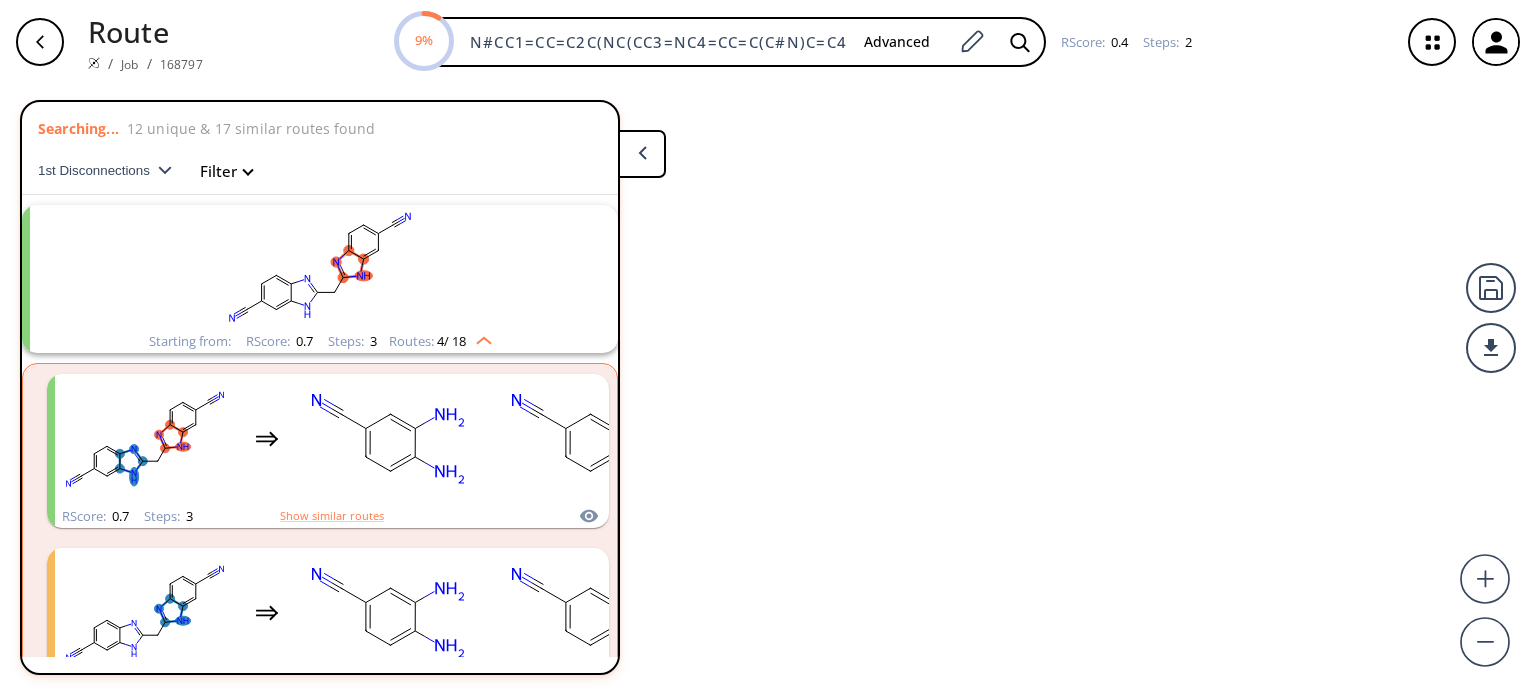 scroll, scrollTop: 44, scrollLeft: 0, axis: vertical 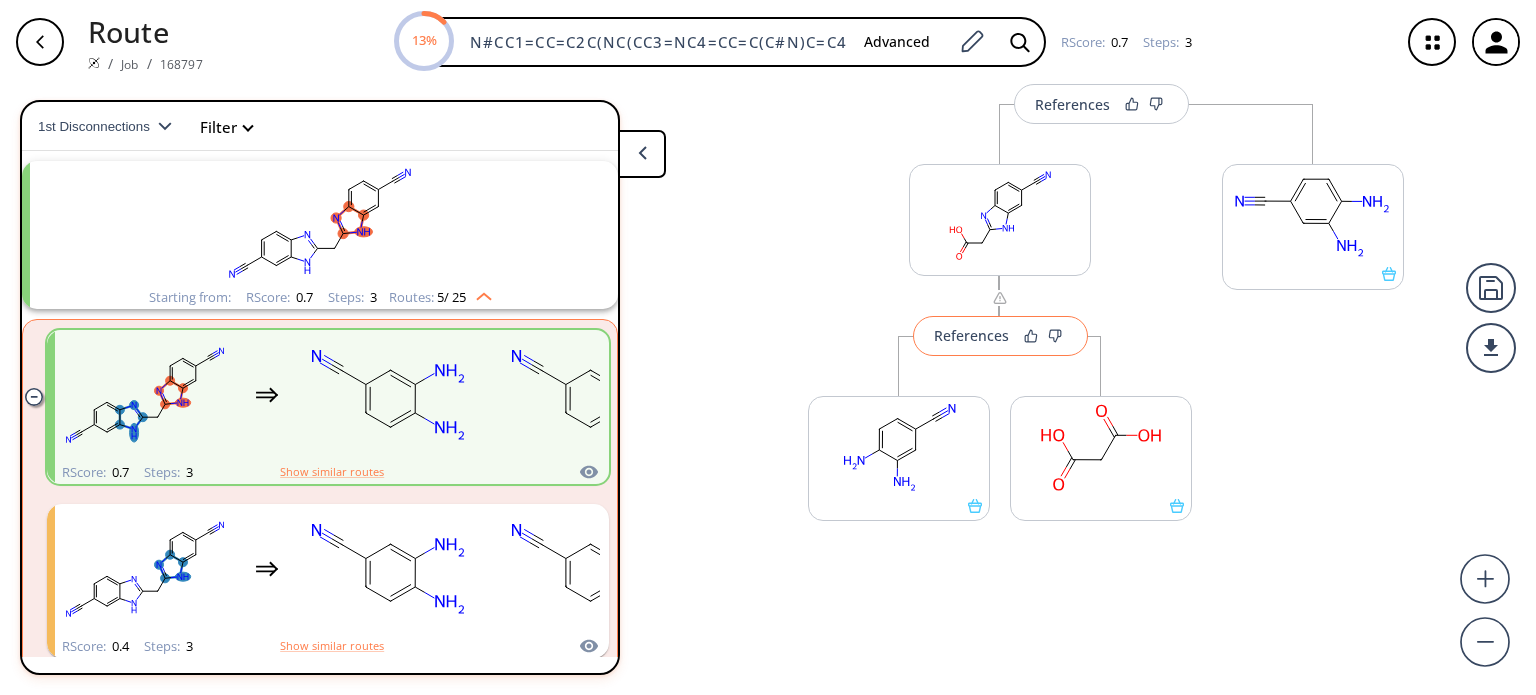 click on "References" at bounding box center [1000, 336] 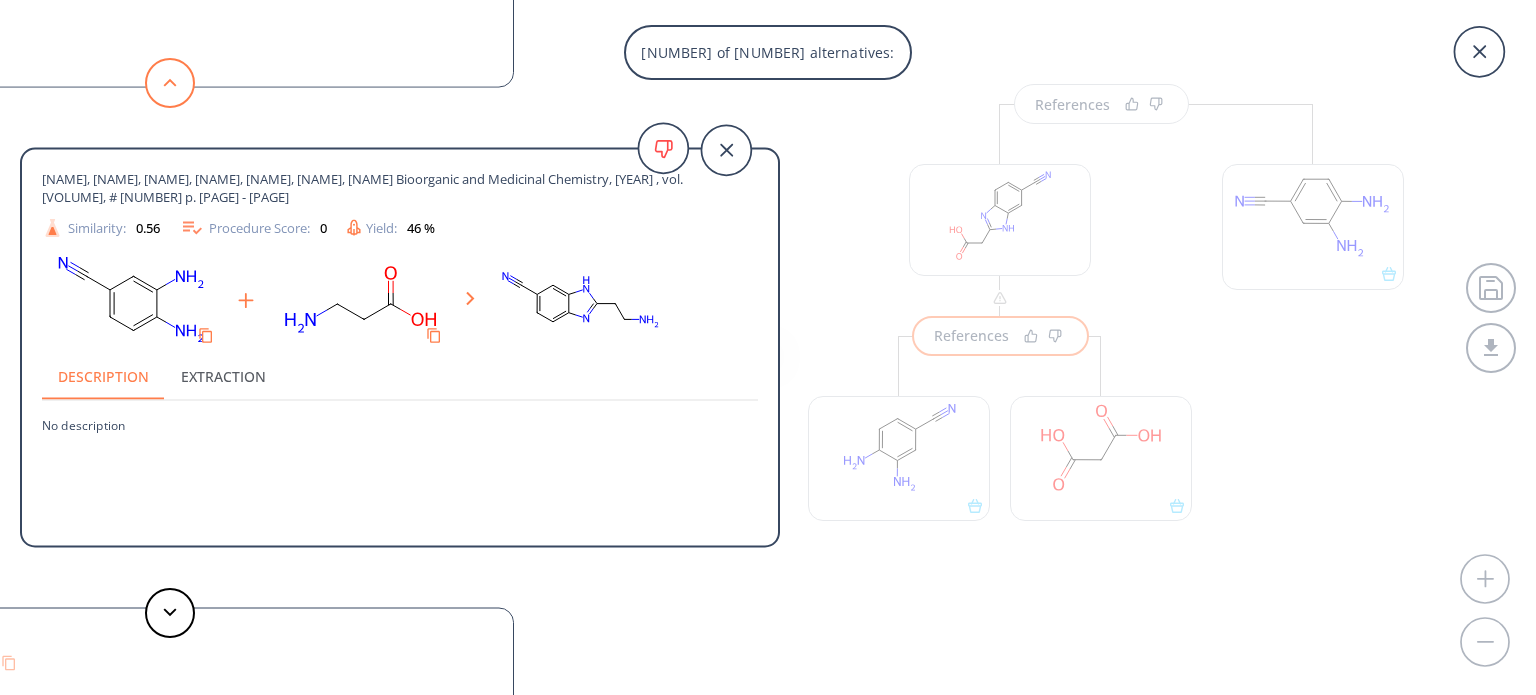 click at bounding box center [170, 83] 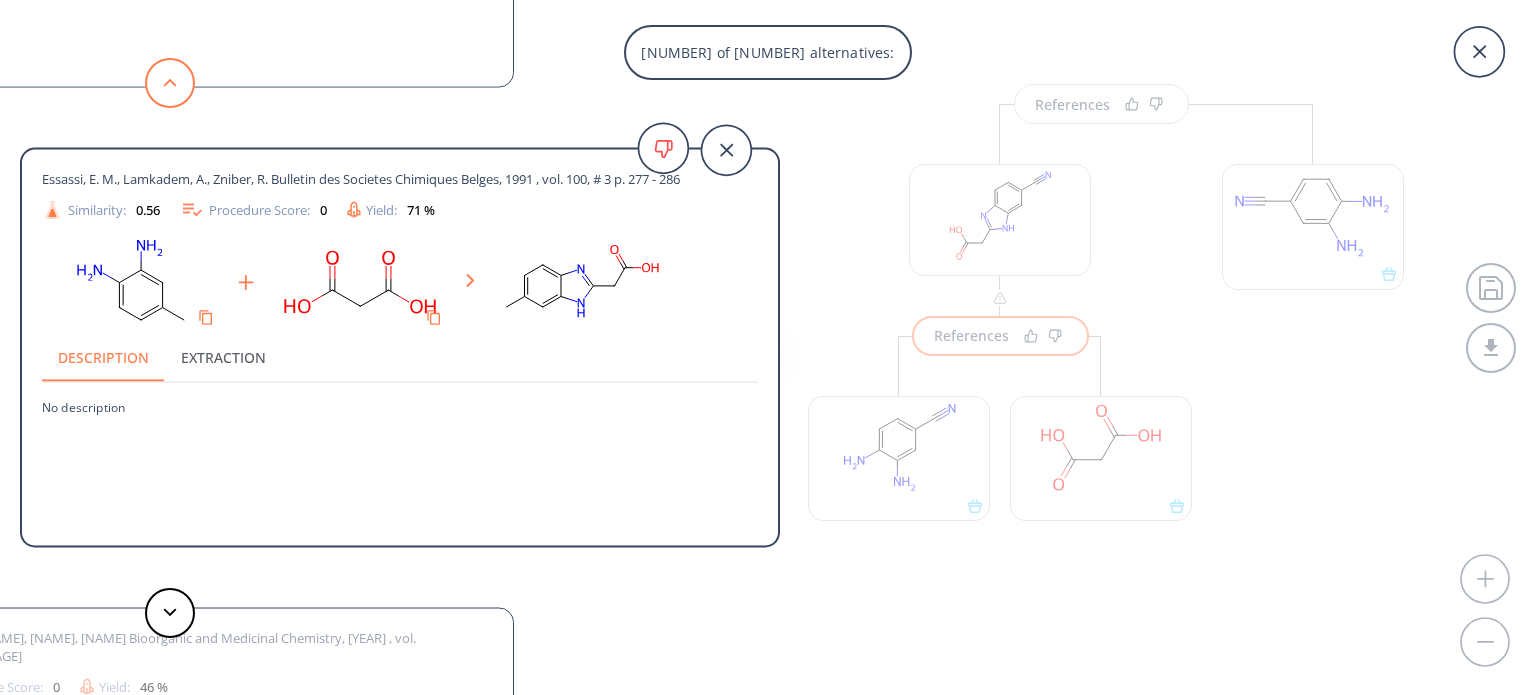 click at bounding box center [170, 83] 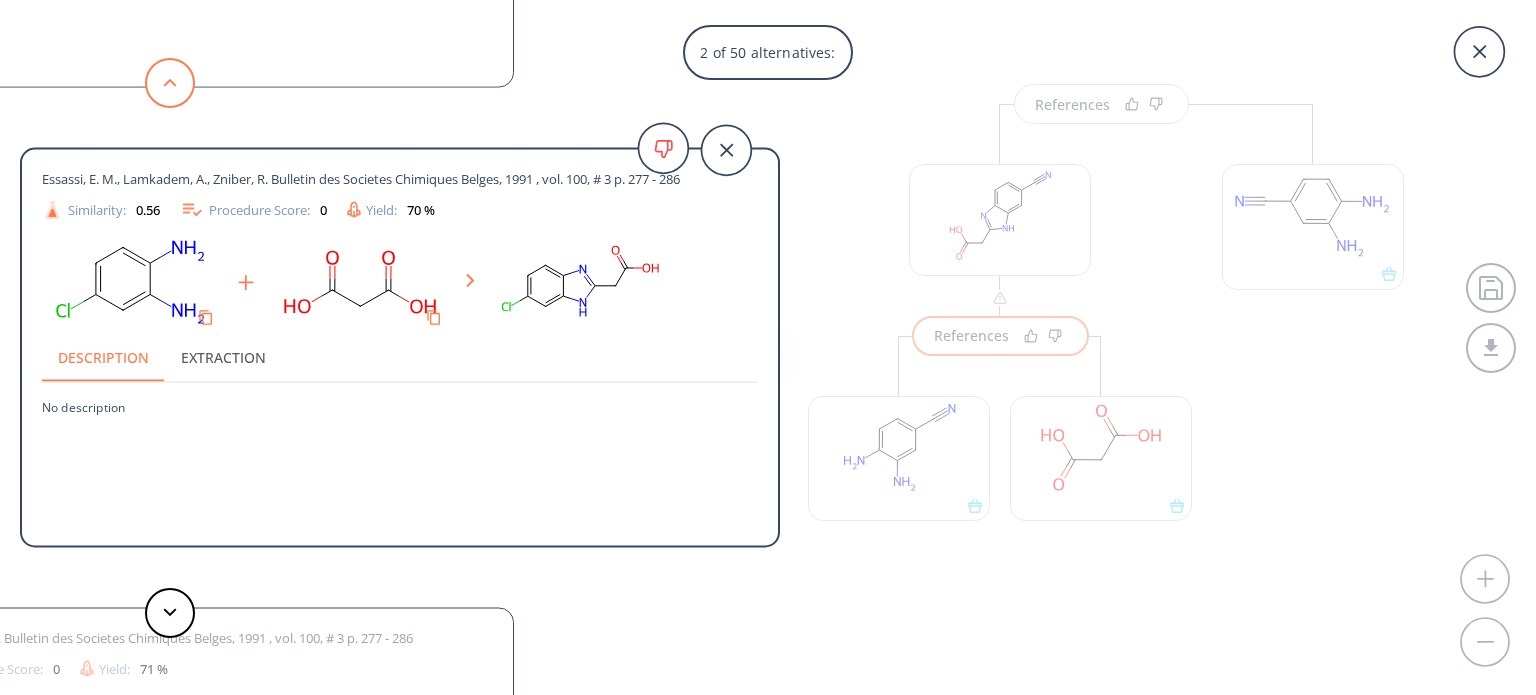 click at bounding box center [170, 83] 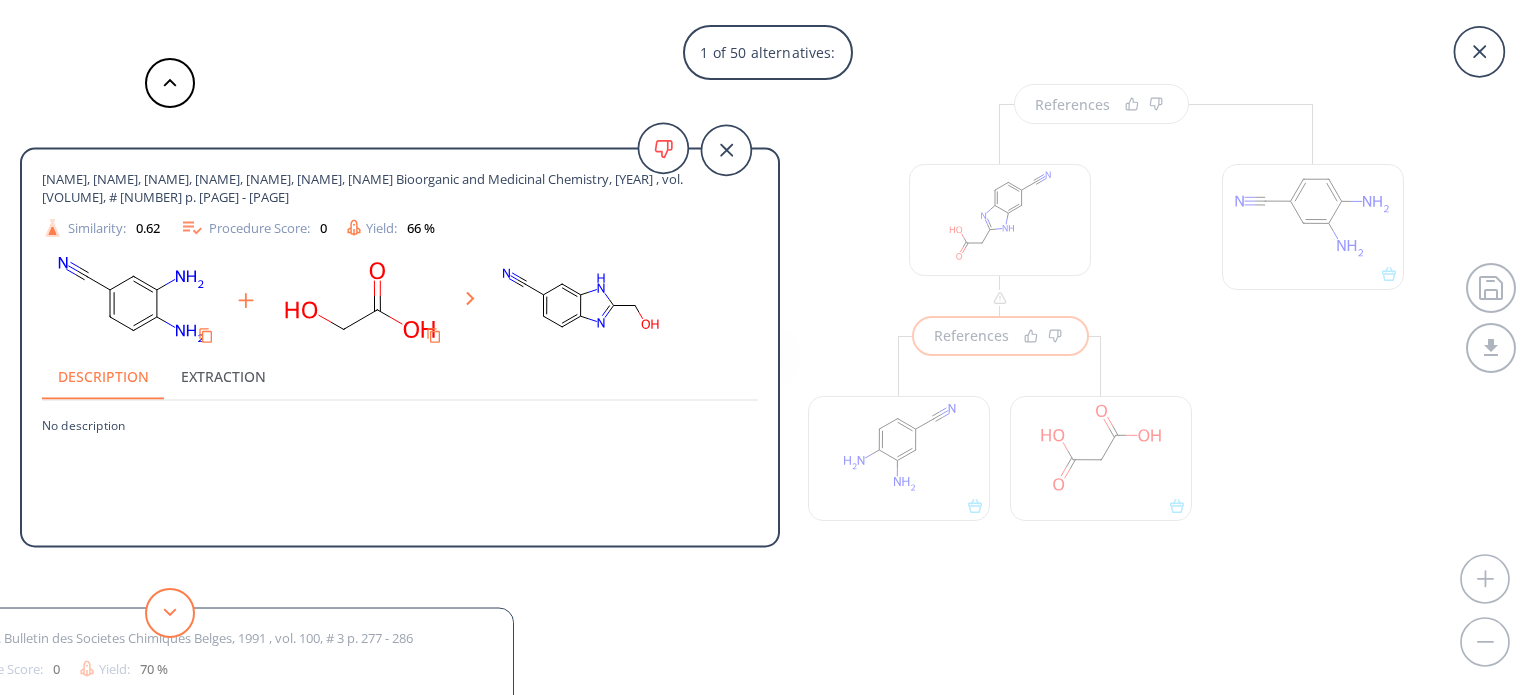 click 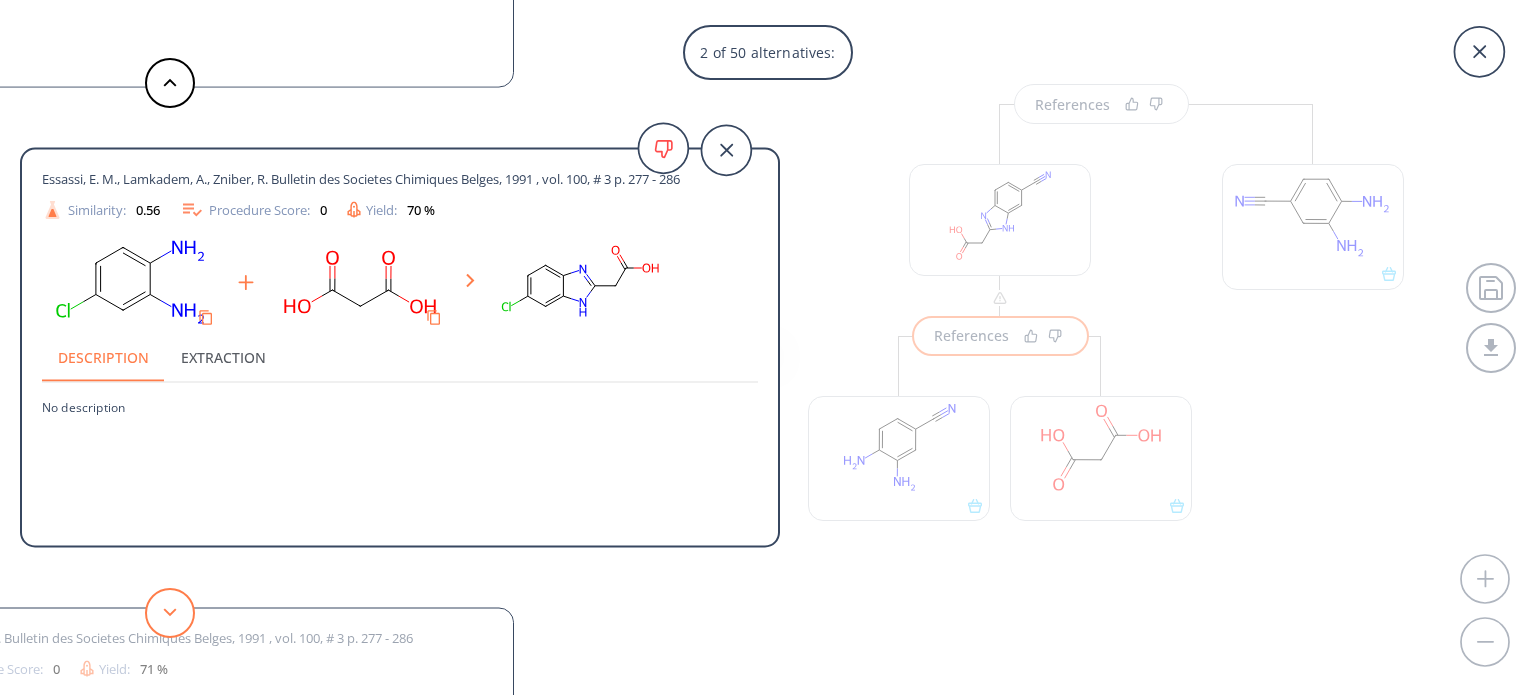 click 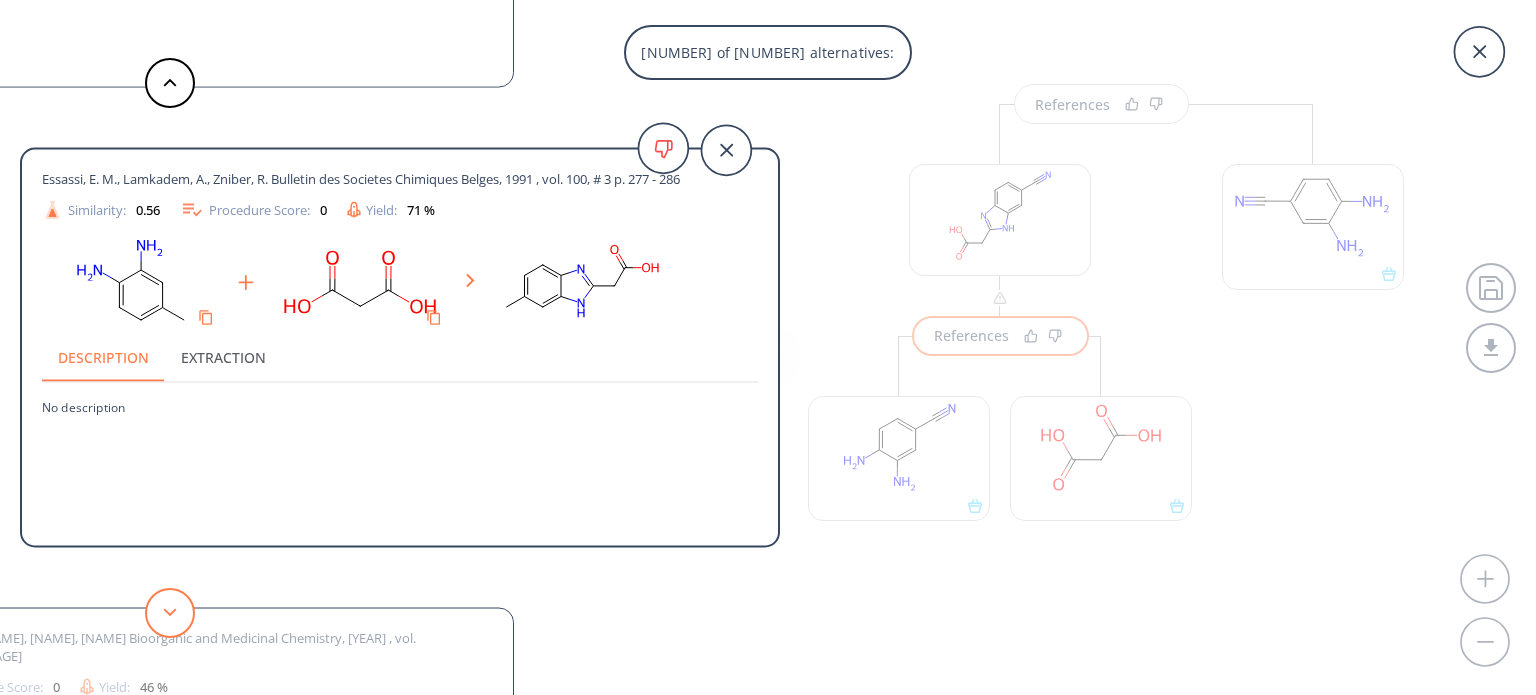 click 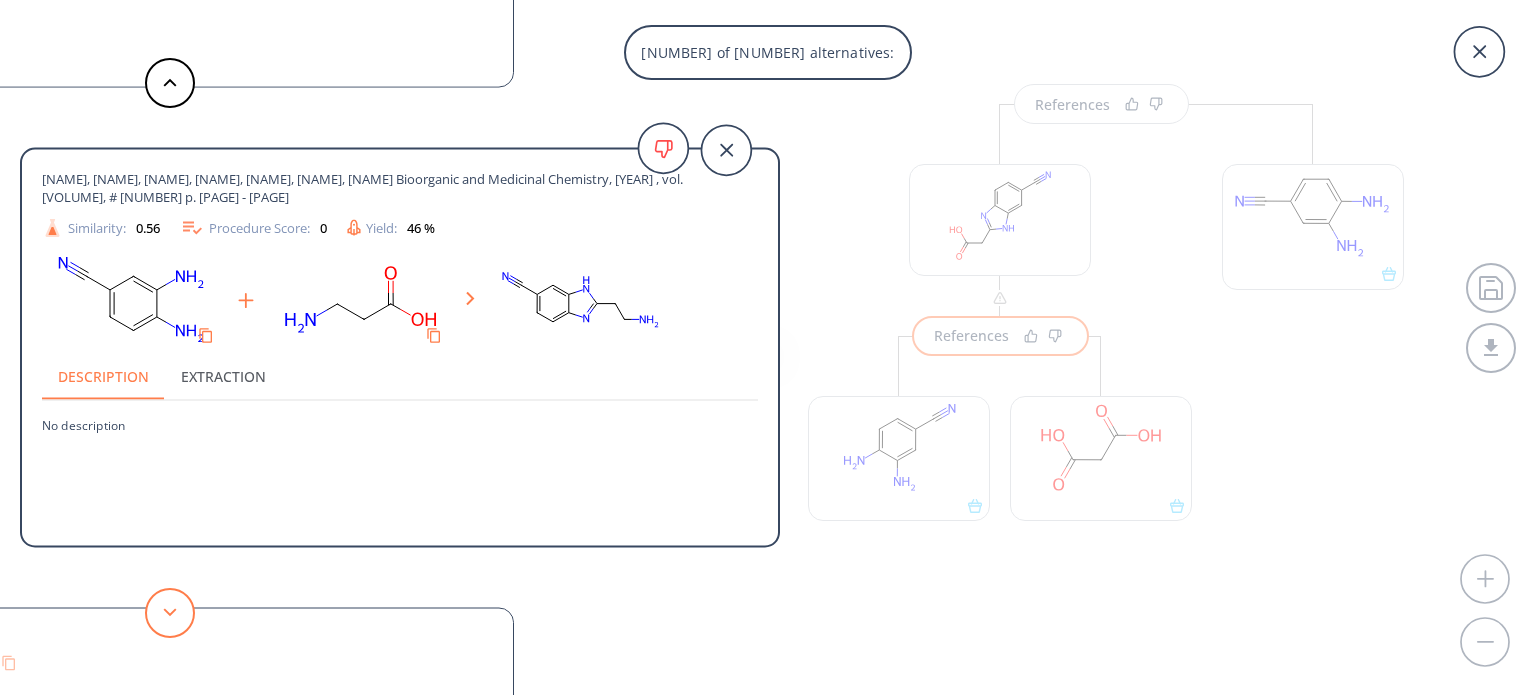 click 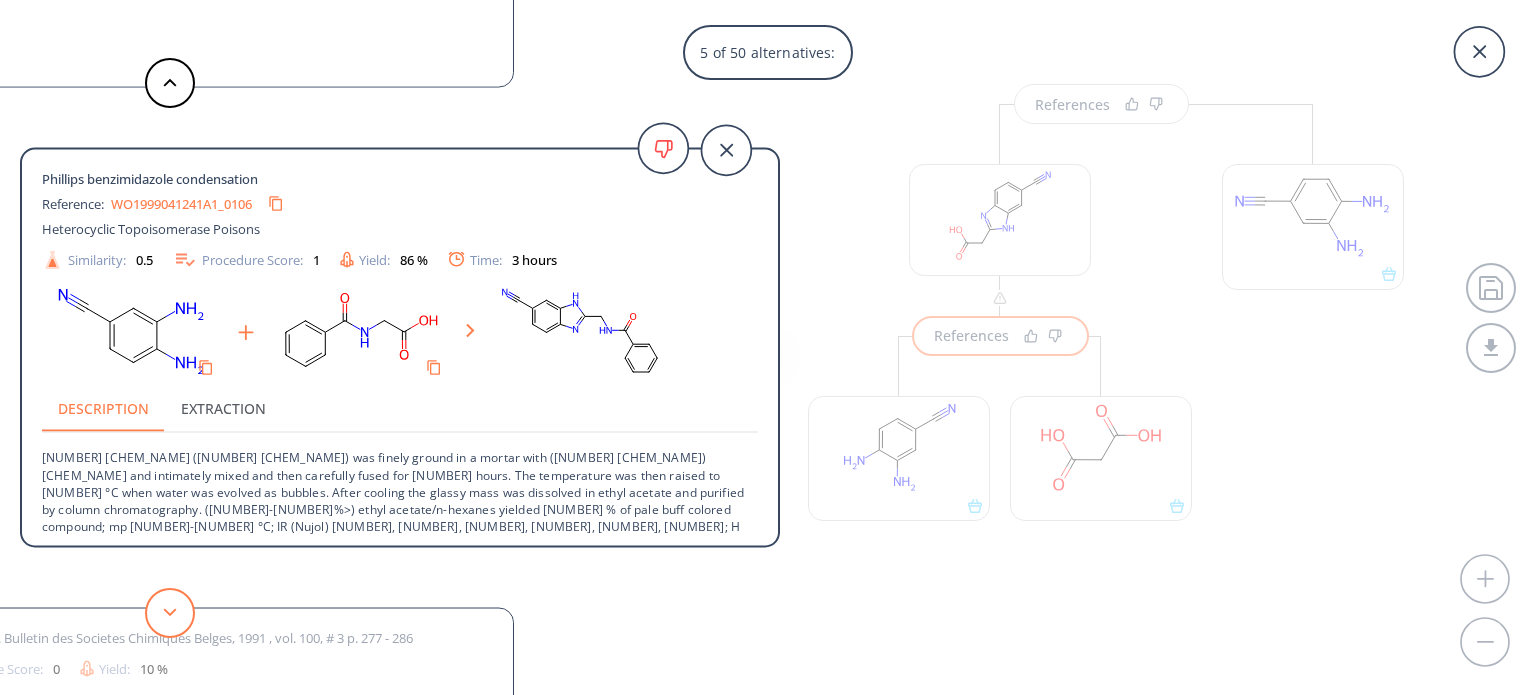 click 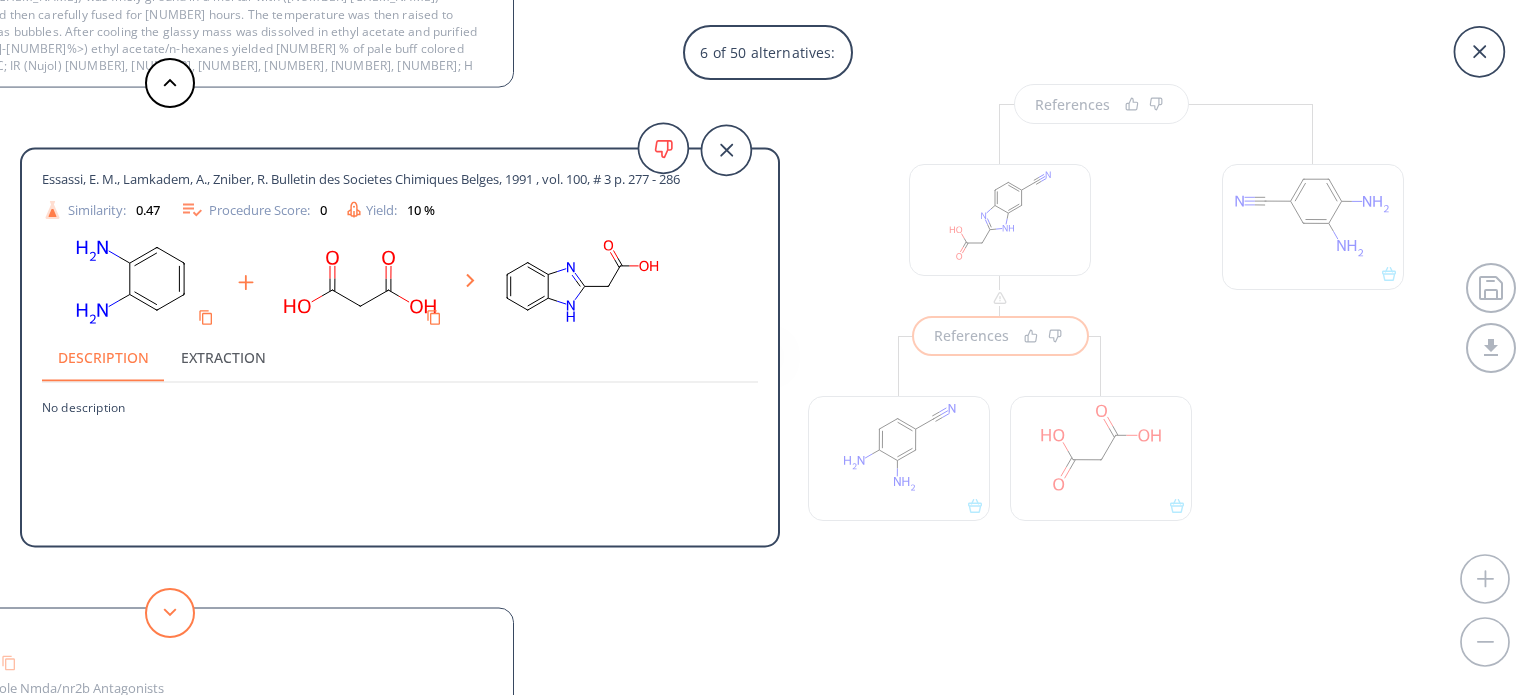 click 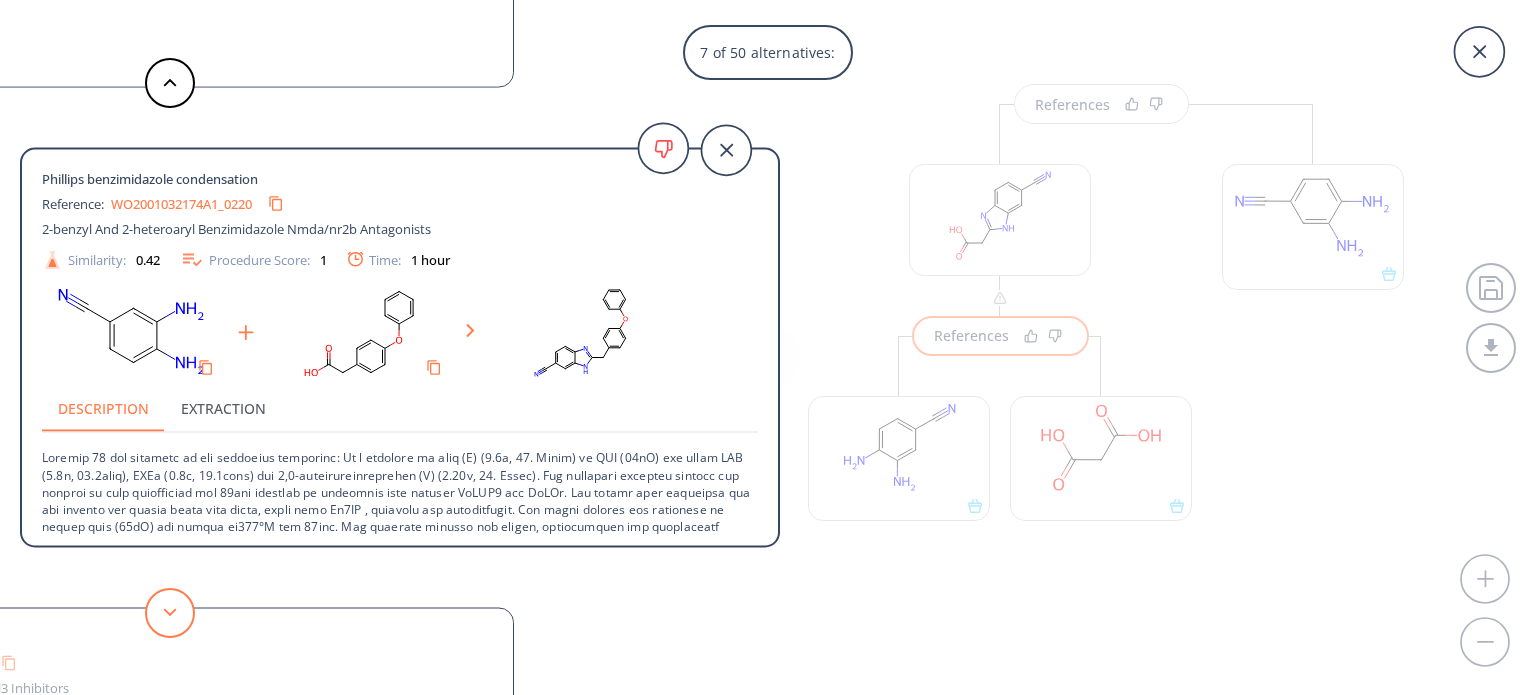 click 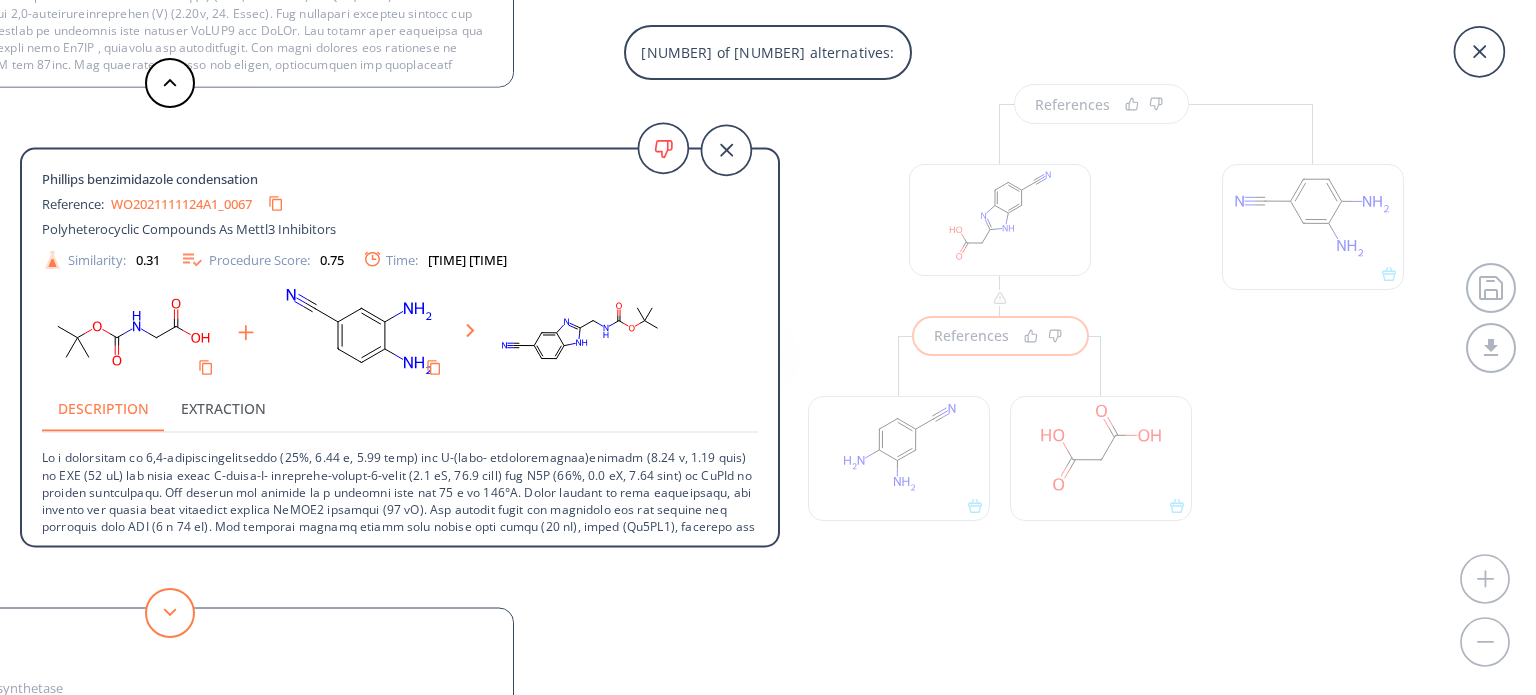 click 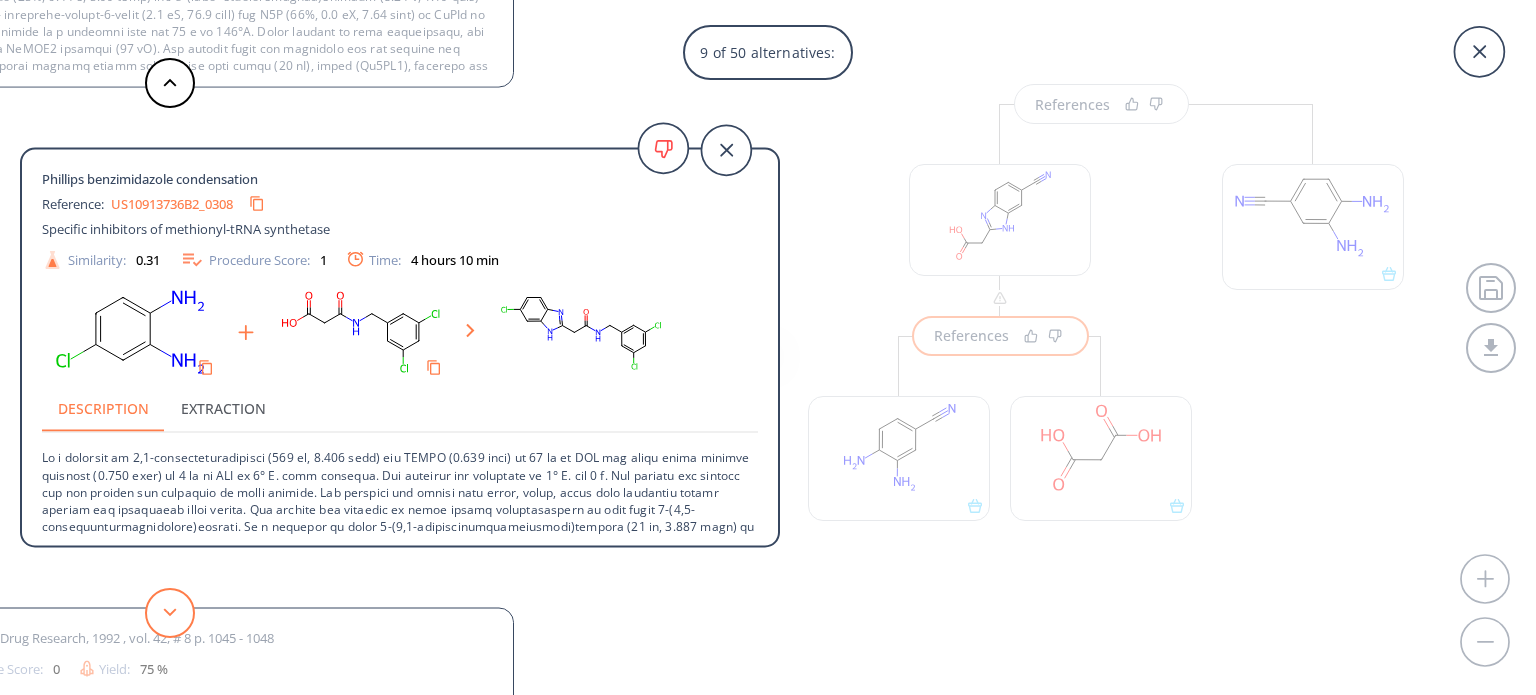 click 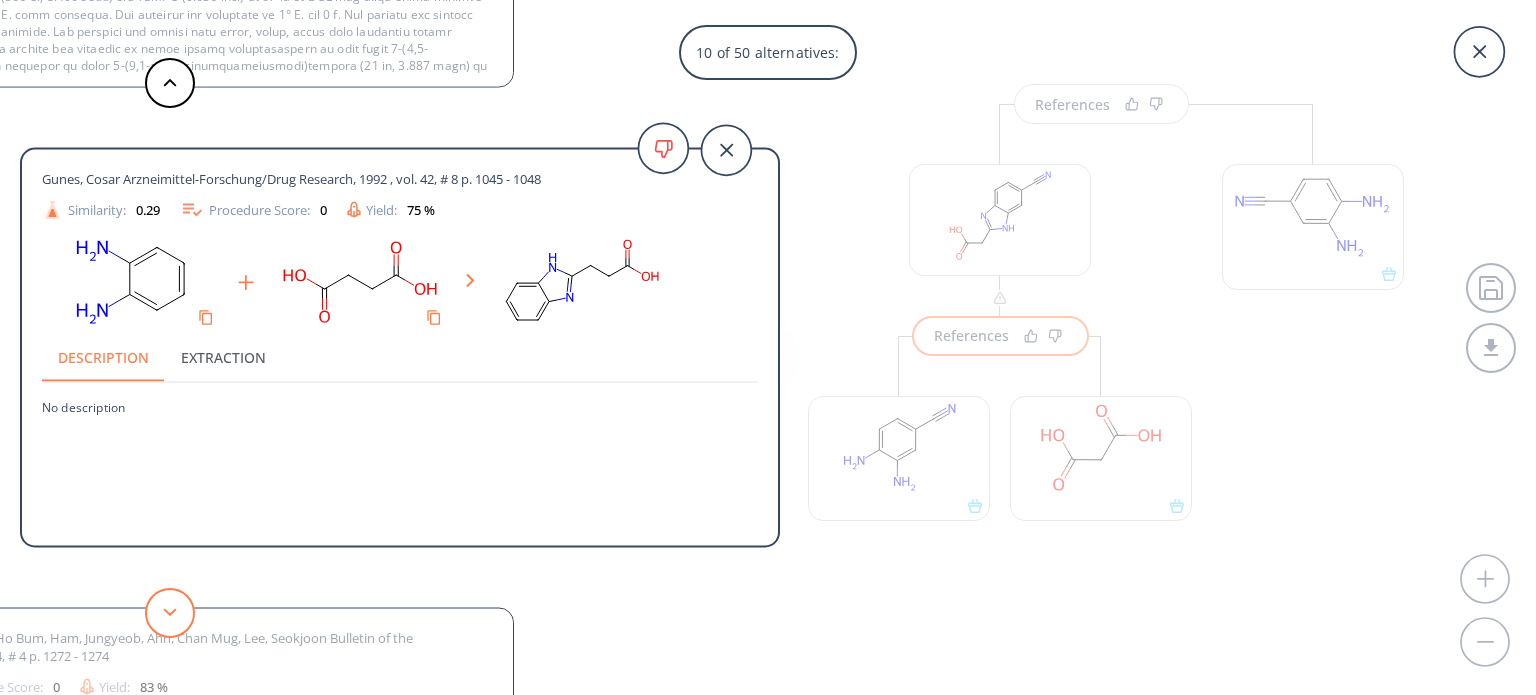 click 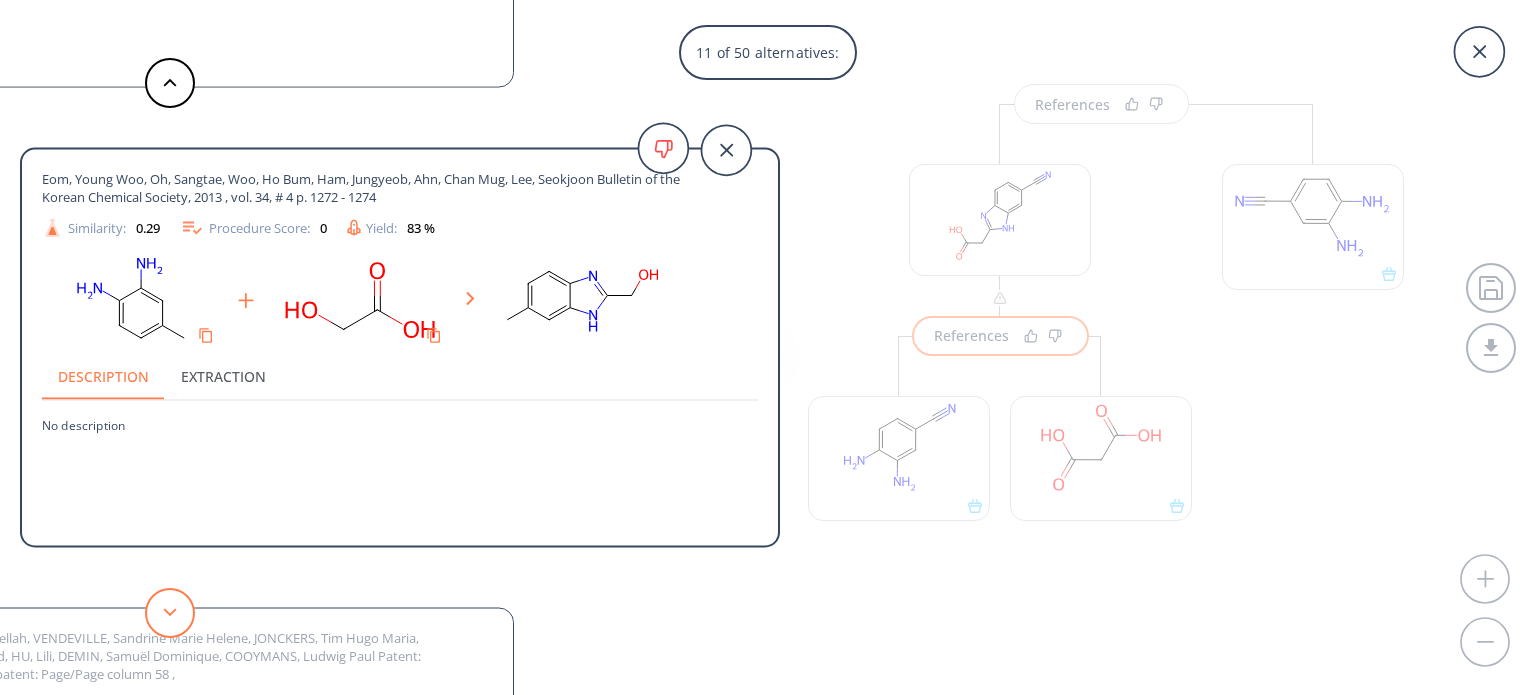 click 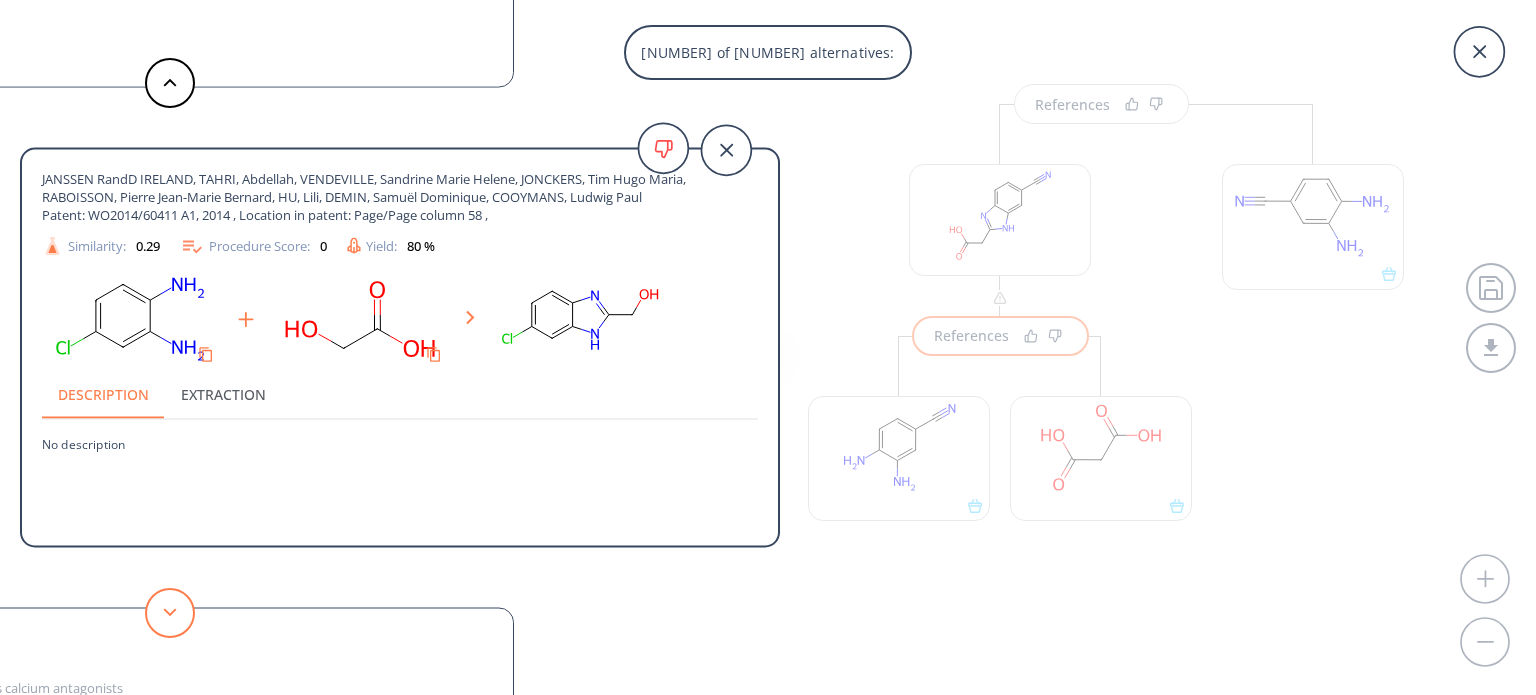 click 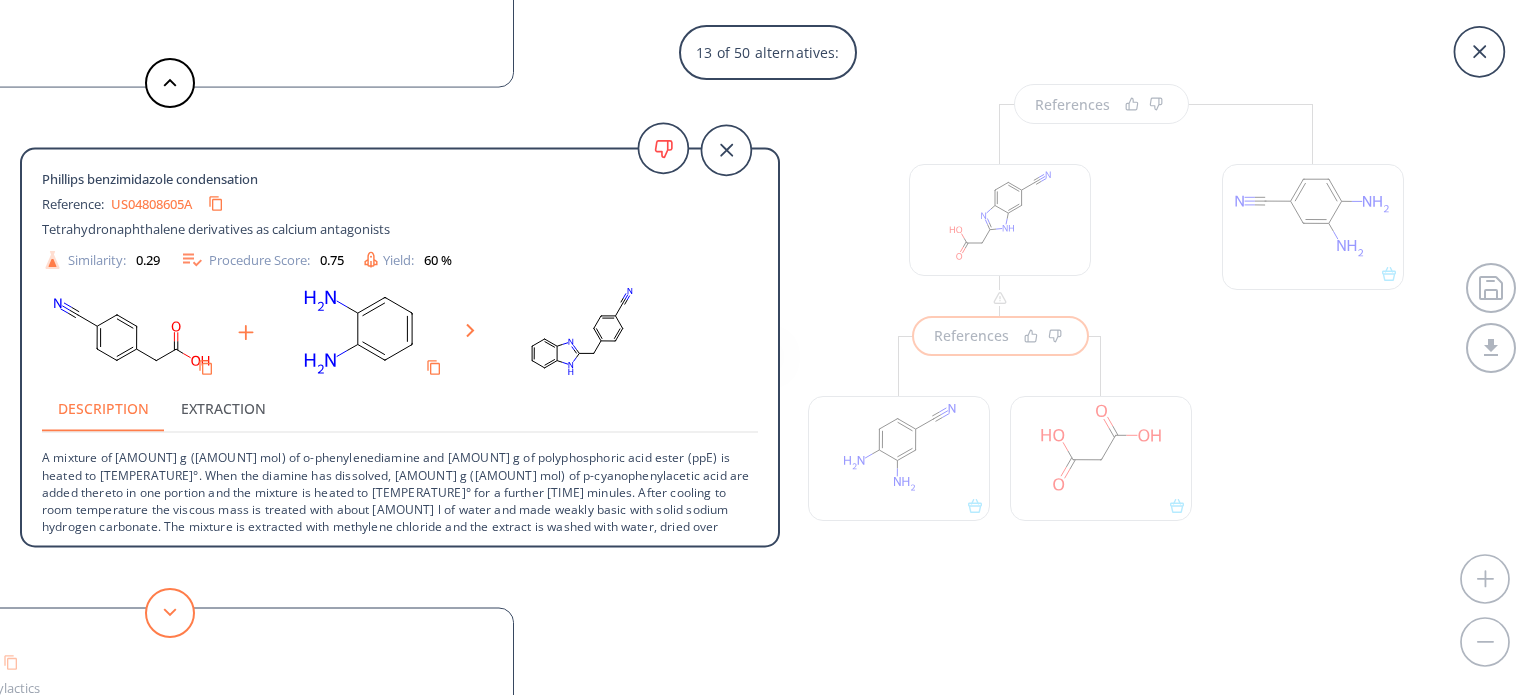 click 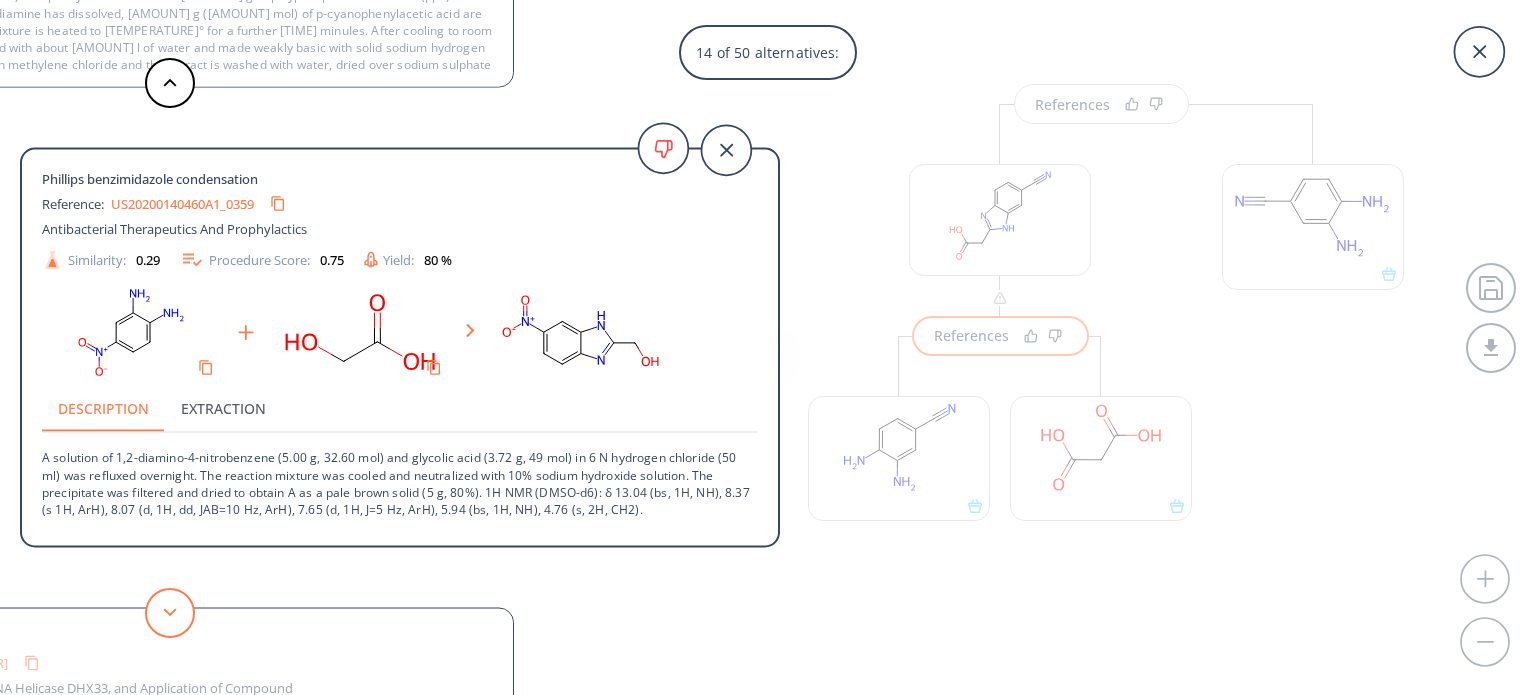 click 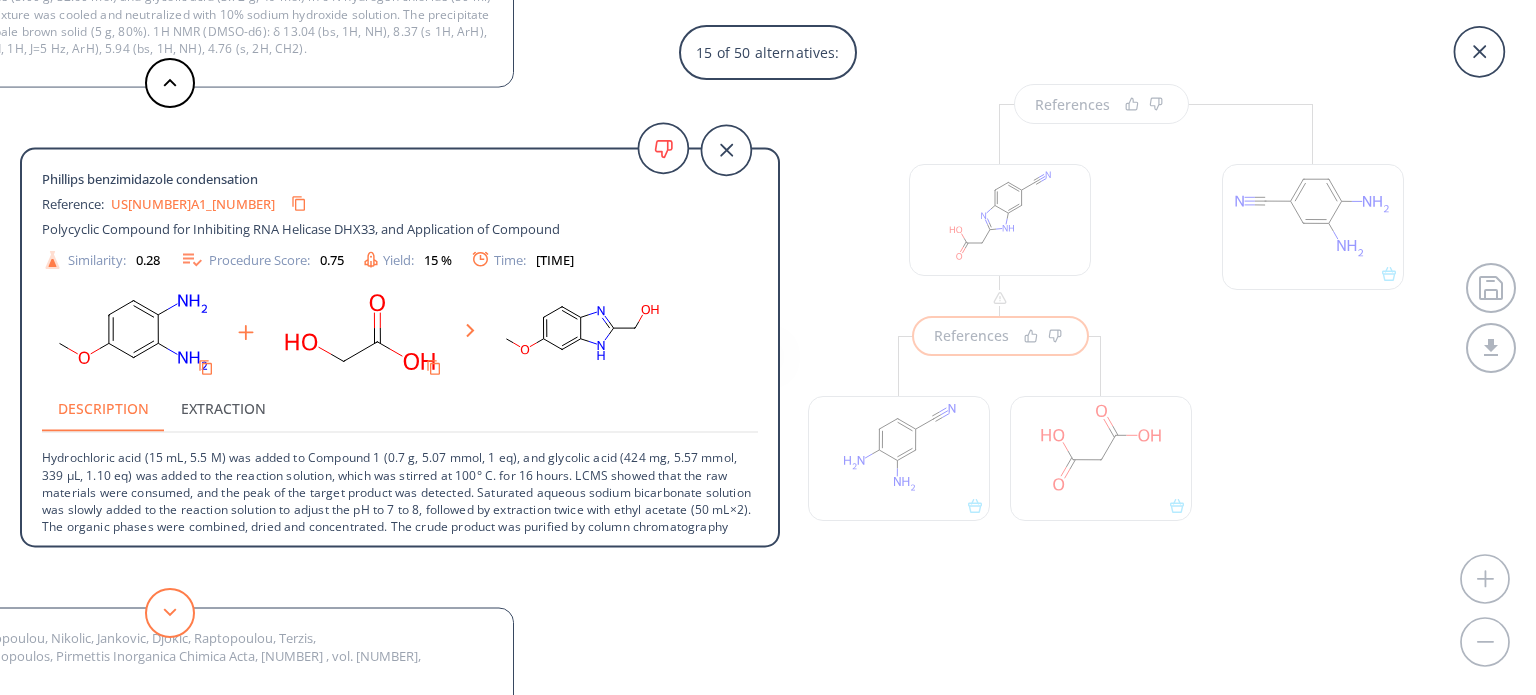 click 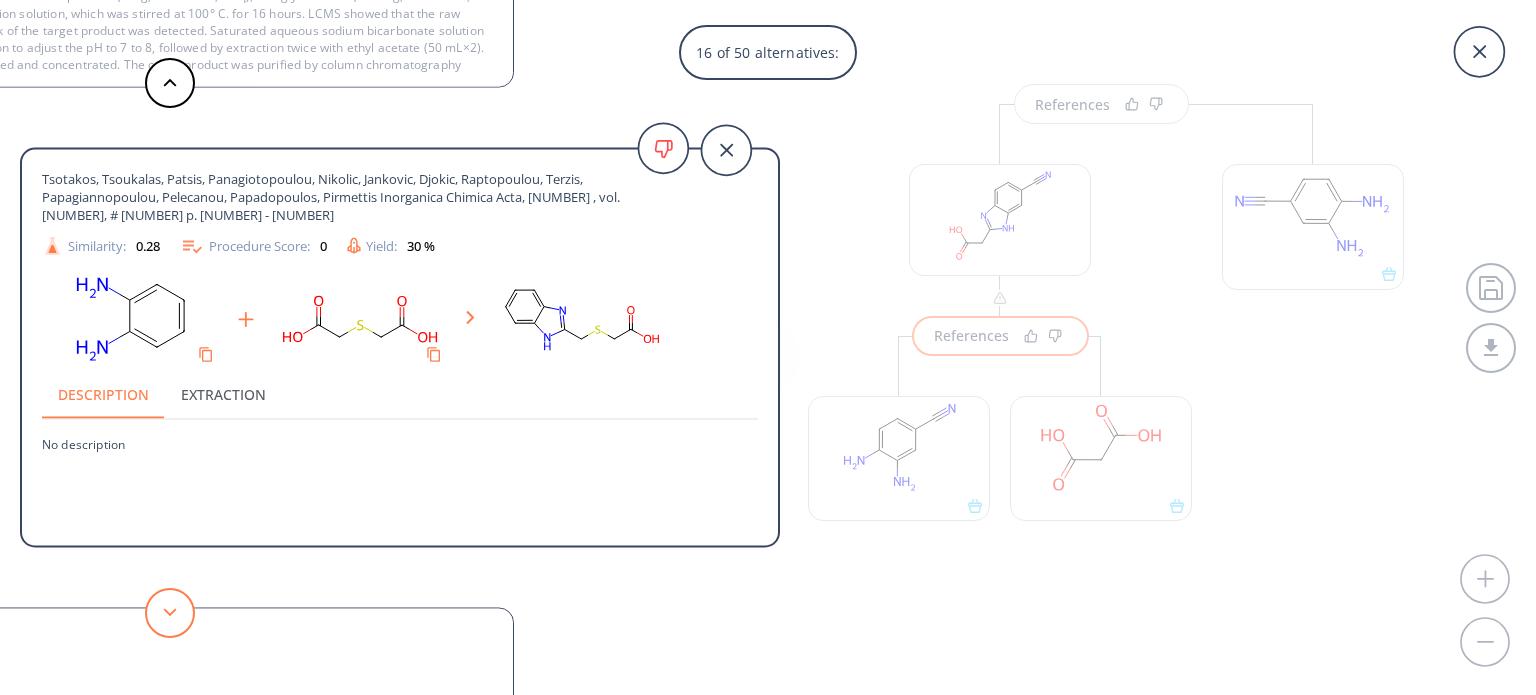 click 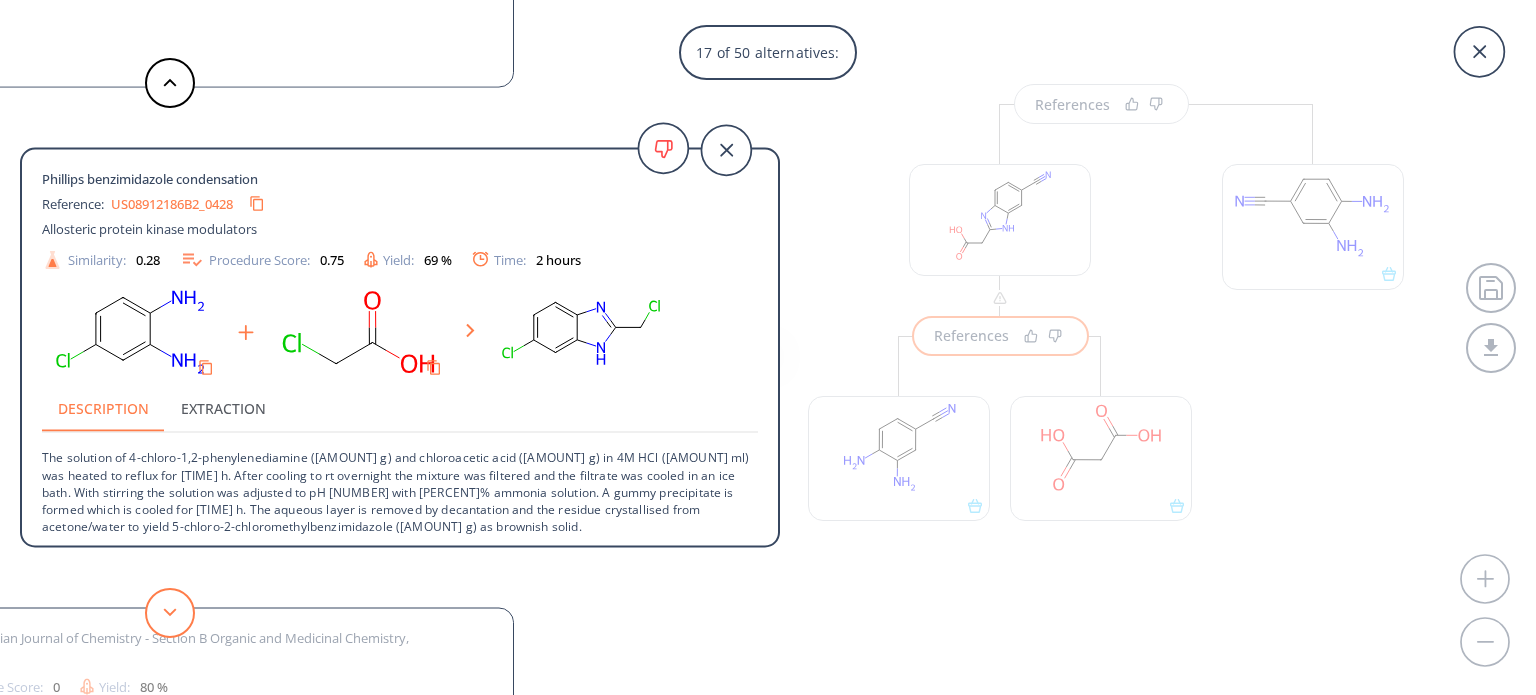 click 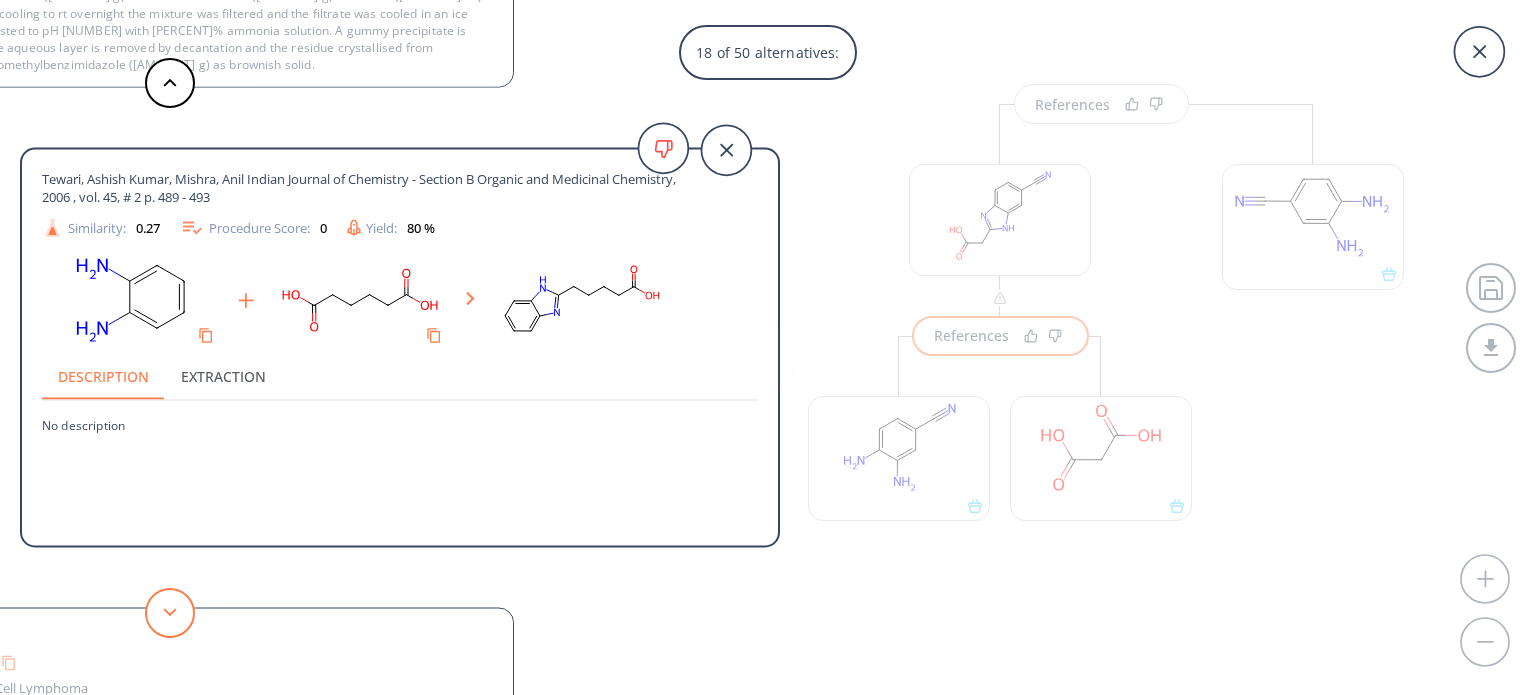 click 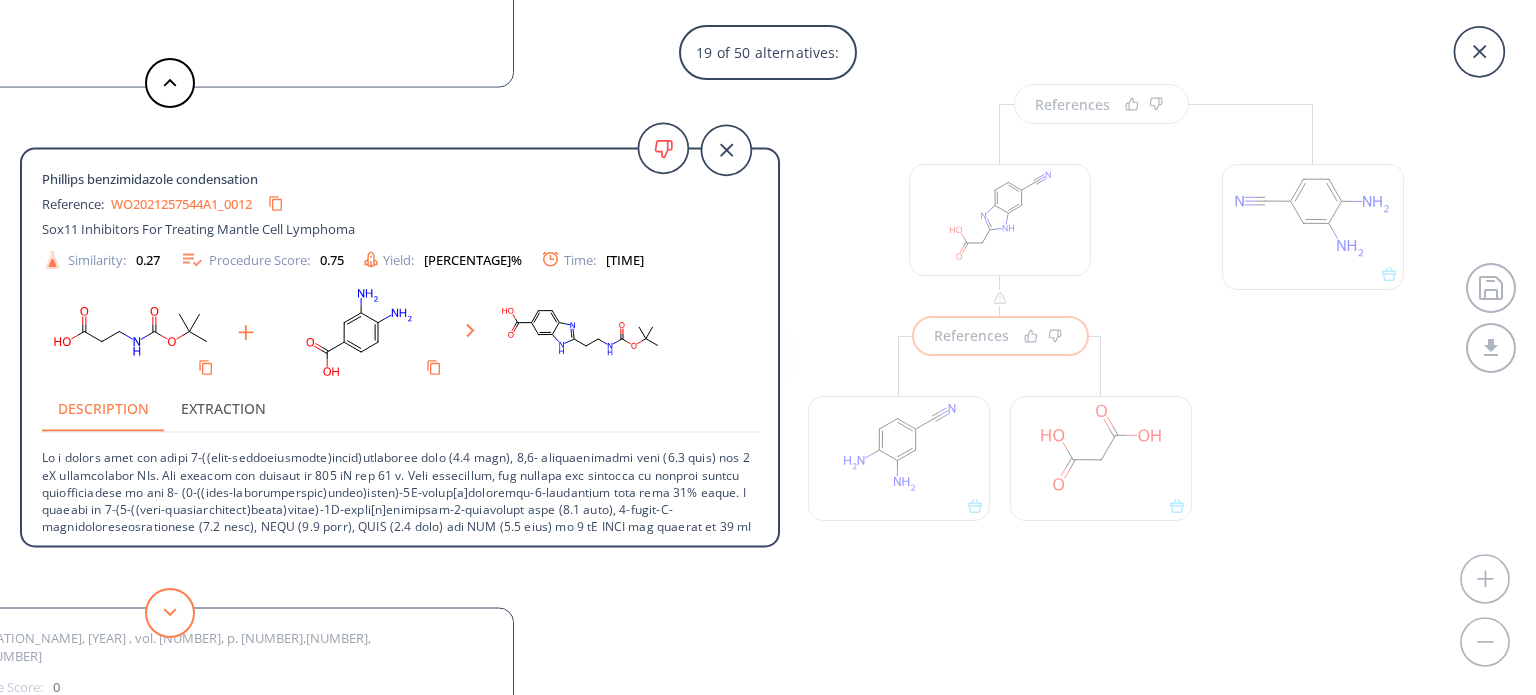 click 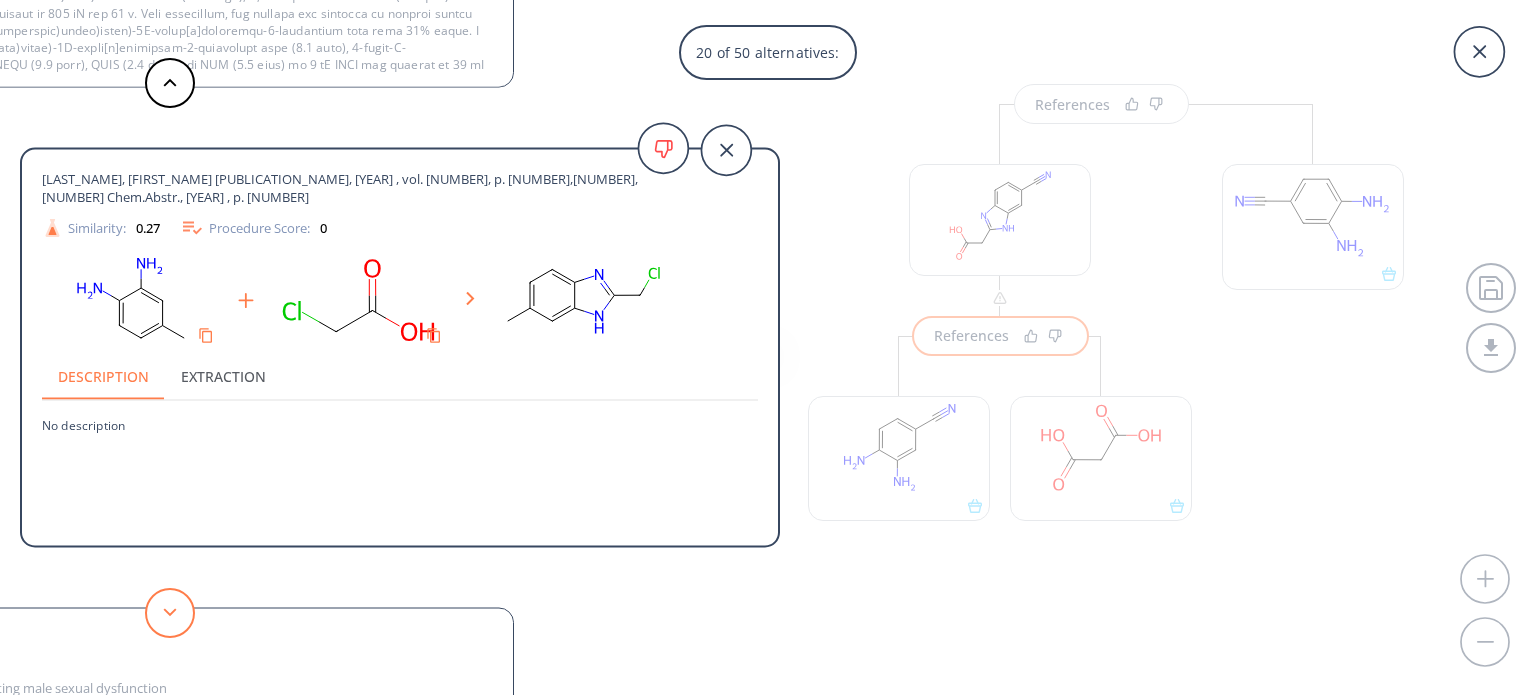 click 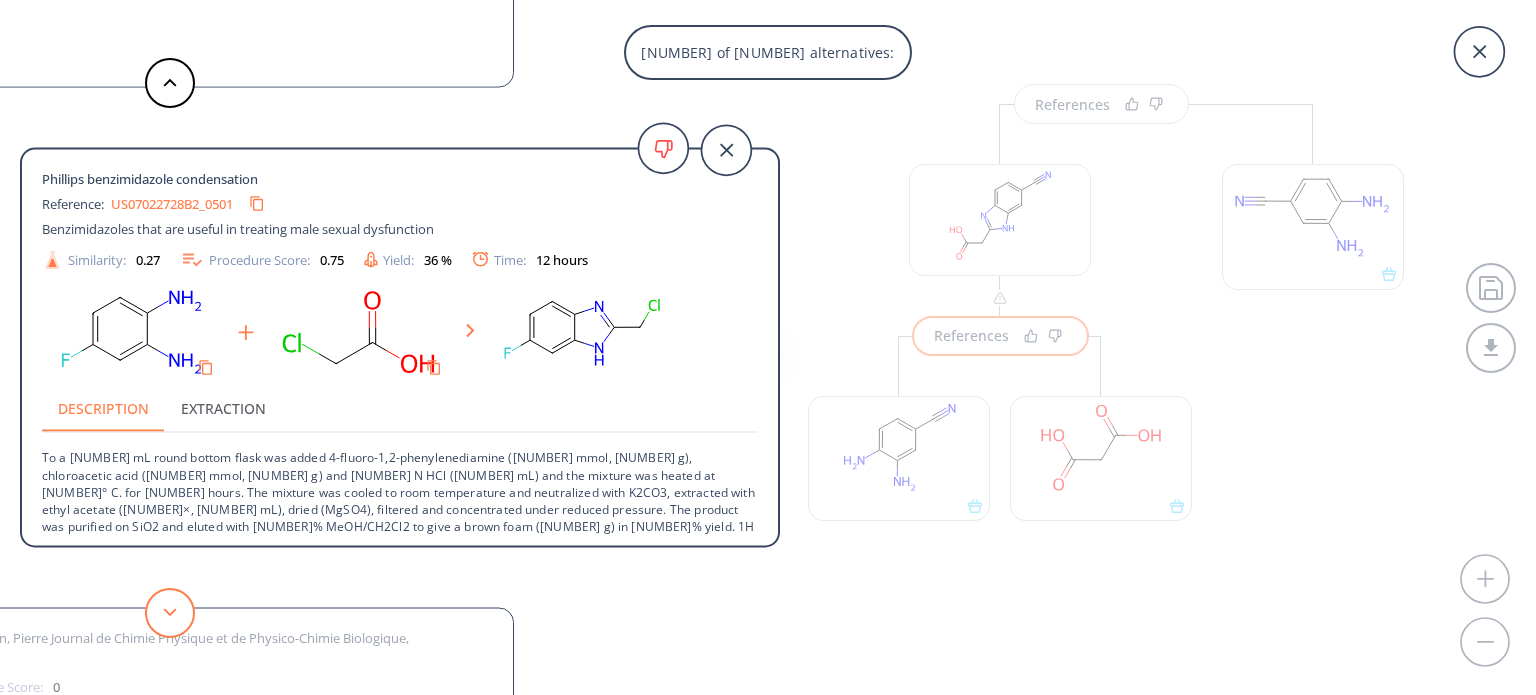 click 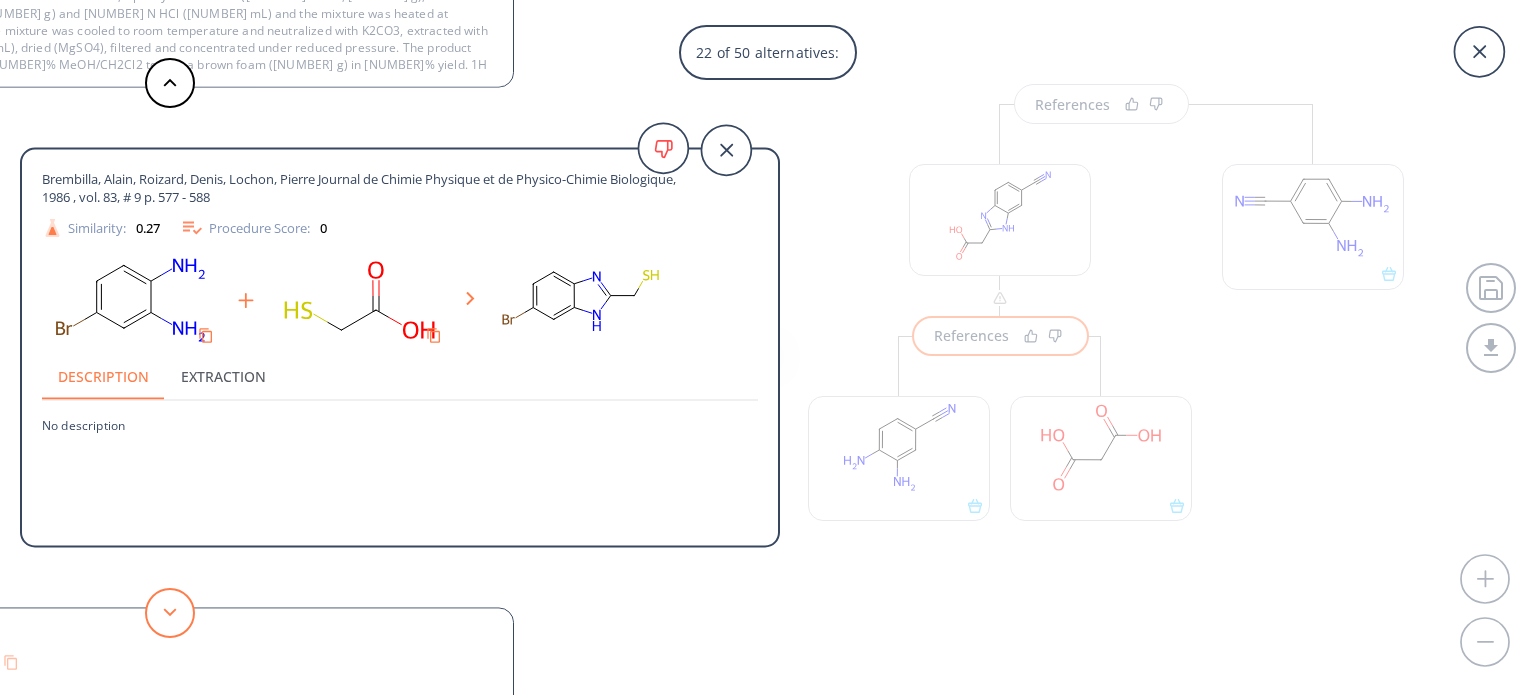 click at bounding box center (170, 613) 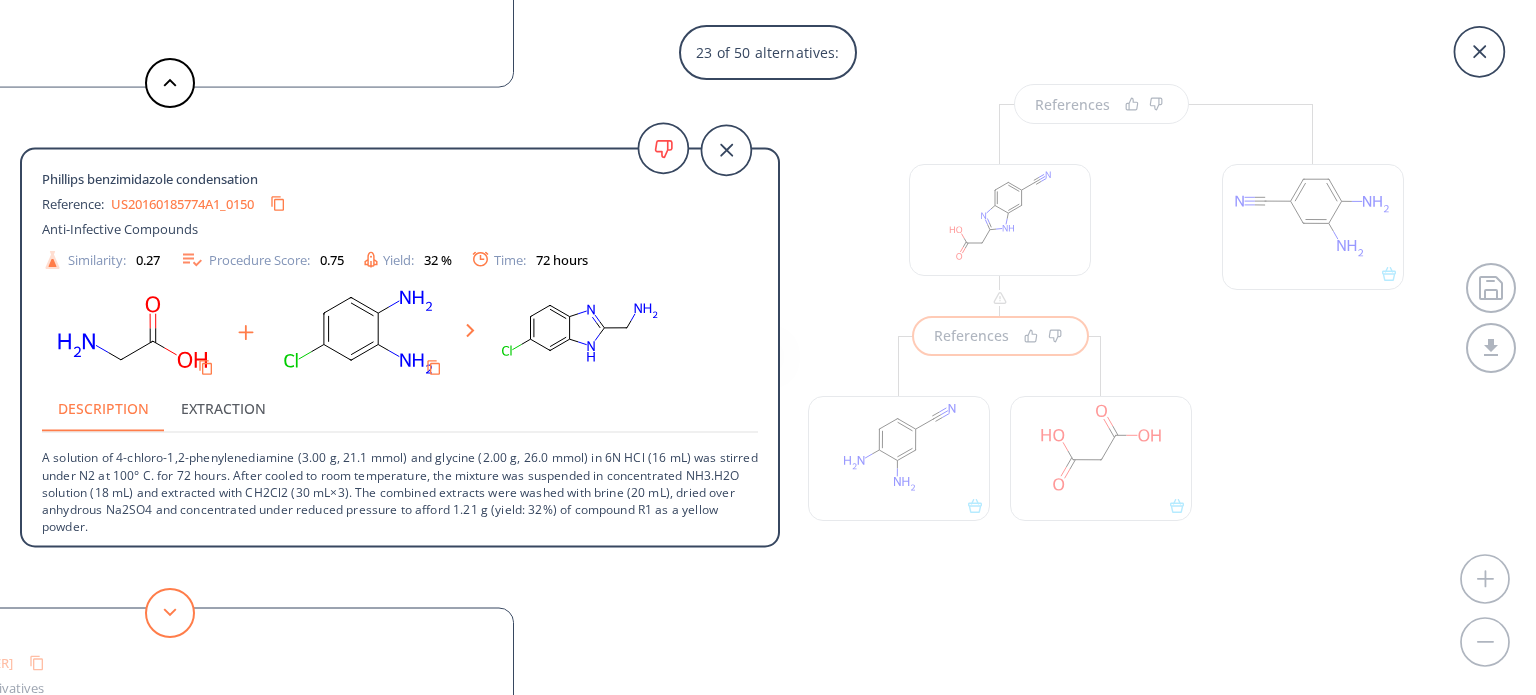 click at bounding box center (170, 613) 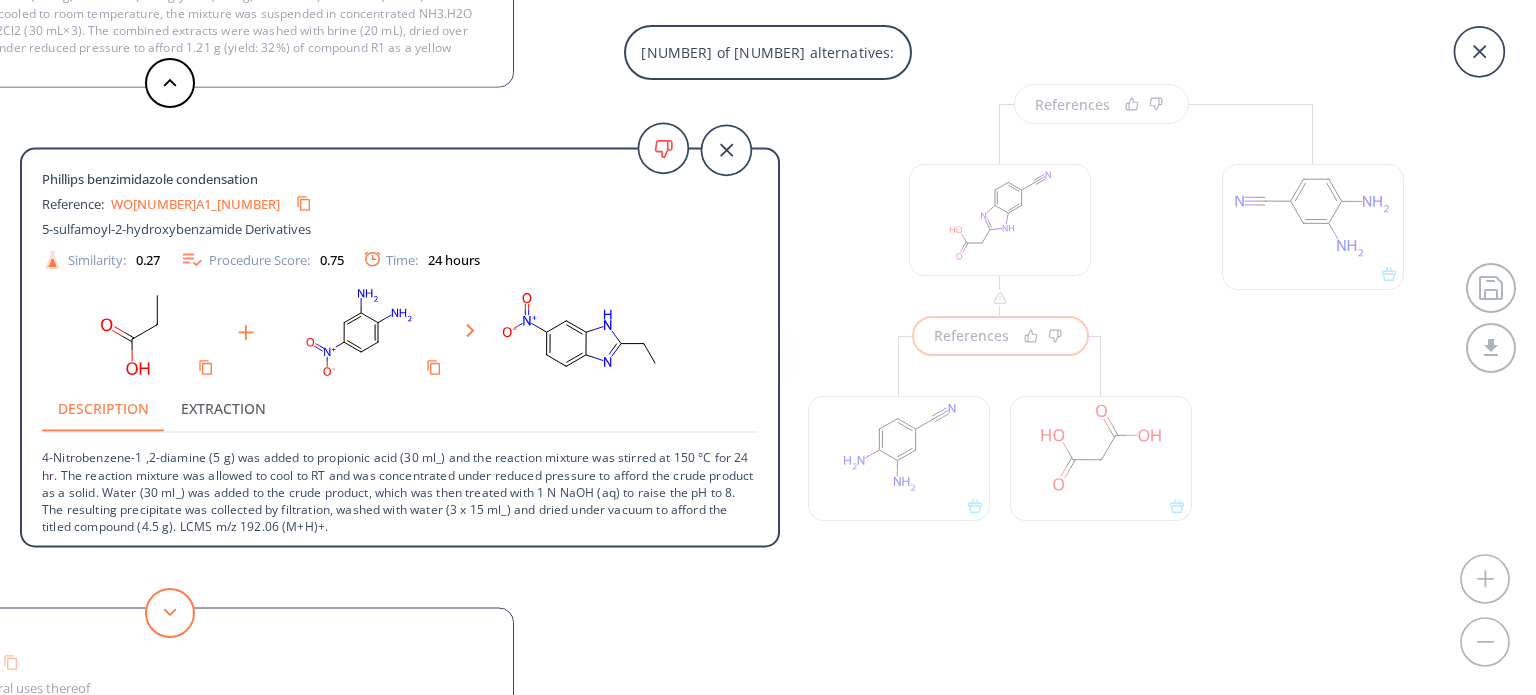 click at bounding box center [170, 613] 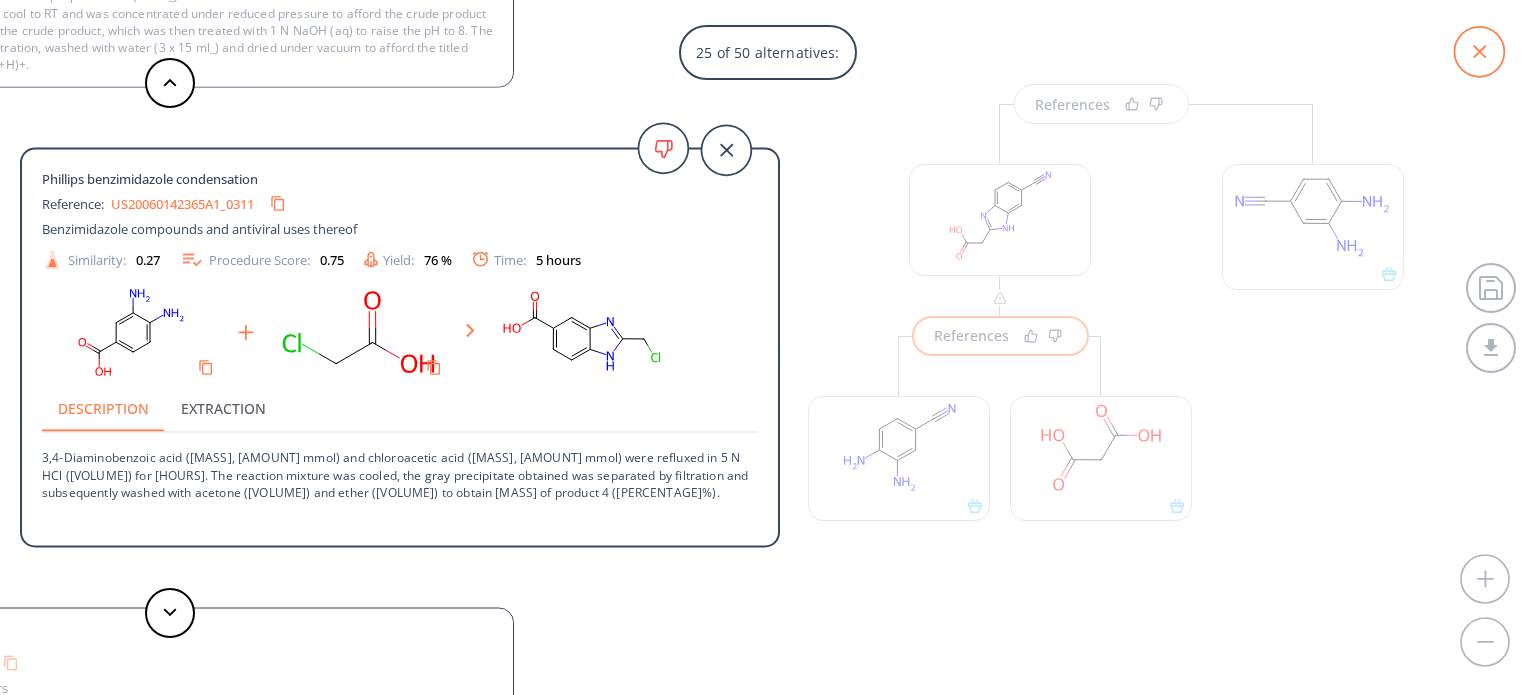 click 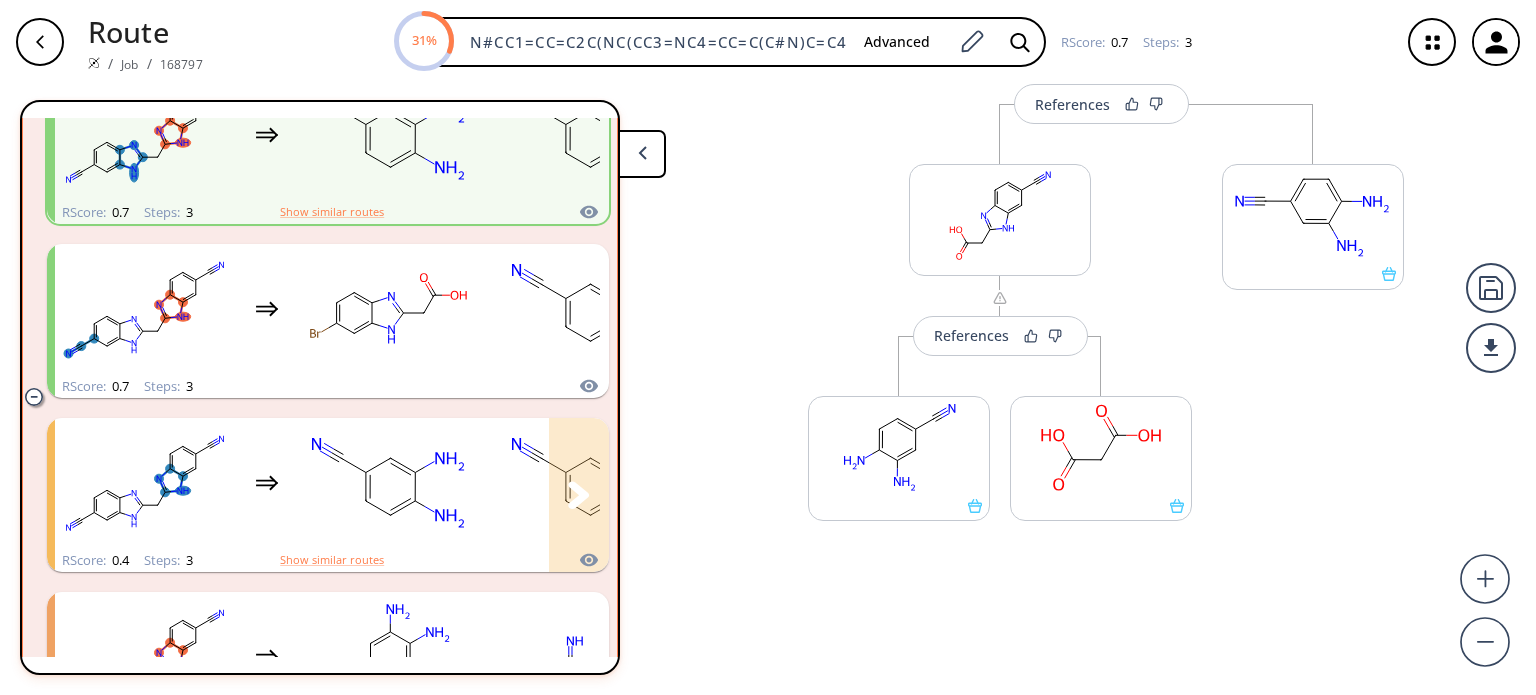 scroll, scrollTop: 307, scrollLeft: 0, axis: vertical 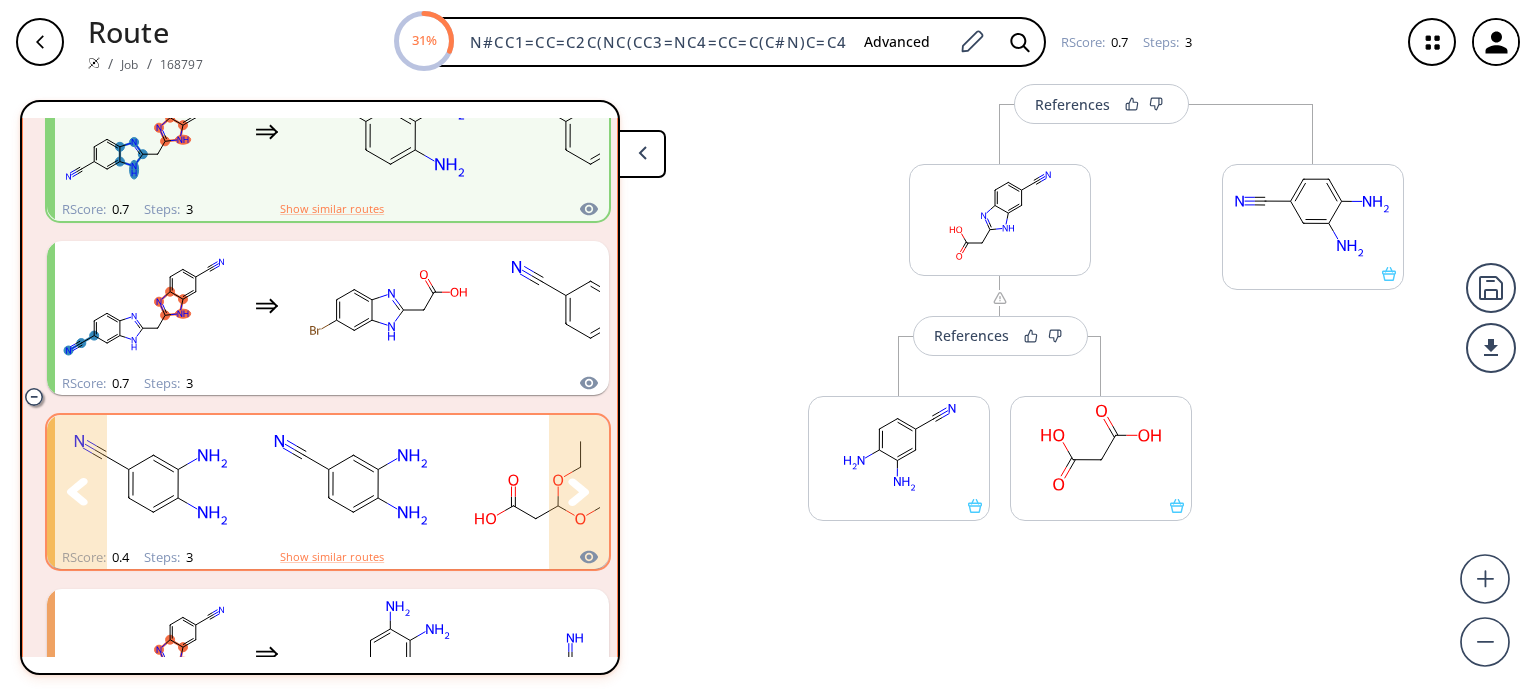 click 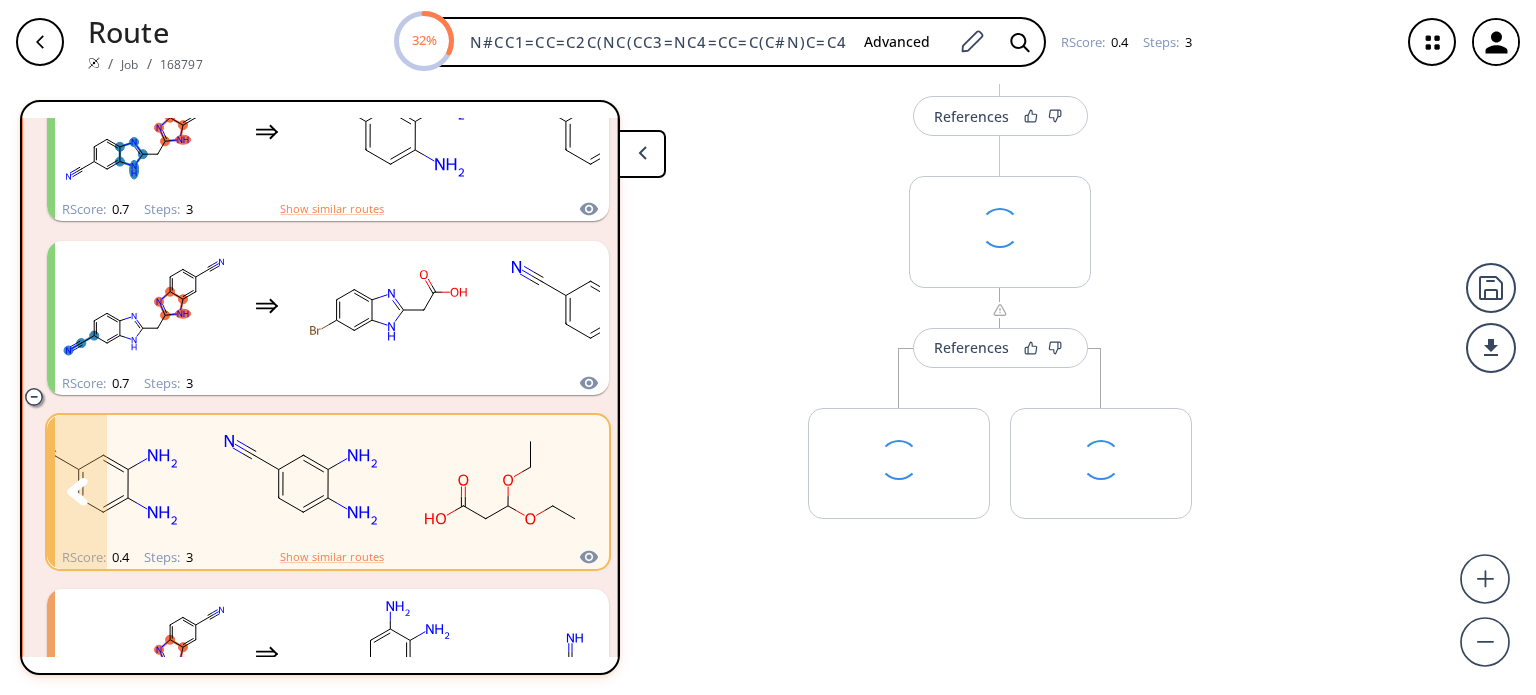 scroll, scrollTop: 0, scrollLeft: 0, axis: both 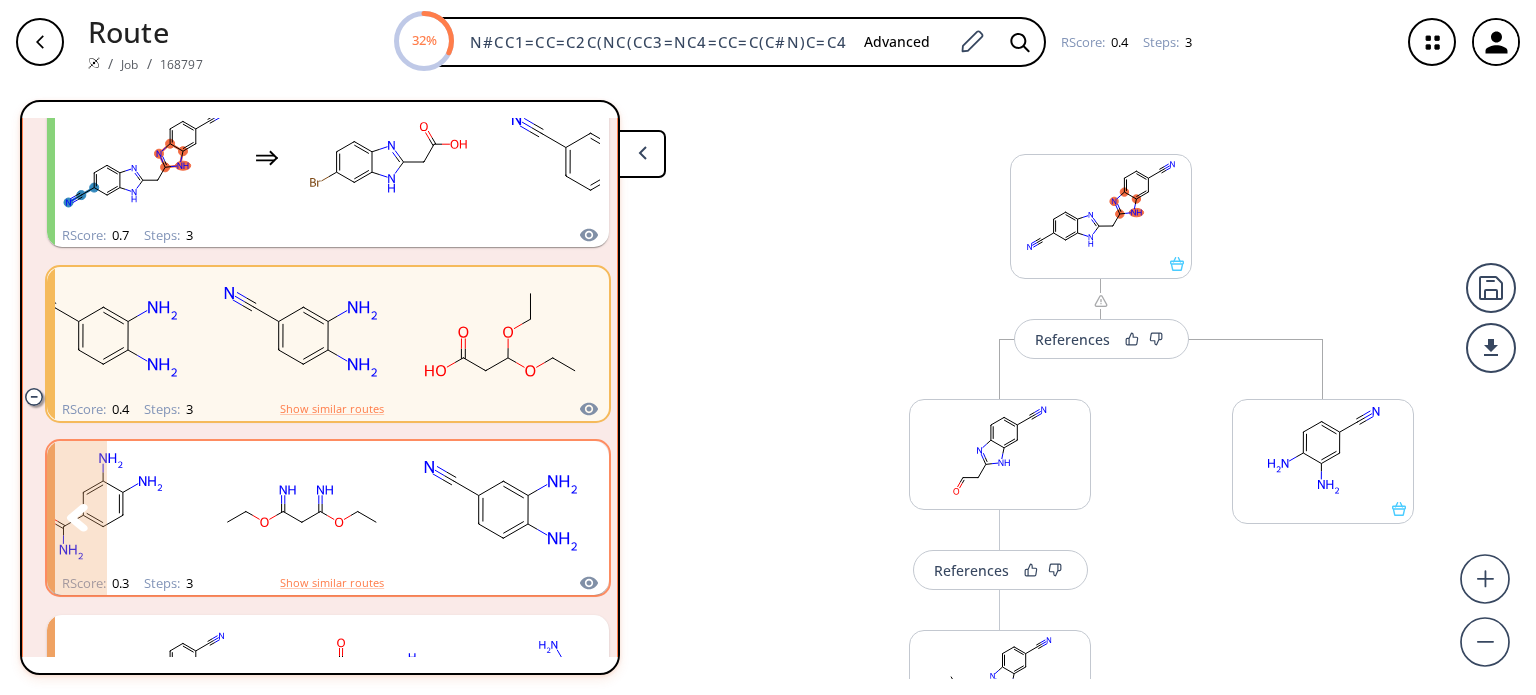 click at bounding box center (180, 506) 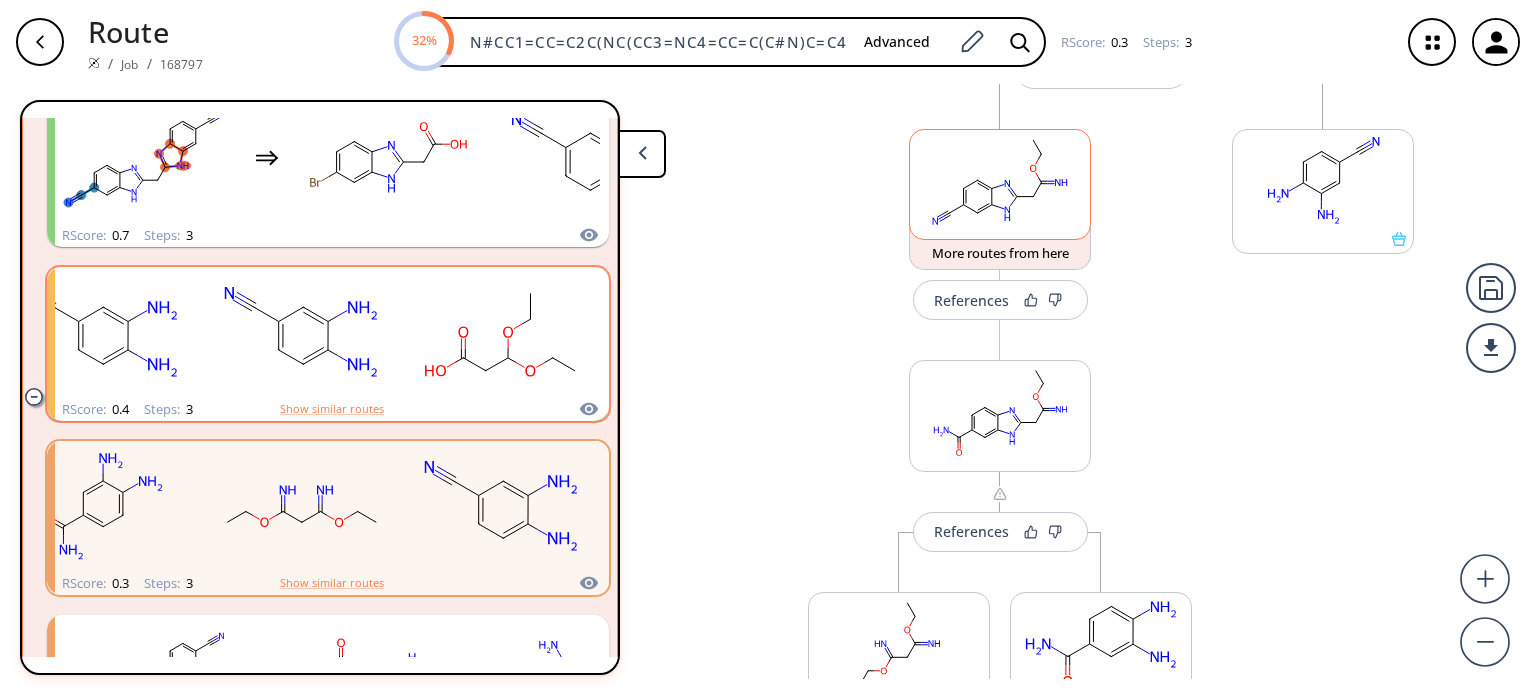 scroll, scrollTop: 466, scrollLeft: 0, axis: vertical 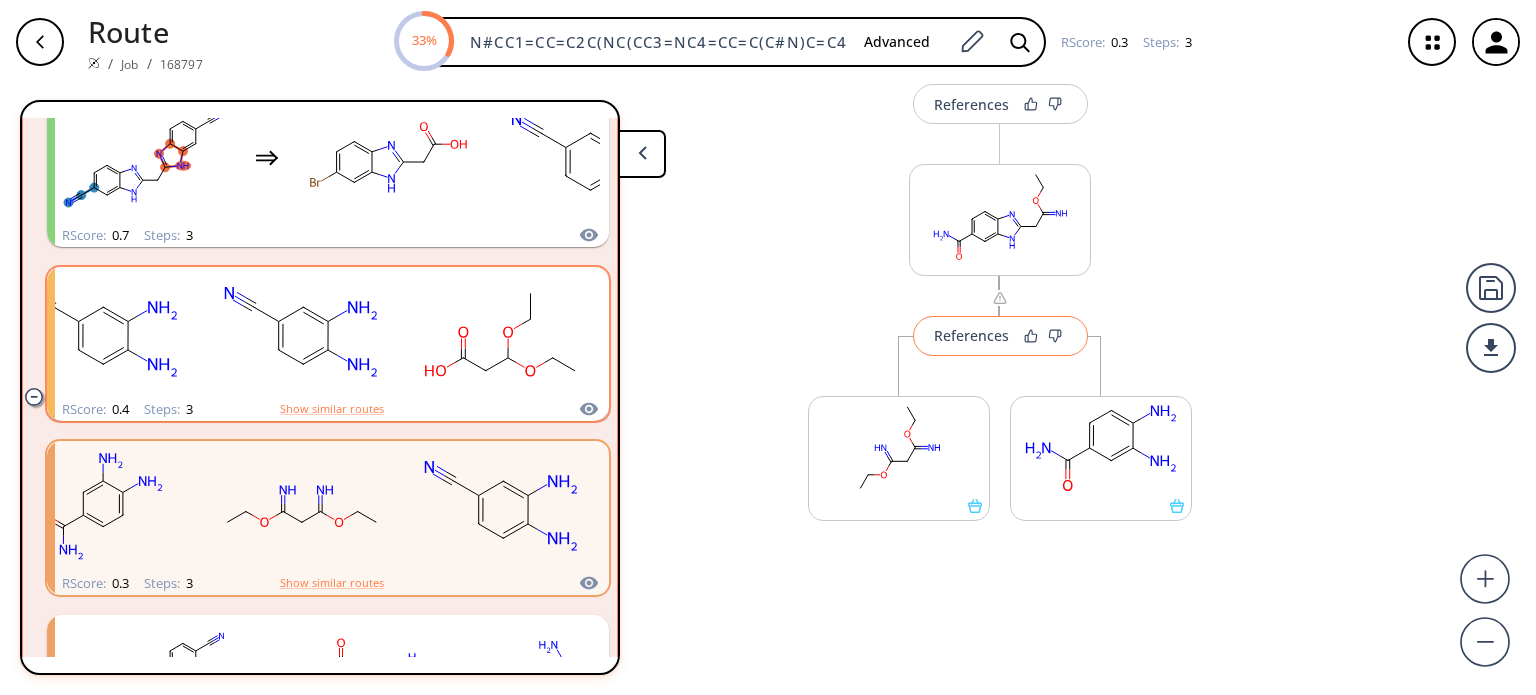 click on "References" at bounding box center [971, 335] 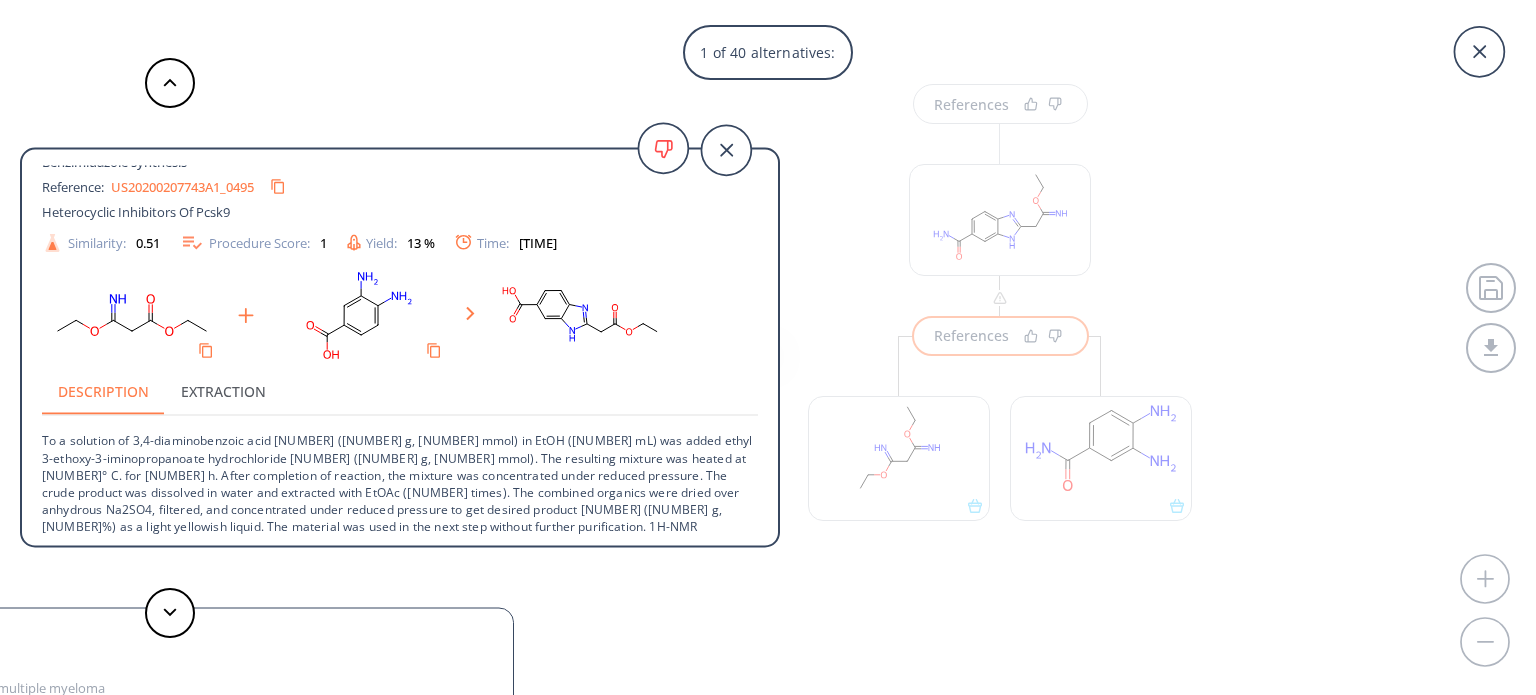 scroll, scrollTop: 36, scrollLeft: 0, axis: vertical 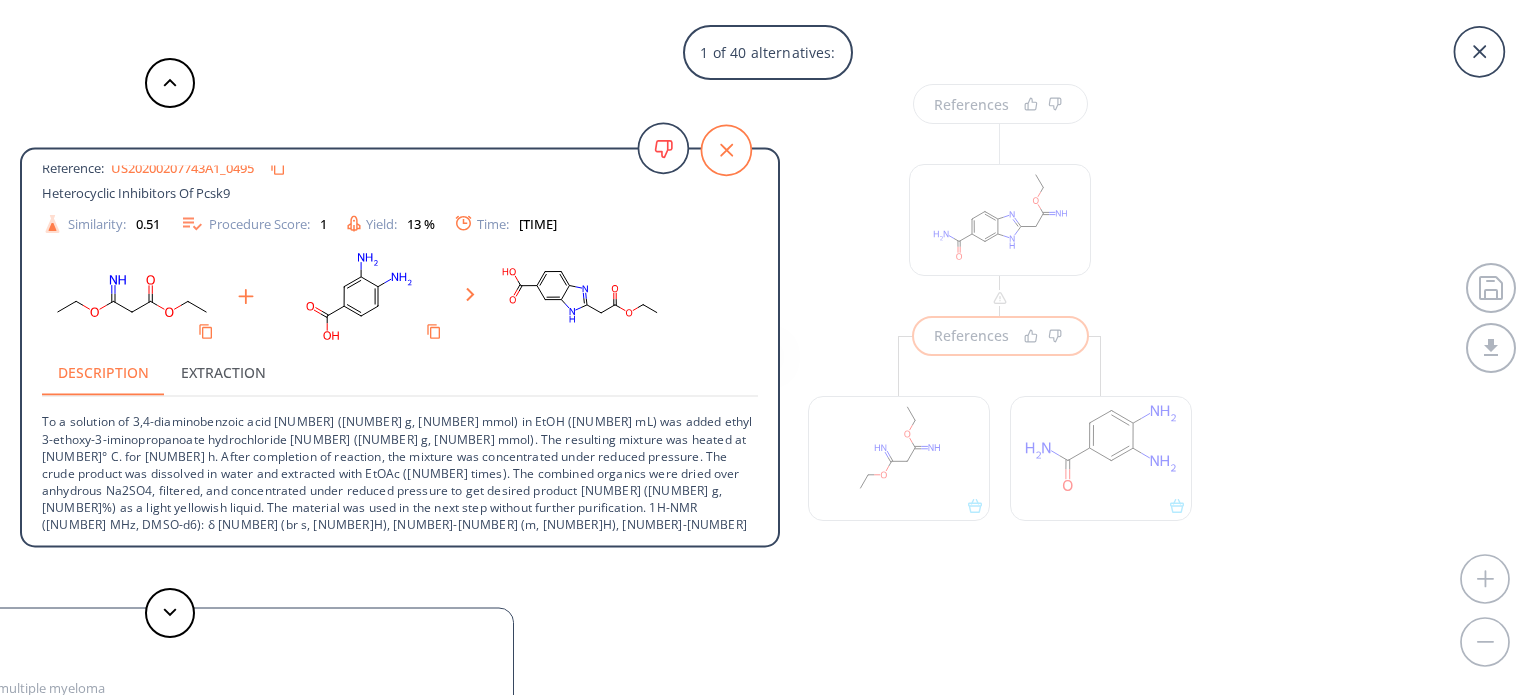 click 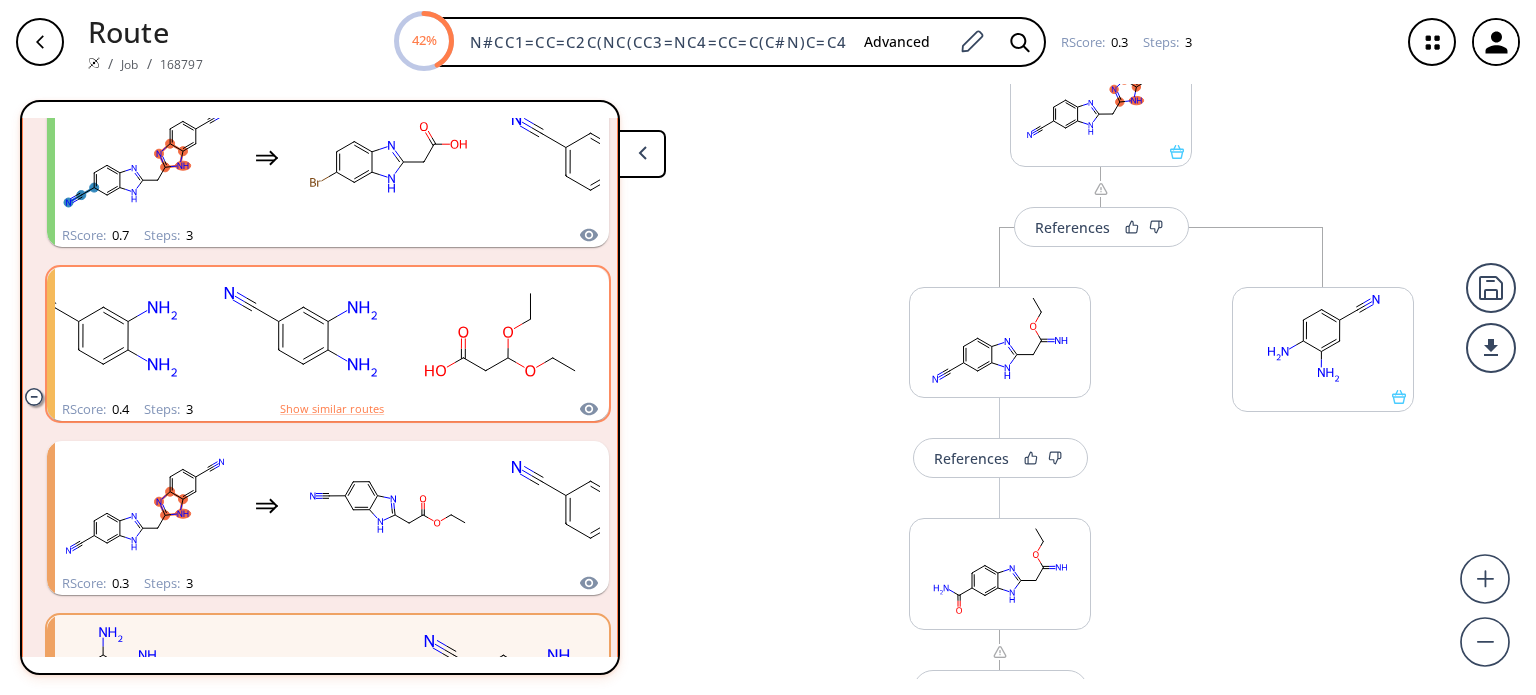 scroll, scrollTop: 102, scrollLeft: 0, axis: vertical 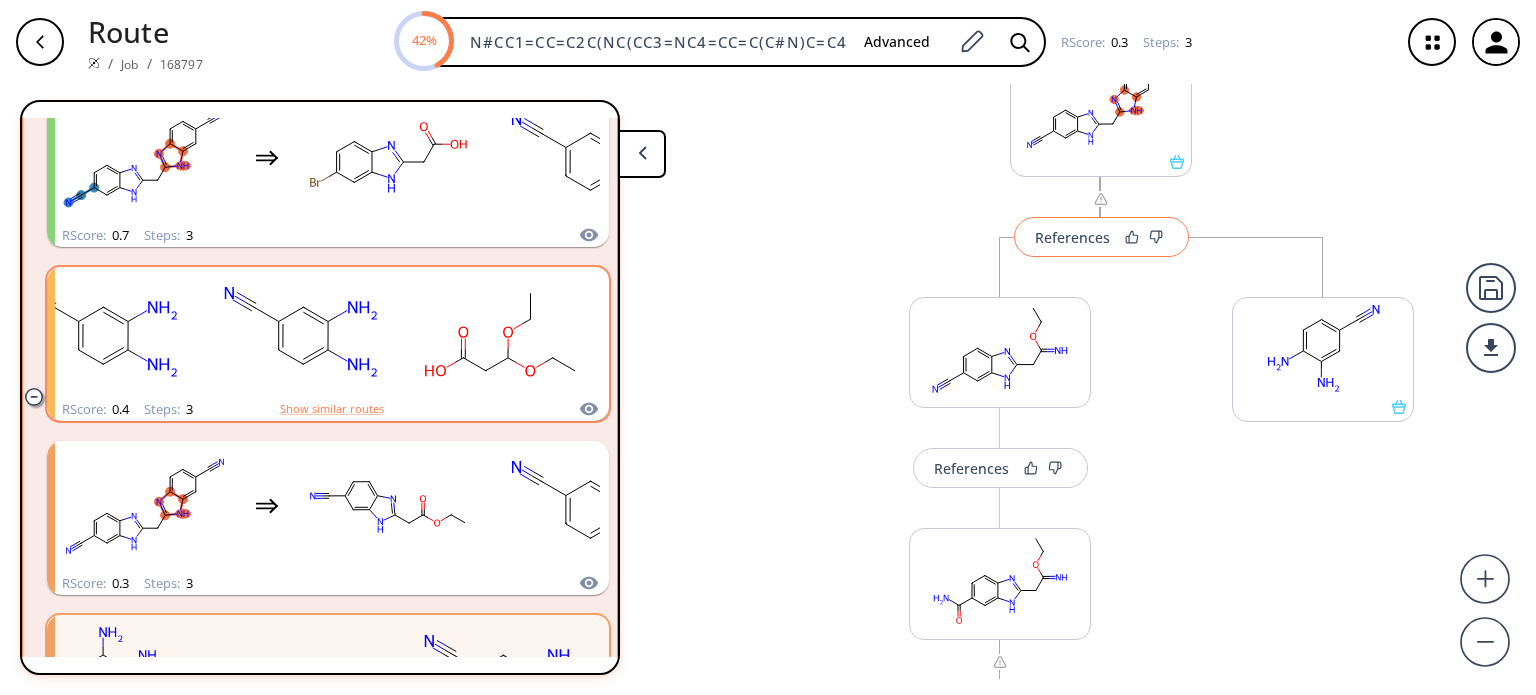 click on "References" at bounding box center [1072, 237] 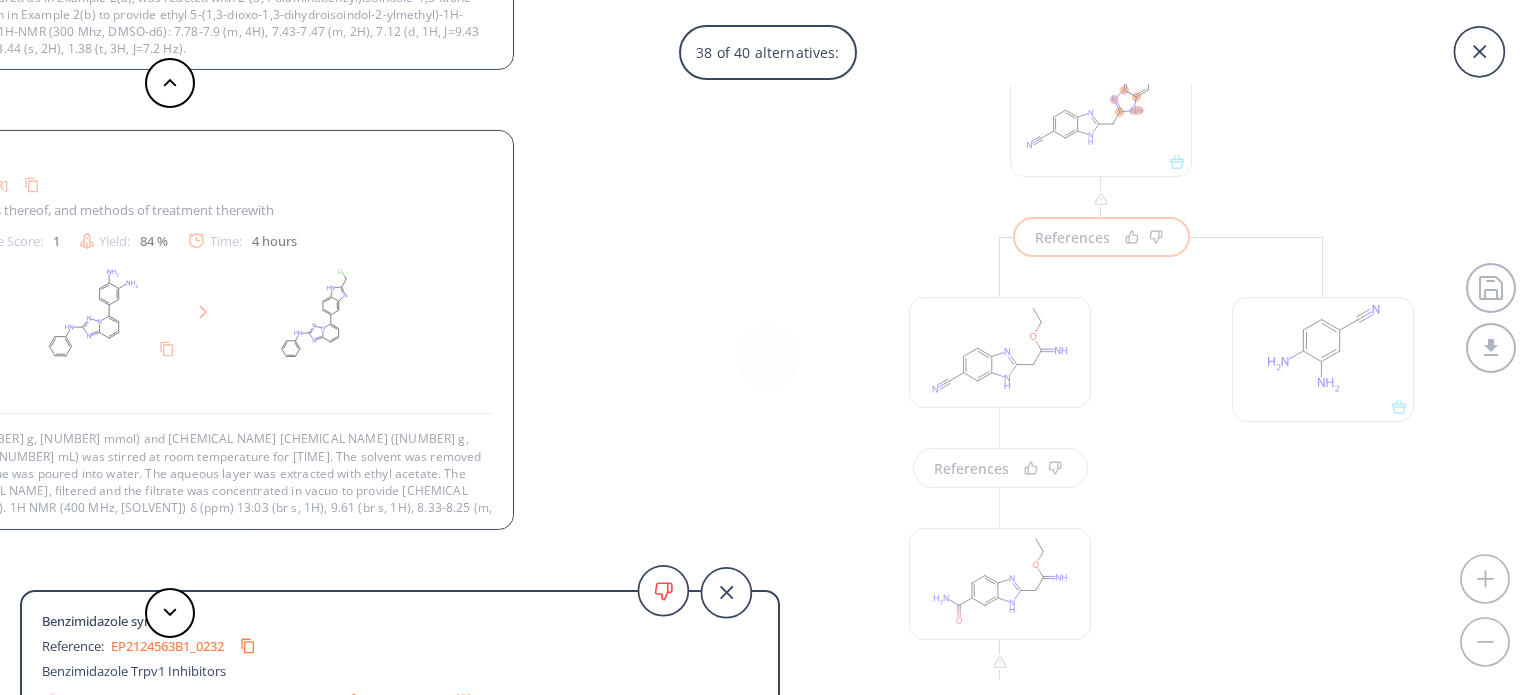 scroll, scrollTop: 4, scrollLeft: 0, axis: vertical 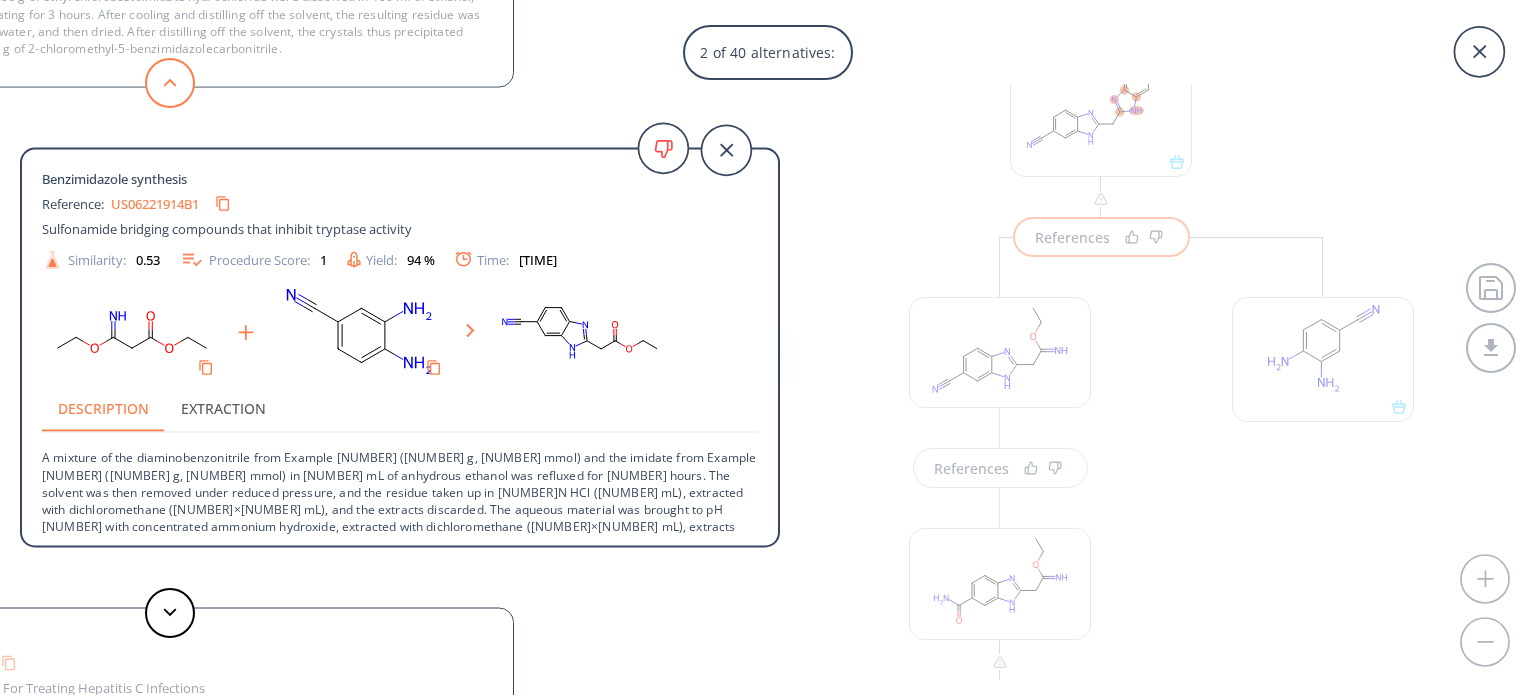 click at bounding box center (170, 83) 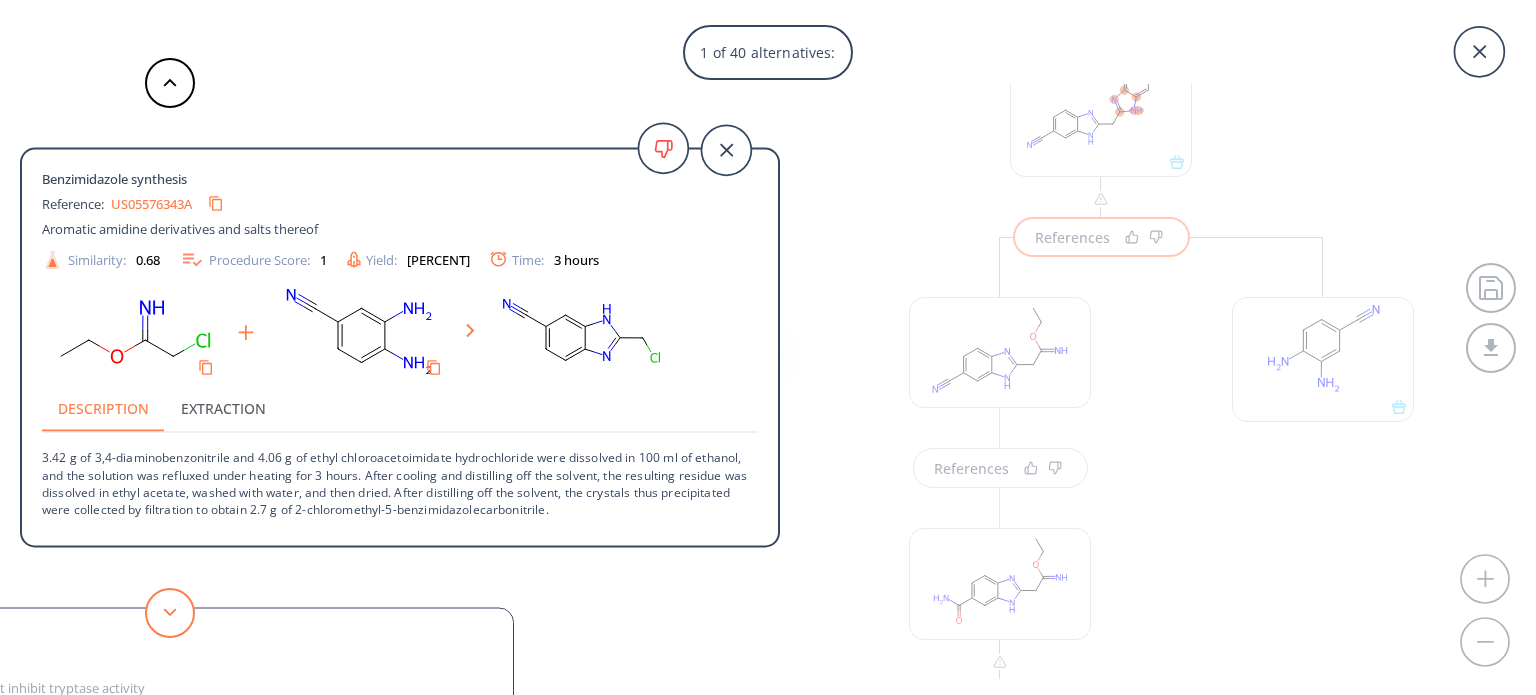 click at bounding box center [170, 613] 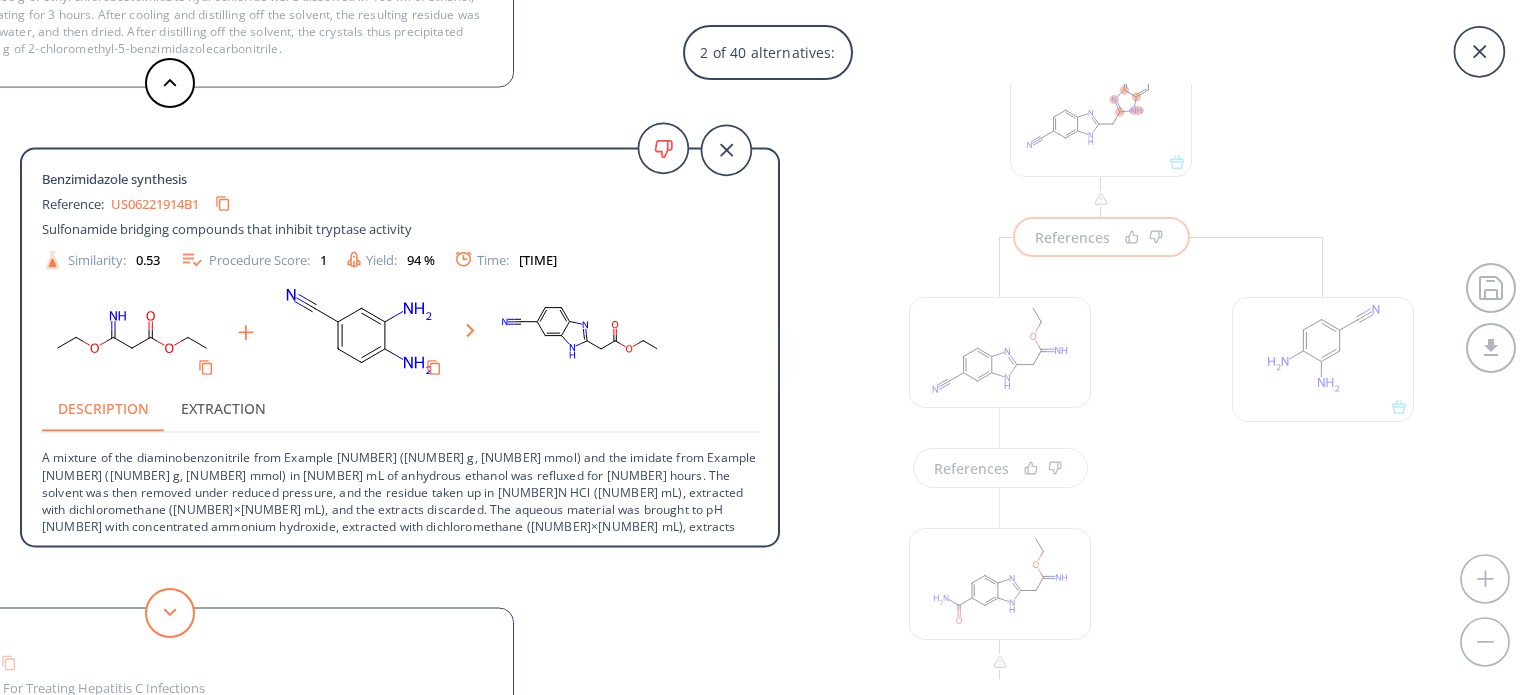 click at bounding box center [170, 613] 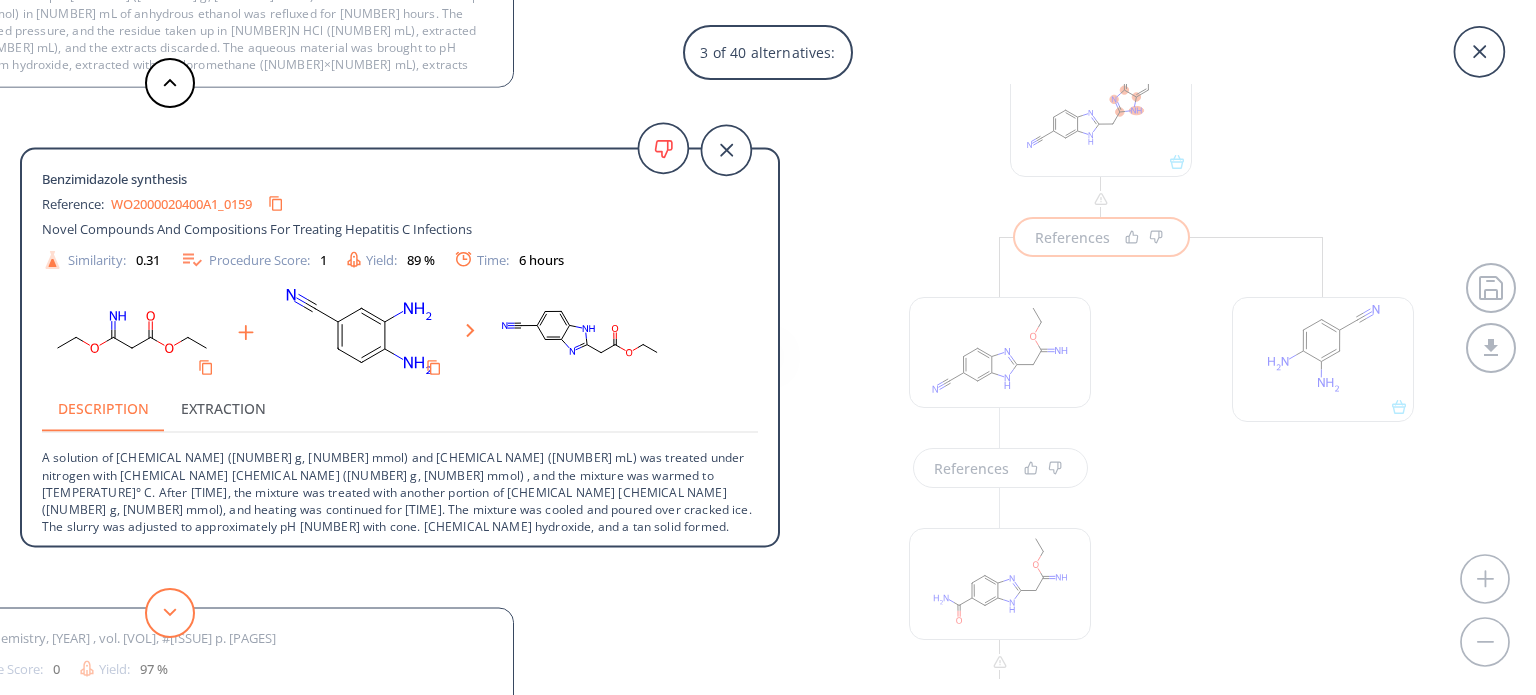 click at bounding box center [170, 613] 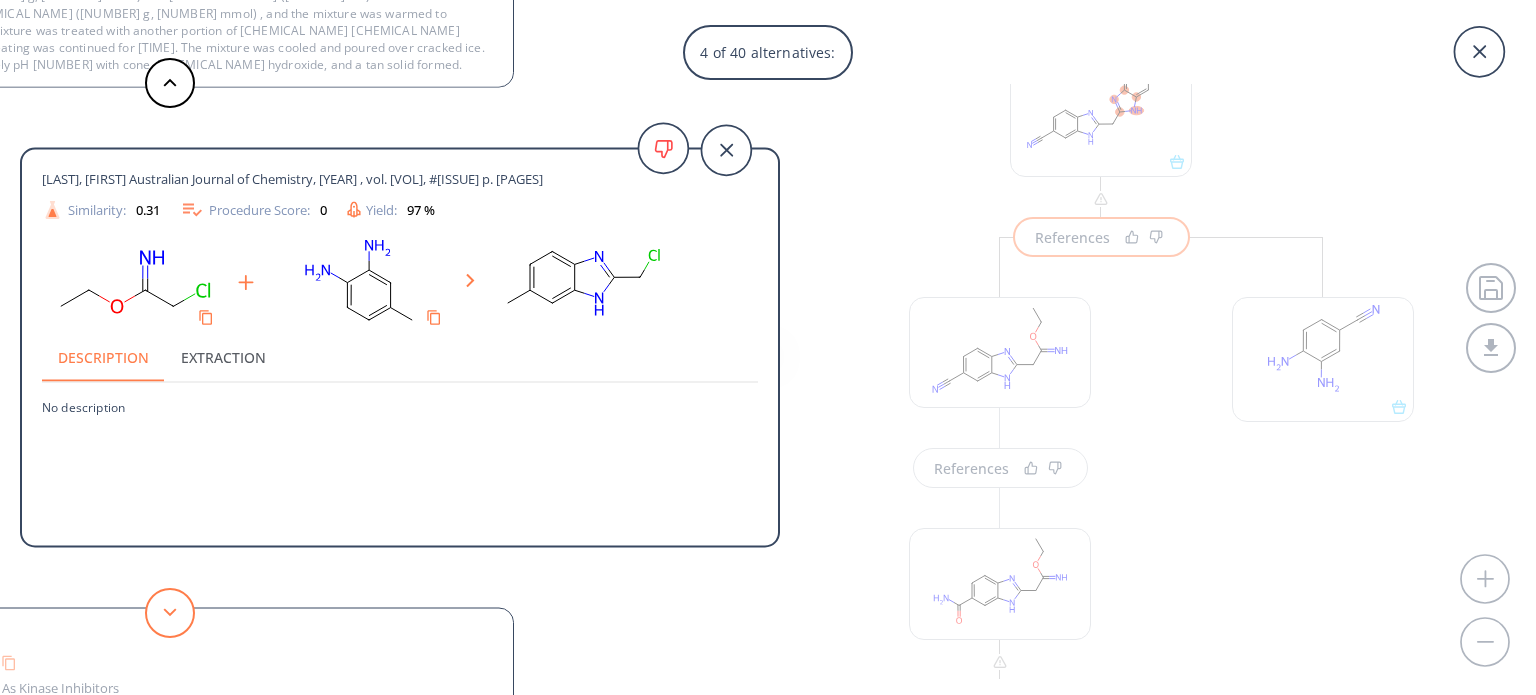 click at bounding box center [170, 613] 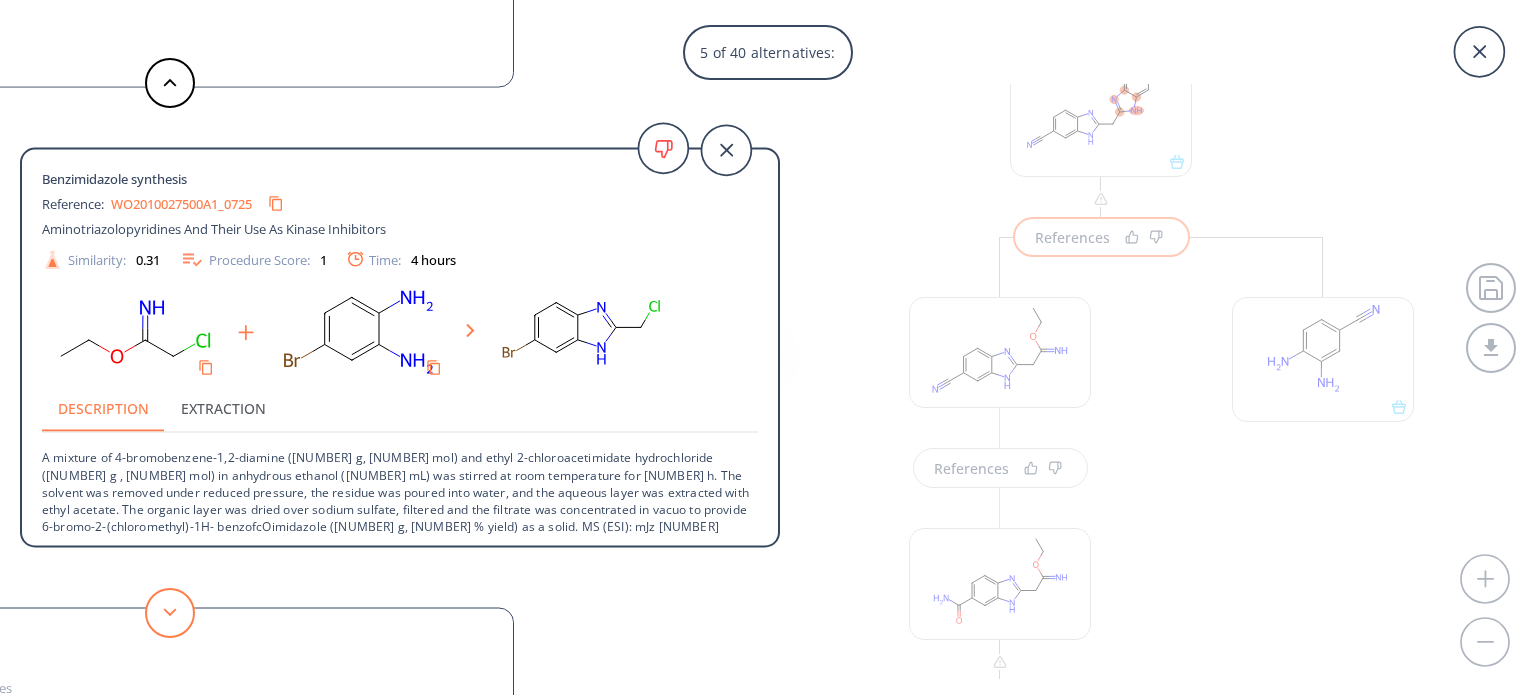 click at bounding box center [170, 613] 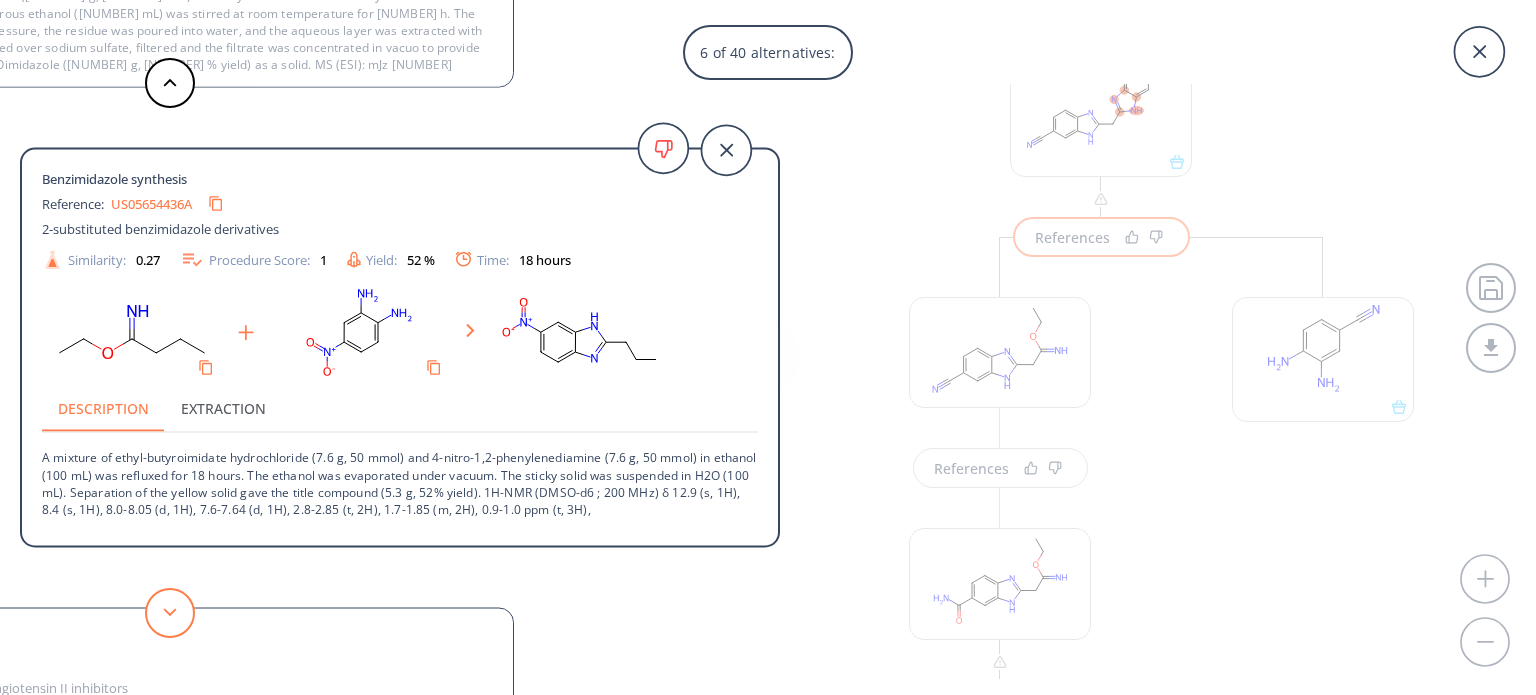 click at bounding box center (170, 613) 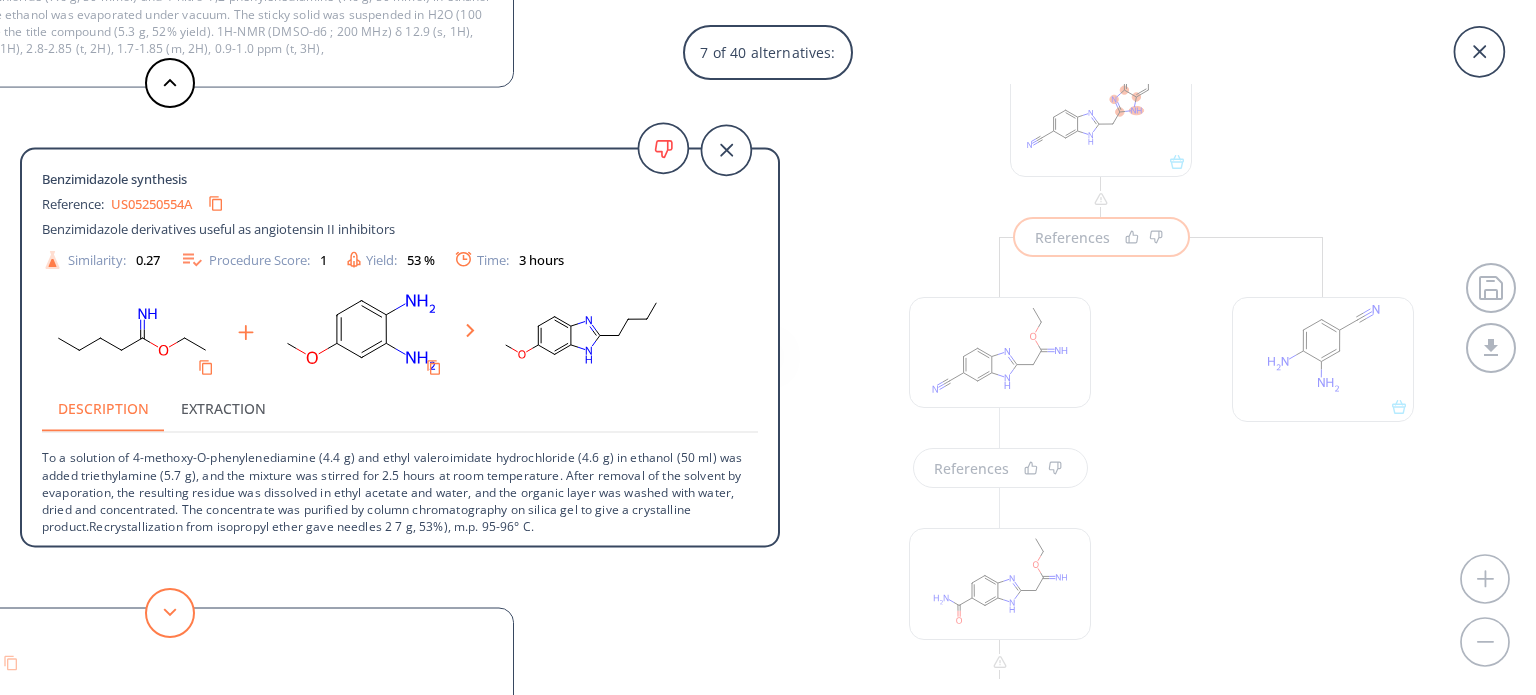 click at bounding box center (170, 613) 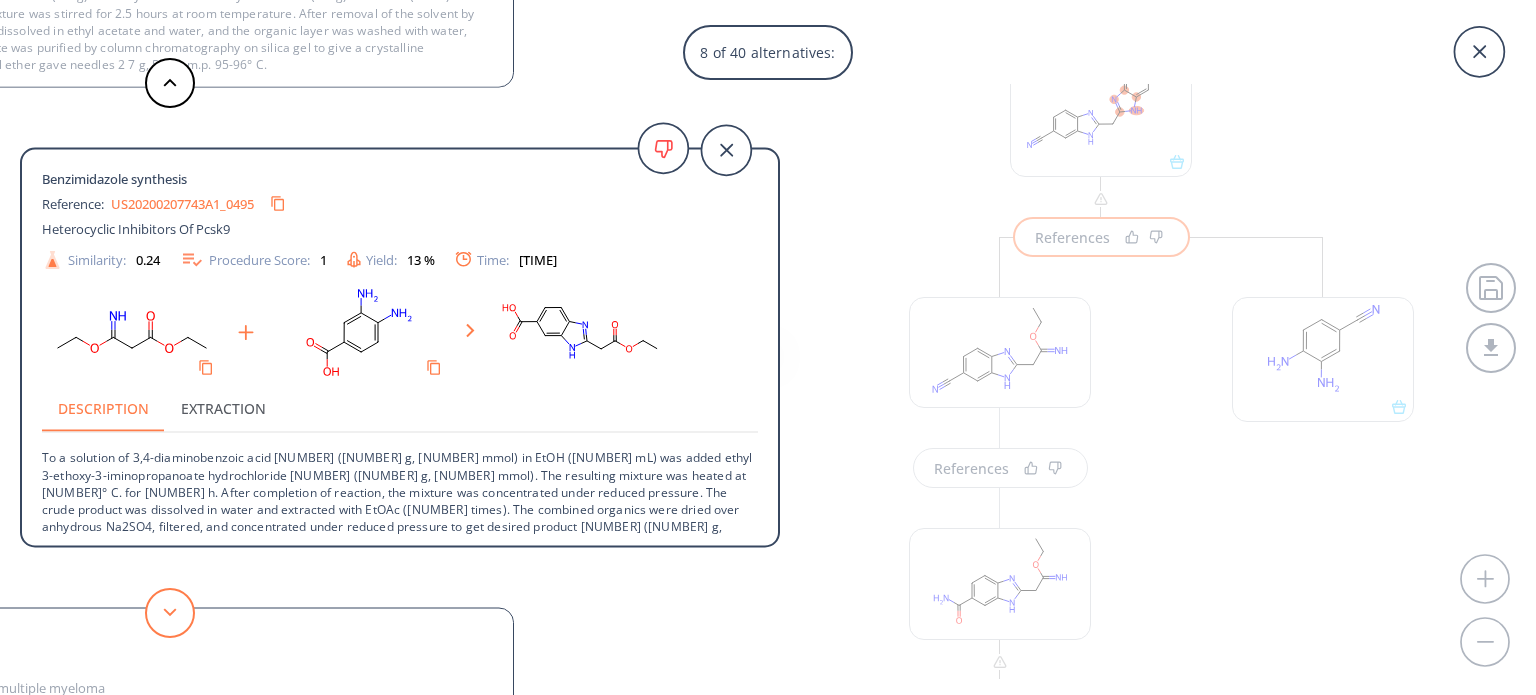 click at bounding box center (170, 613) 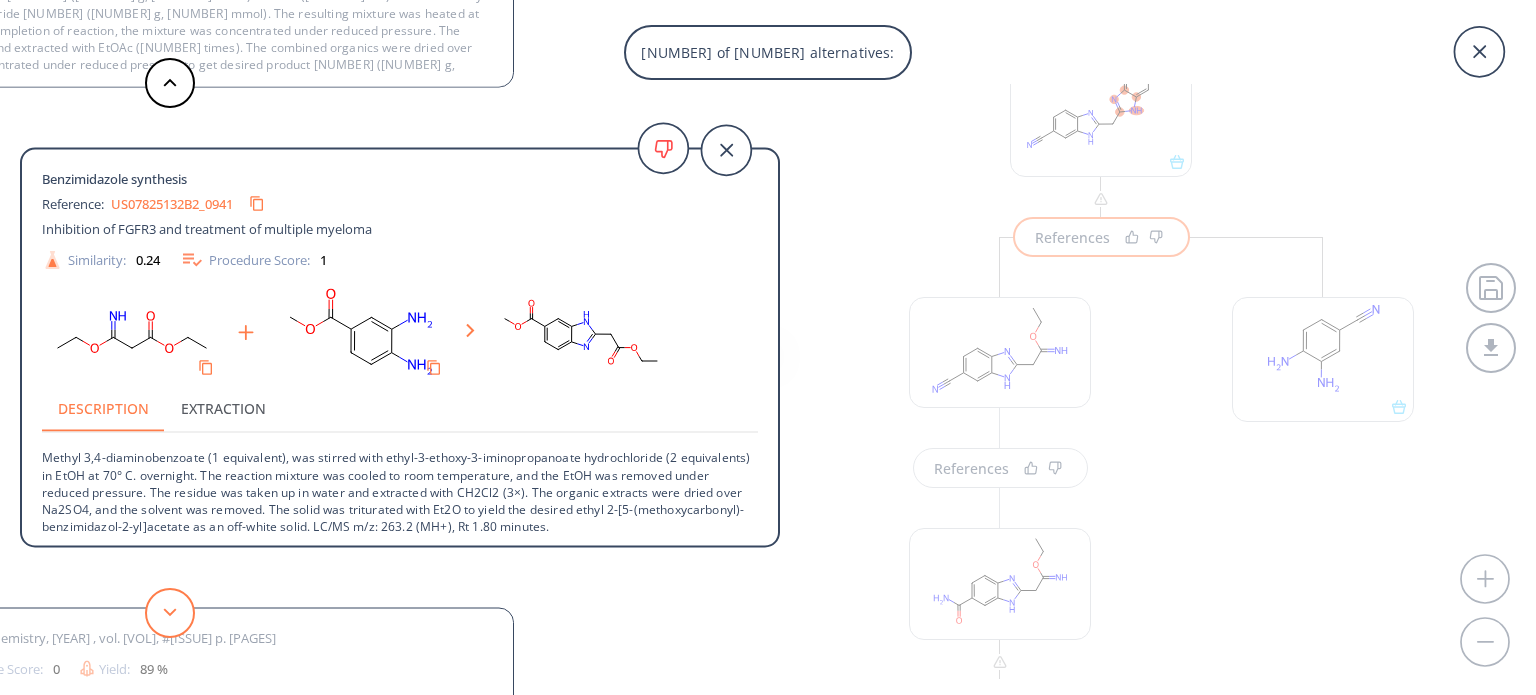 click at bounding box center [170, 613] 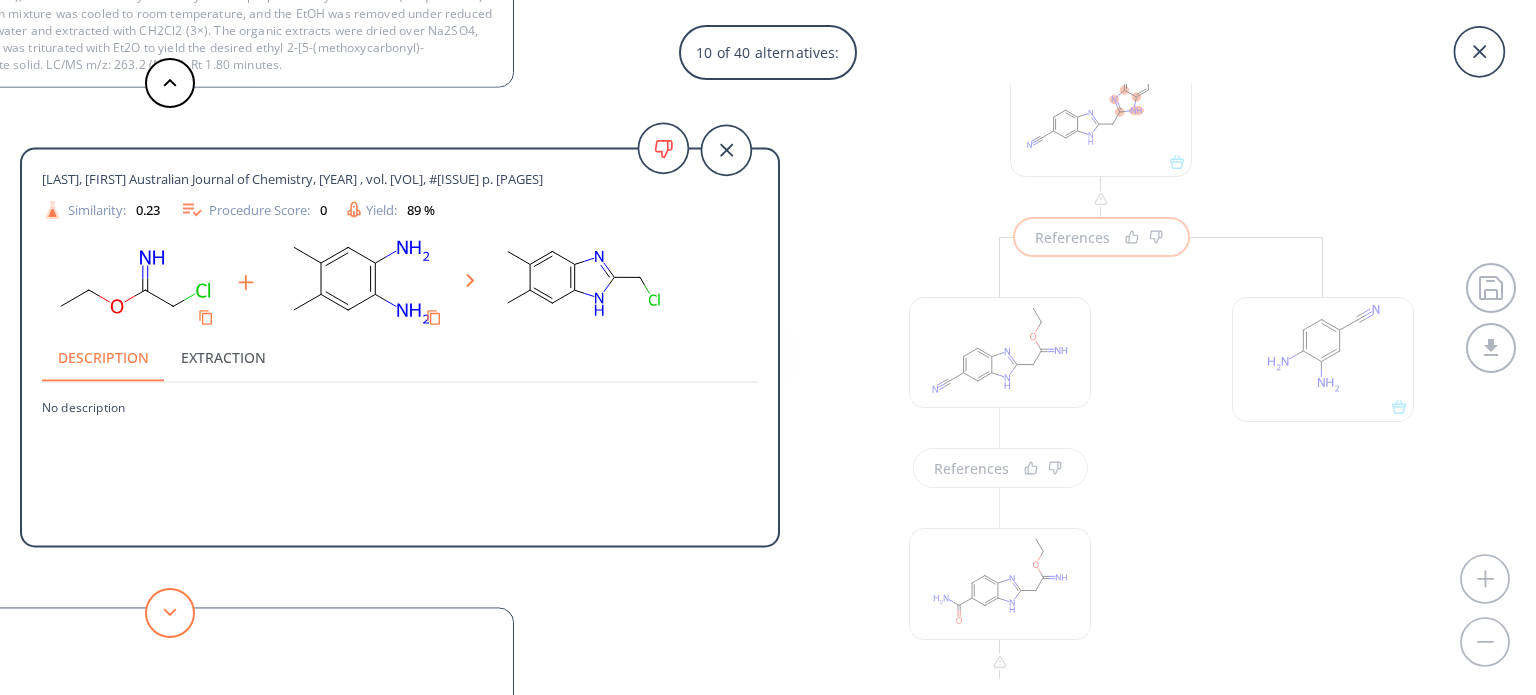 click at bounding box center [170, 613] 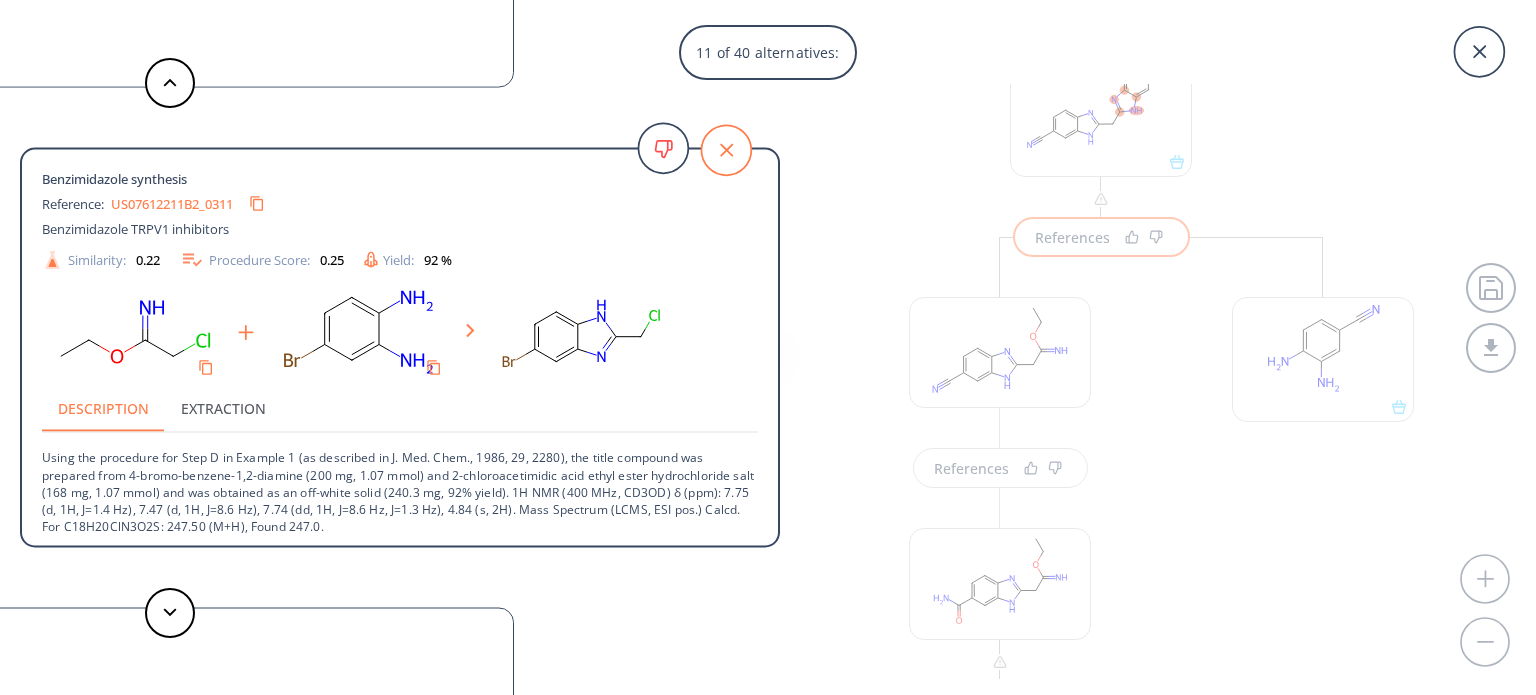 click 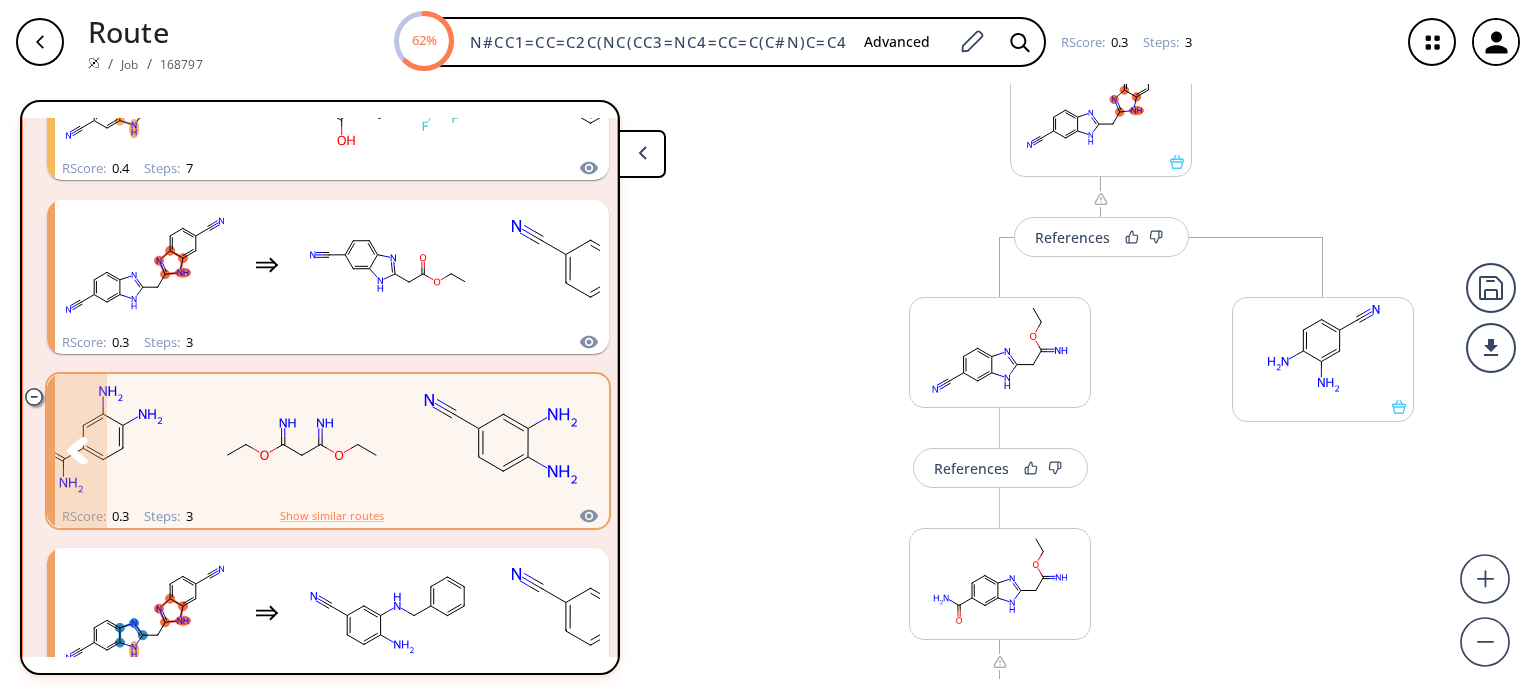 scroll, scrollTop: 1616, scrollLeft: 0, axis: vertical 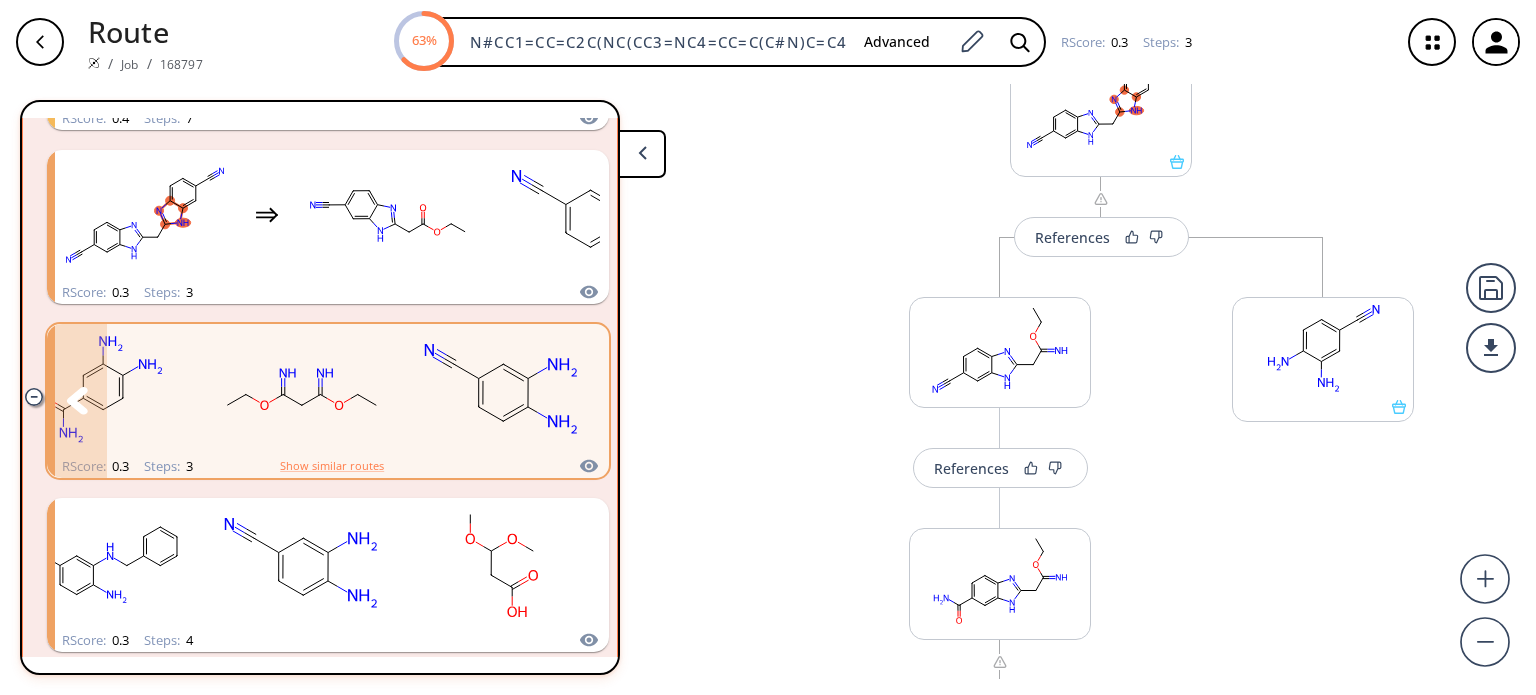 click 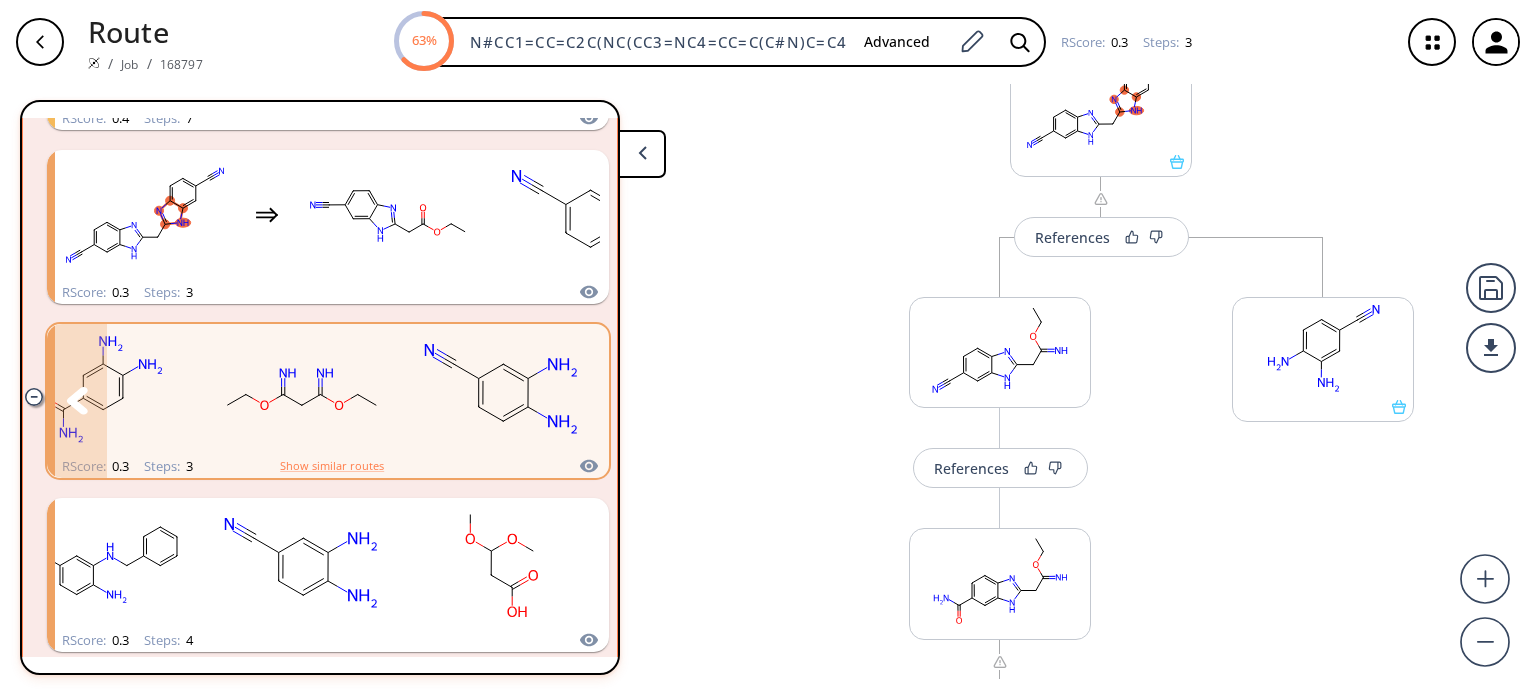 click 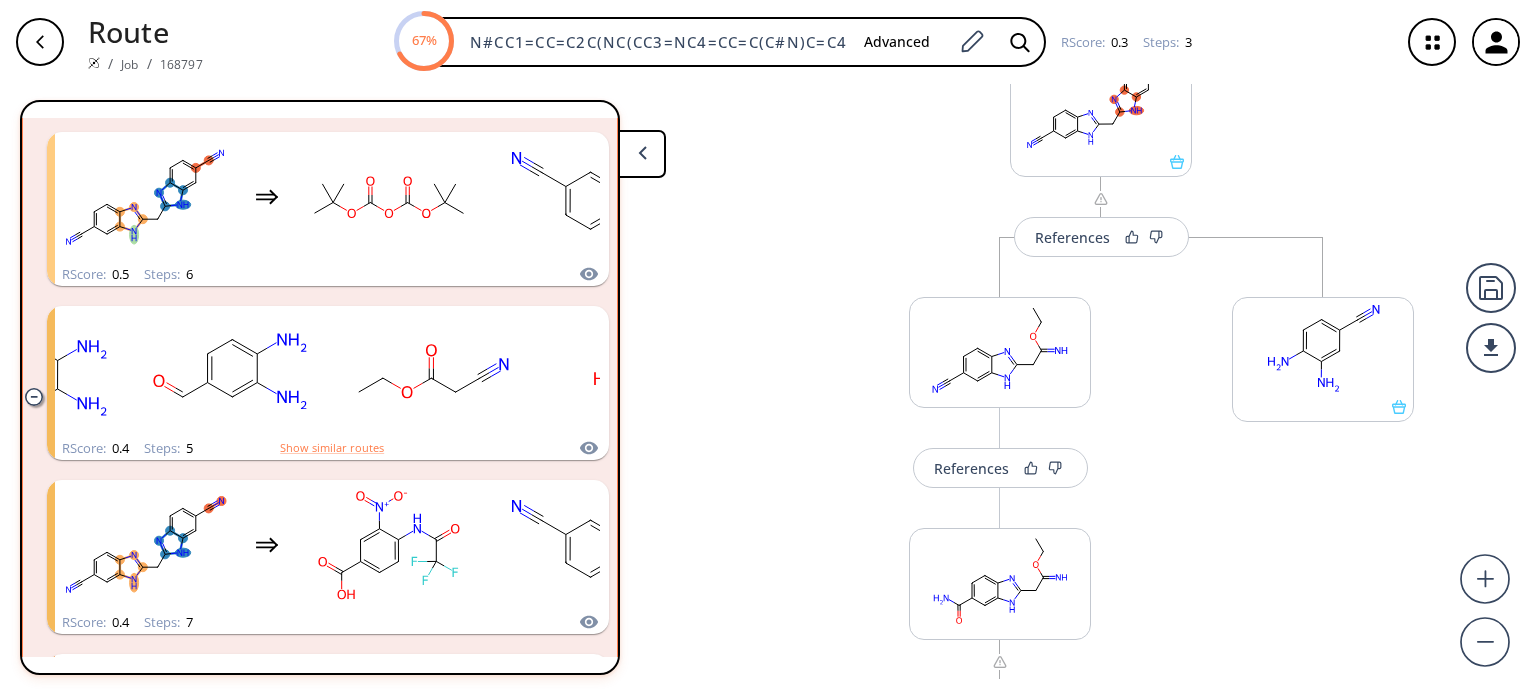 click 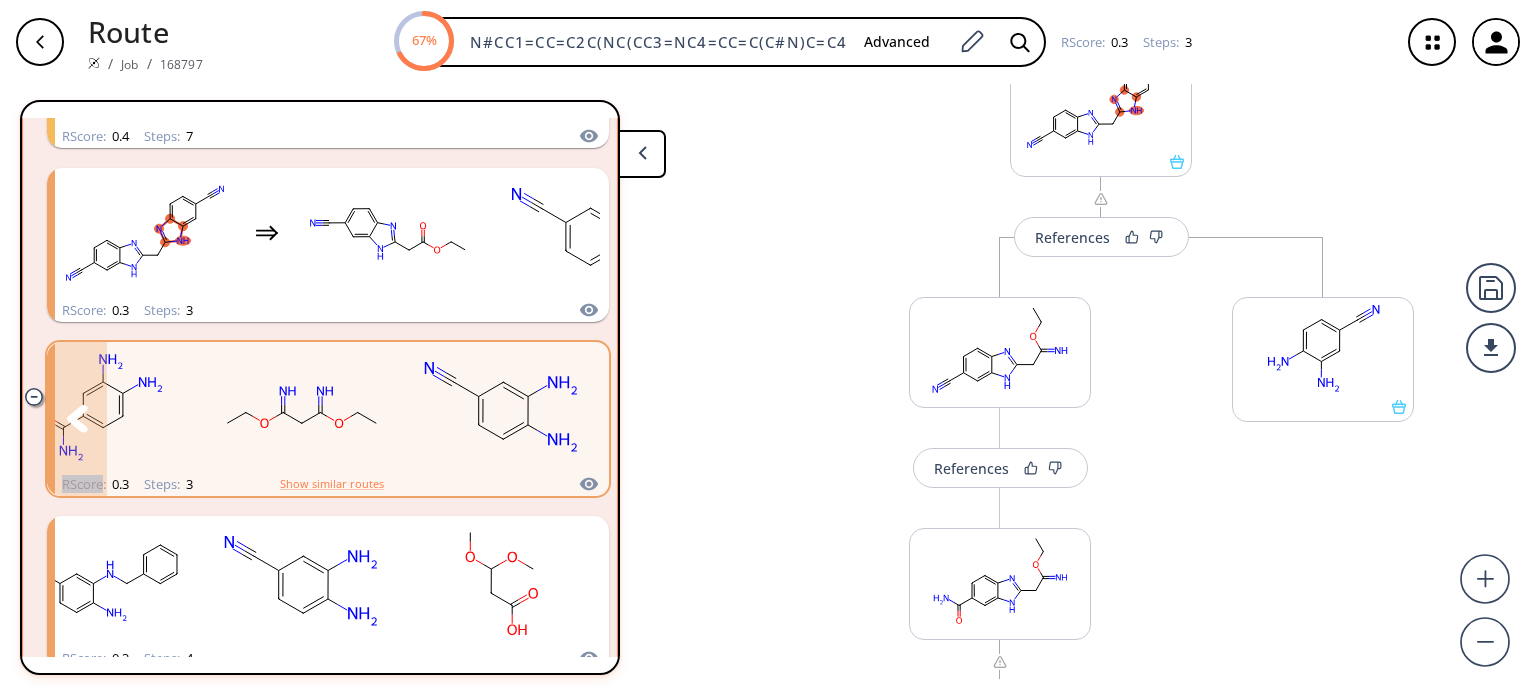 scroll, scrollTop: 2139, scrollLeft: 0, axis: vertical 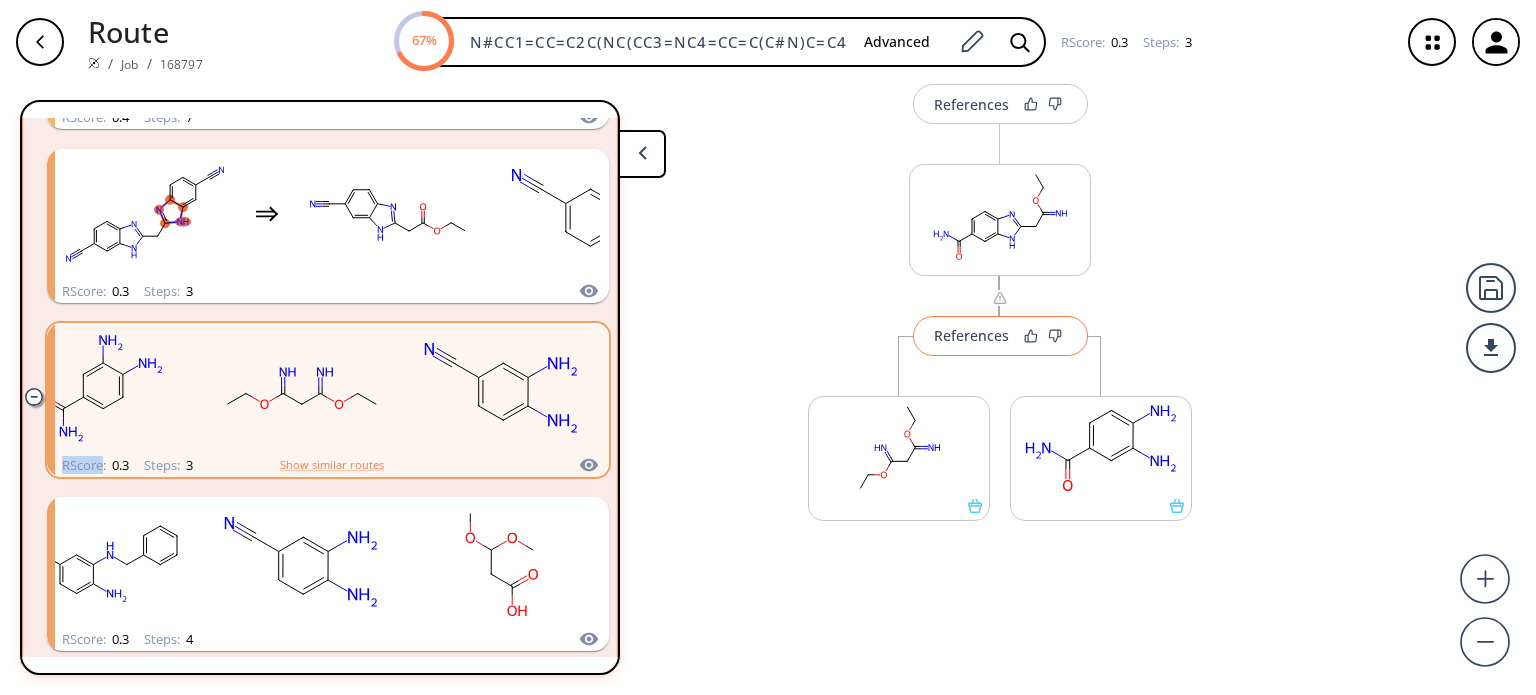 click on "References" at bounding box center [1000, 336] 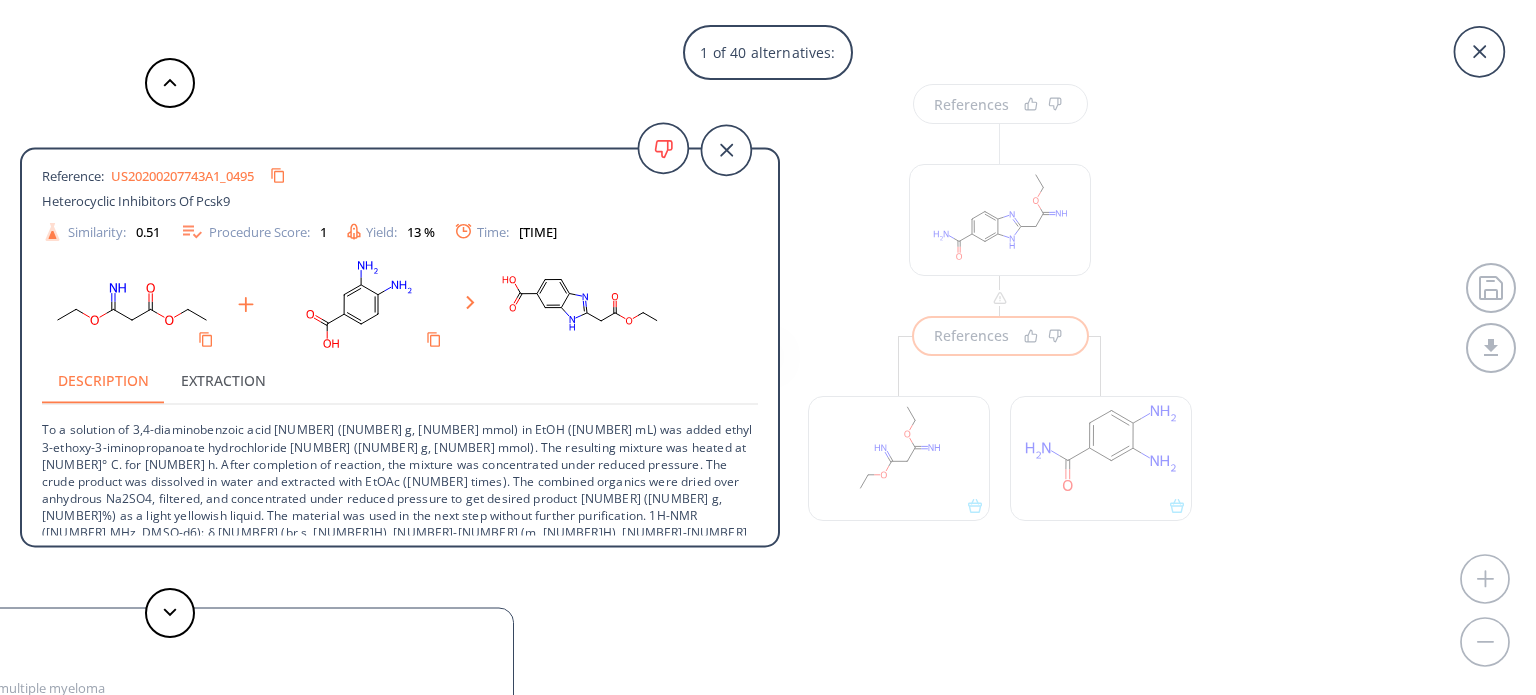 scroll, scrollTop: 28, scrollLeft: 0, axis: vertical 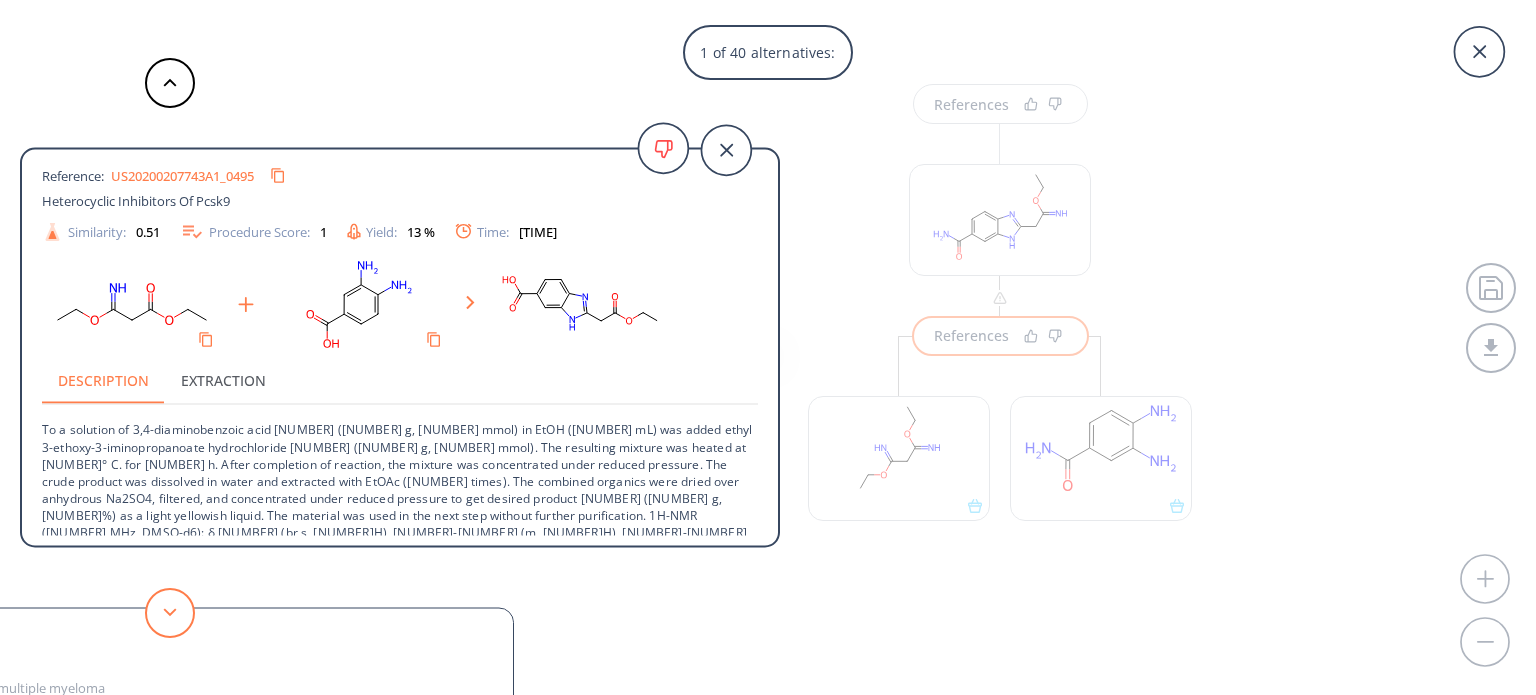 click at bounding box center (170, 613) 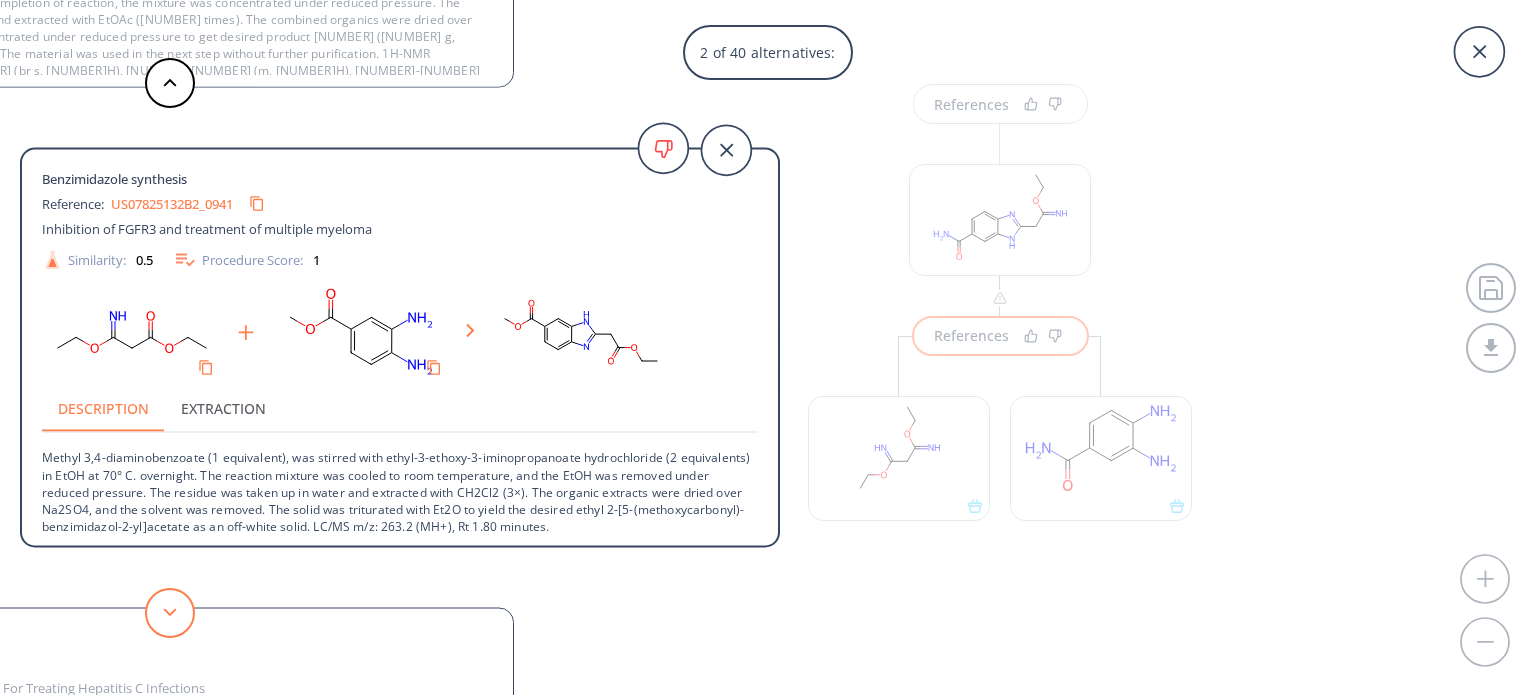 click at bounding box center (170, 613) 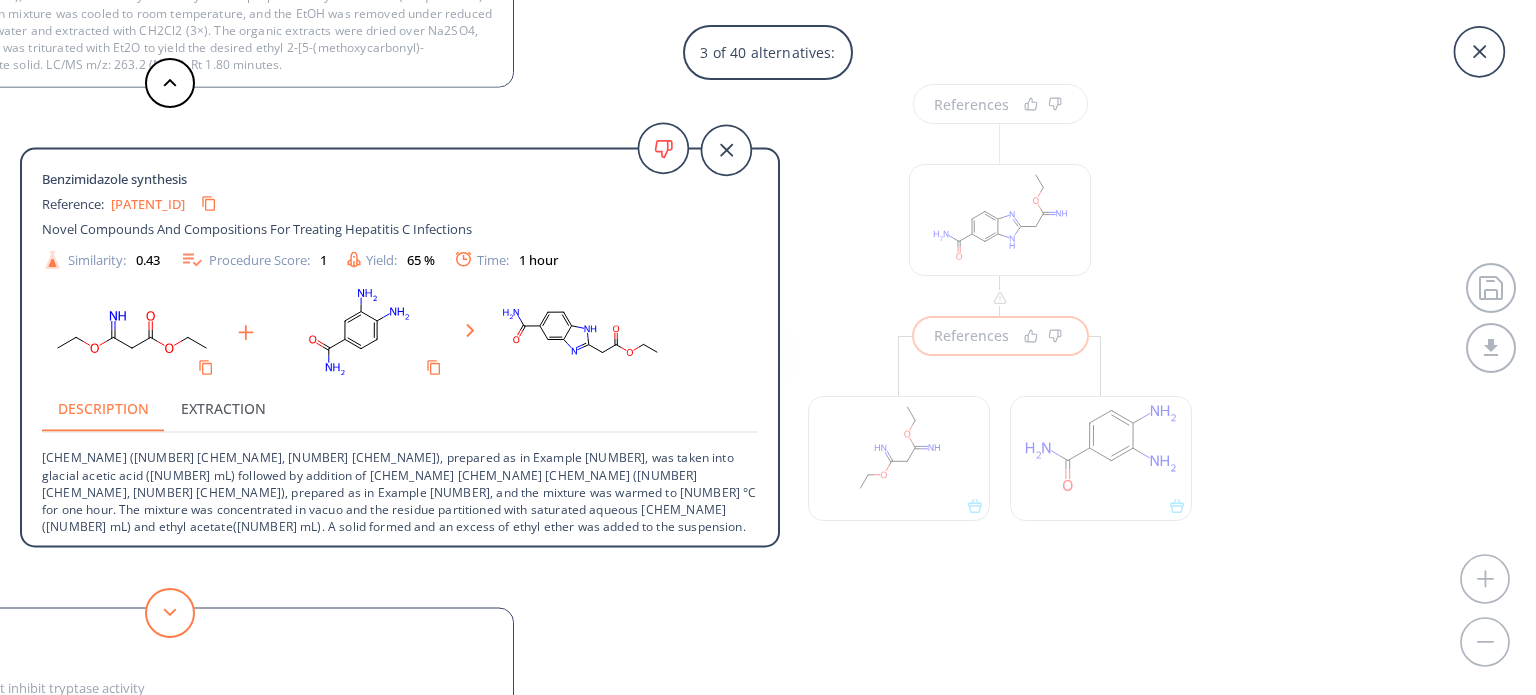 click at bounding box center [170, 613] 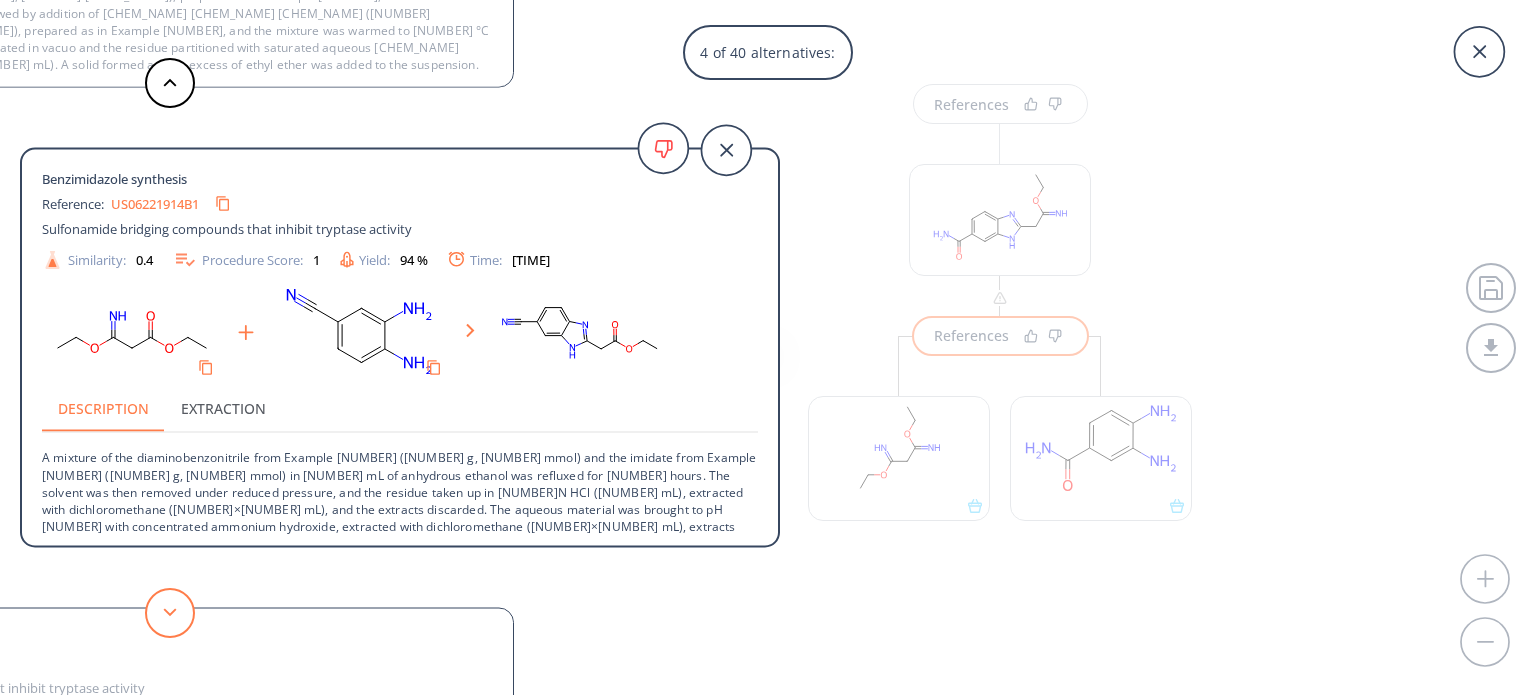 click at bounding box center (170, 613) 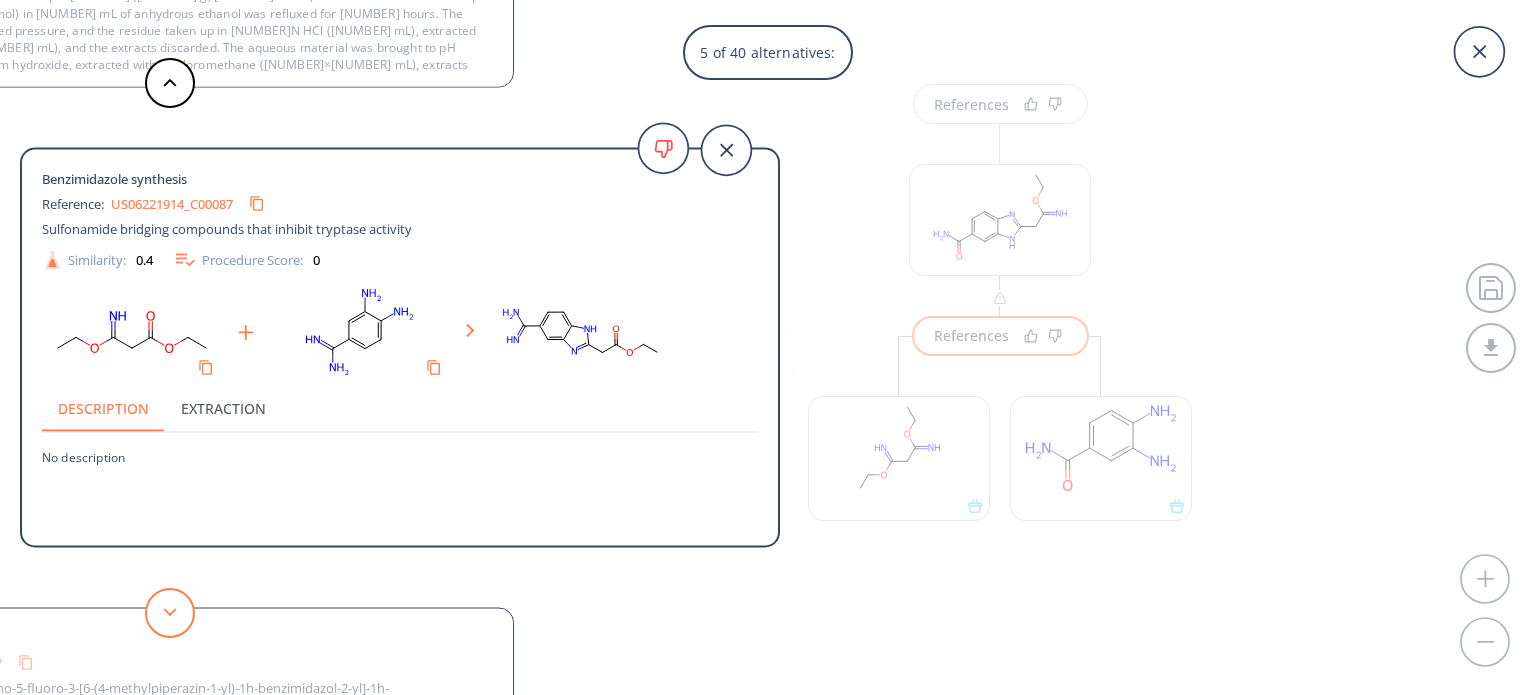 click at bounding box center [170, 613] 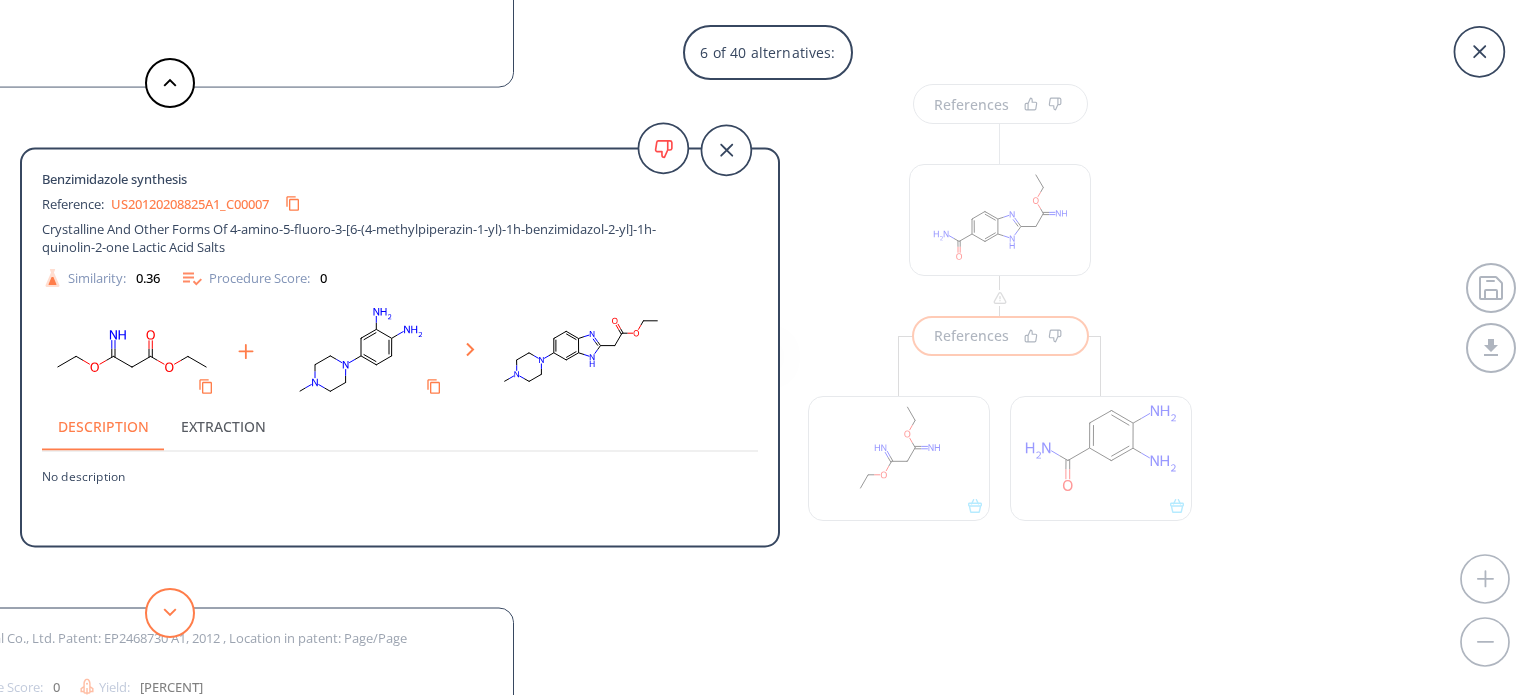 click at bounding box center (170, 613) 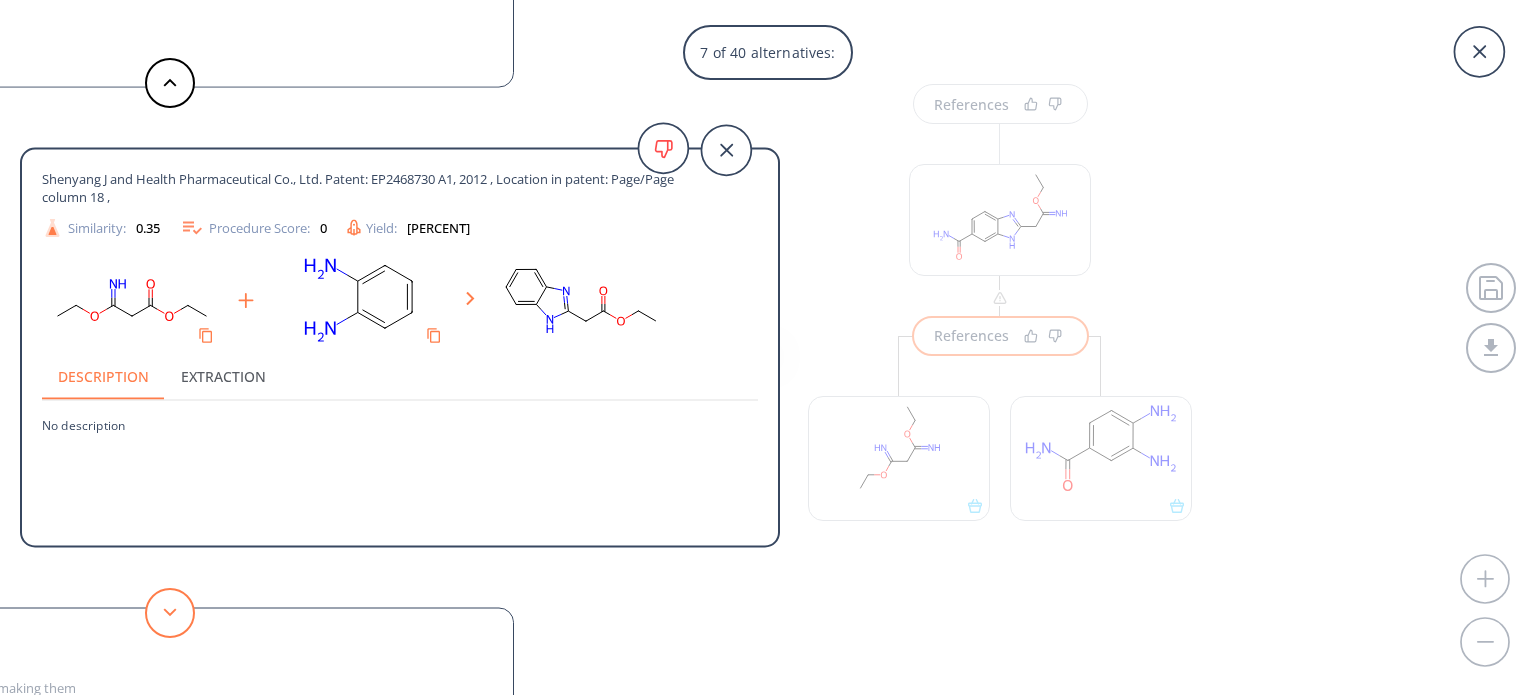 click at bounding box center (170, 613) 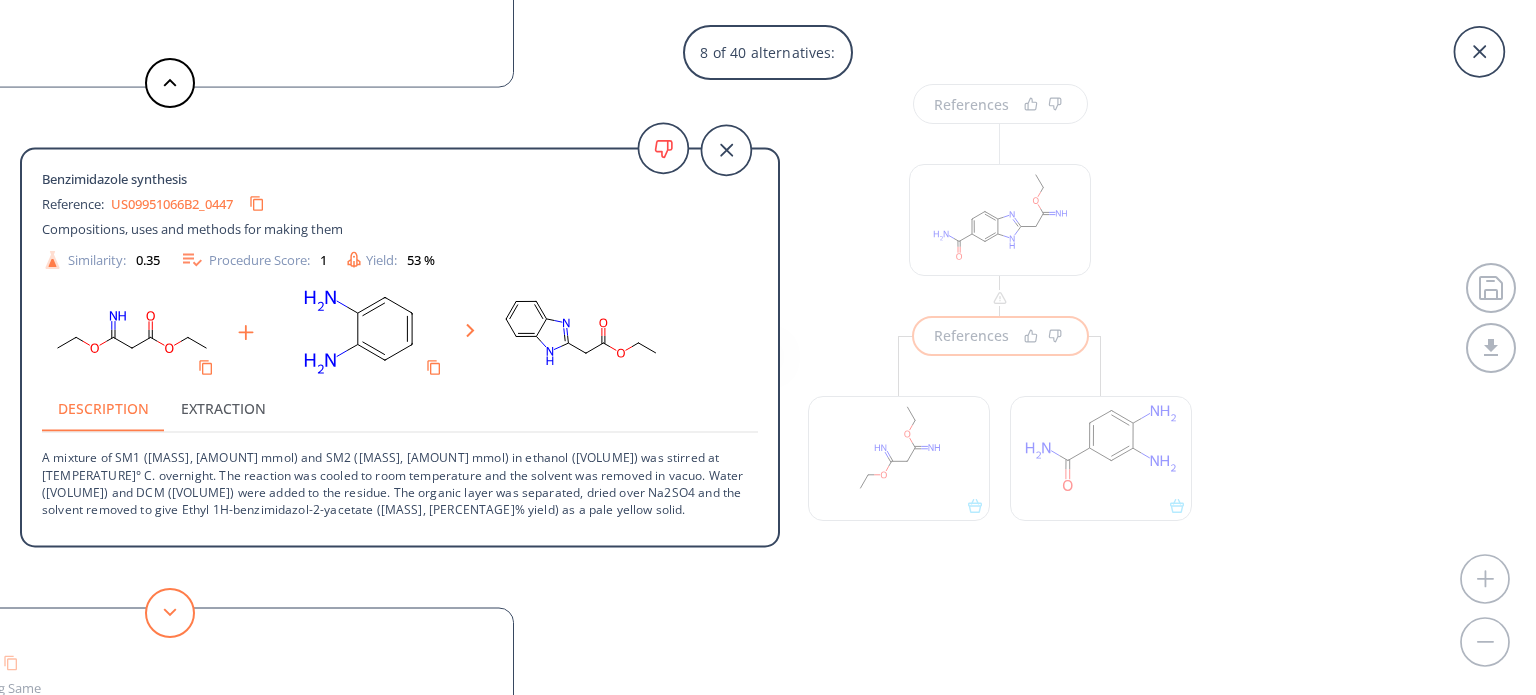 click at bounding box center (170, 613) 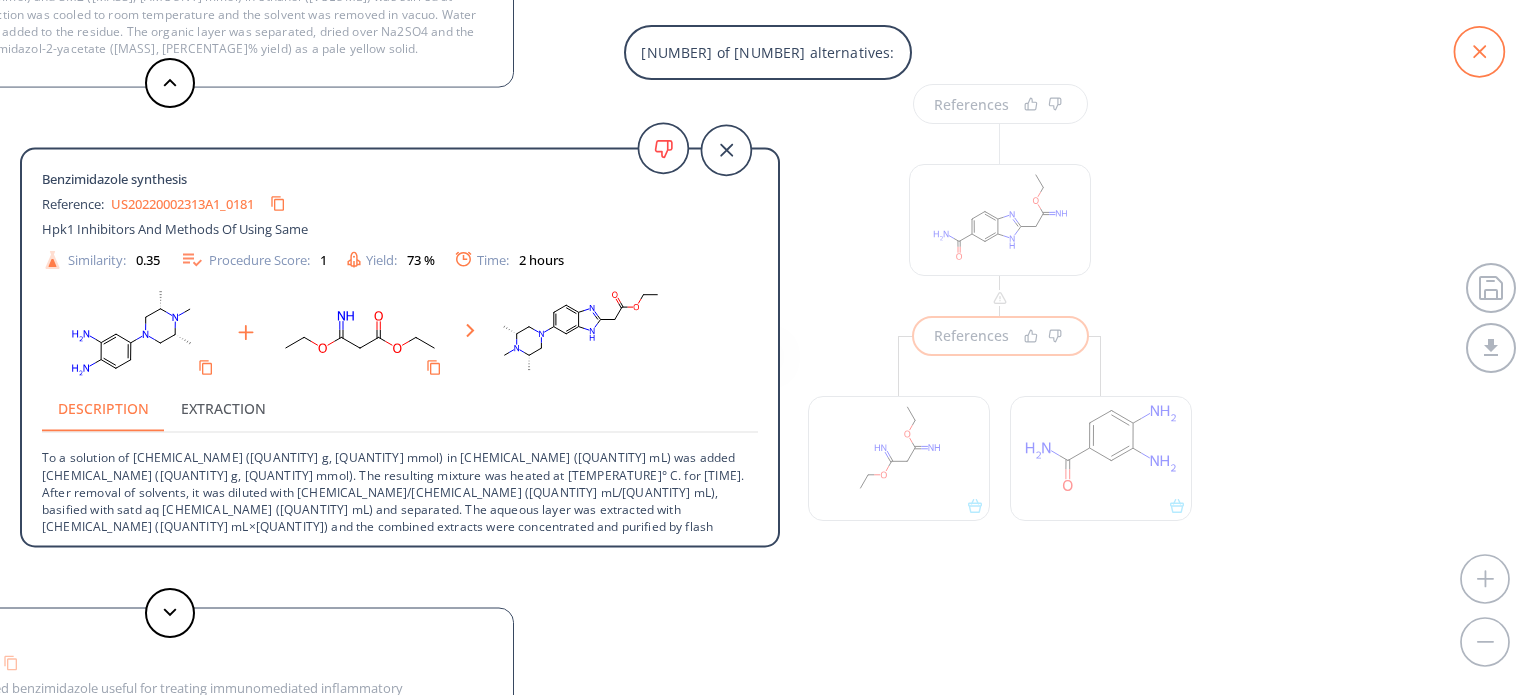 click 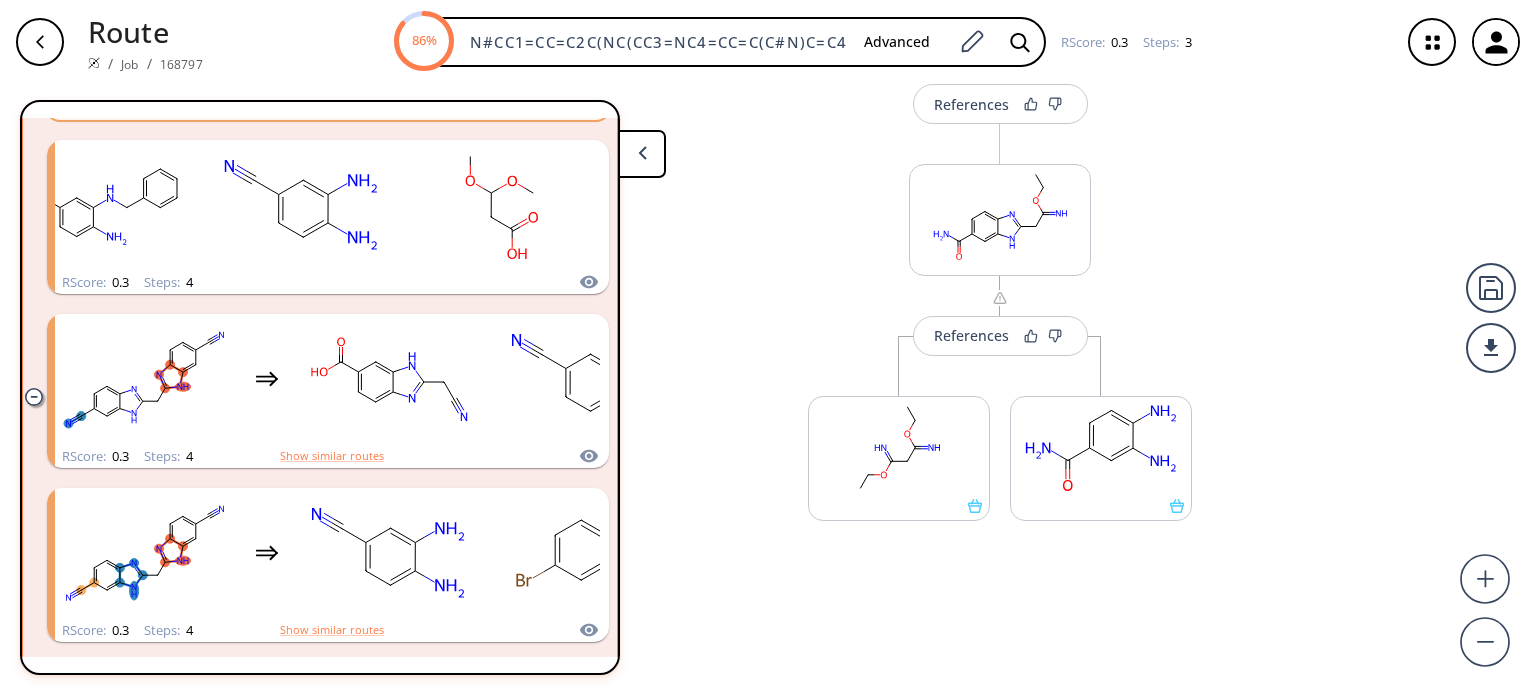 scroll, scrollTop: 2562, scrollLeft: 0, axis: vertical 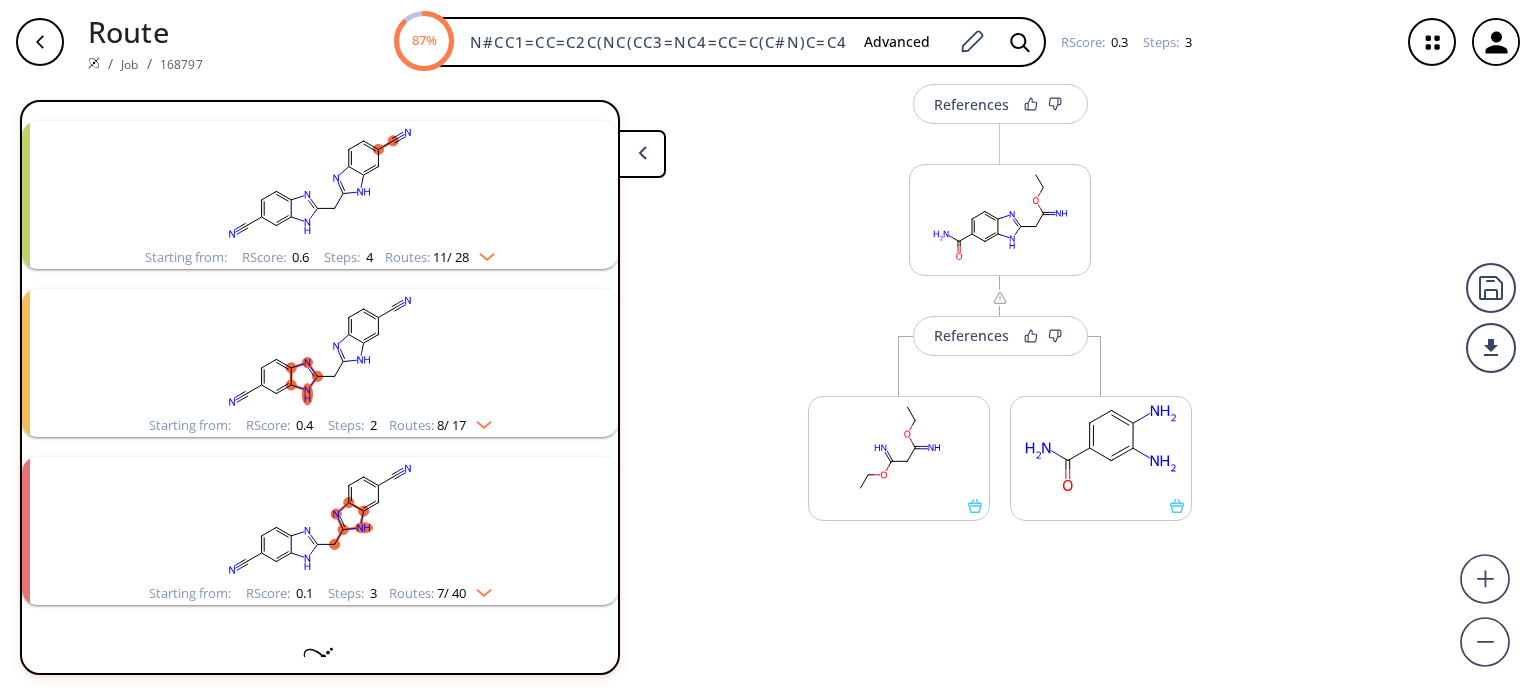 click at bounding box center [482, 253] 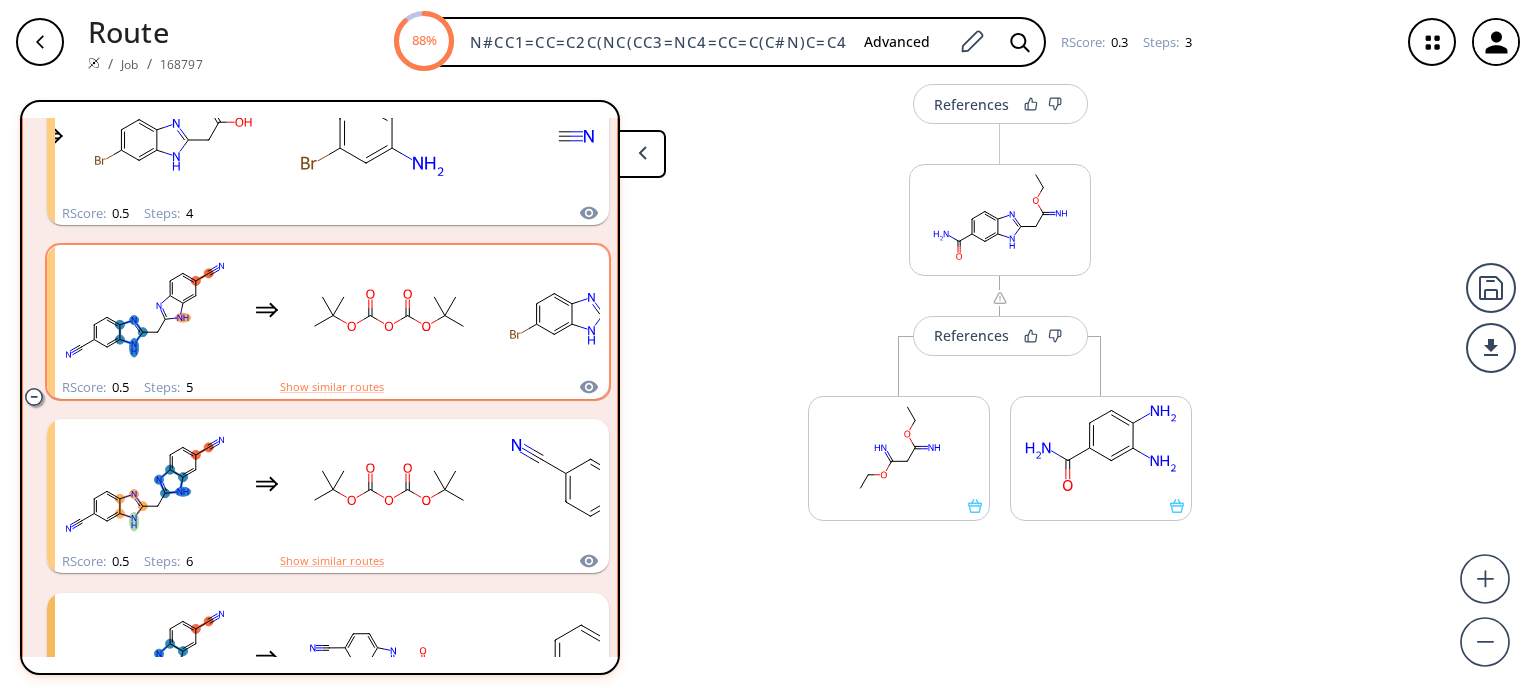scroll, scrollTop: 5356, scrollLeft: 0, axis: vertical 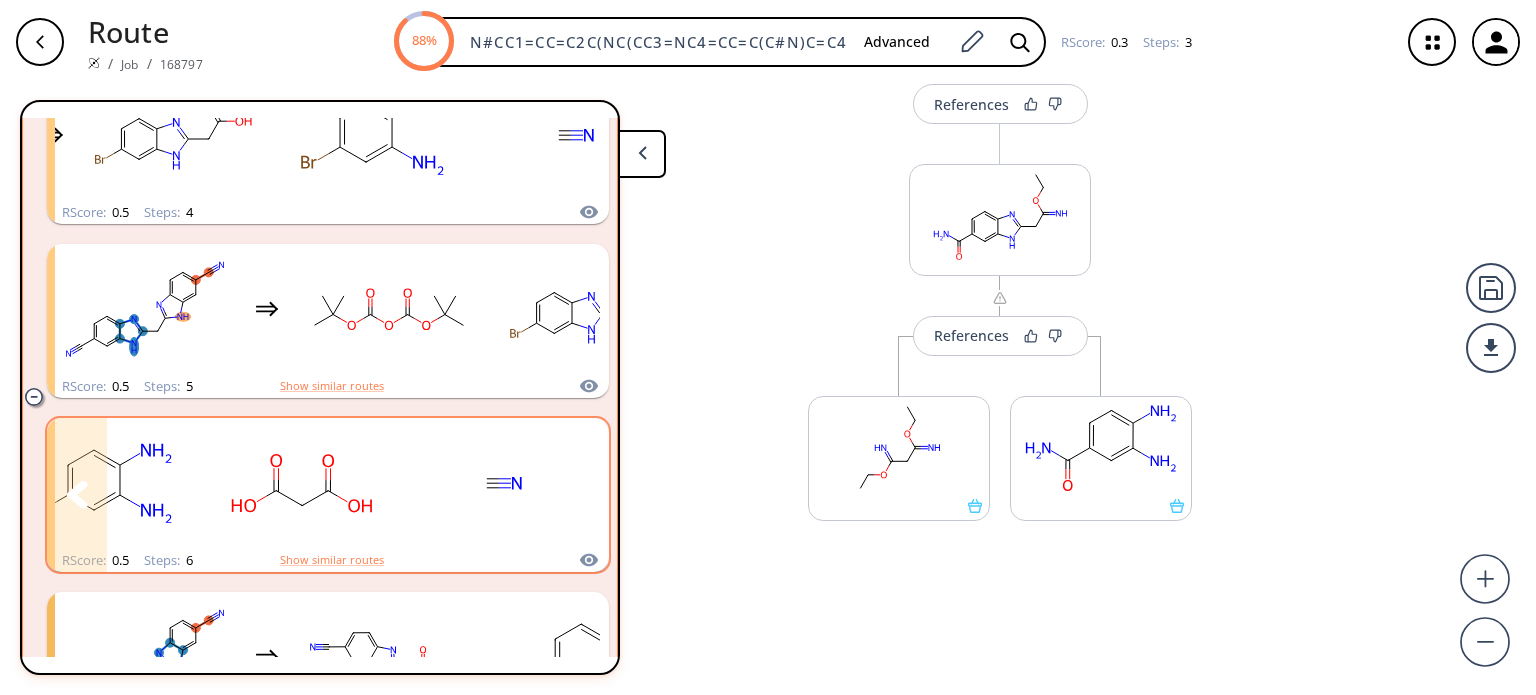 click 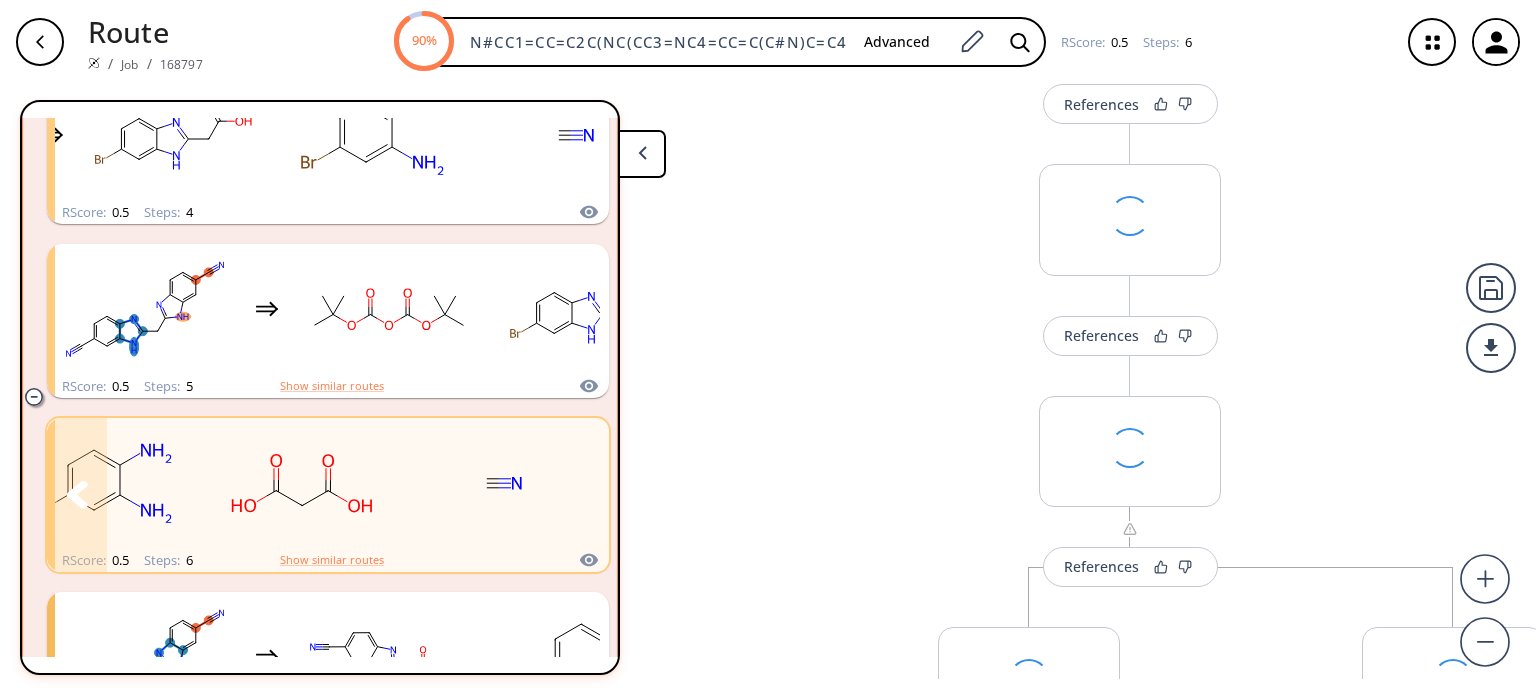 scroll, scrollTop: 0, scrollLeft: 0, axis: both 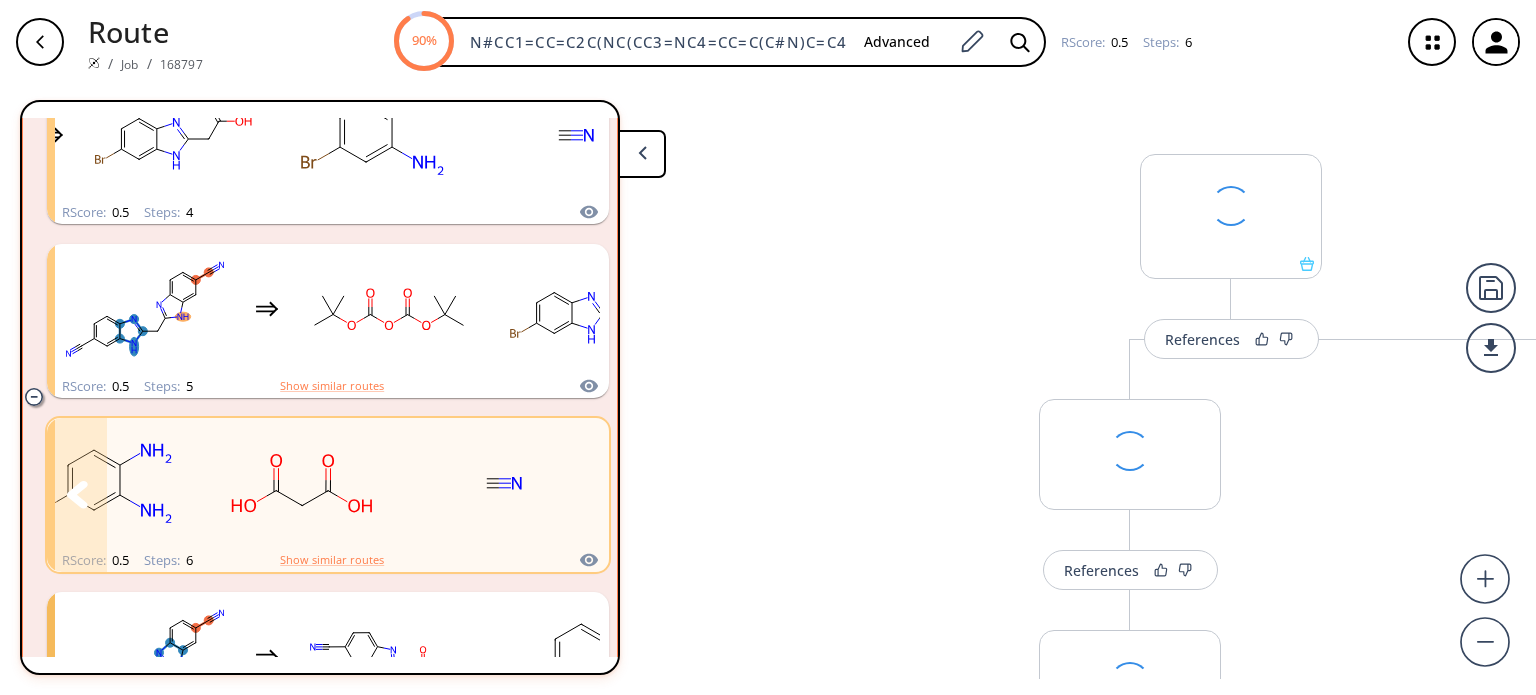 click 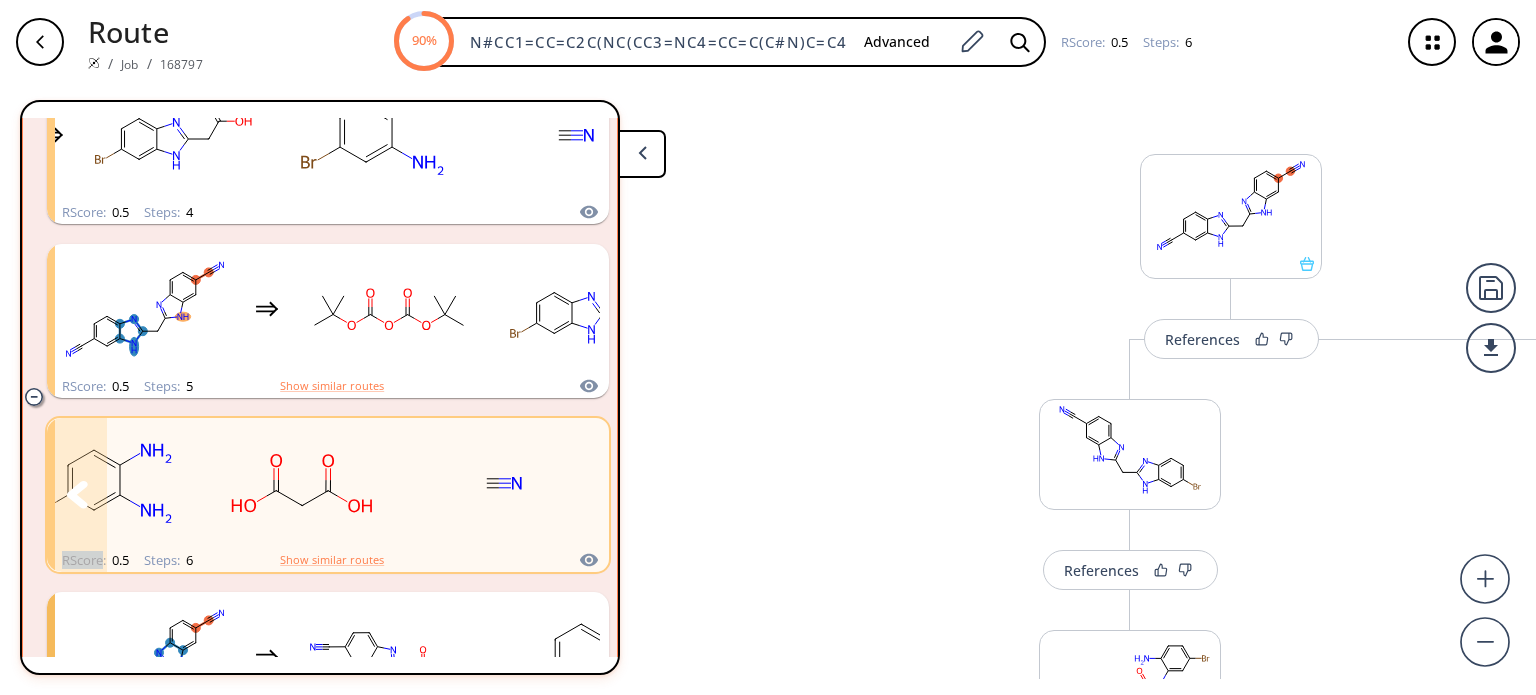 click 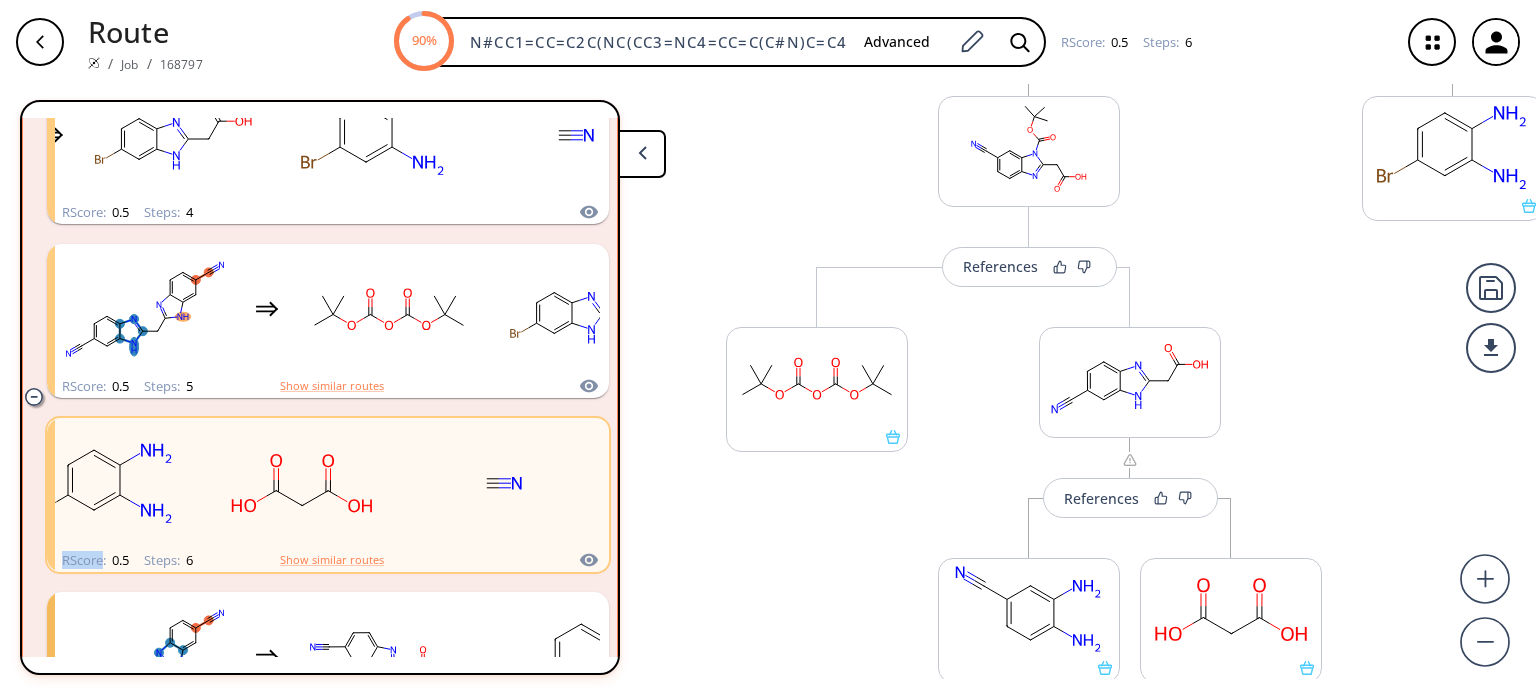 scroll, scrollTop: 995, scrollLeft: 0, axis: vertical 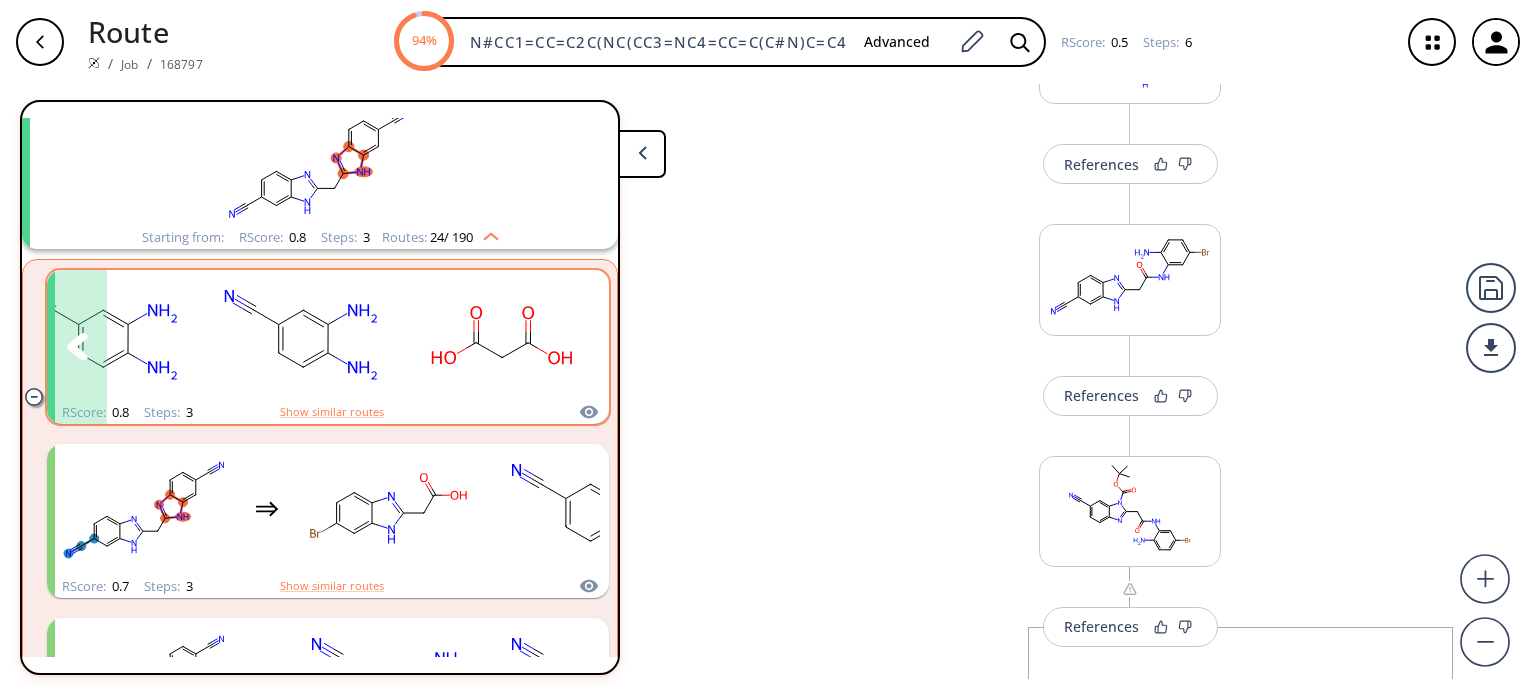 click 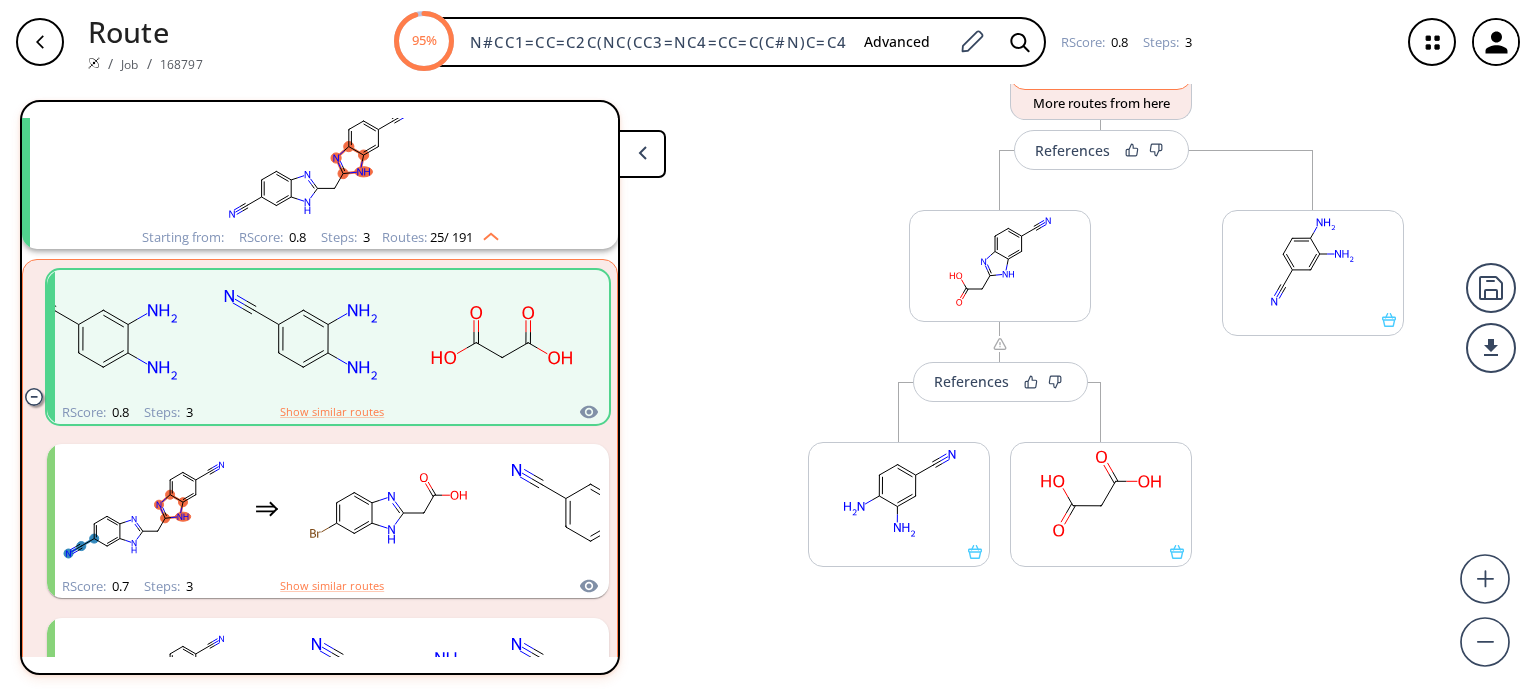 scroll, scrollTop: 416, scrollLeft: 0, axis: vertical 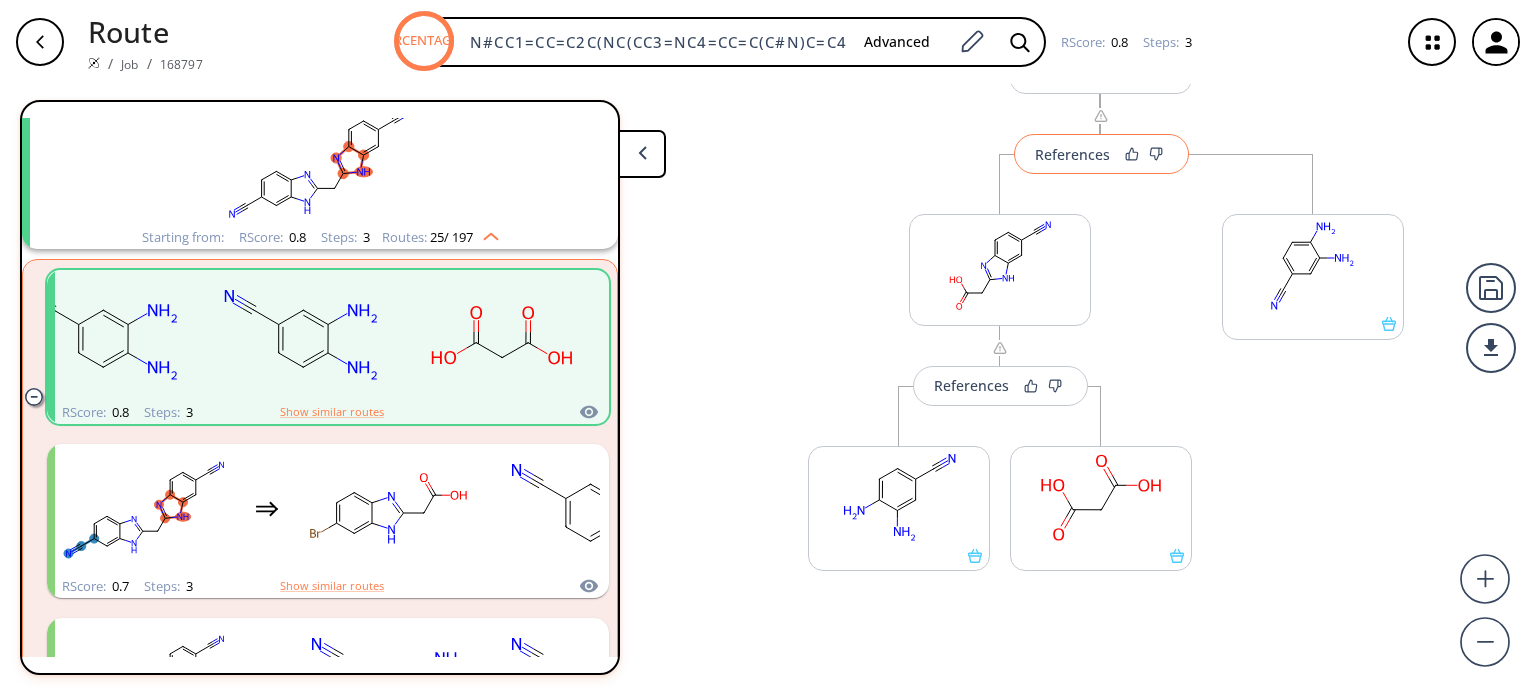 click on "References" at bounding box center (1072, 154) 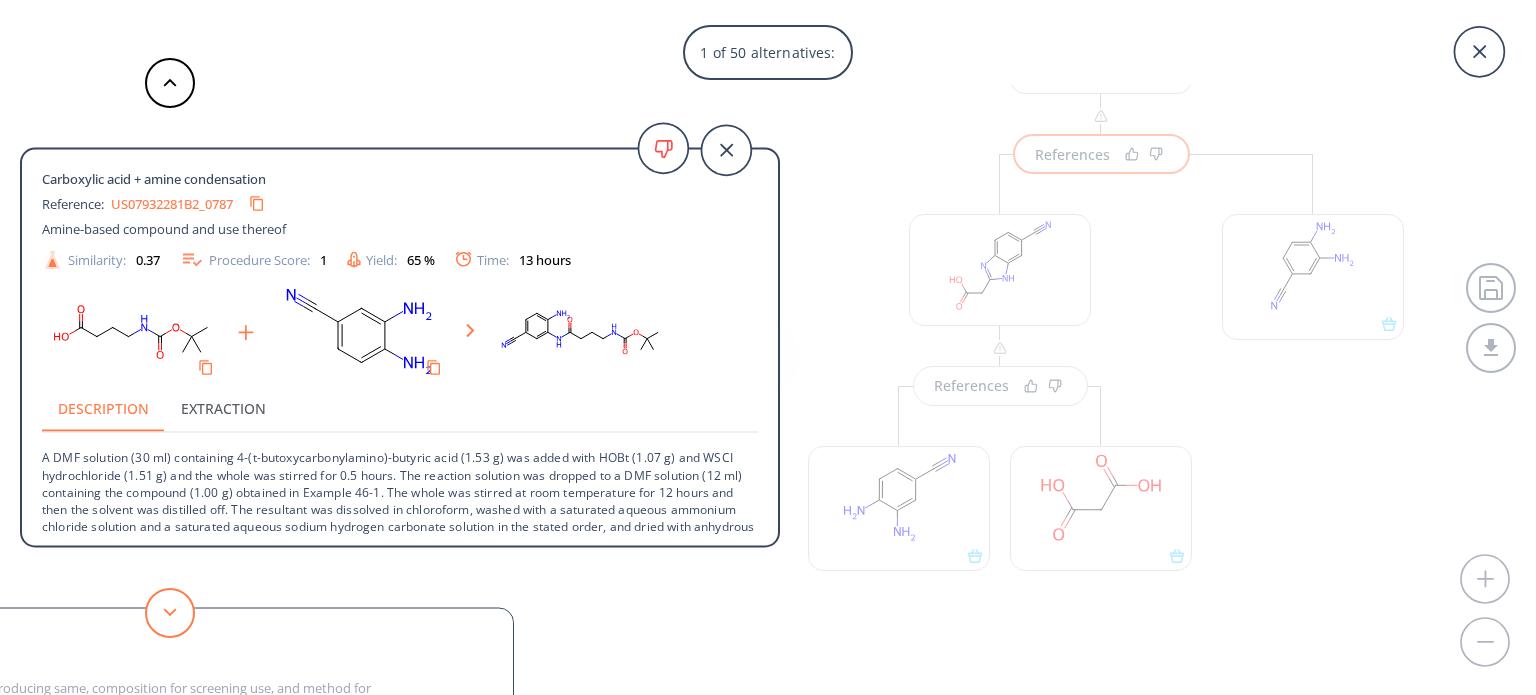 click at bounding box center [170, 613] 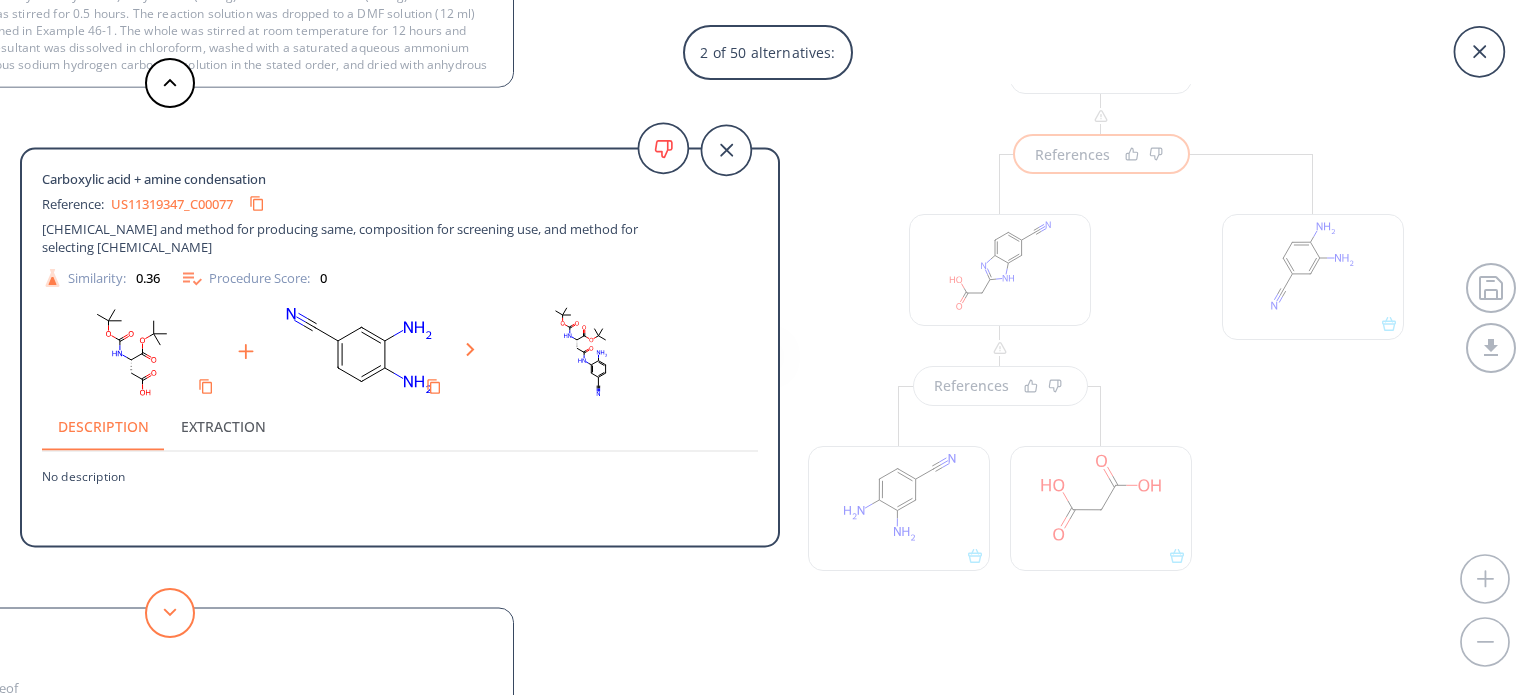 click at bounding box center (170, 613) 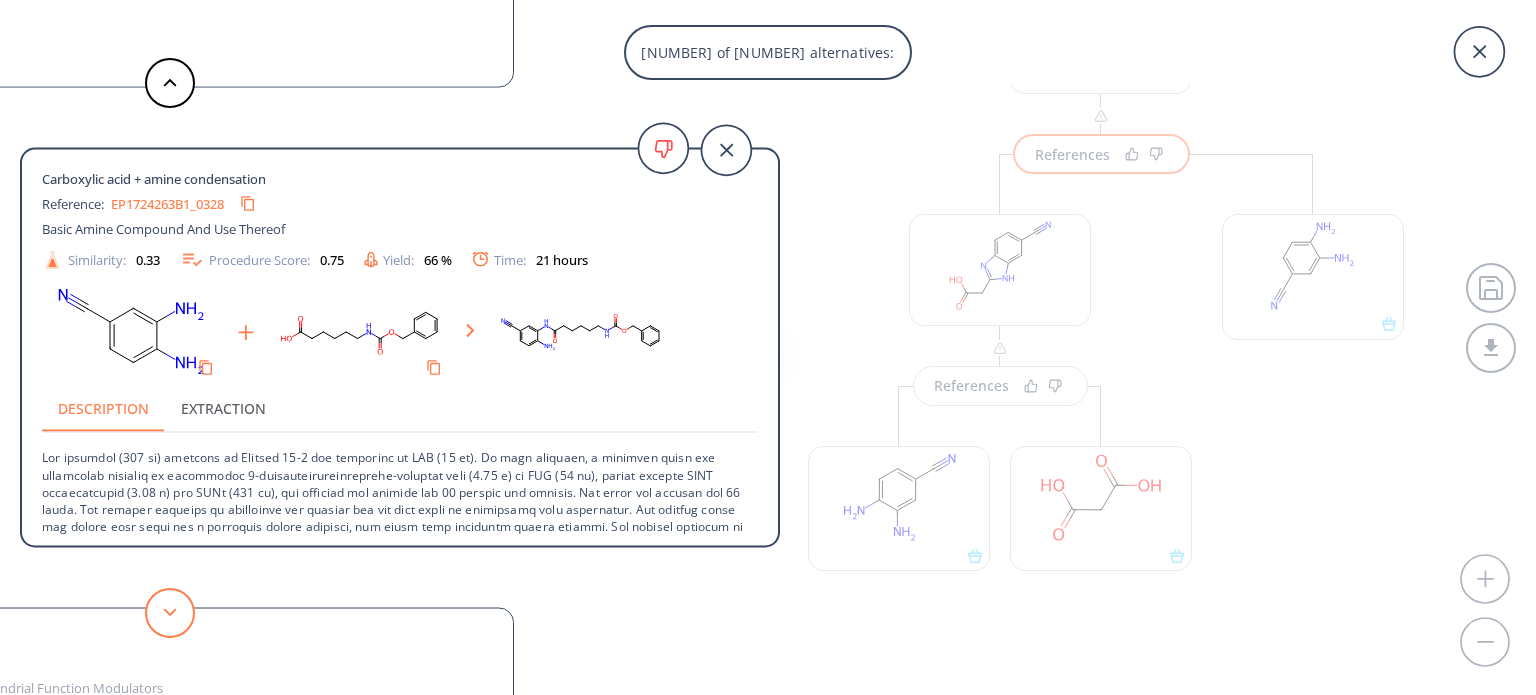 click at bounding box center [170, 613] 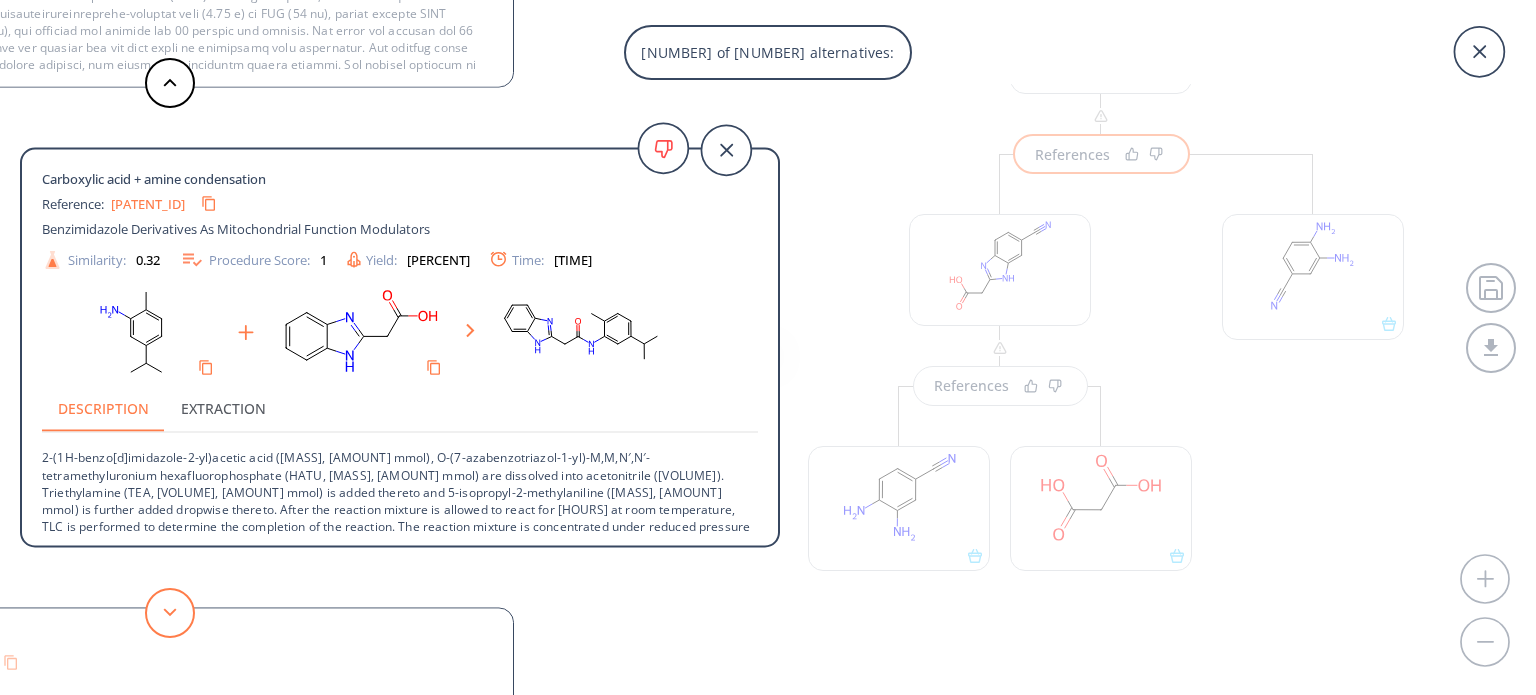 click at bounding box center [170, 613] 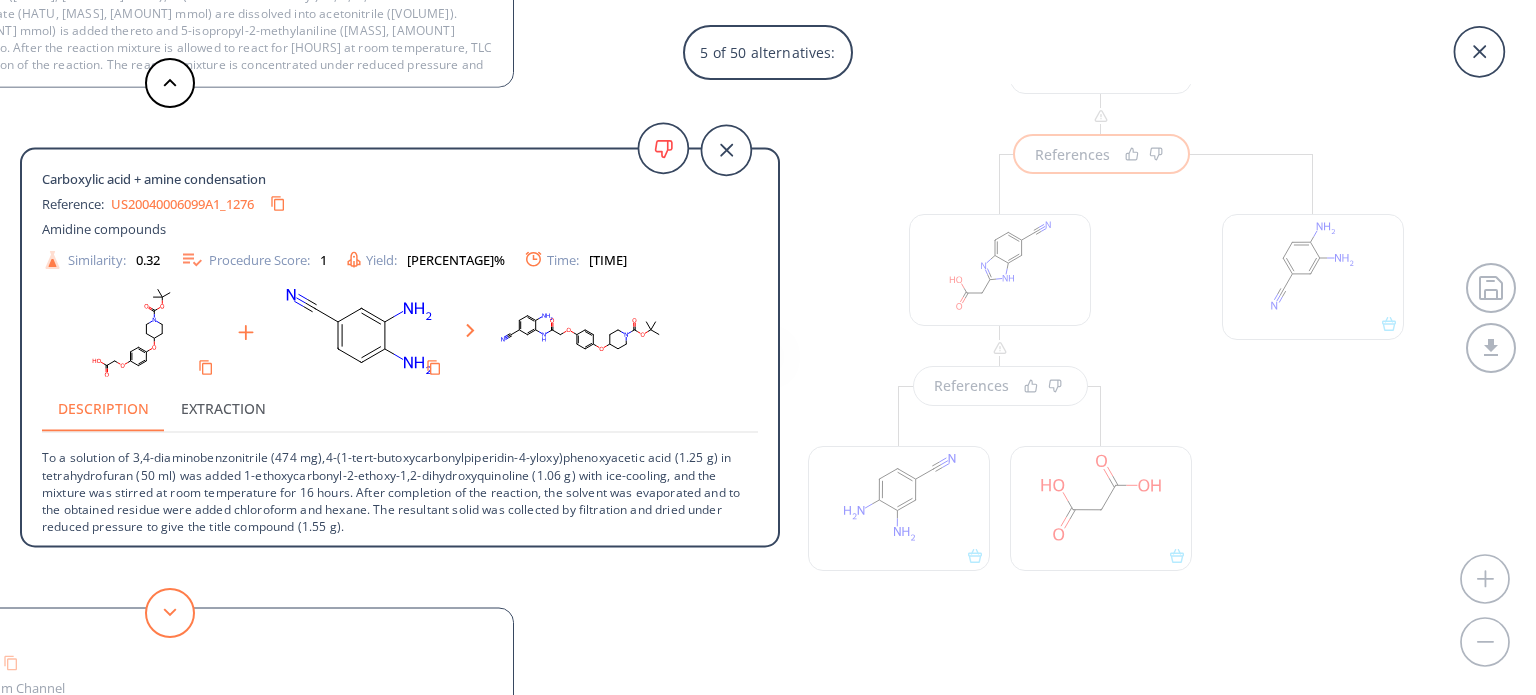 click at bounding box center [170, 613] 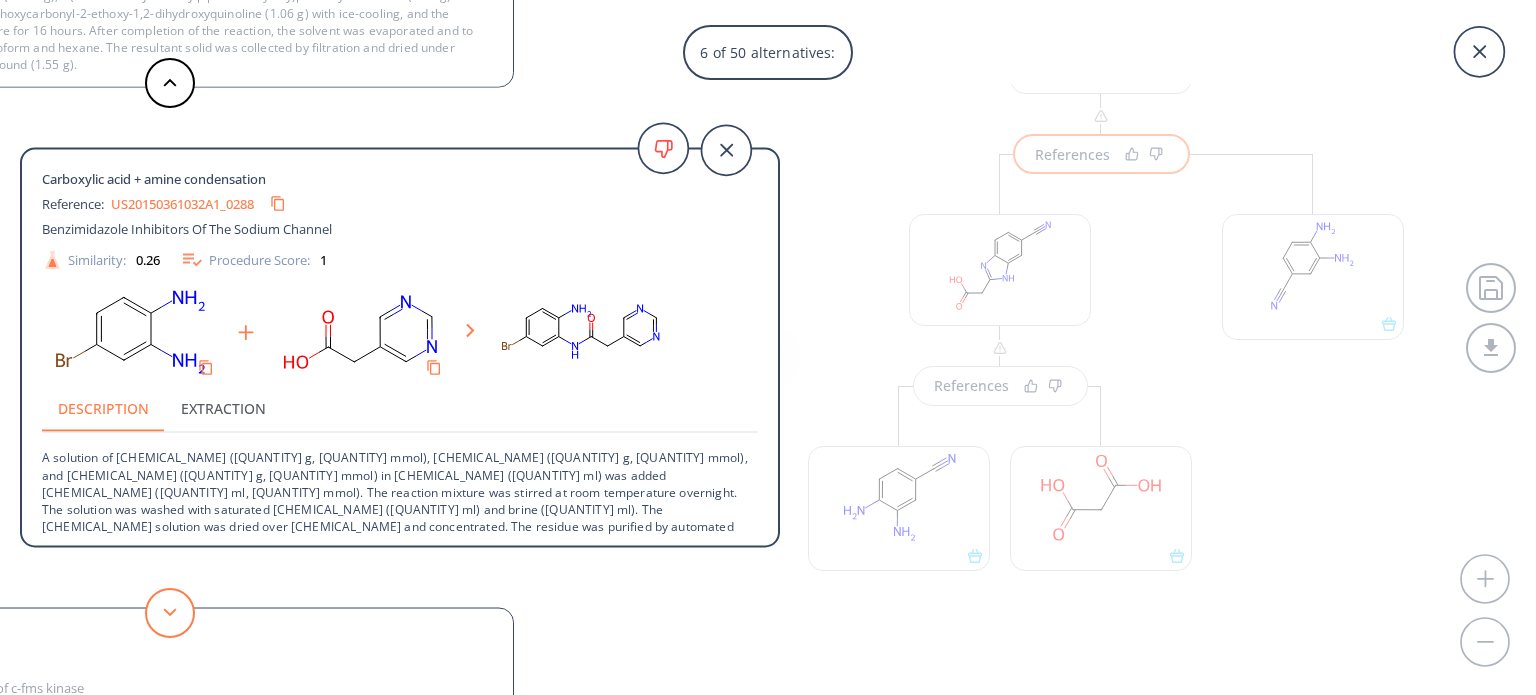 click at bounding box center [170, 613] 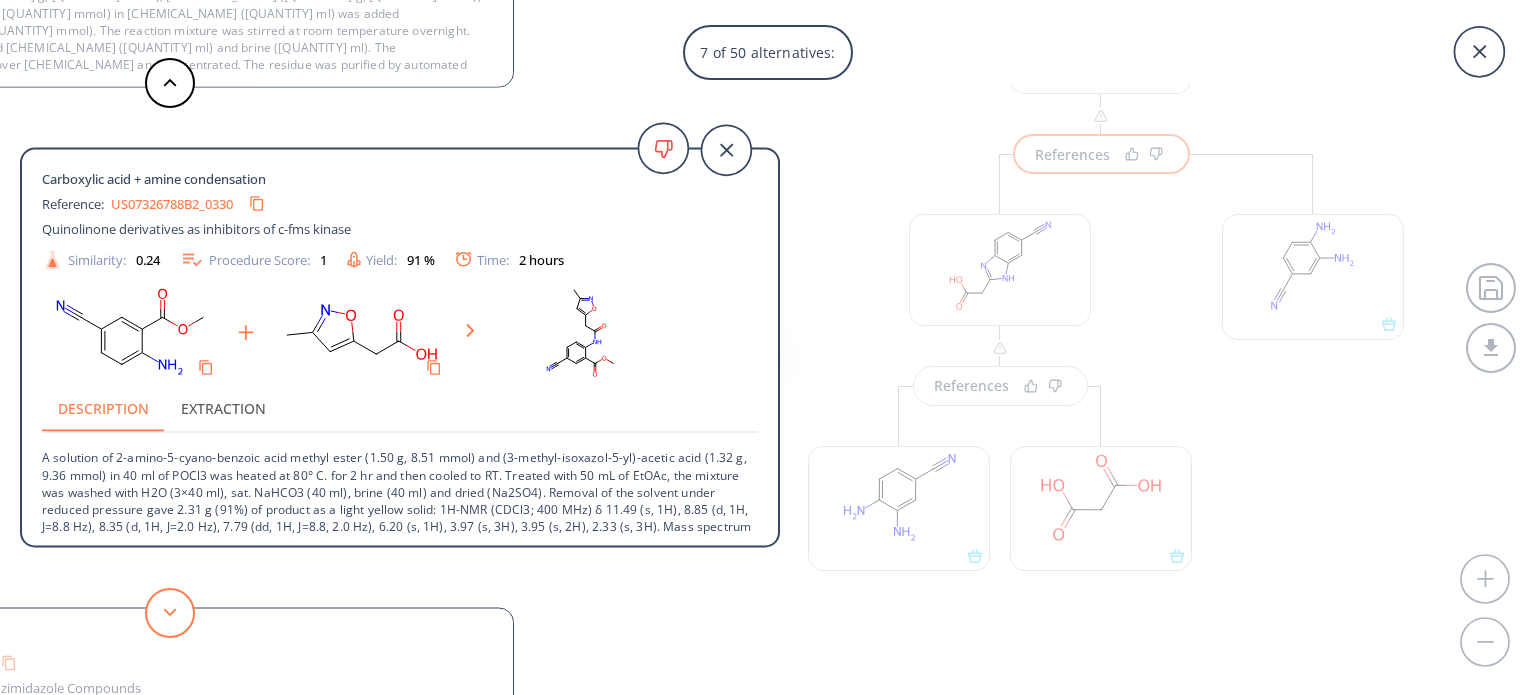 click at bounding box center (170, 613) 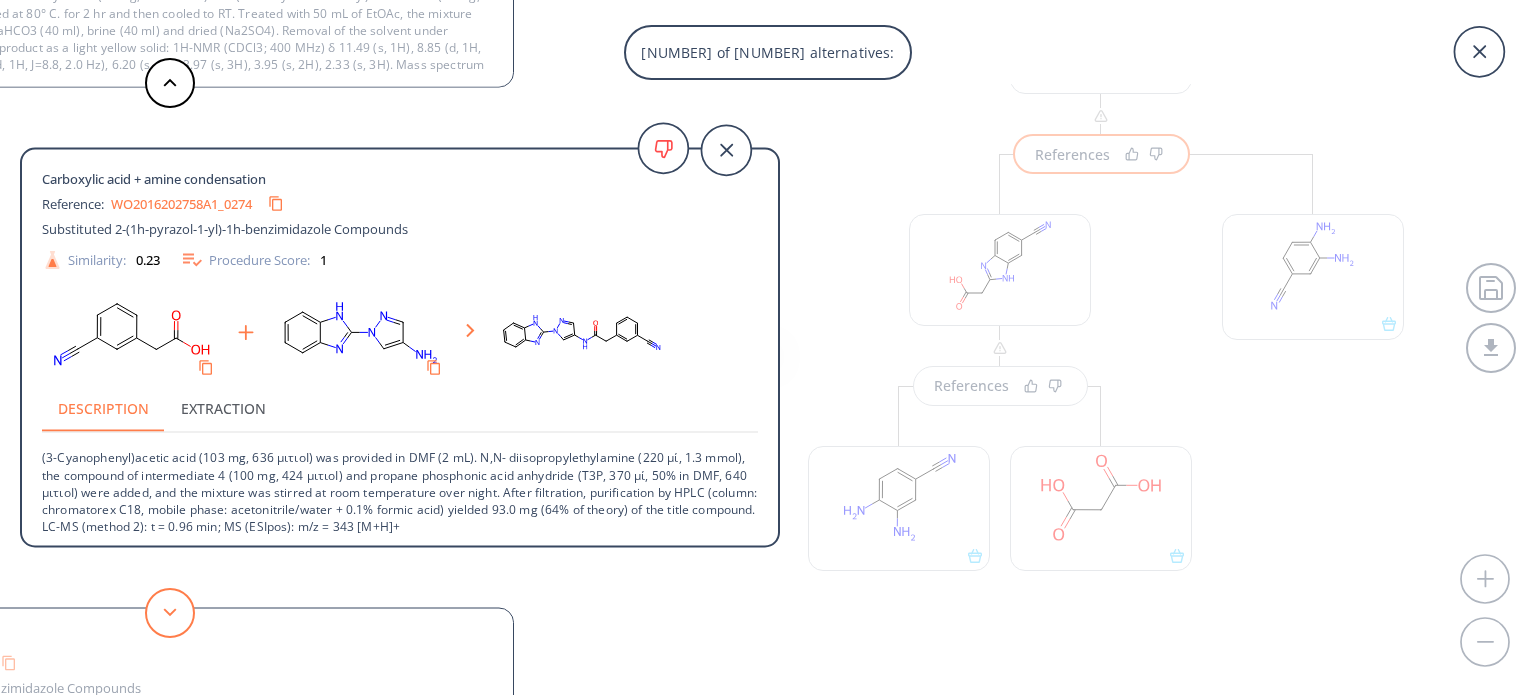 click at bounding box center (170, 613) 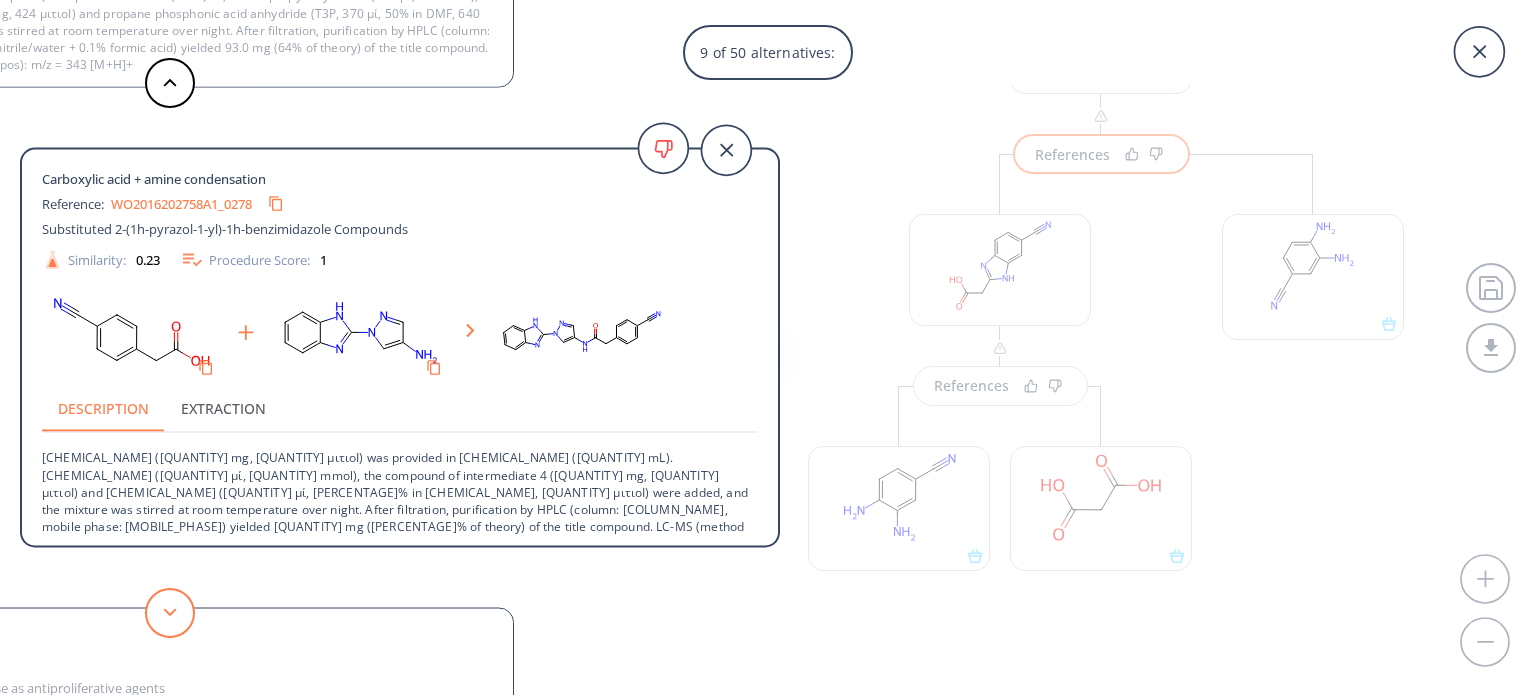 click at bounding box center [170, 613] 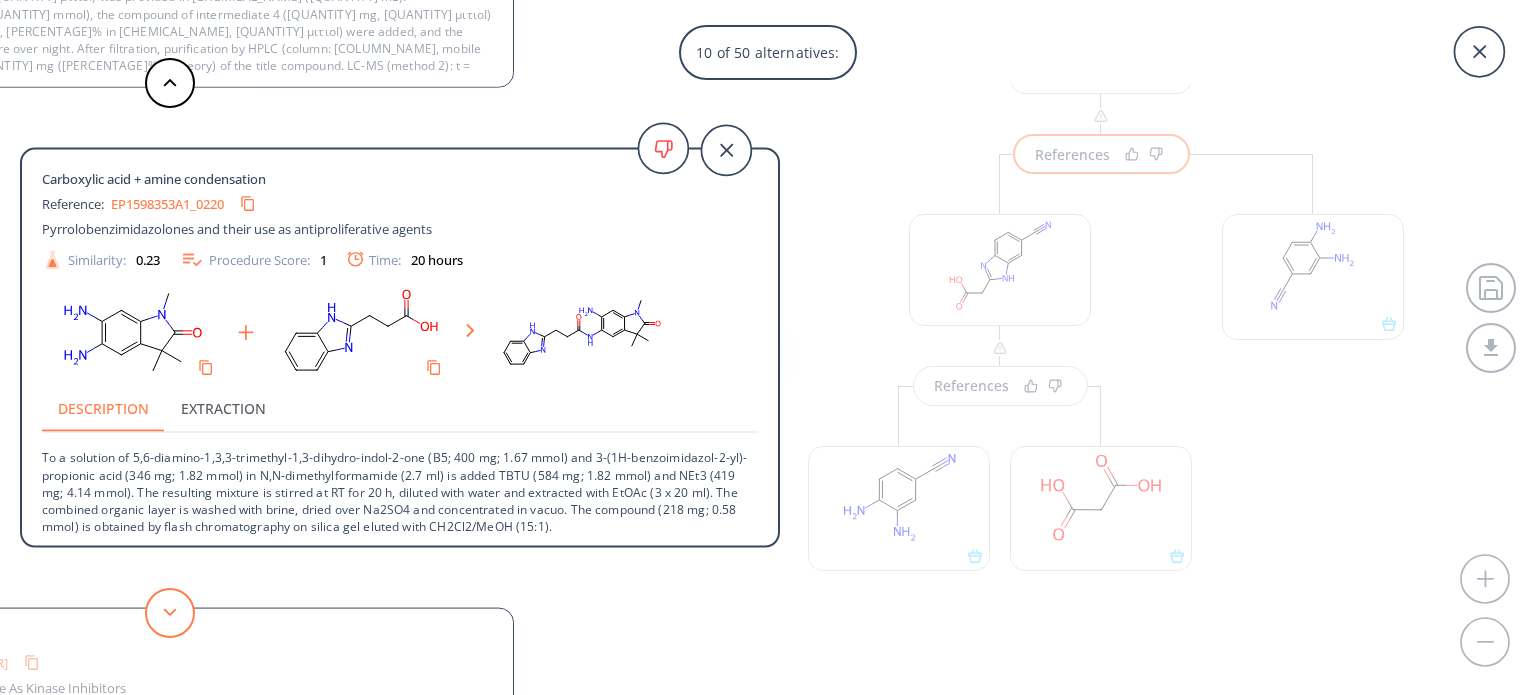click at bounding box center (170, 613) 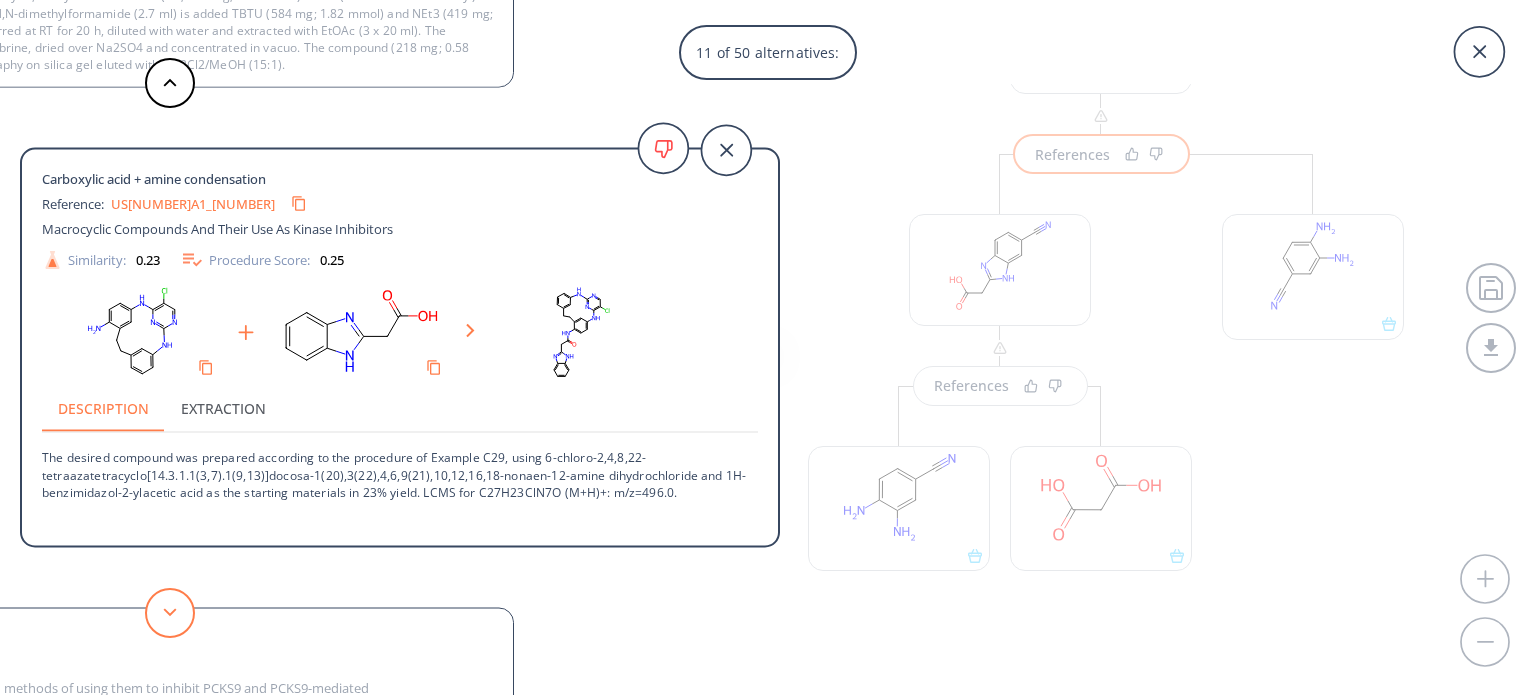 click at bounding box center [170, 613] 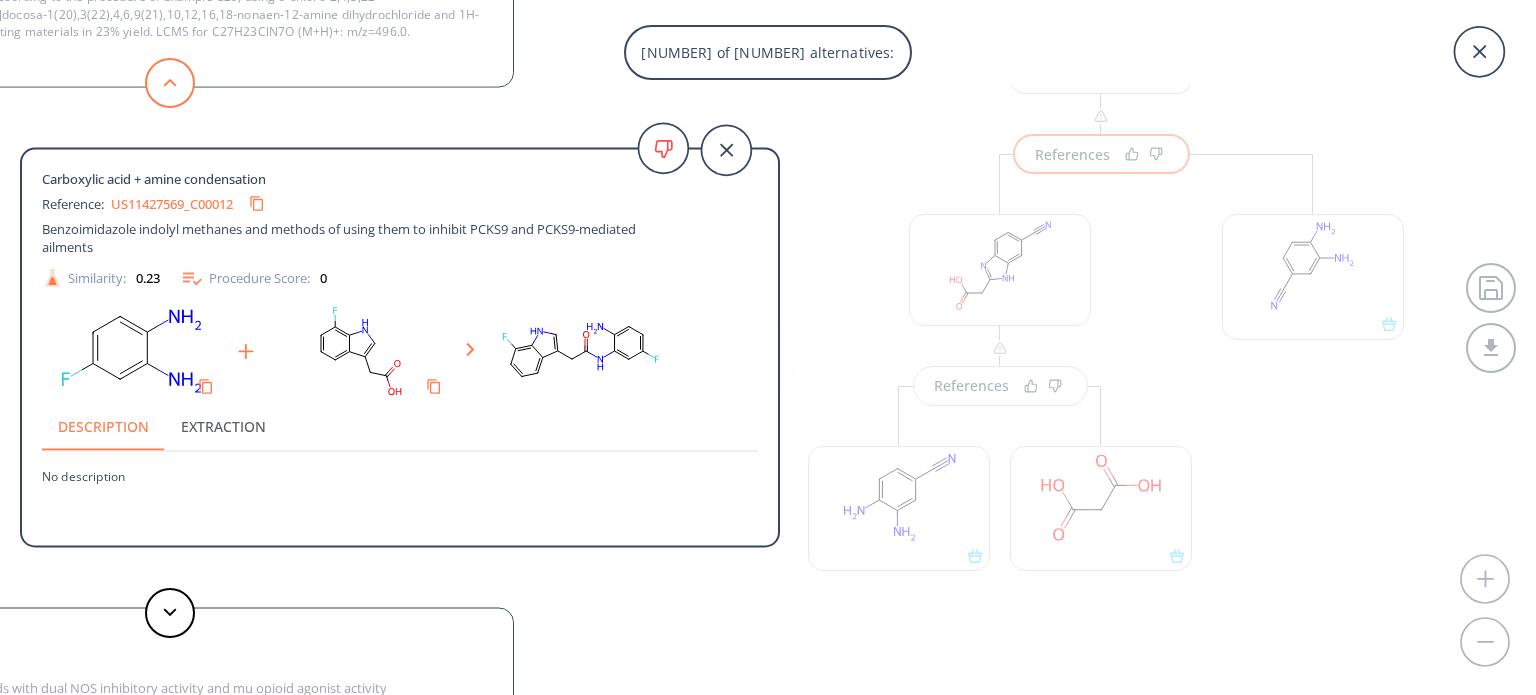 click at bounding box center [170, 83] 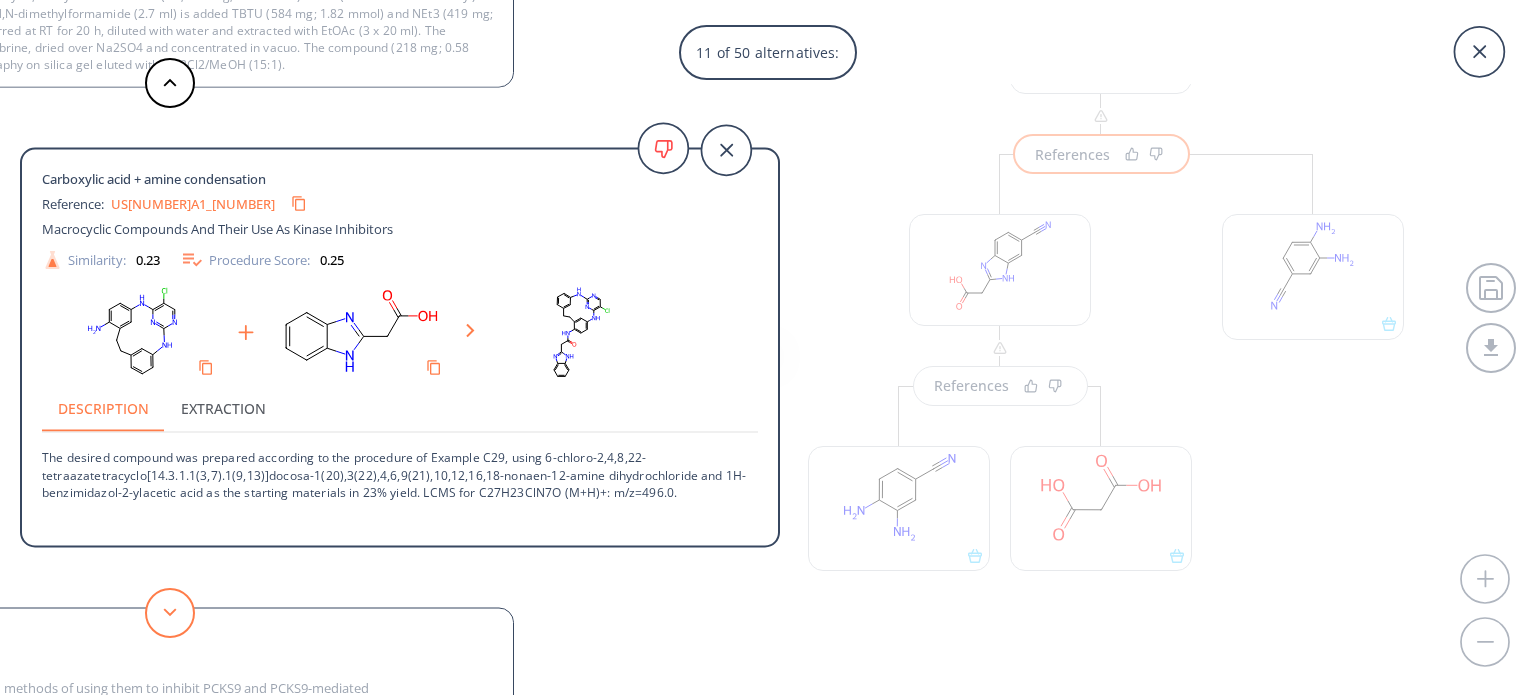 click at bounding box center (170, 613) 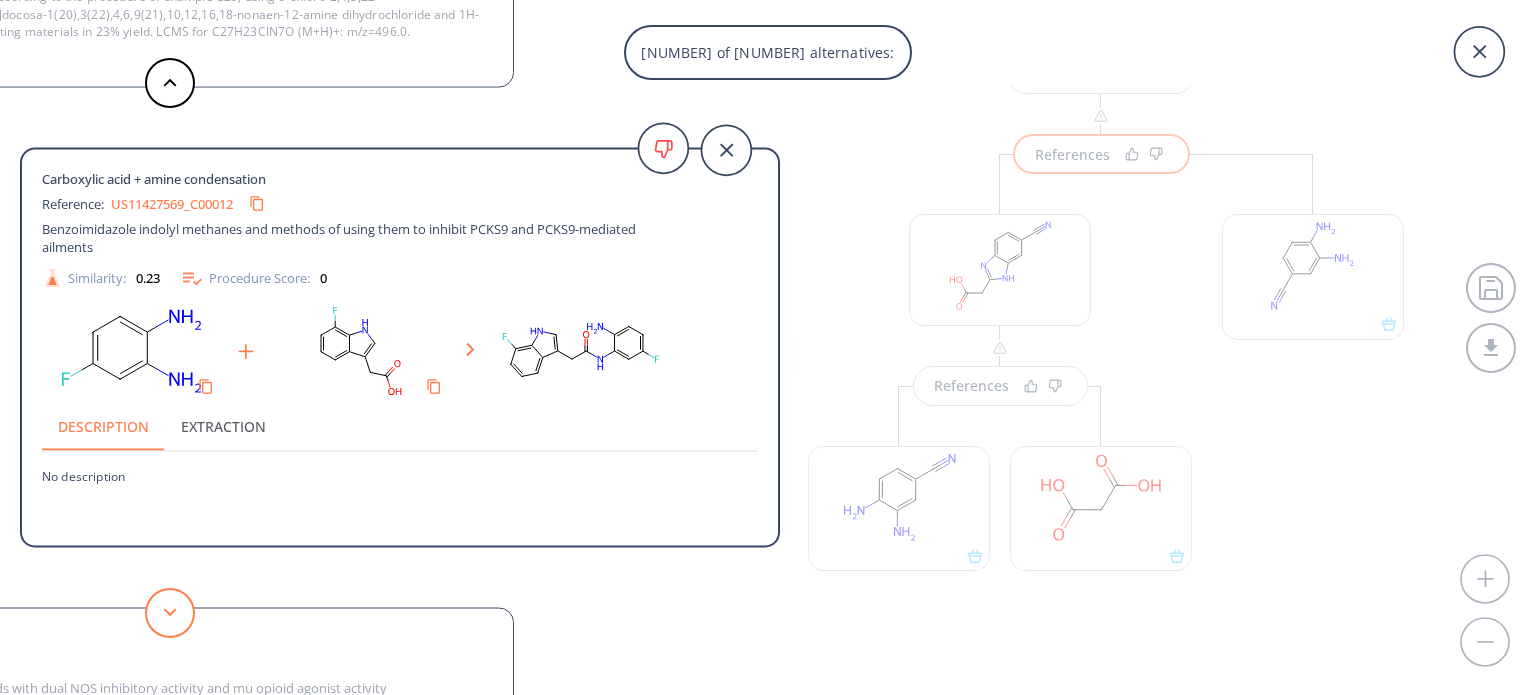 click at bounding box center [170, 613] 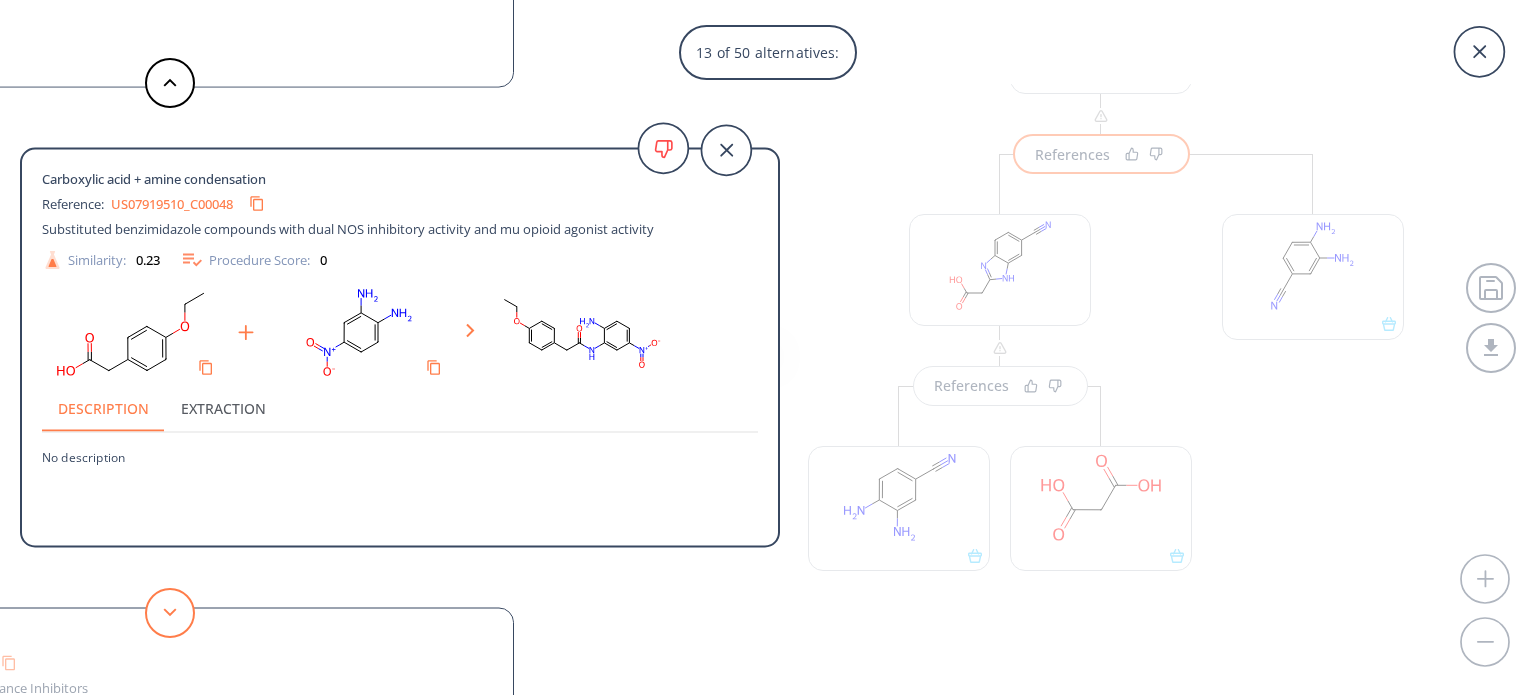 click at bounding box center (170, 613) 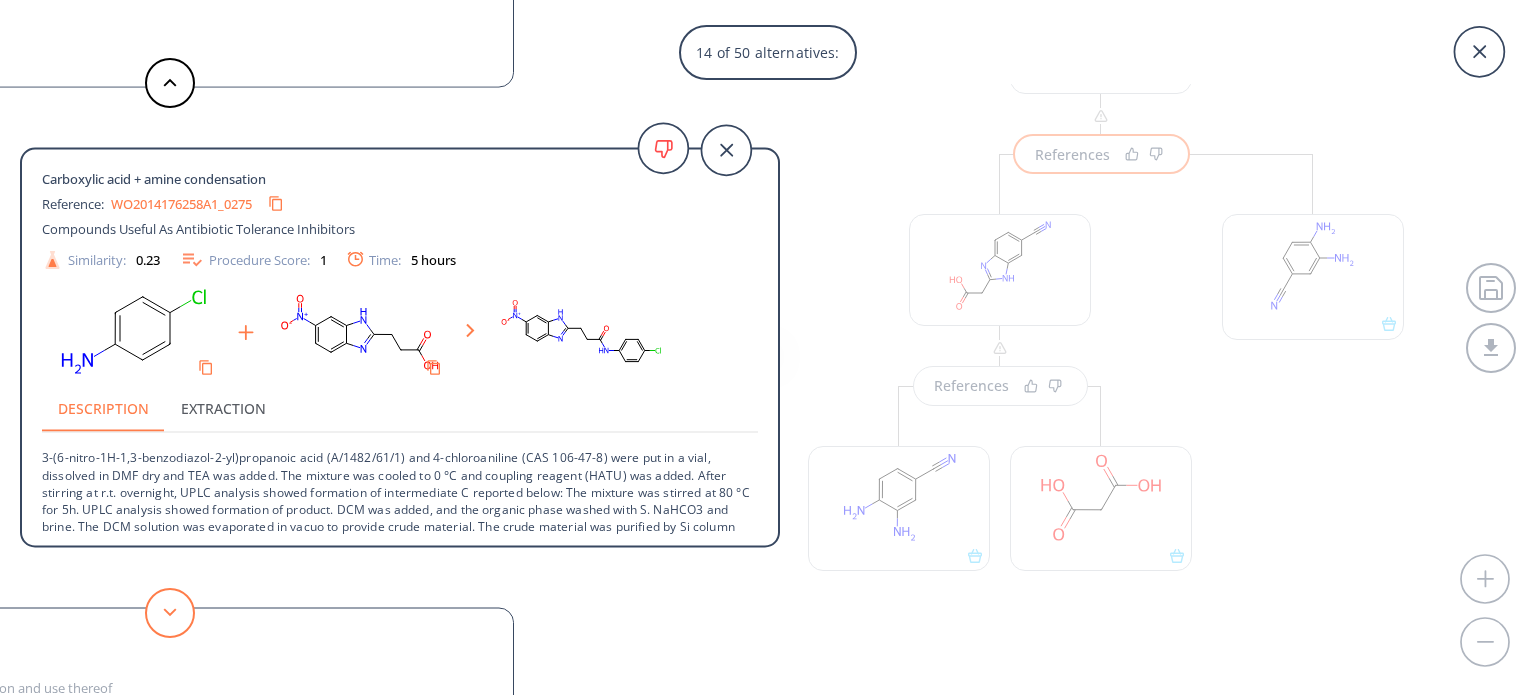 click at bounding box center [170, 613] 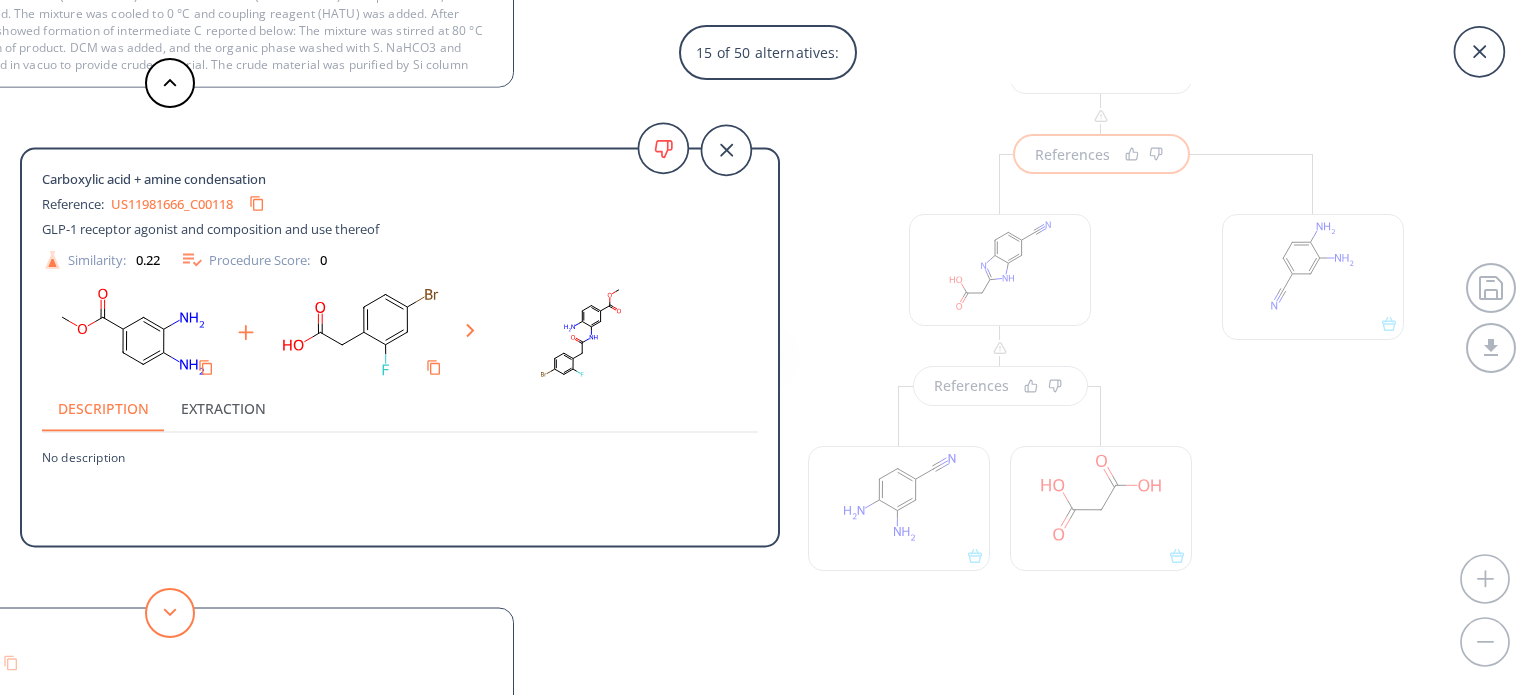 click at bounding box center (170, 613) 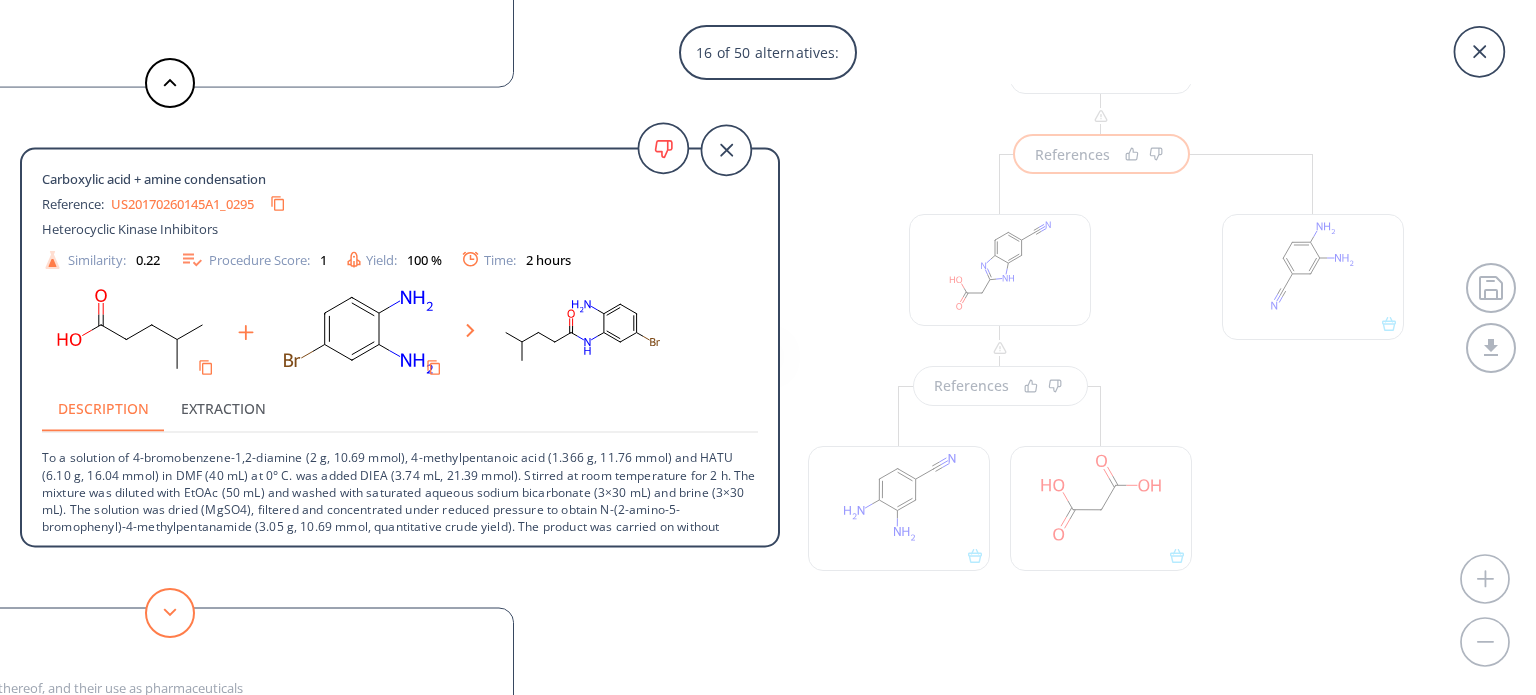 click at bounding box center [170, 613] 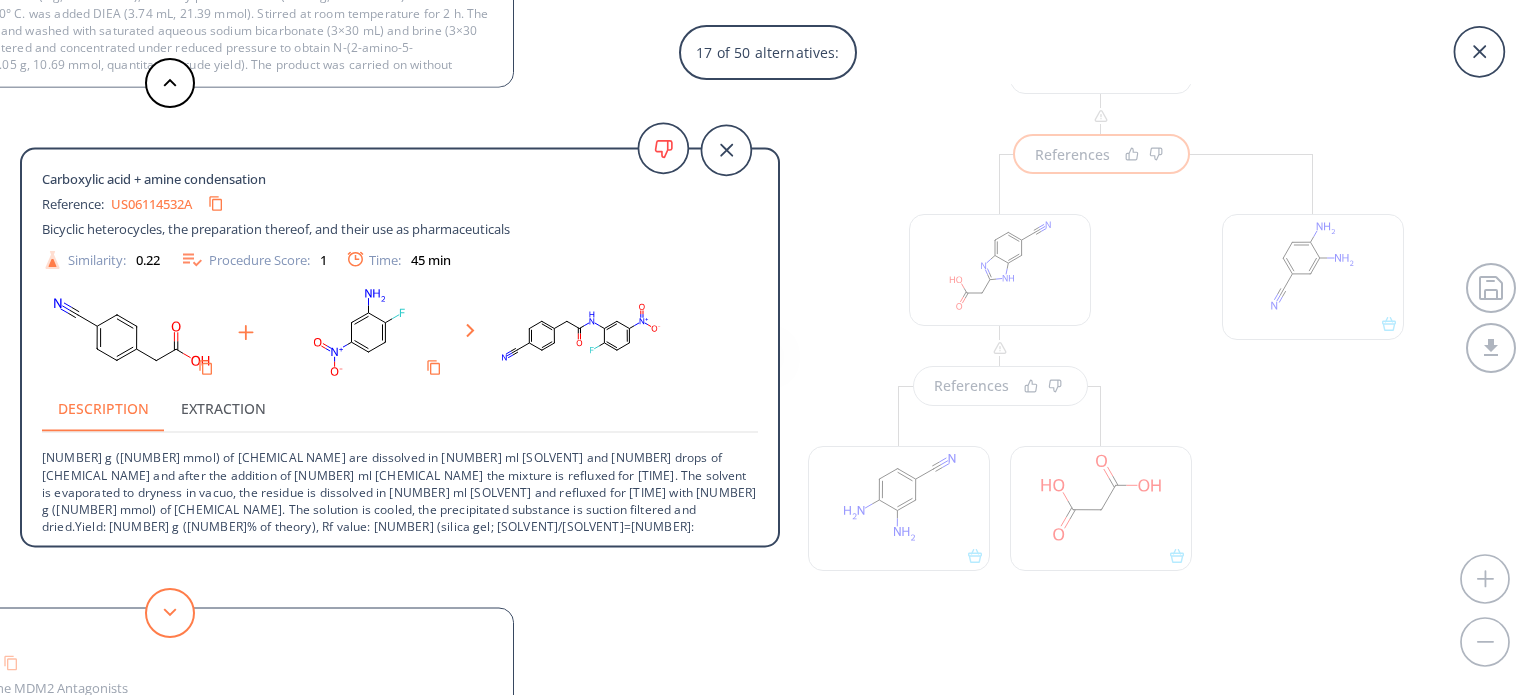 click at bounding box center [170, 613] 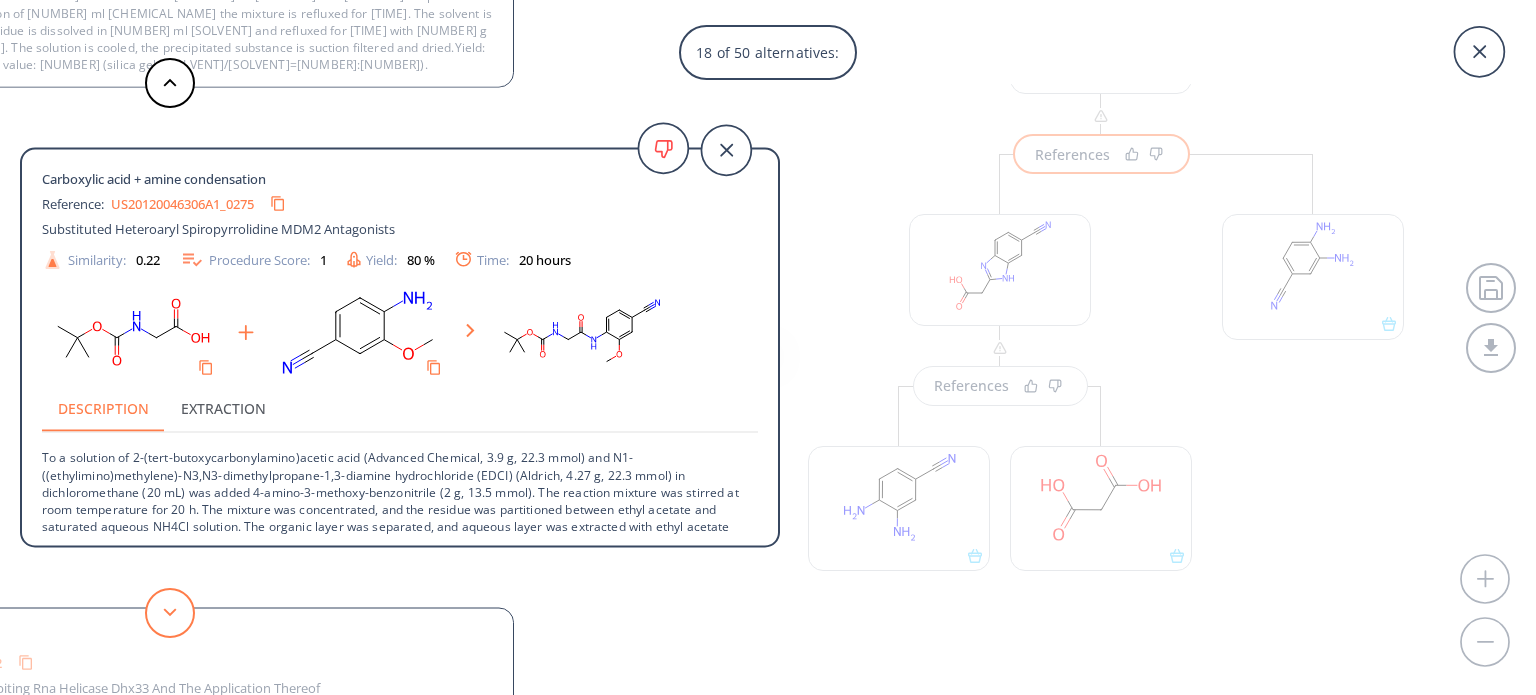 click at bounding box center [170, 613] 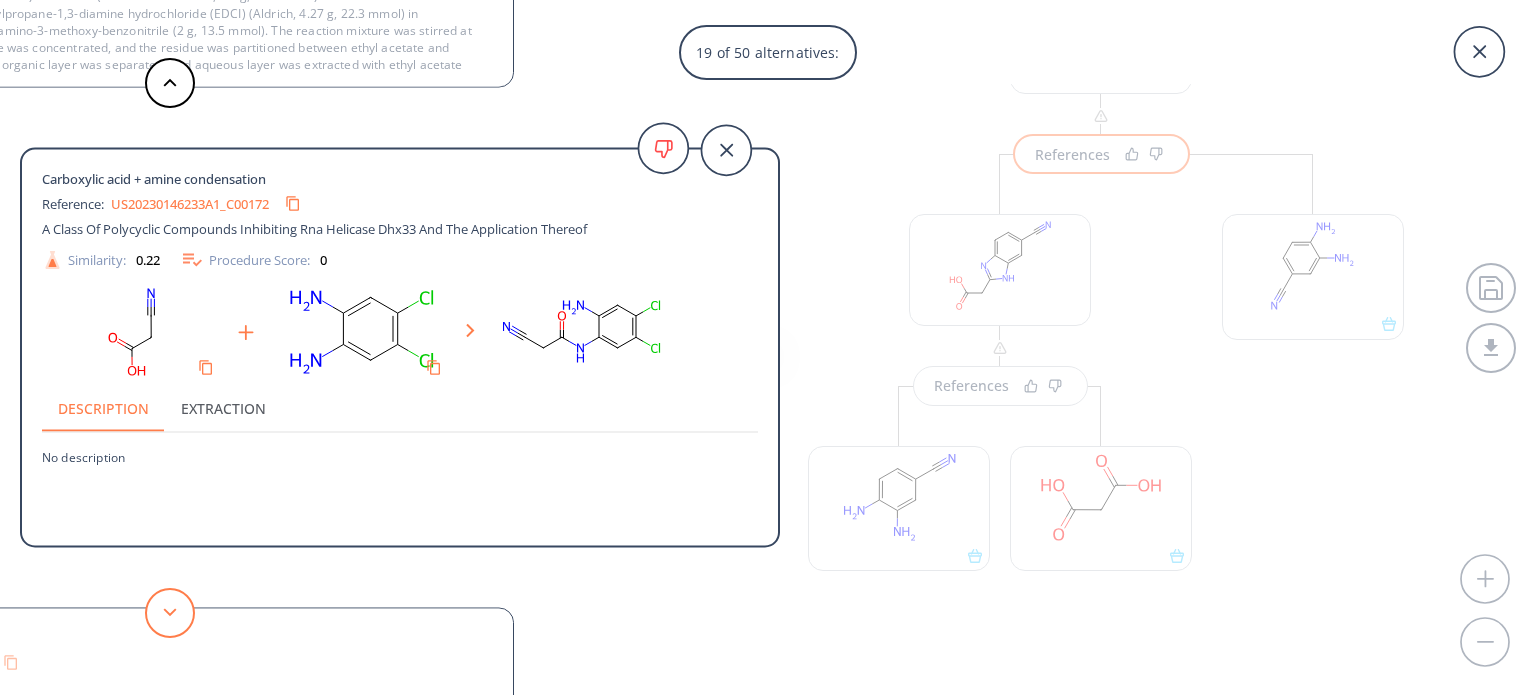 click at bounding box center (170, 613) 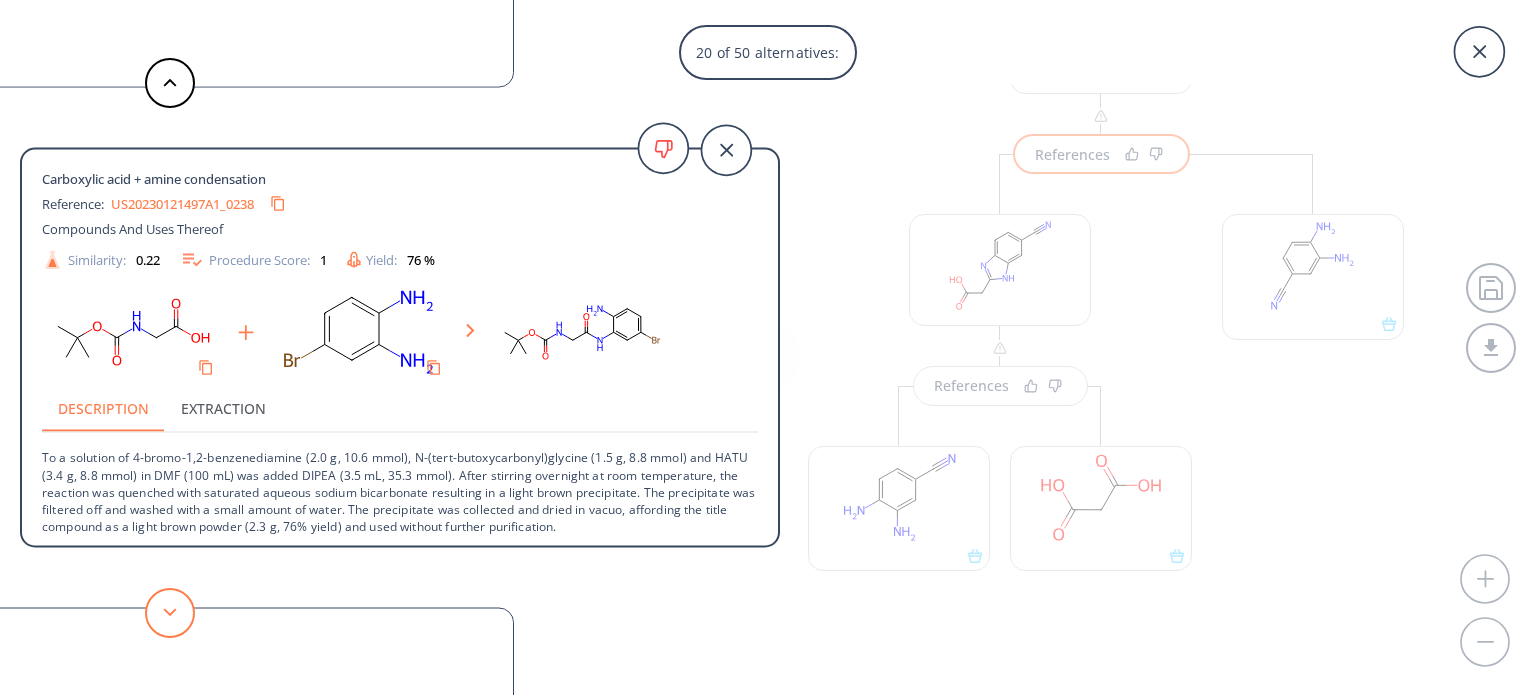 click at bounding box center [170, 613] 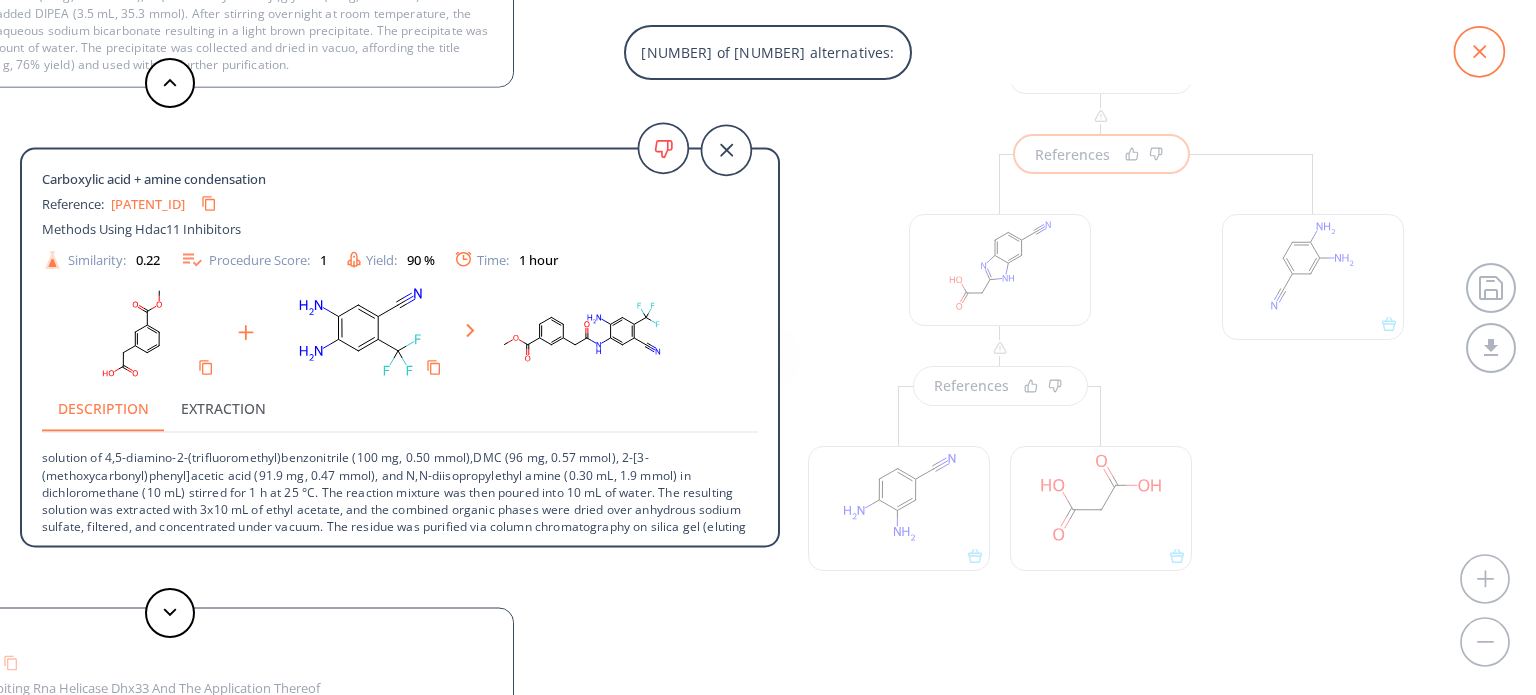 click 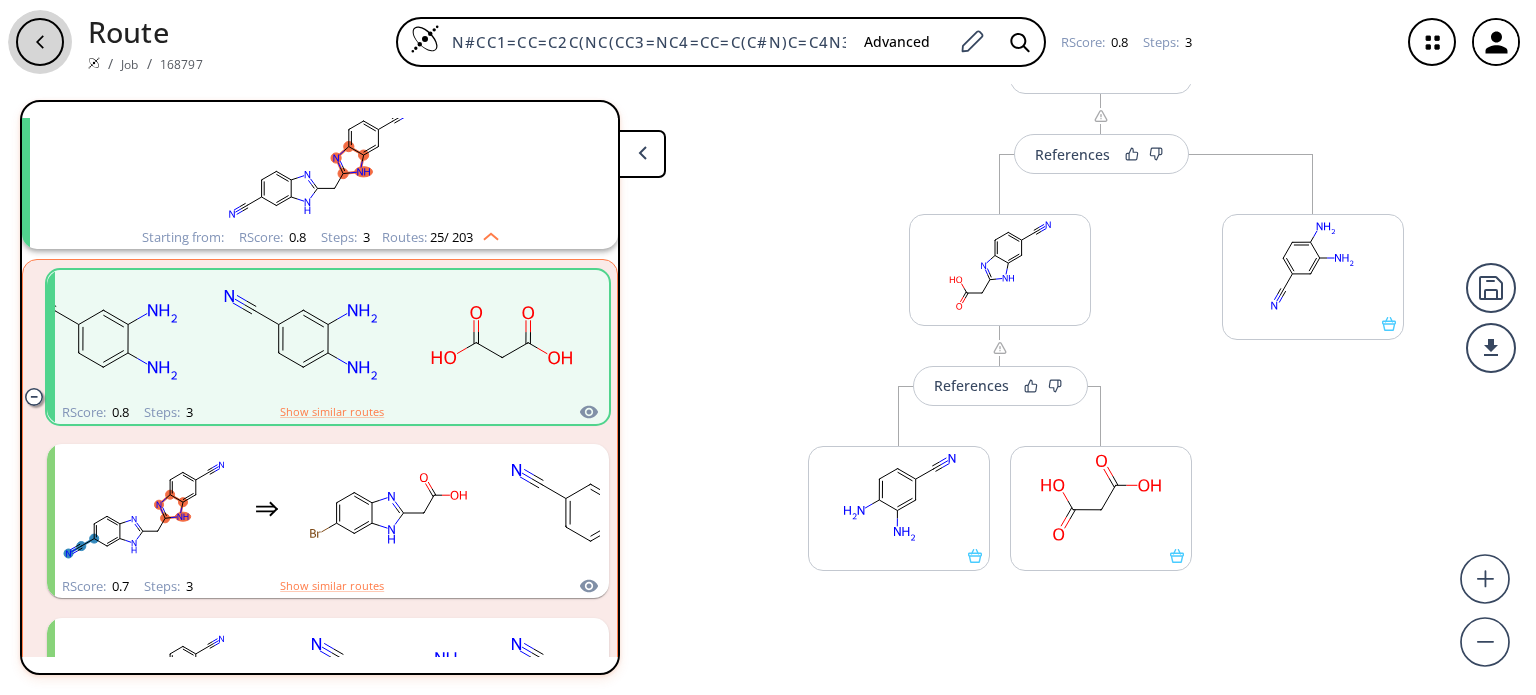 click at bounding box center [40, 42] 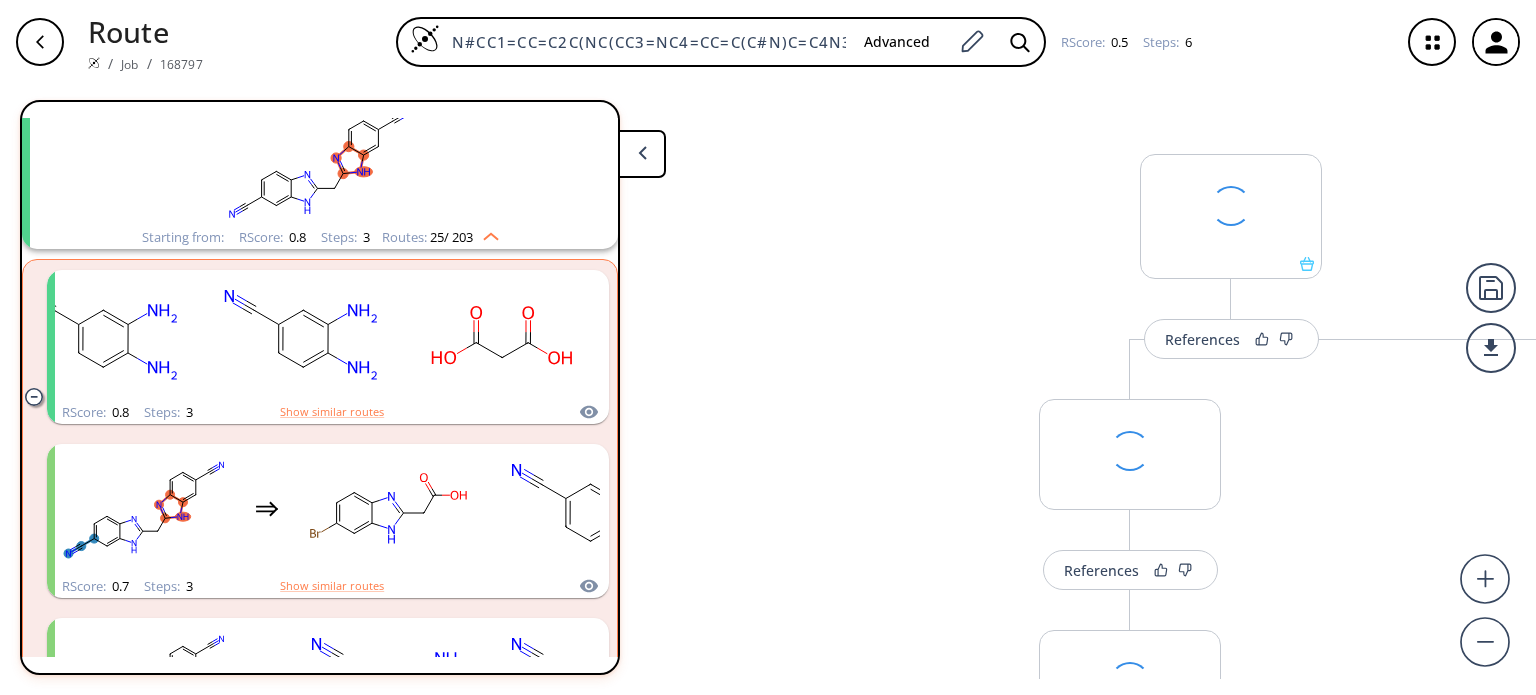 scroll, scrollTop: 0, scrollLeft: 0, axis: both 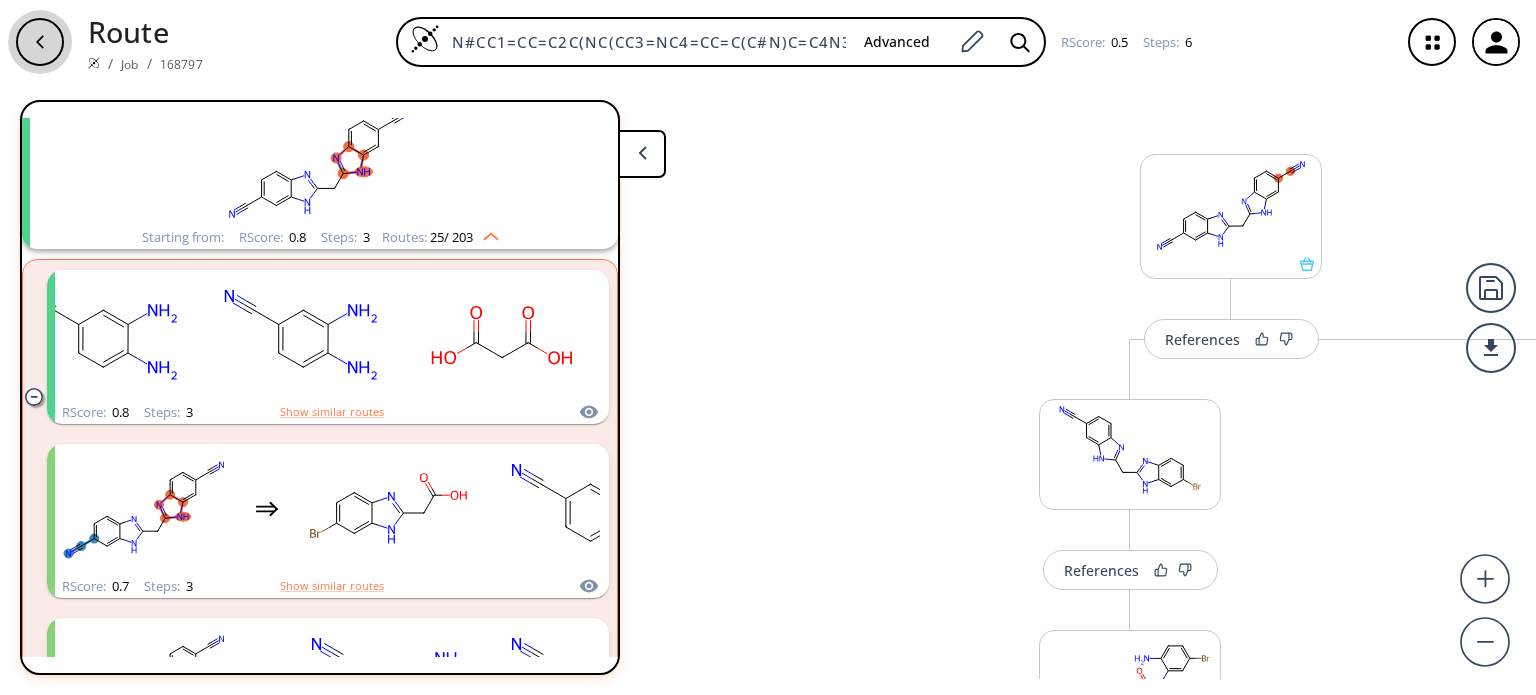 click at bounding box center (40, 42) 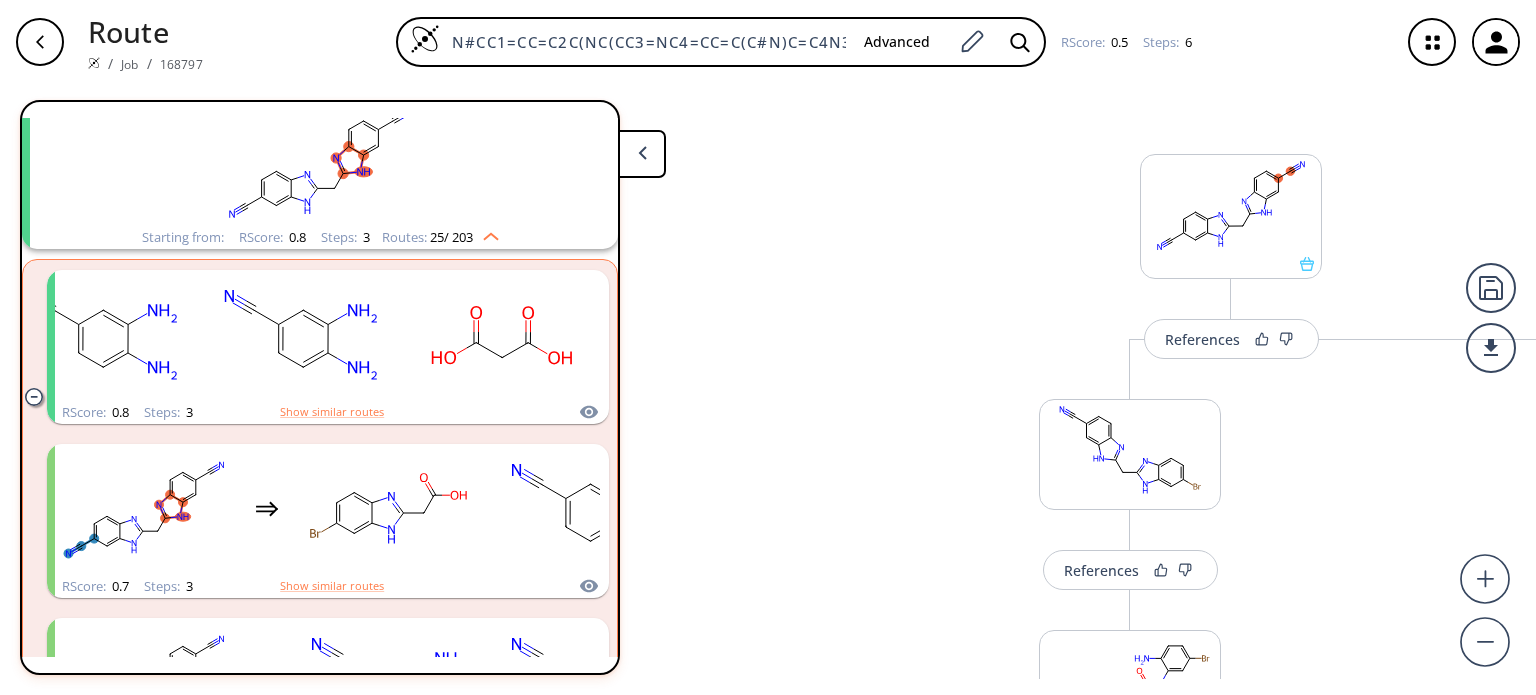 click at bounding box center (642, 154) 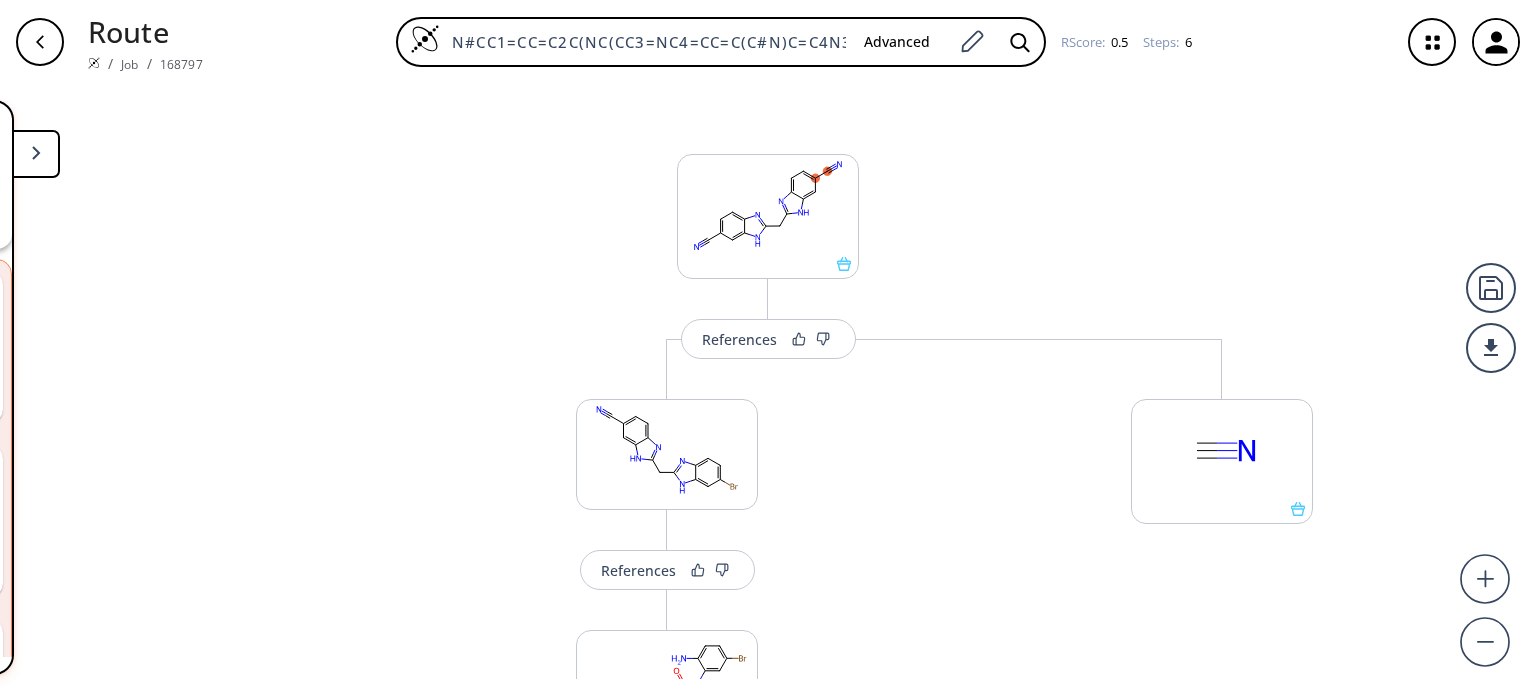 click 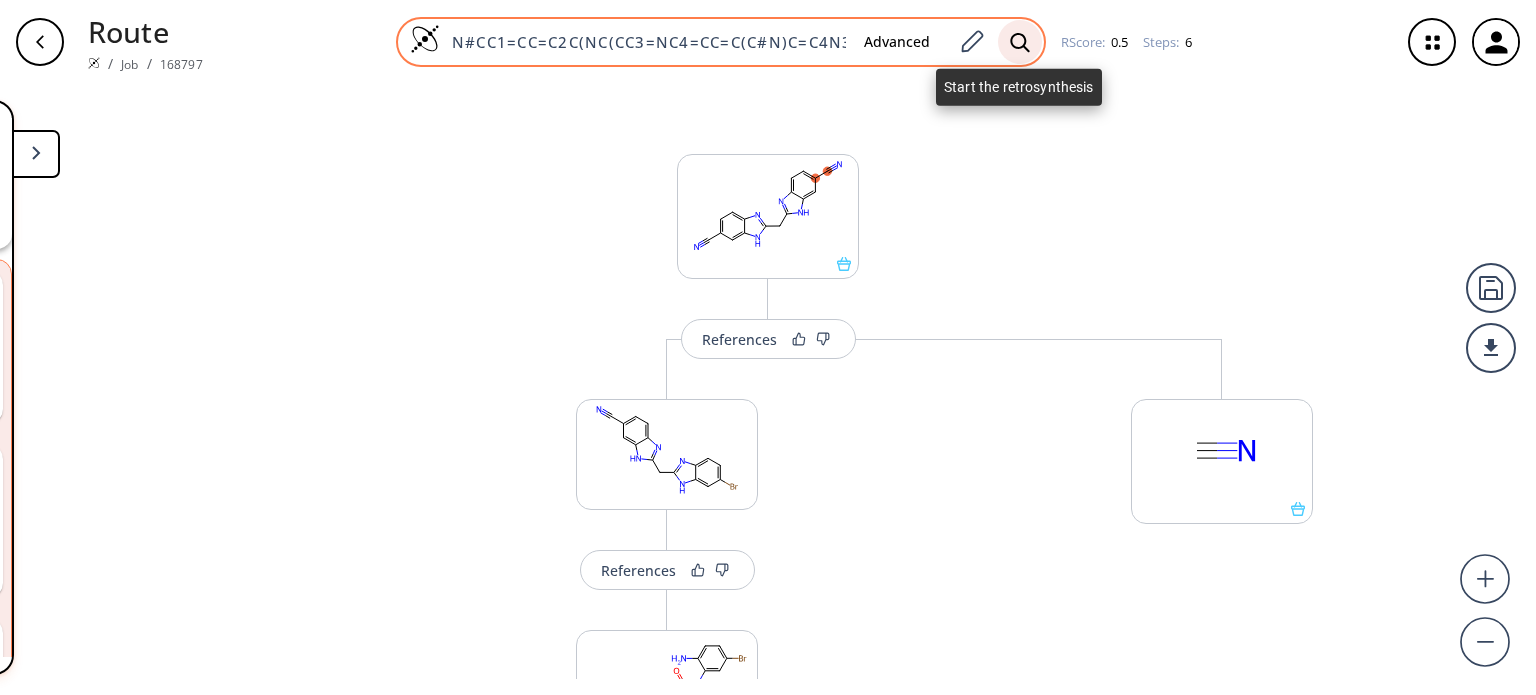 click 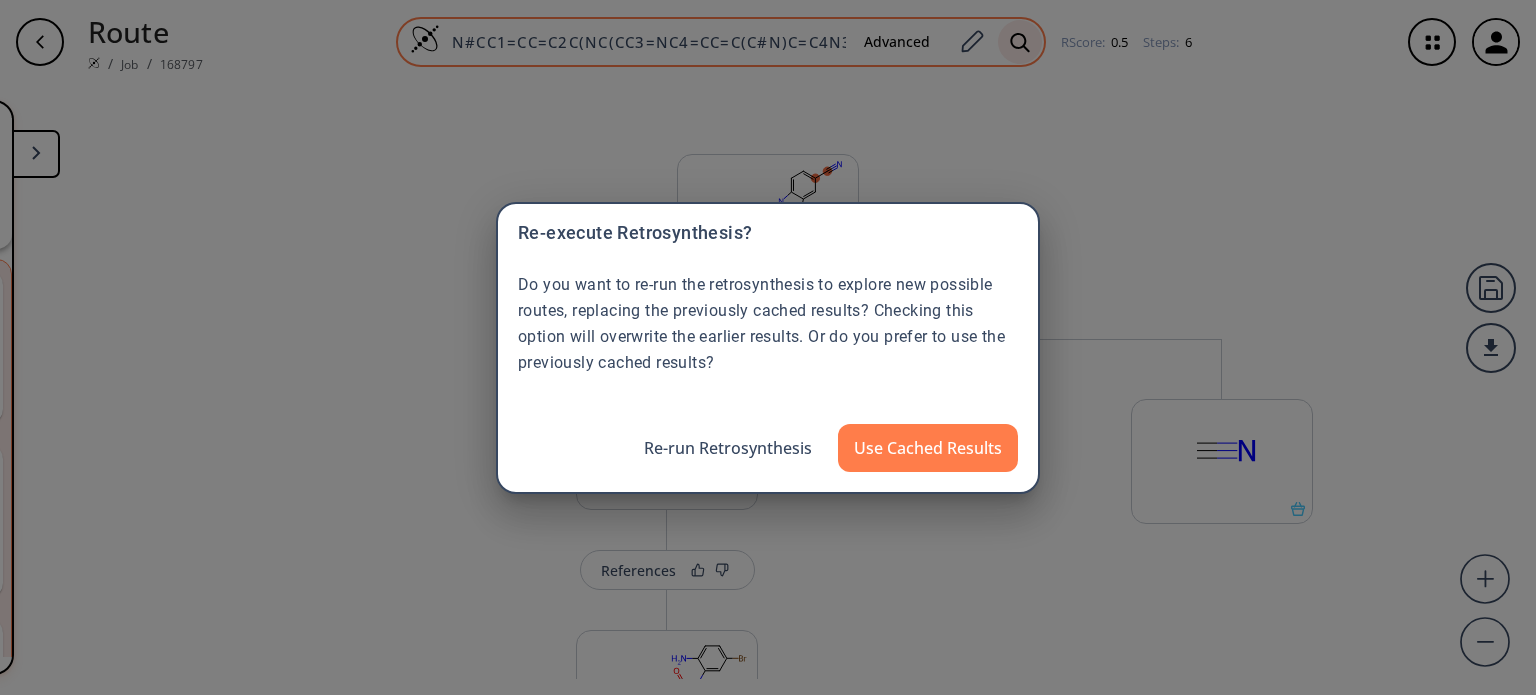 scroll, scrollTop: 0, scrollLeft: 0, axis: both 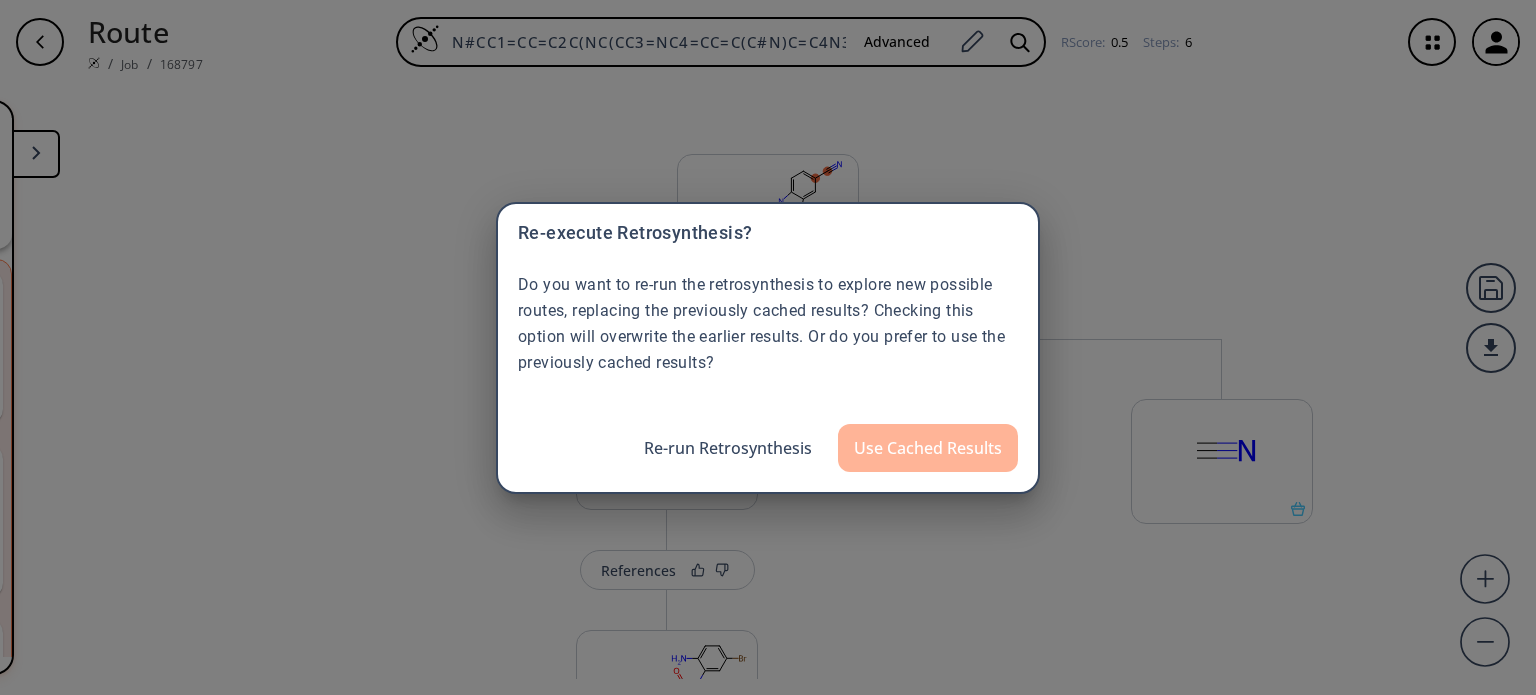 click on "Use Cached Results" at bounding box center (928, 448) 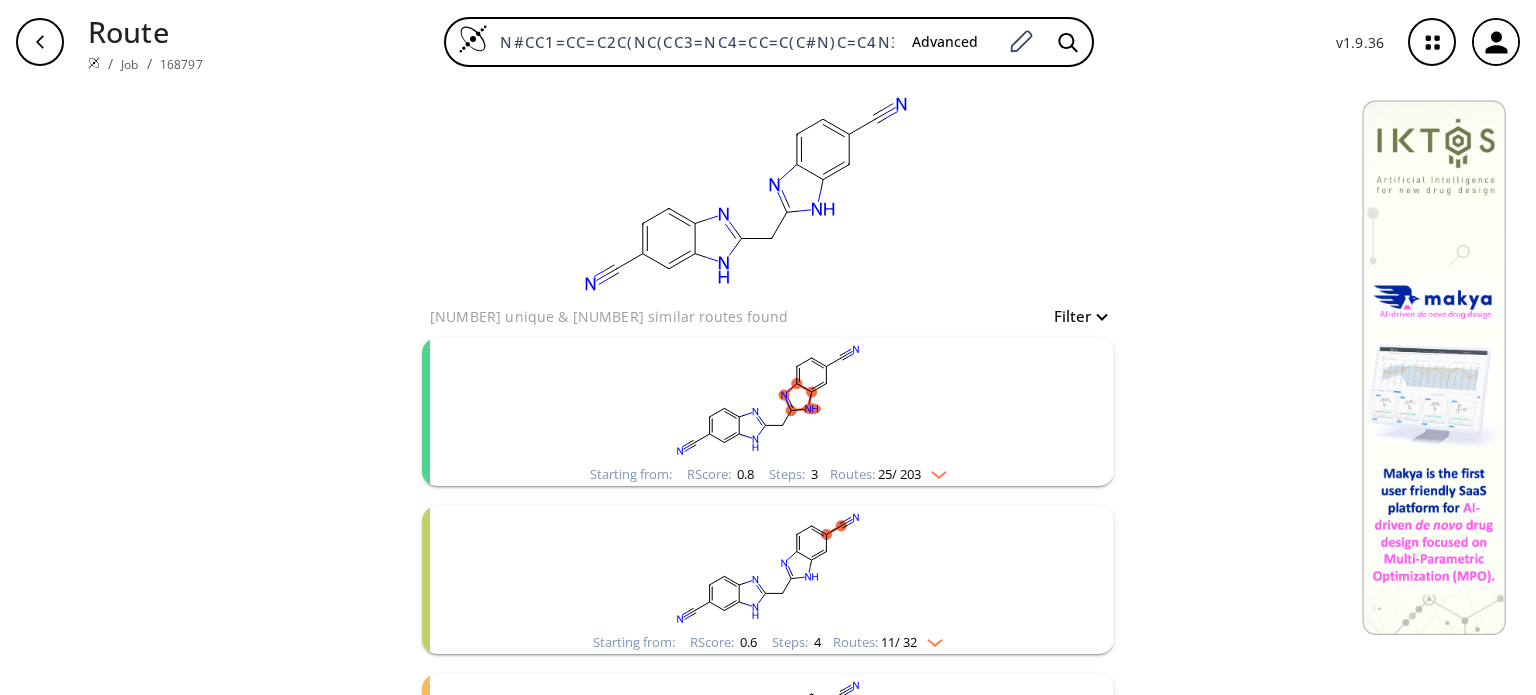 click 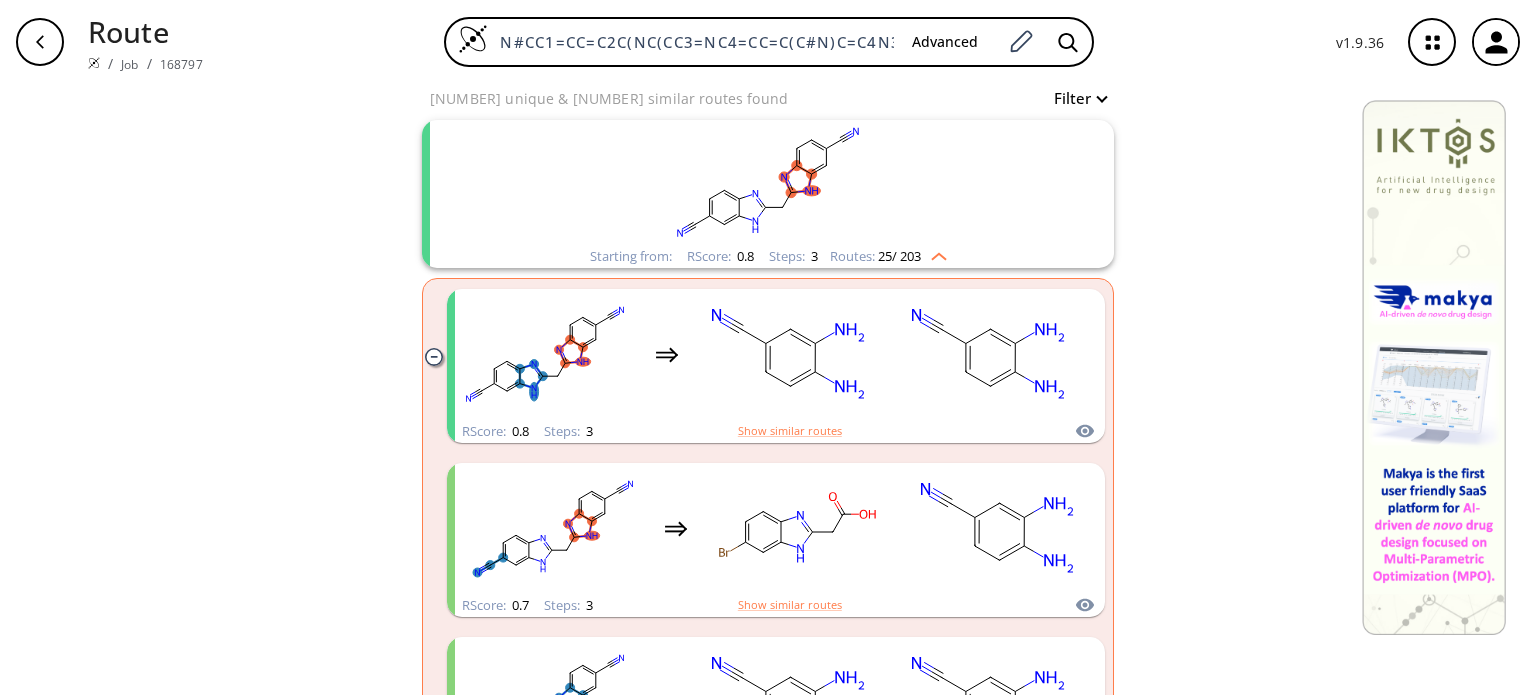 scroll, scrollTop: 228, scrollLeft: 0, axis: vertical 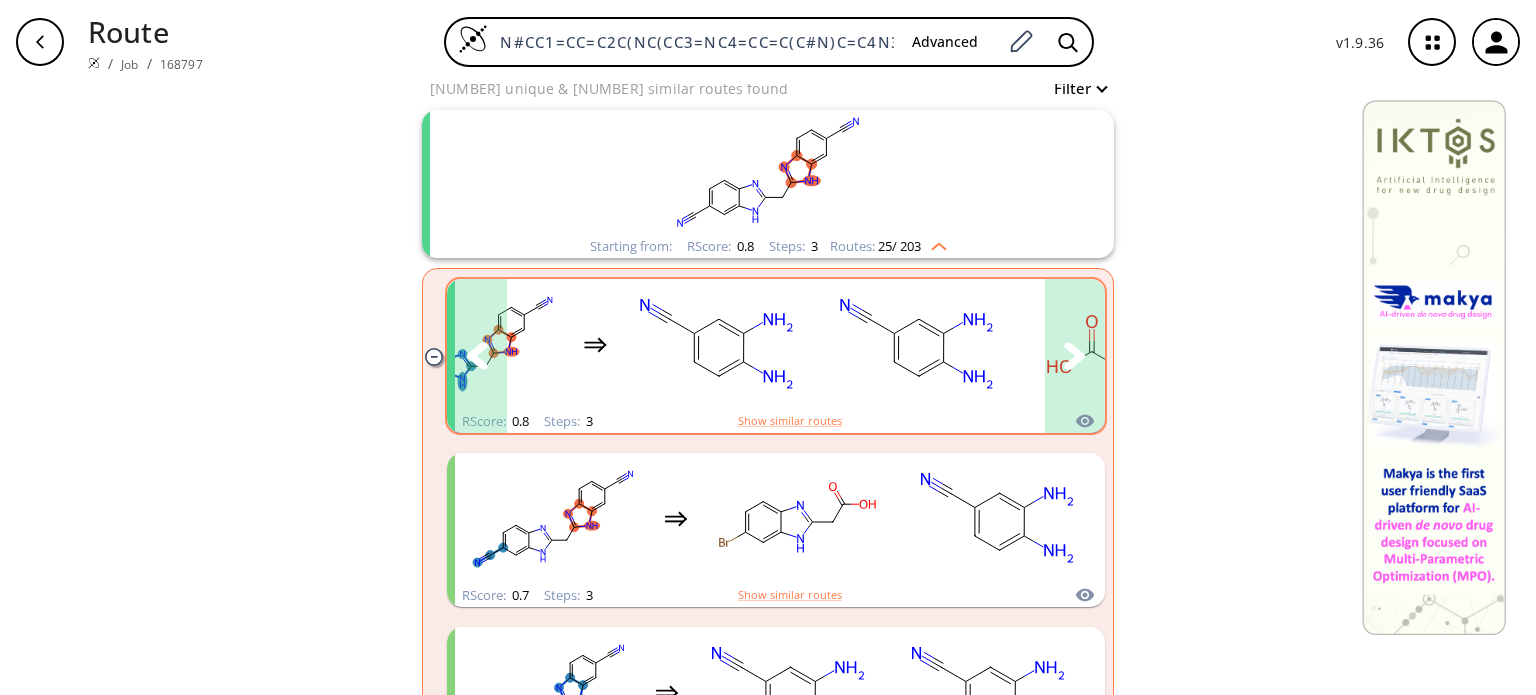 click 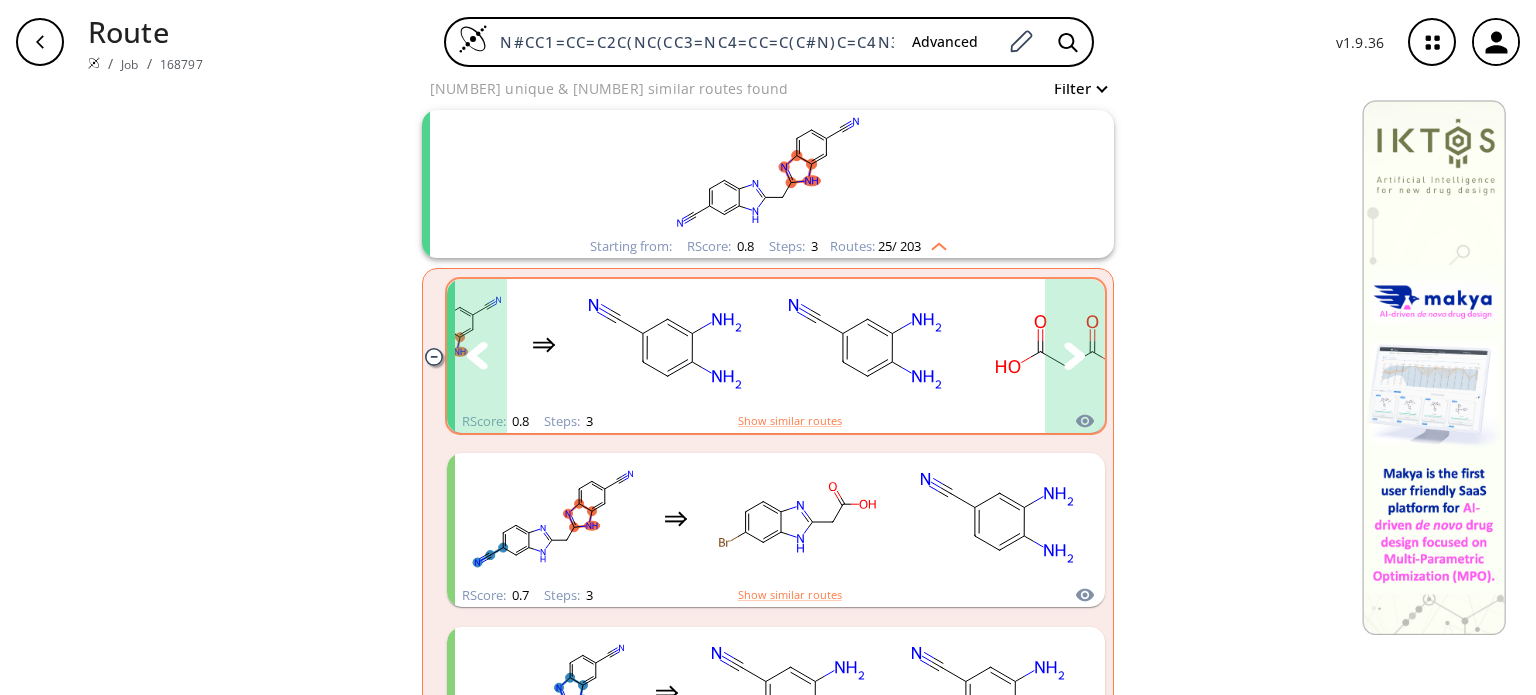 scroll, scrollTop: 0, scrollLeft: 0, axis: both 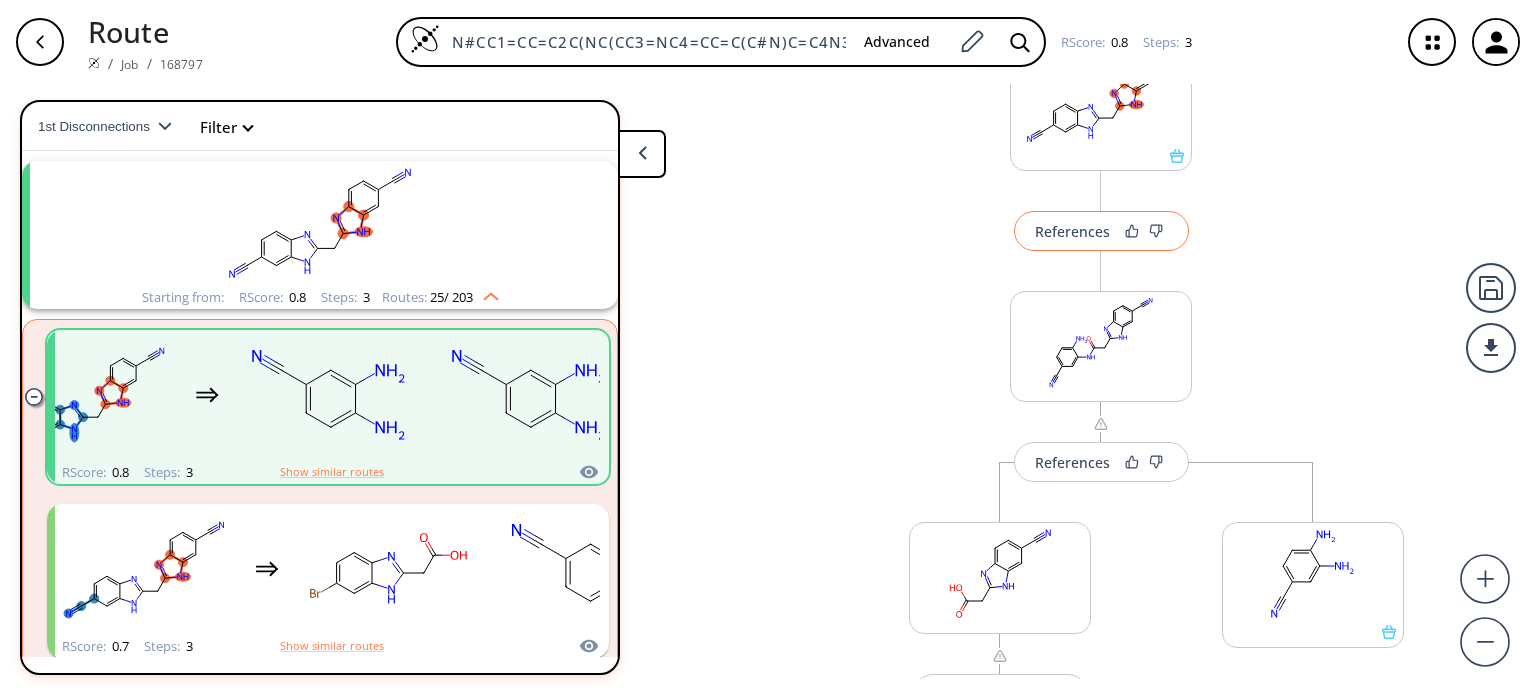 click on "References" at bounding box center [1101, 231] 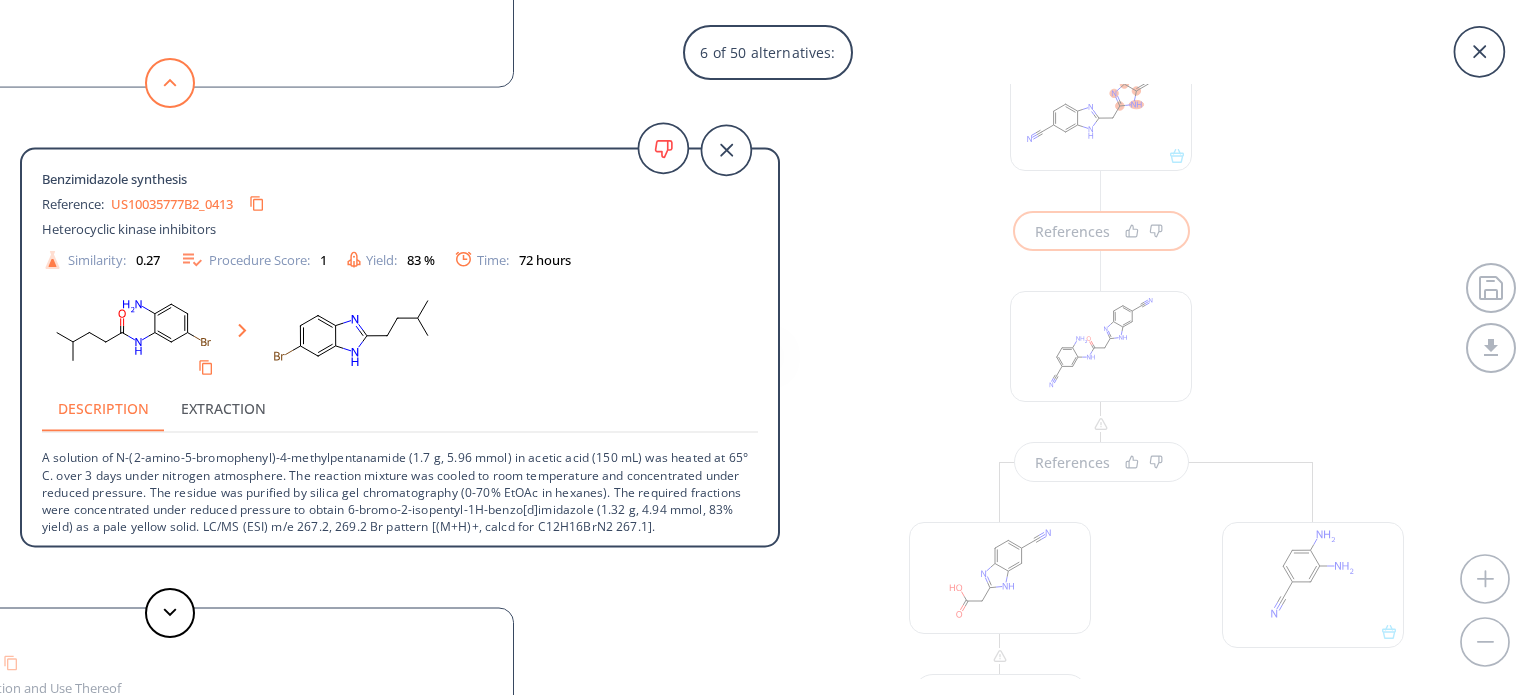 click at bounding box center [170, 83] 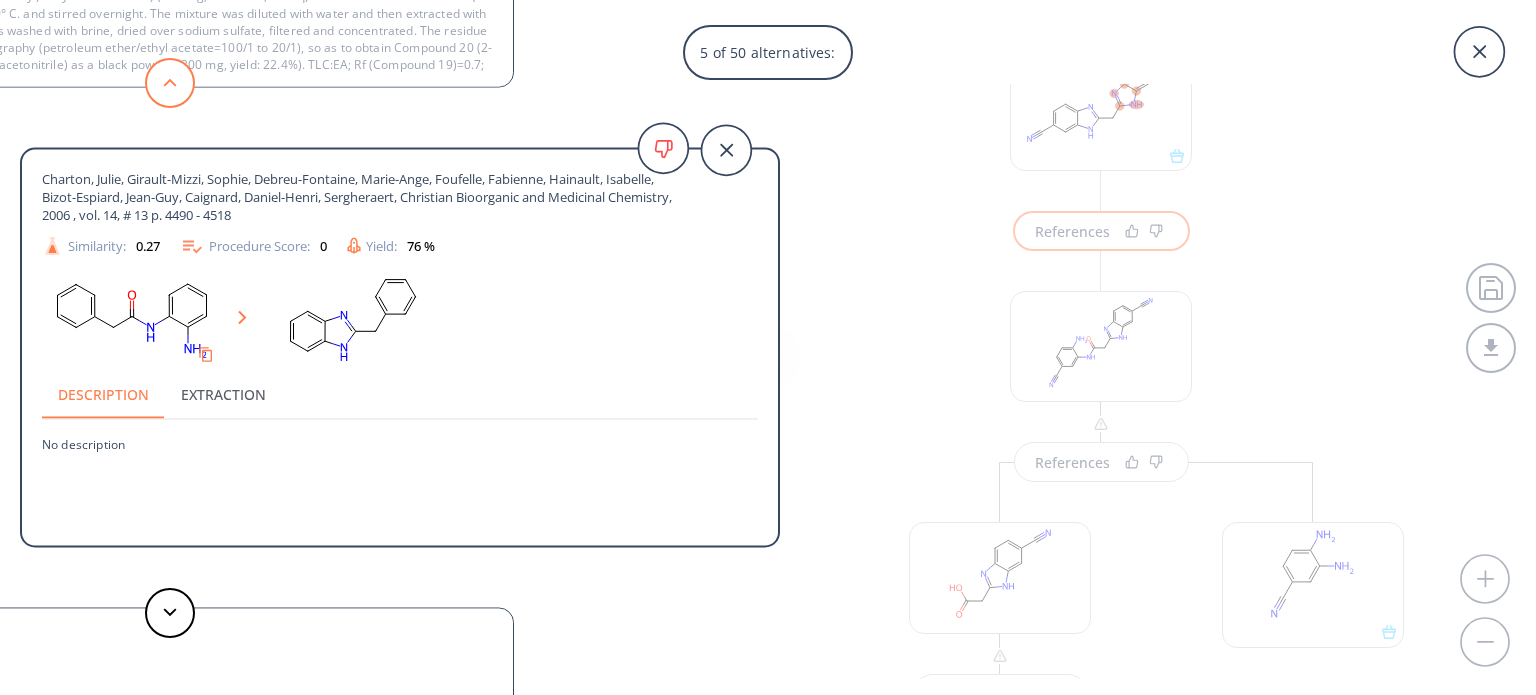 click at bounding box center [170, 83] 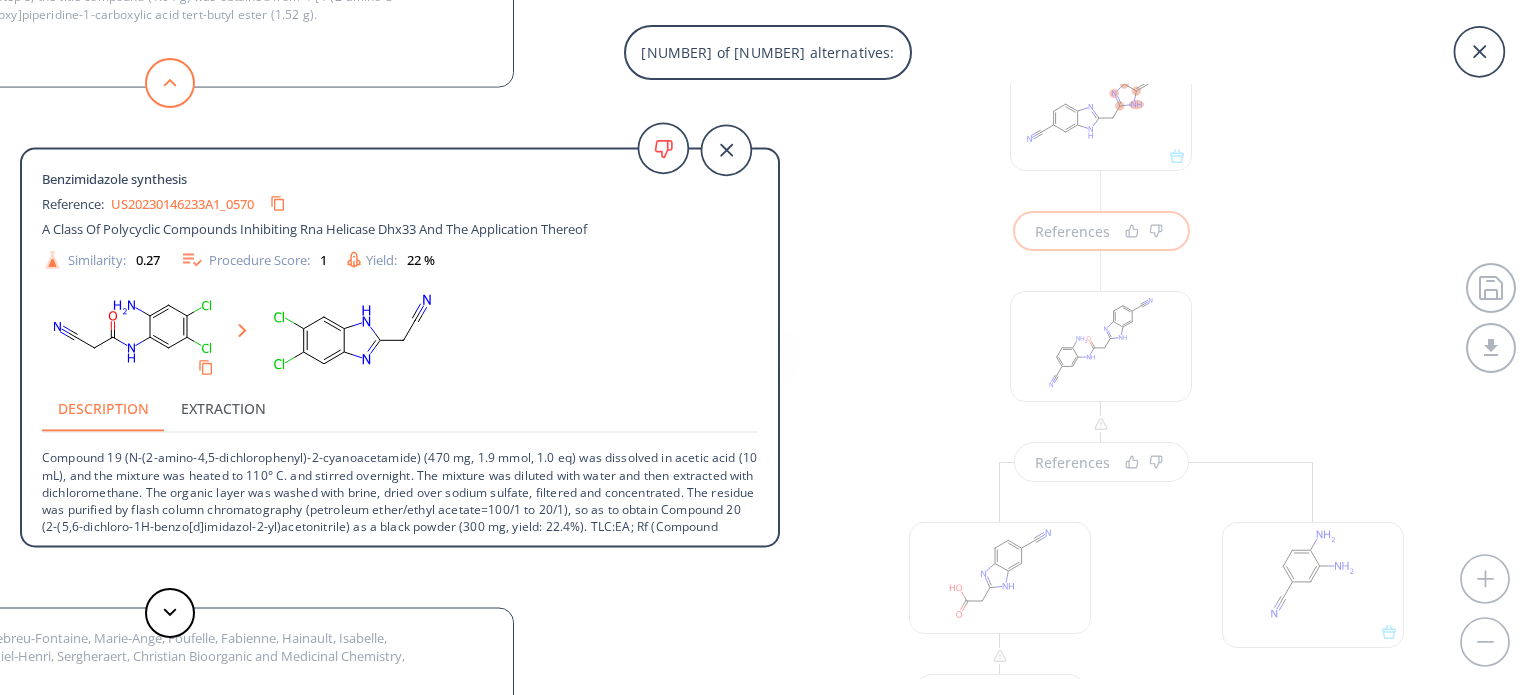click at bounding box center (170, 83) 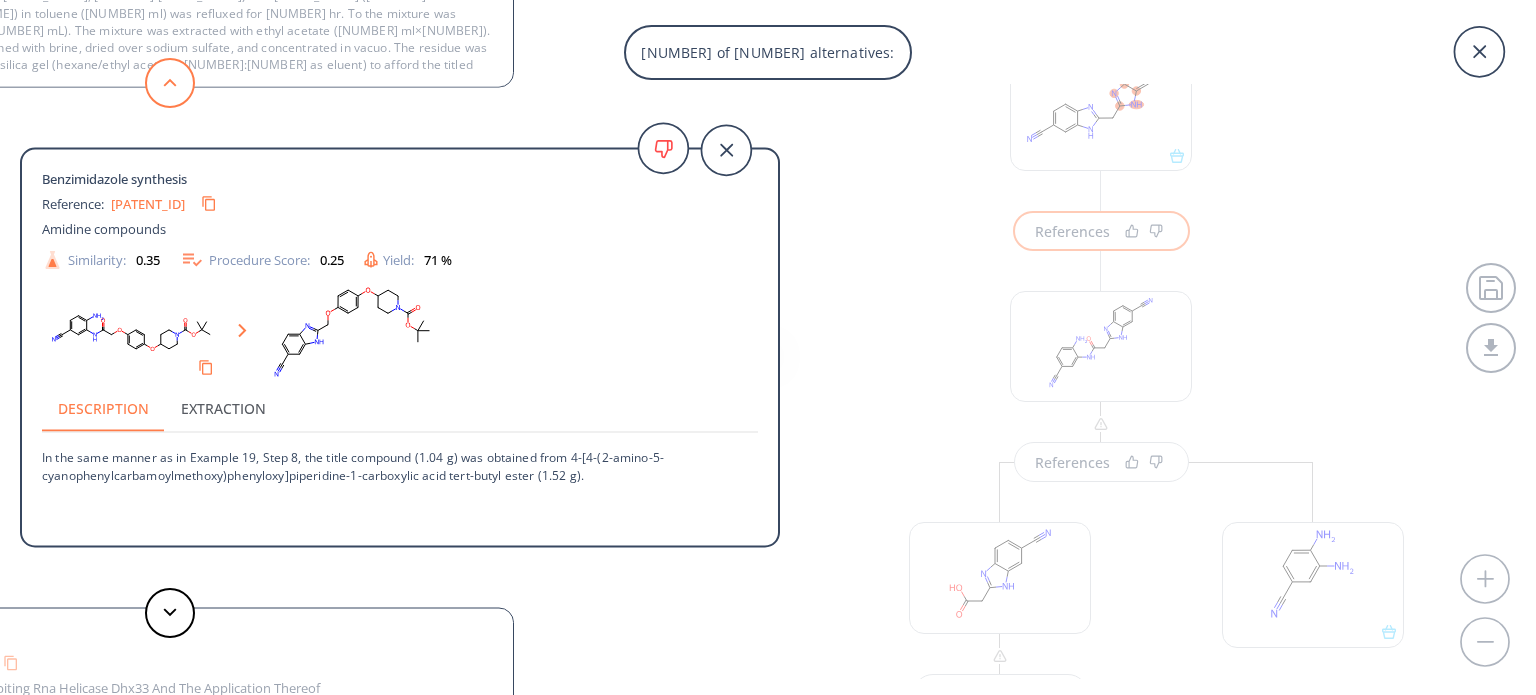 click at bounding box center [170, 83] 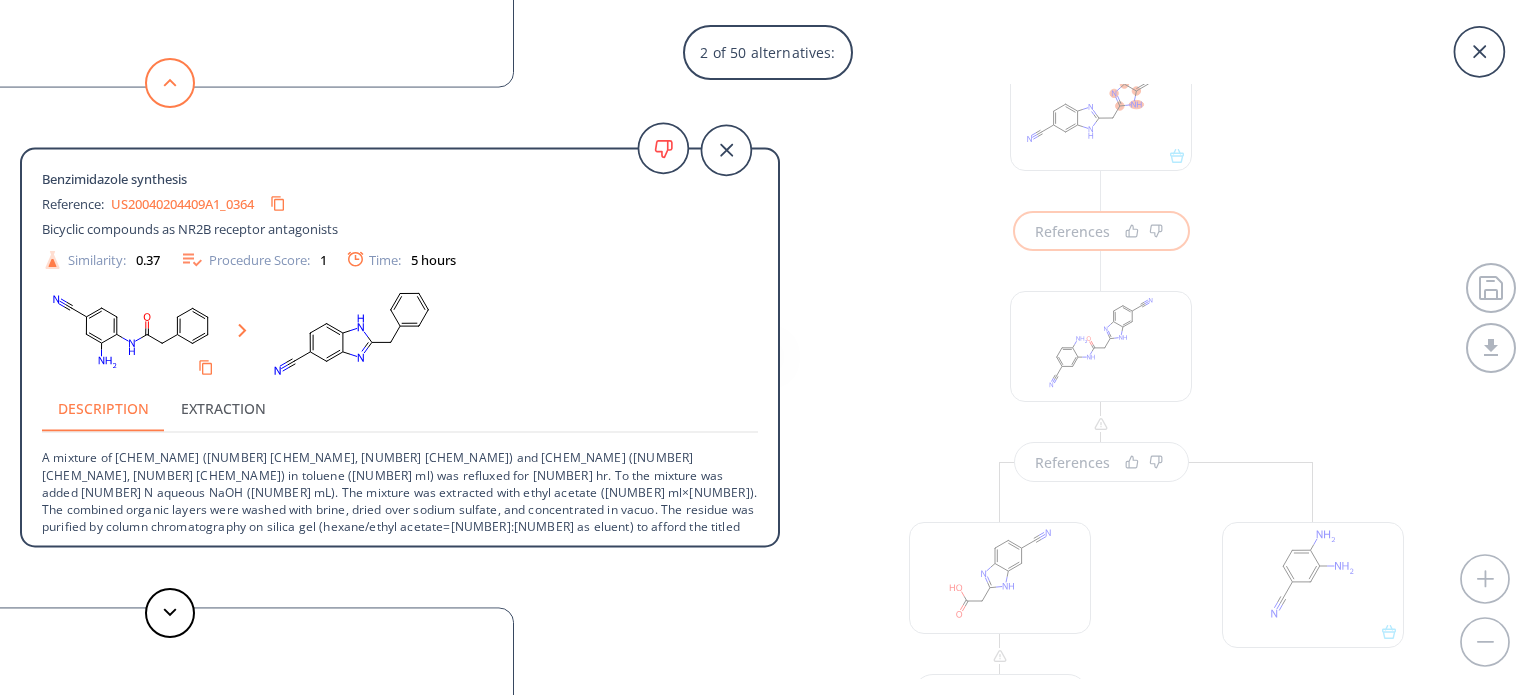 click at bounding box center (170, 83) 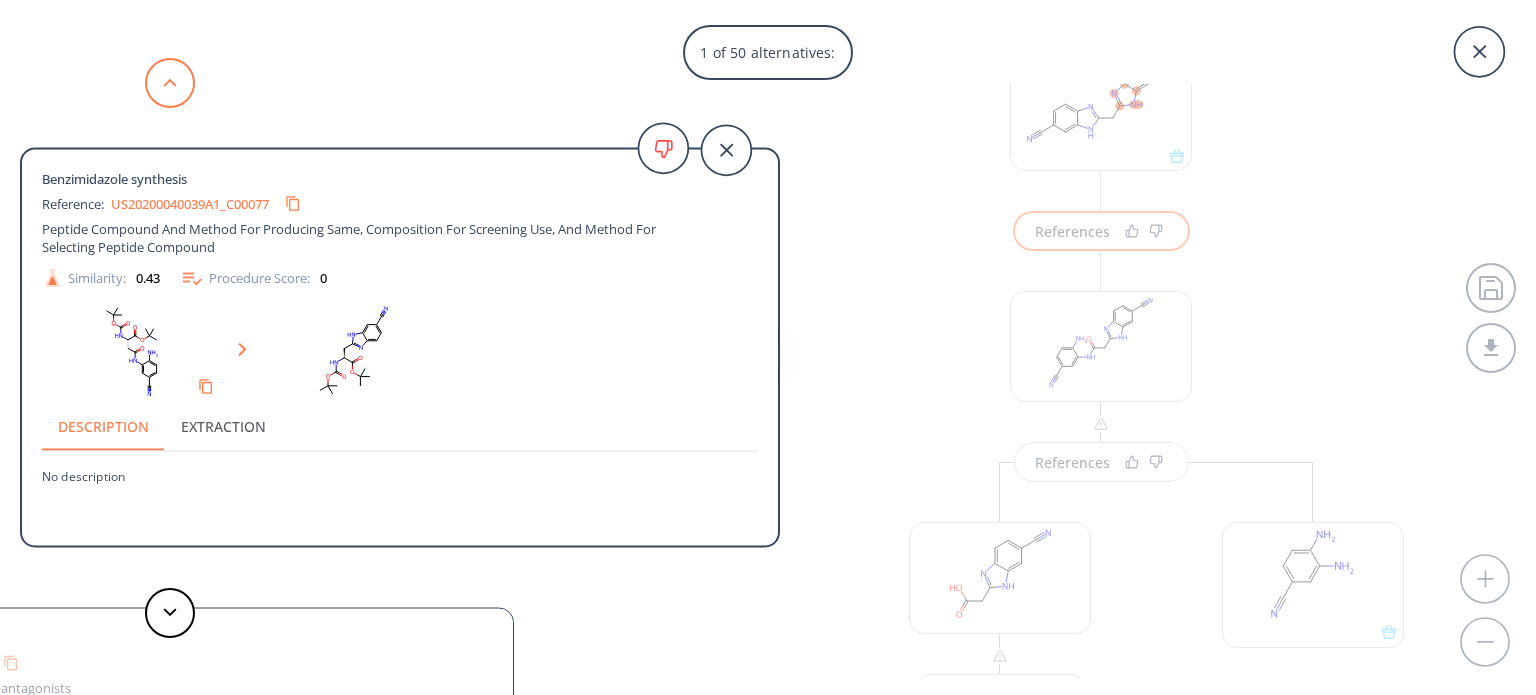 click at bounding box center (170, 83) 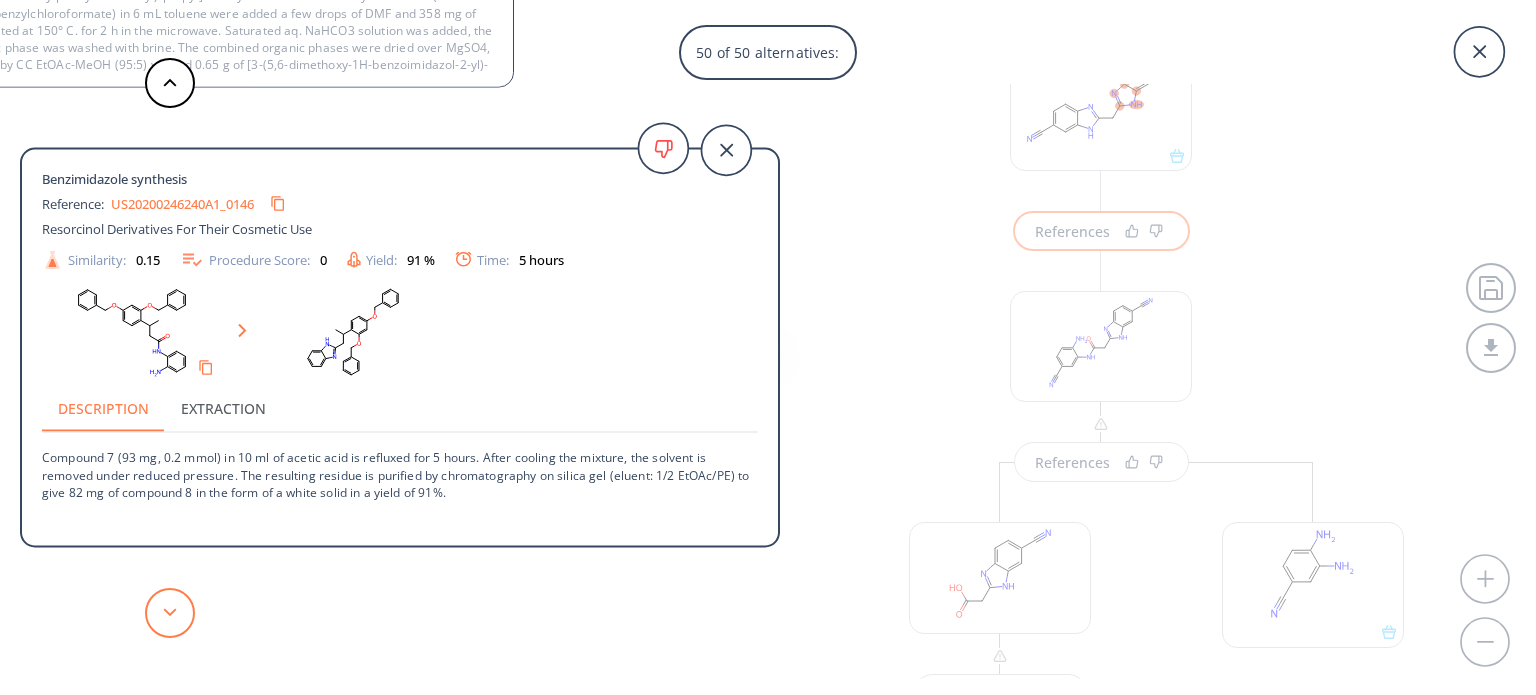 click at bounding box center (170, 613) 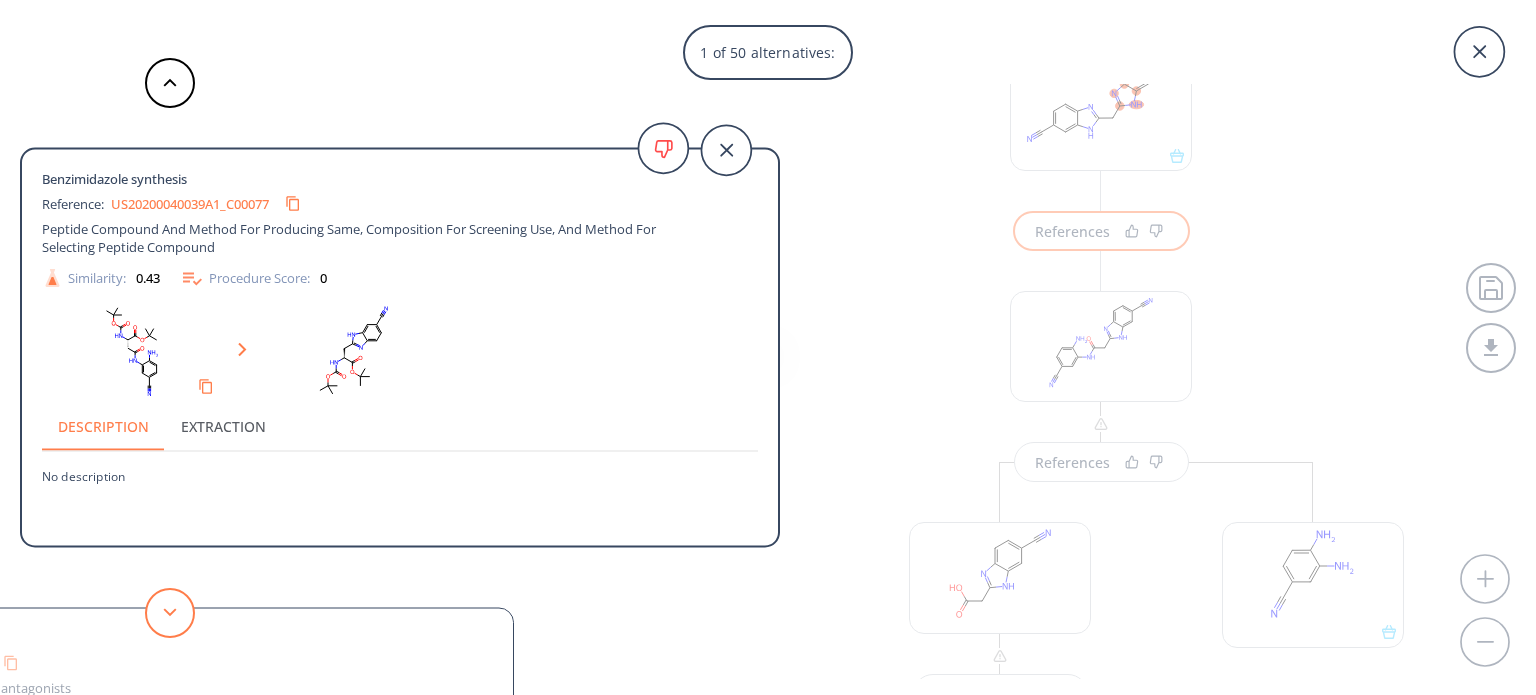 click at bounding box center [170, 613] 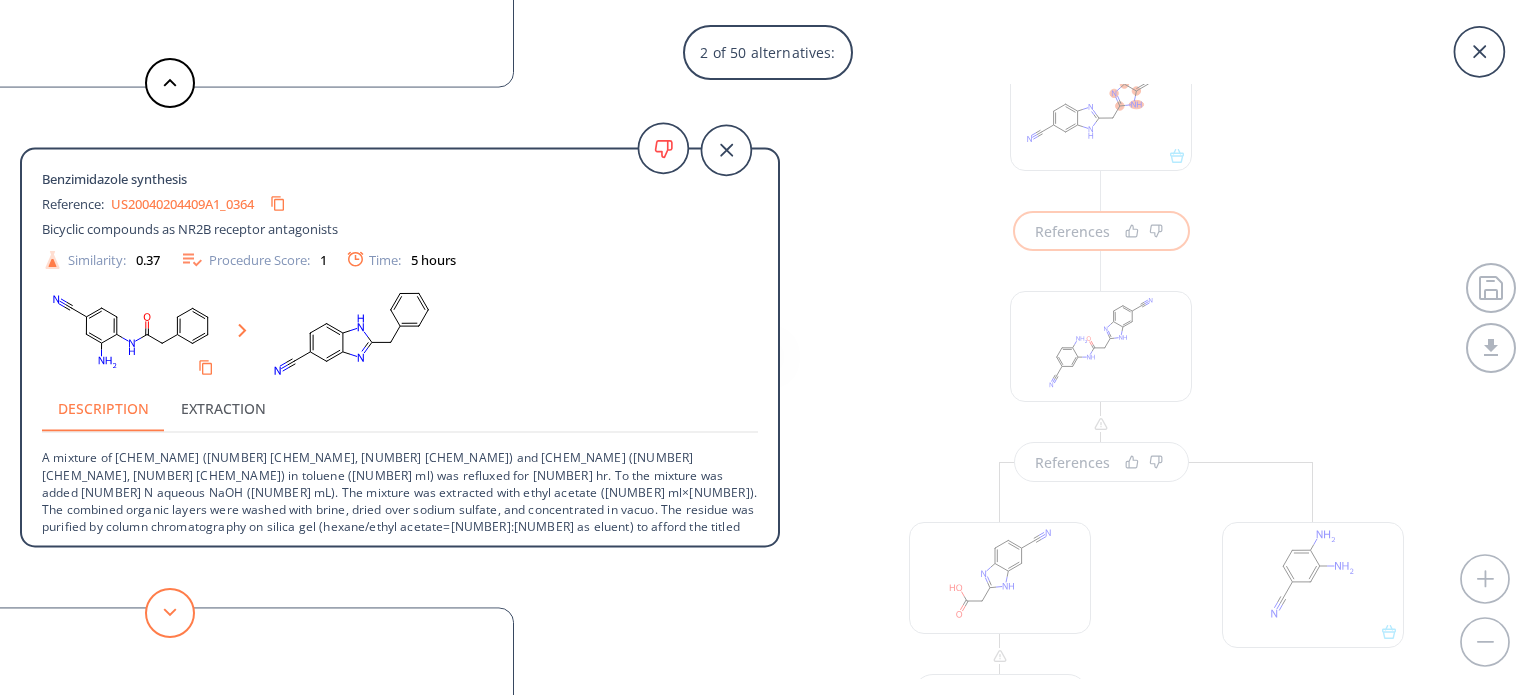 click at bounding box center (170, 613) 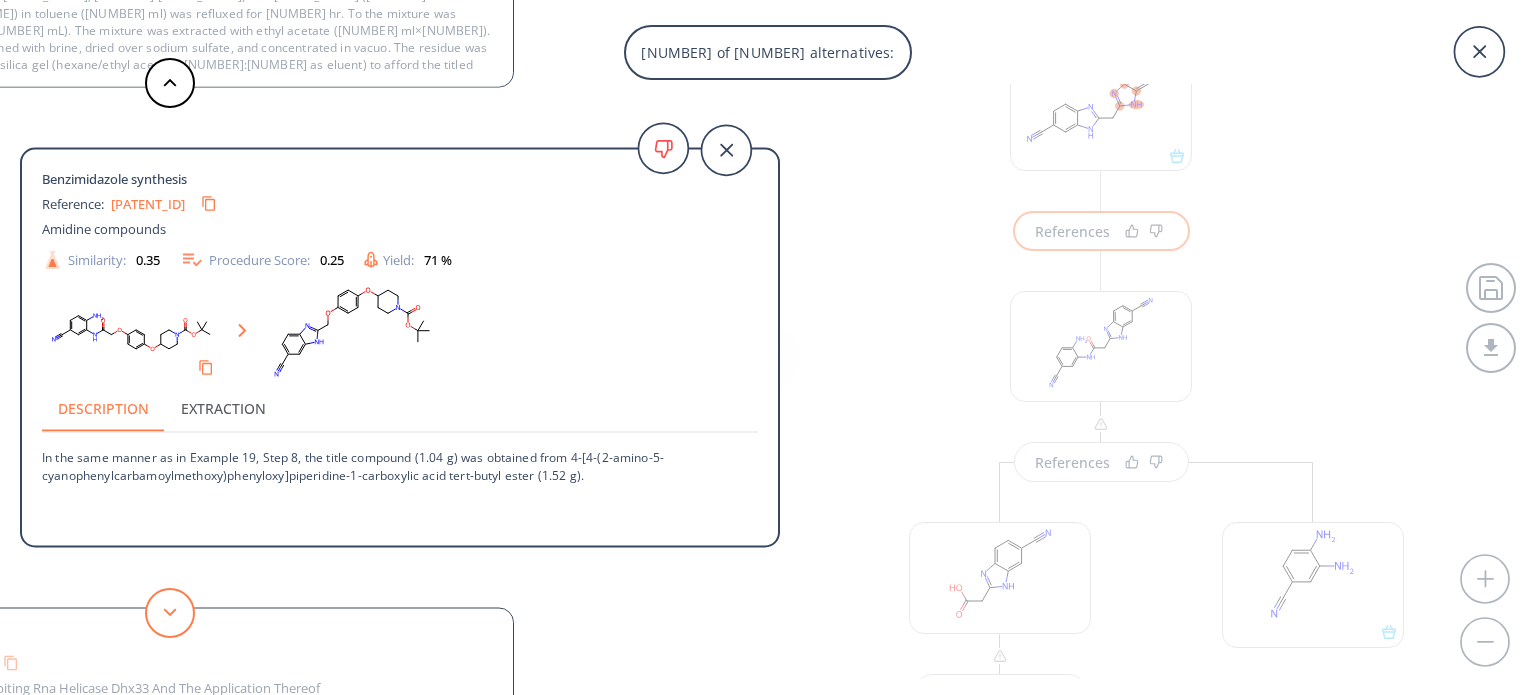 click at bounding box center [170, 613] 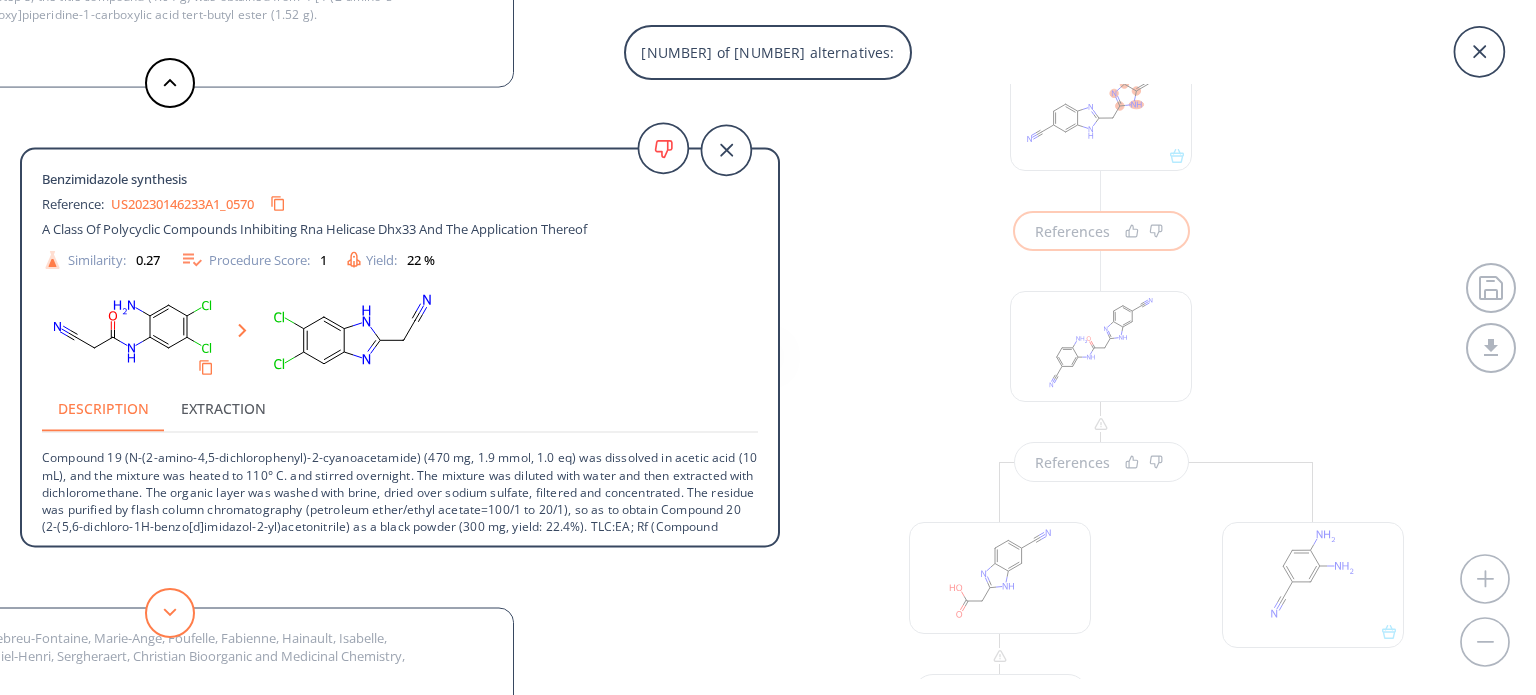 click at bounding box center (170, 613) 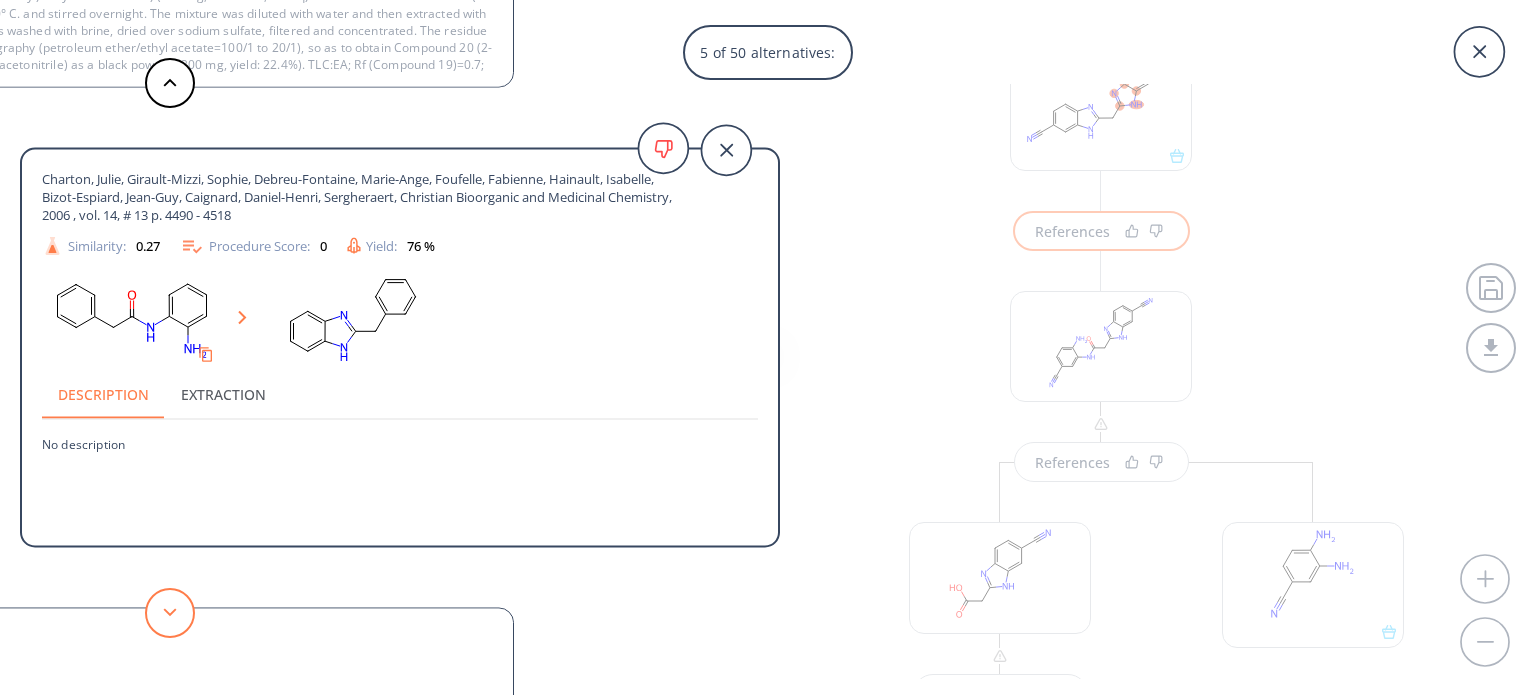 click 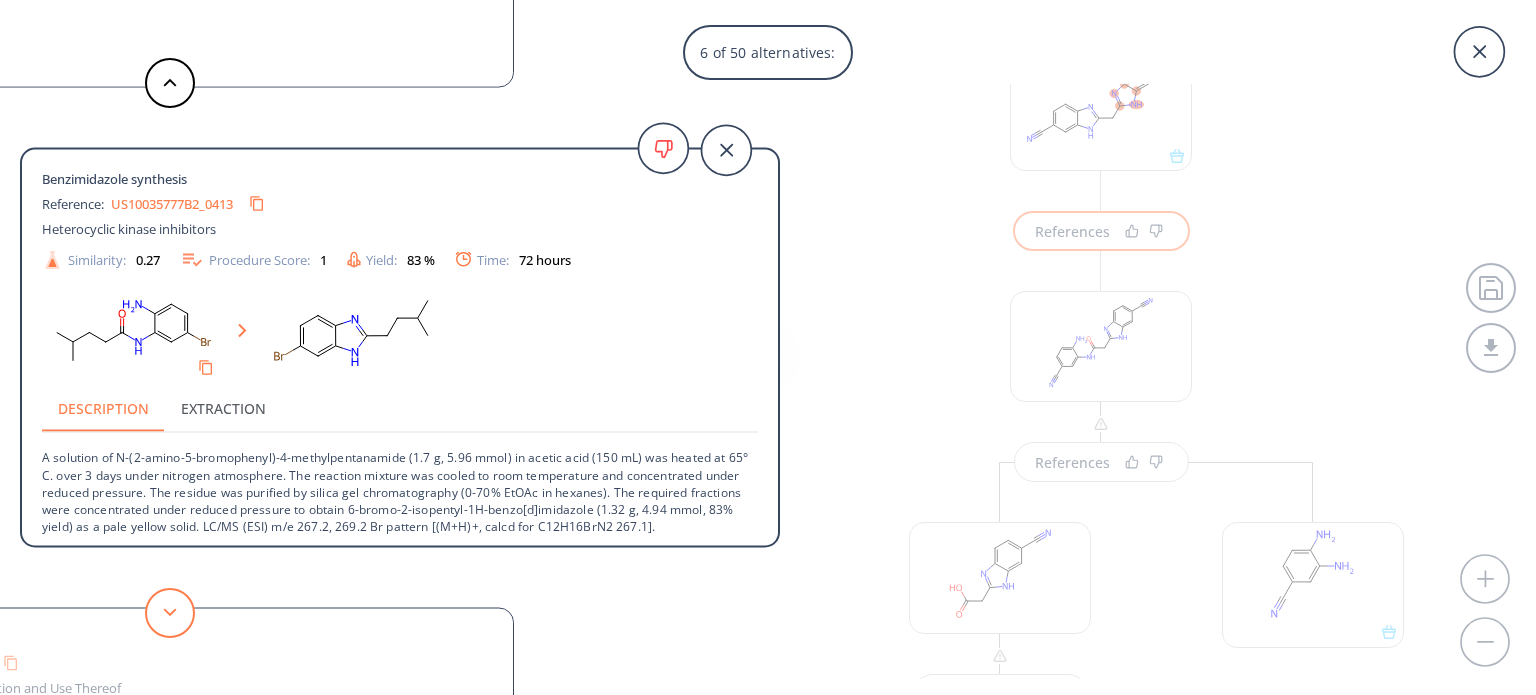 click 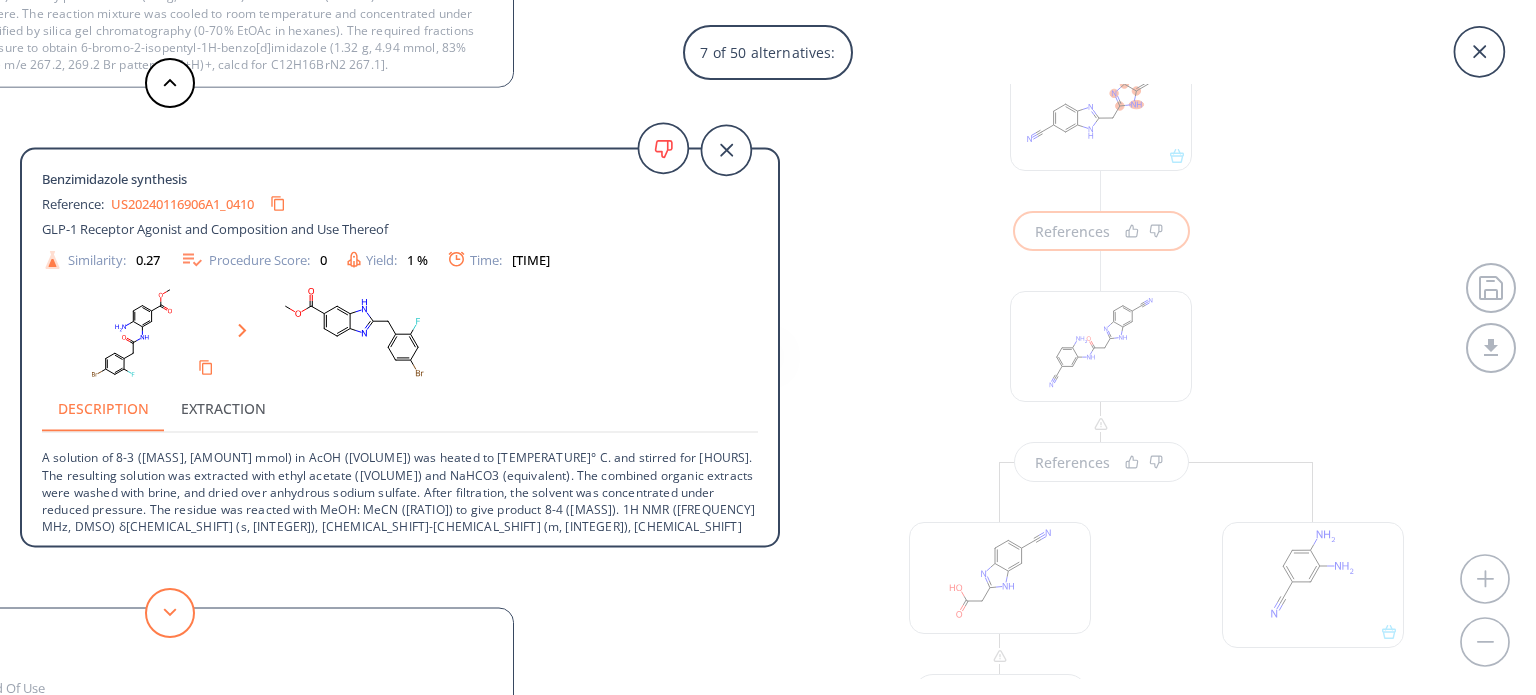 click at bounding box center (170, 613) 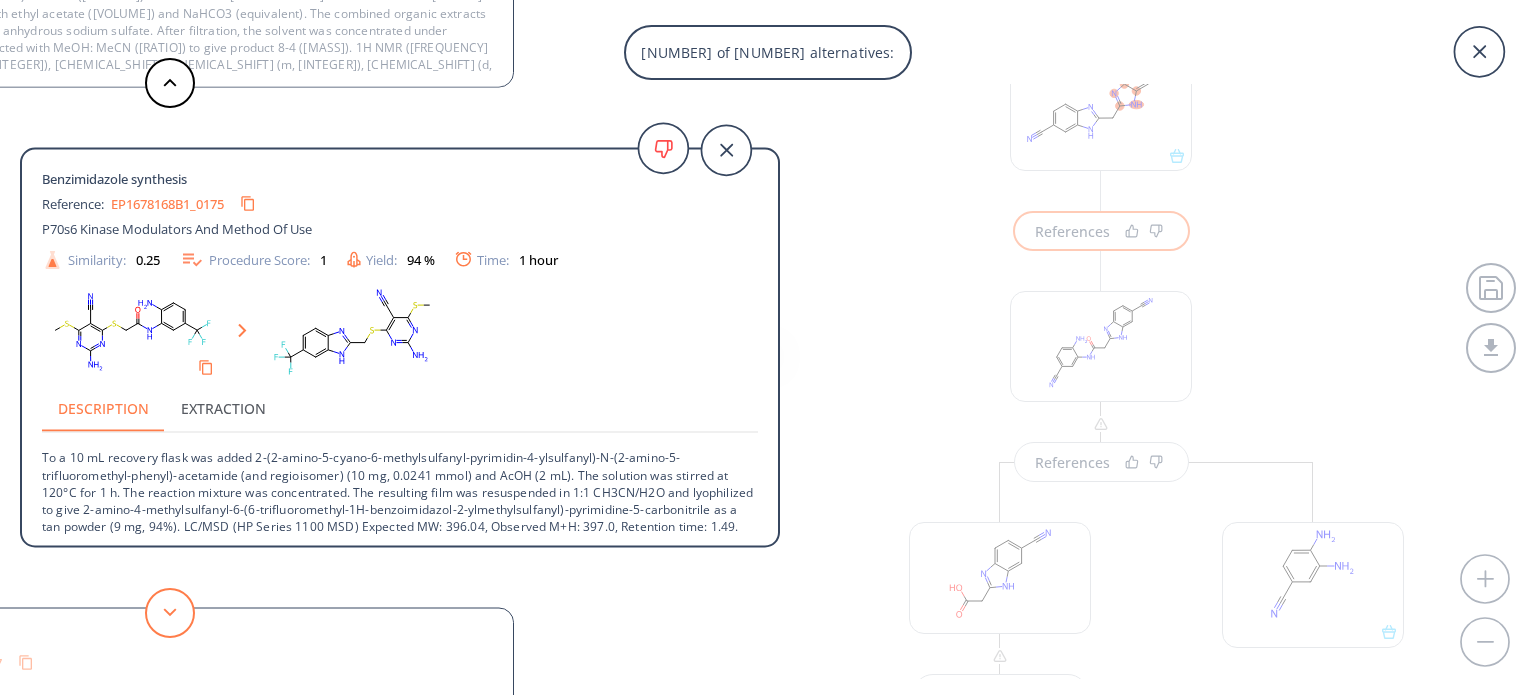 click at bounding box center (170, 613) 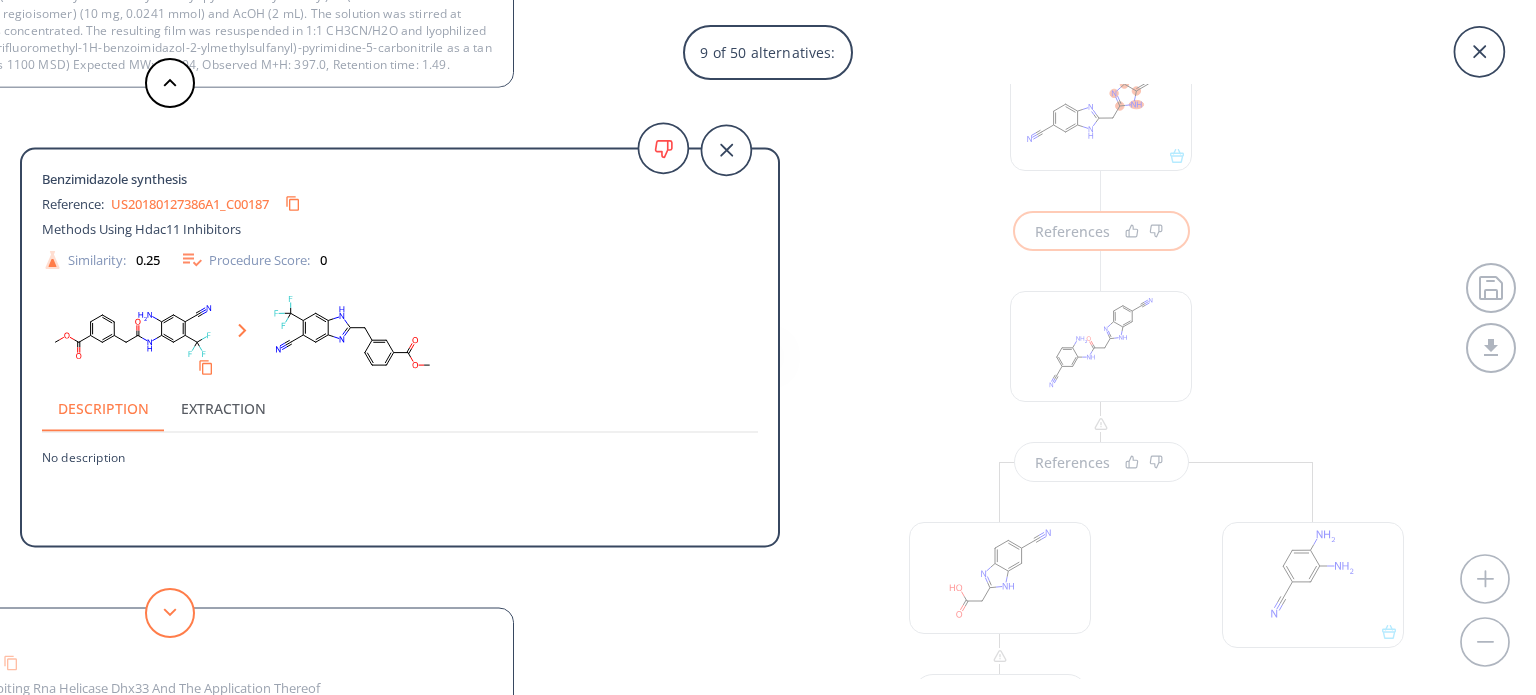 click at bounding box center (170, 613) 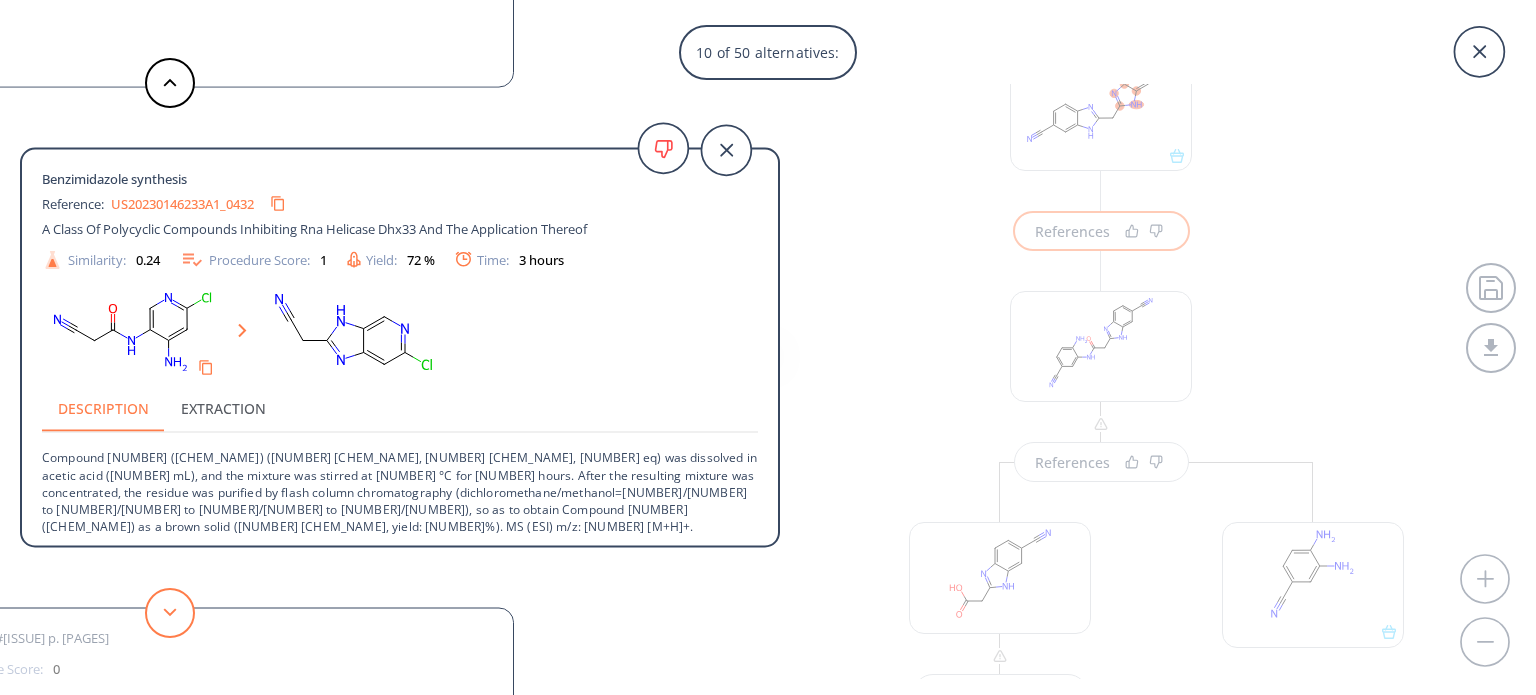 click at bounding box center (170, 613) 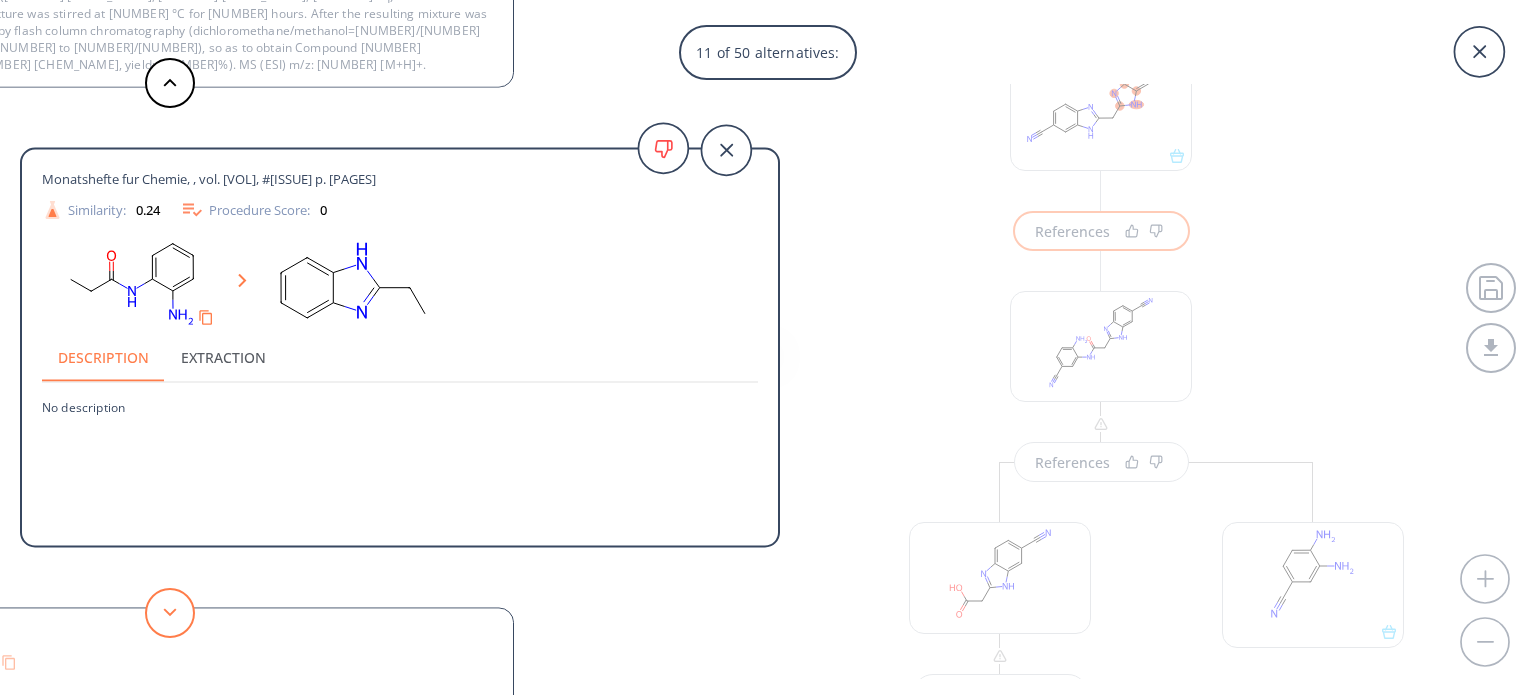 click at bounding box center [170, 613] 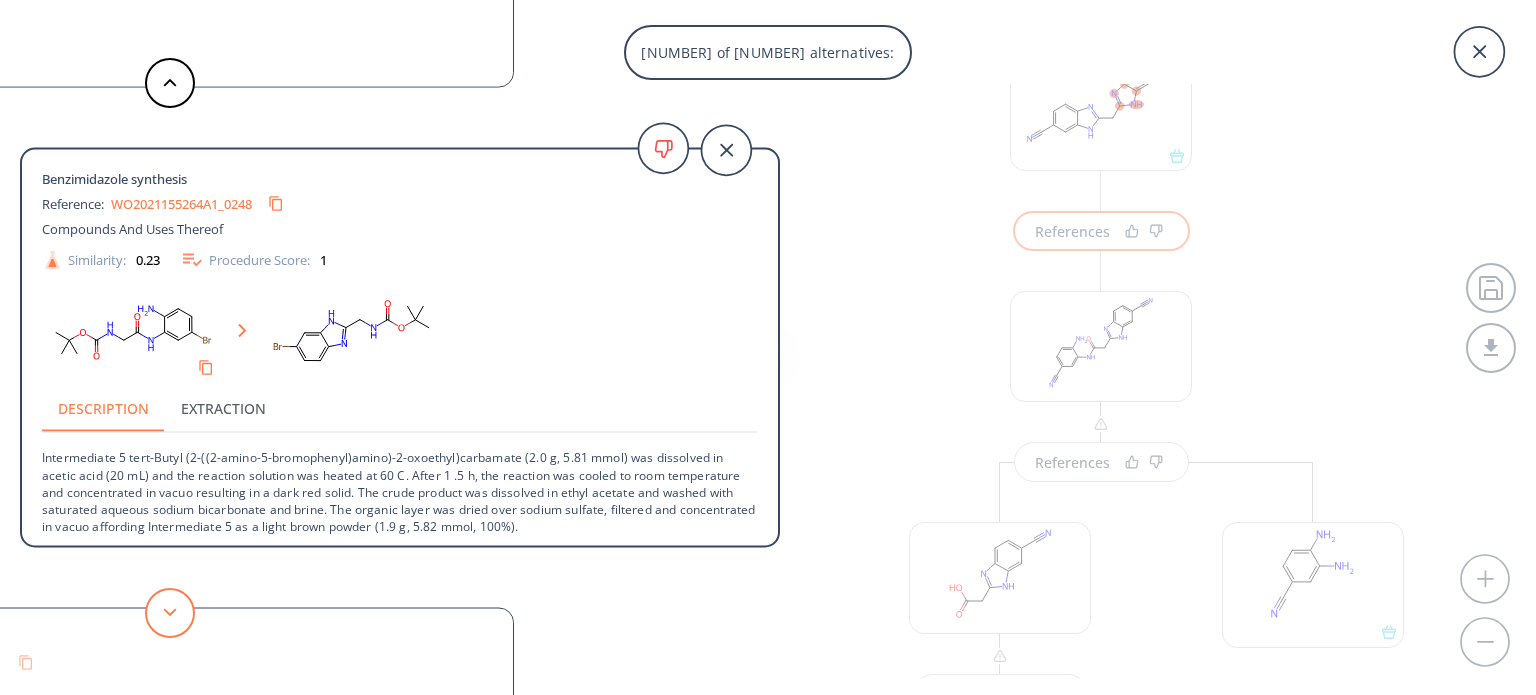 click at bounding box center (170, 613) 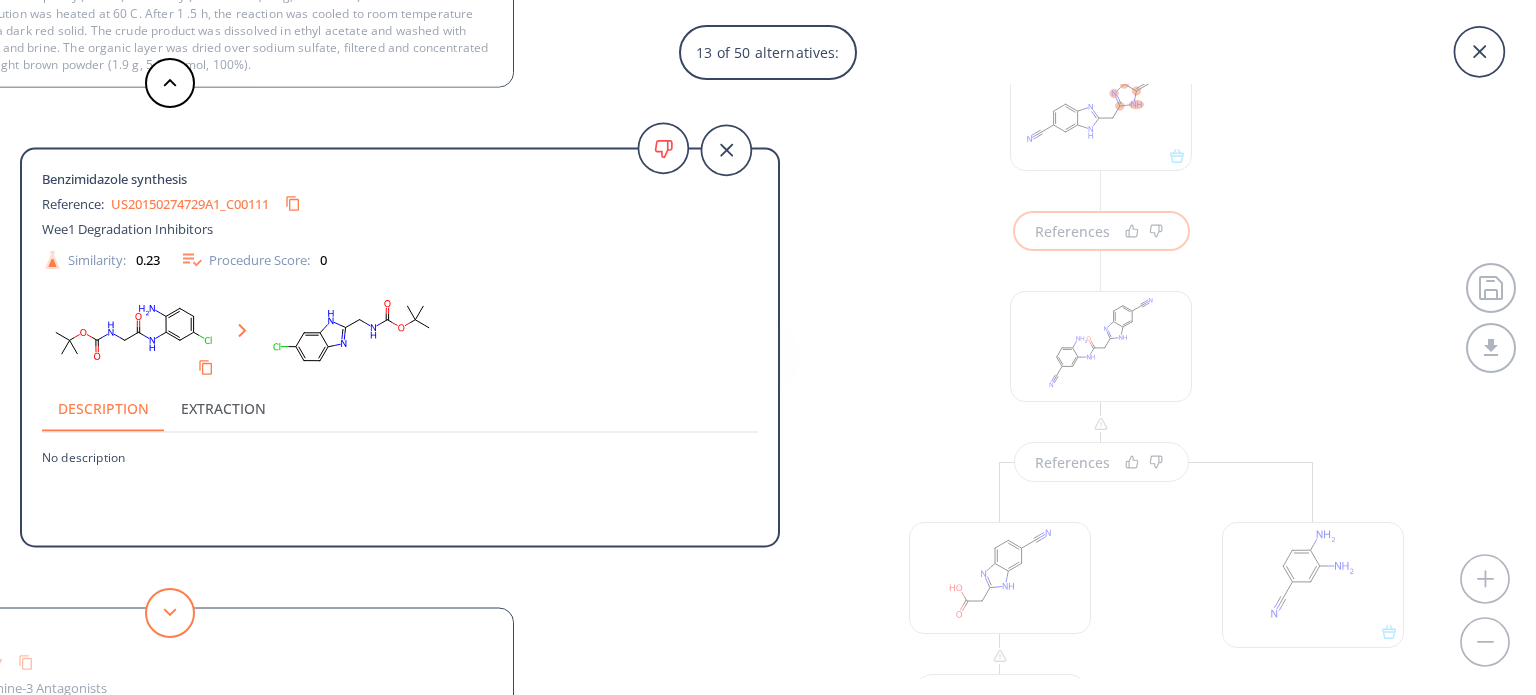 click at bounding box center [170, 613] 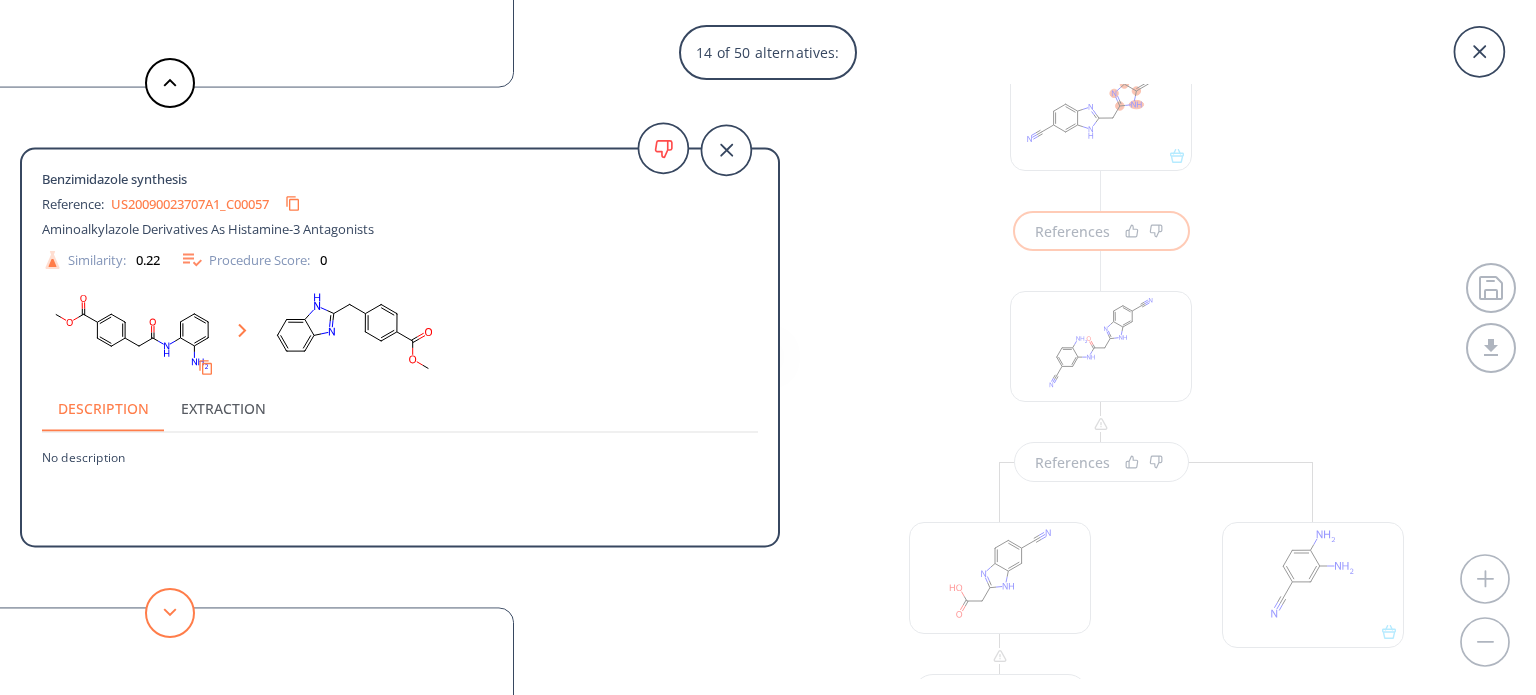 click at bounding box center (170, 613) 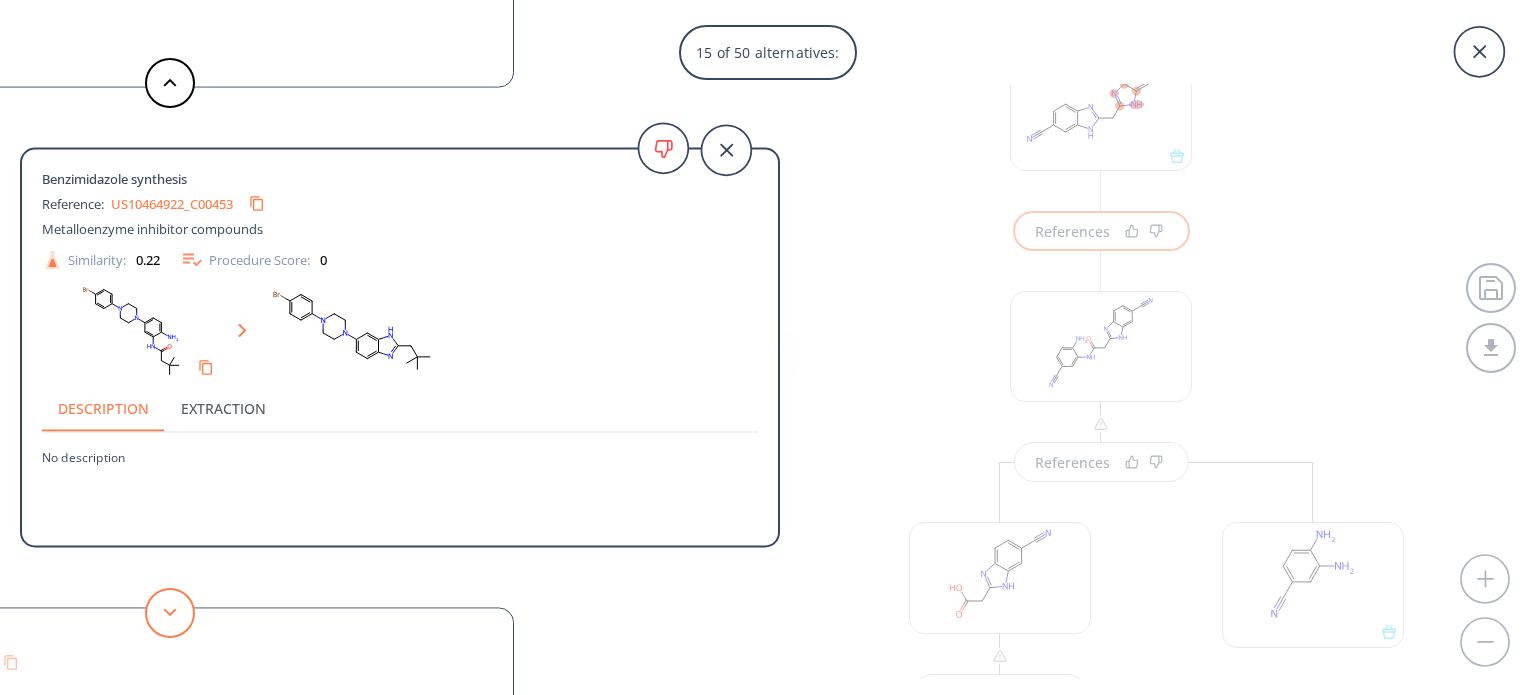 click at bounding box center (170, 613) 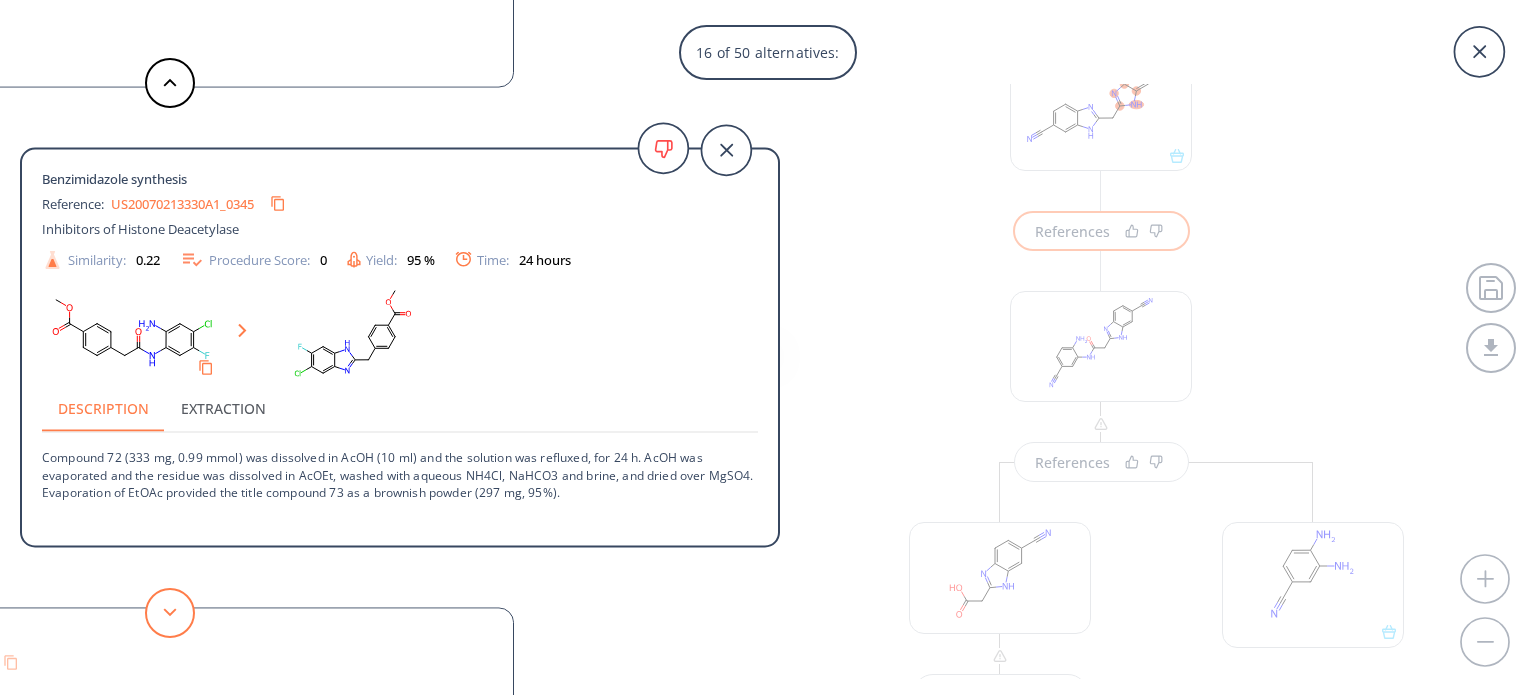 click at bounding box center (170, 613) 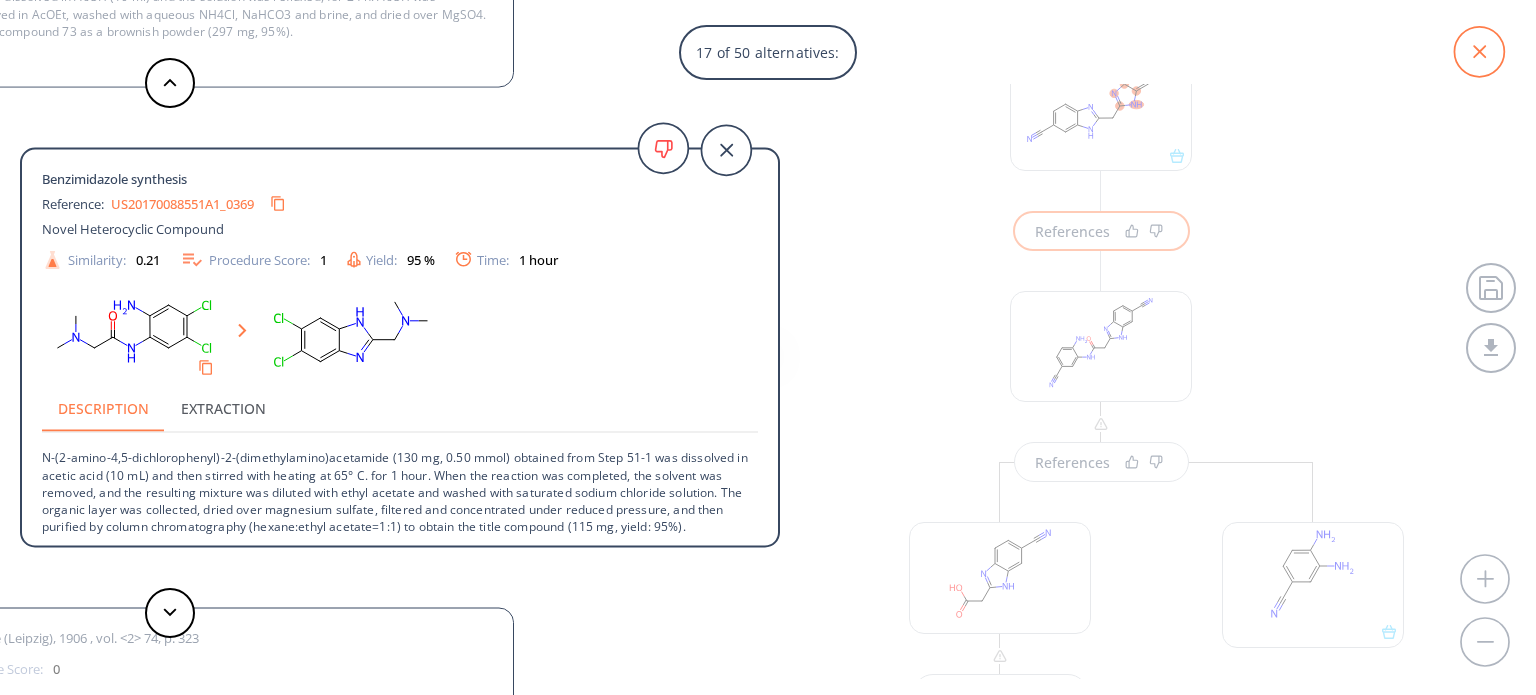 click 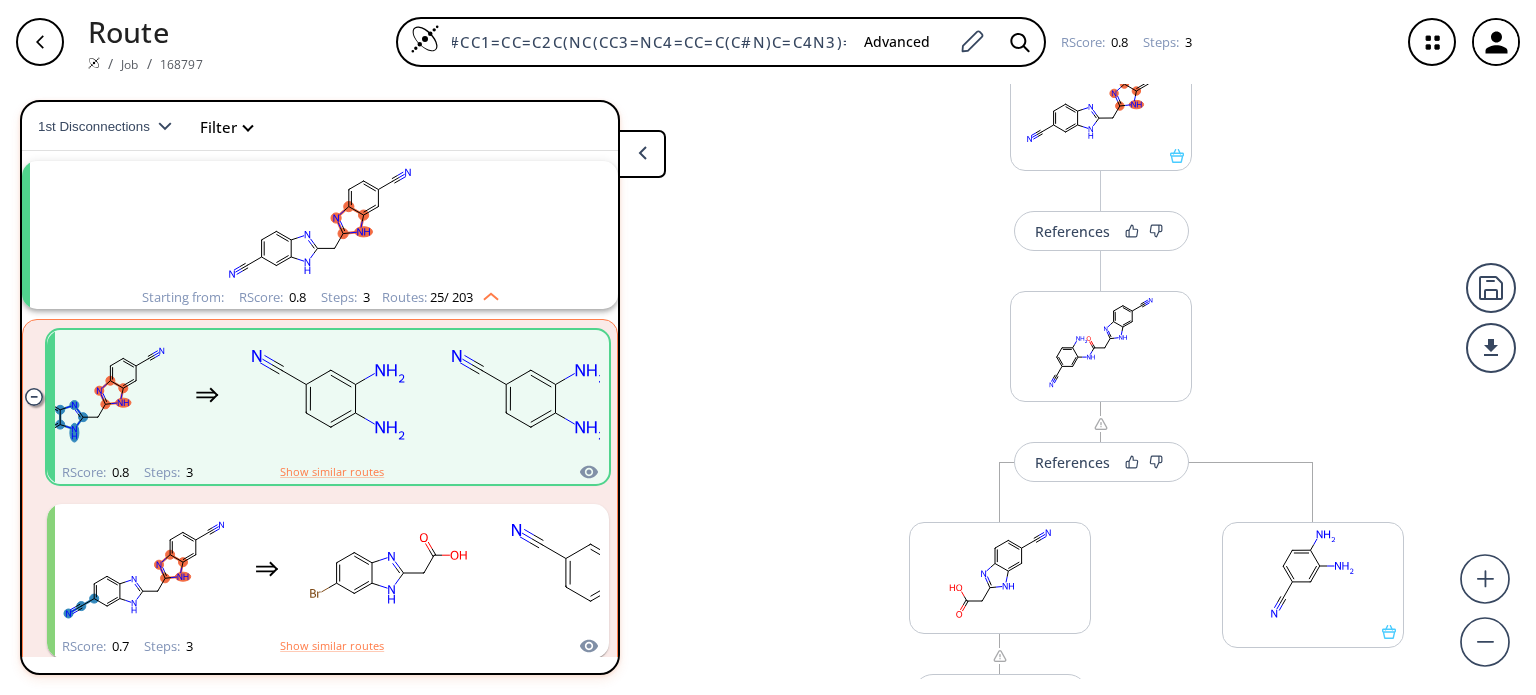 scroll, scrollTop: 0, scrollLeft: 0, axis: both 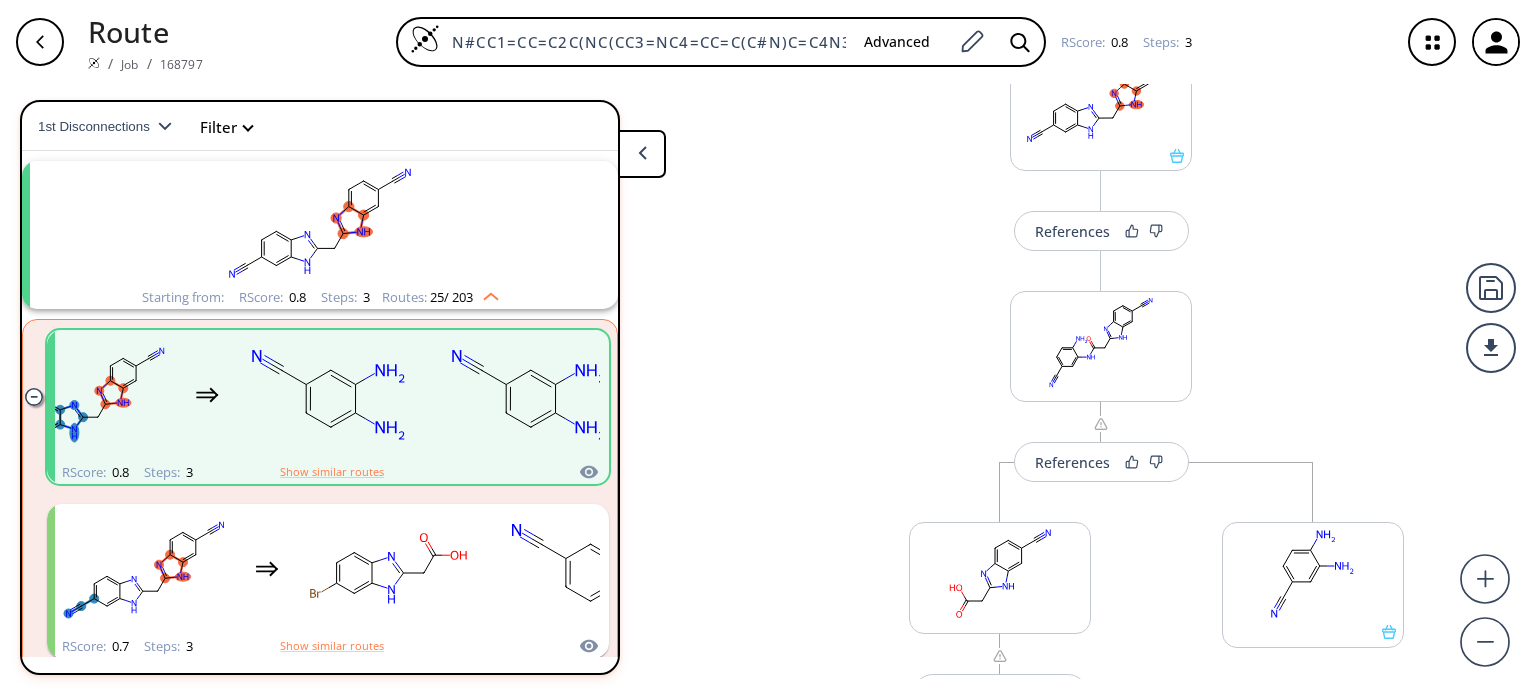 drag, startPoint x: 843, startPoint y: 41, endPoint x: 182, endPoint y: 85, distance: 662.4628 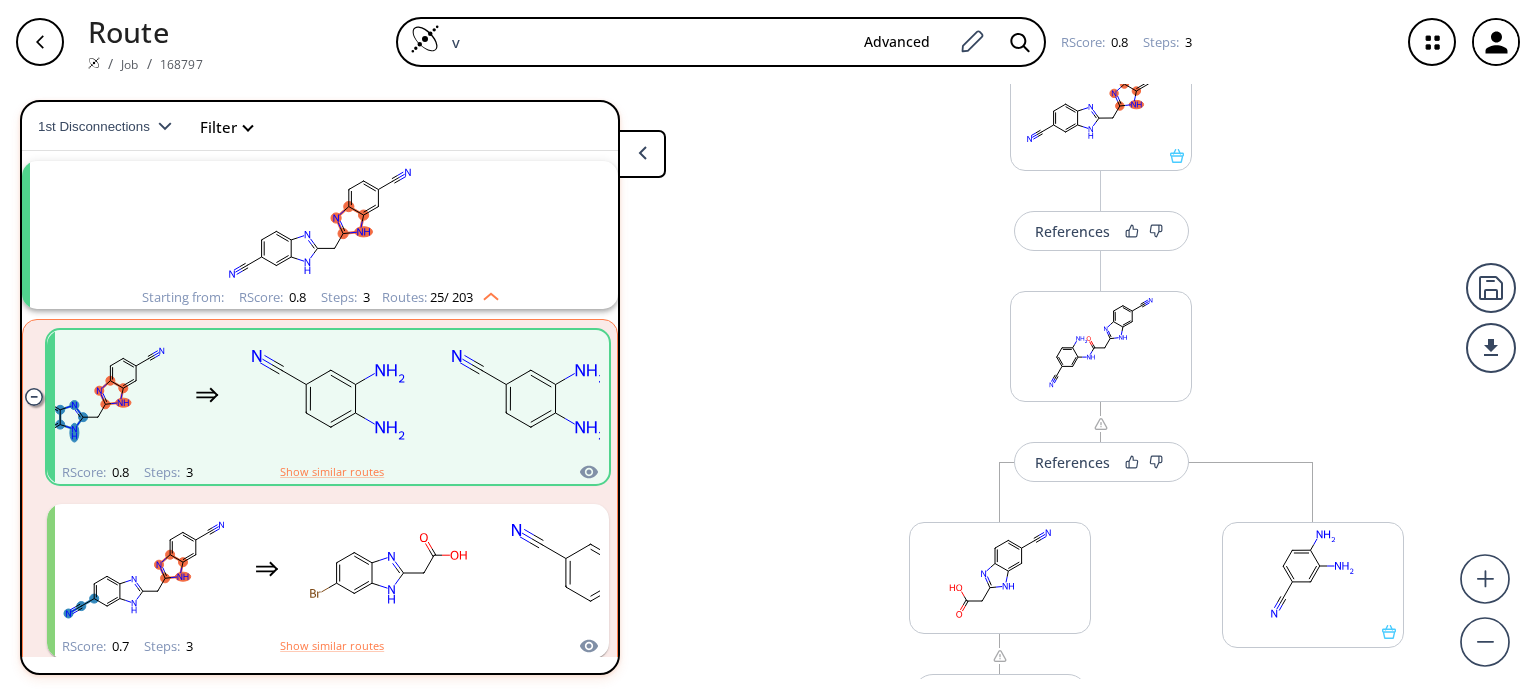 paste on "N=C(N)NNCC1=CC(N(C)C)=CC=C1" 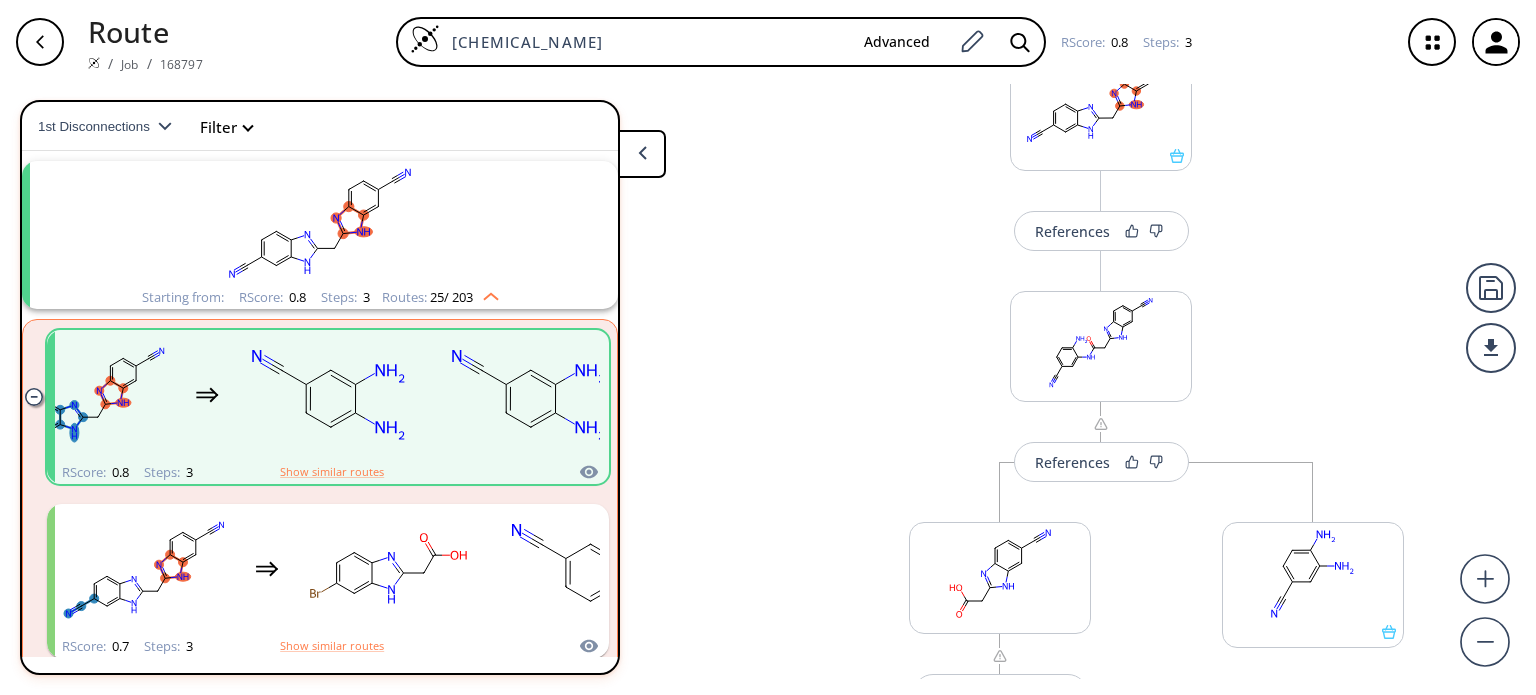 type on "v" 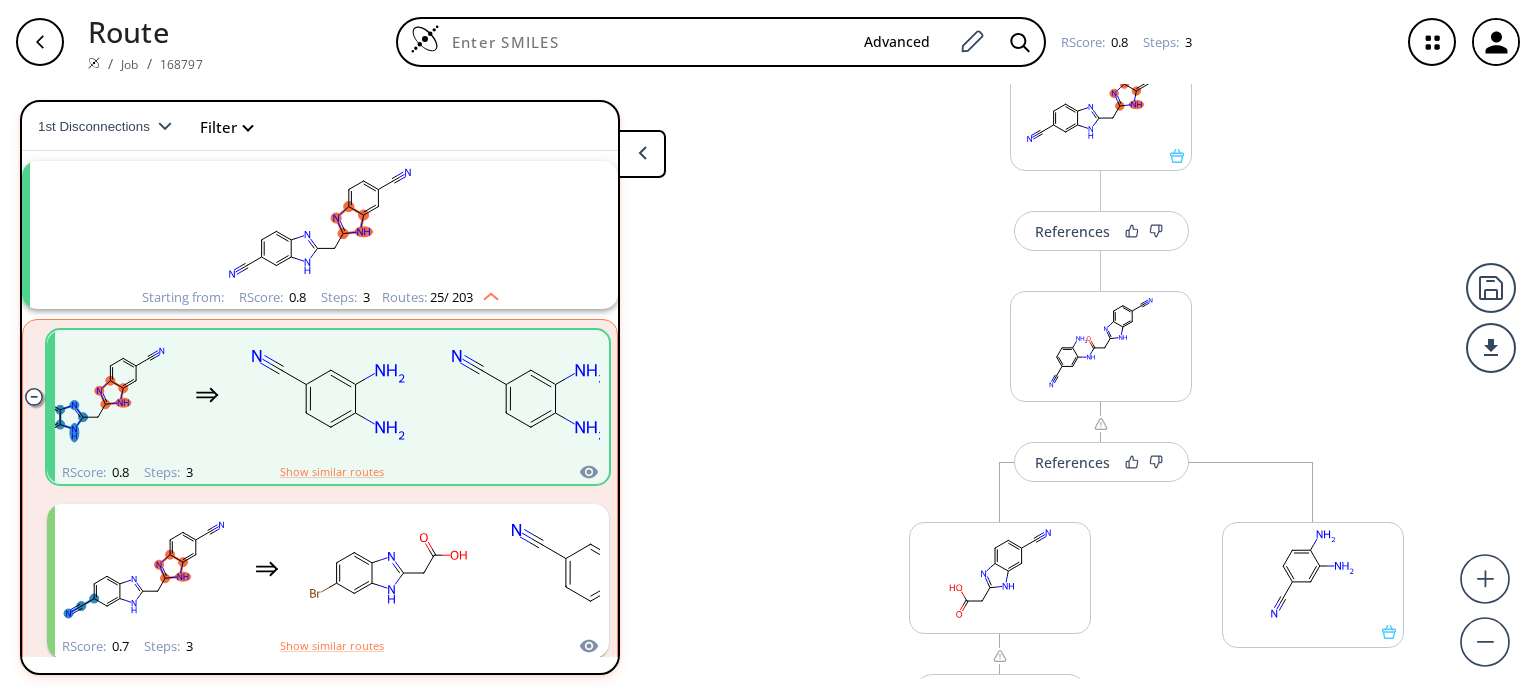 paste on "N=C(N)NNCC1=CC(N(C)C)=CC=C1" 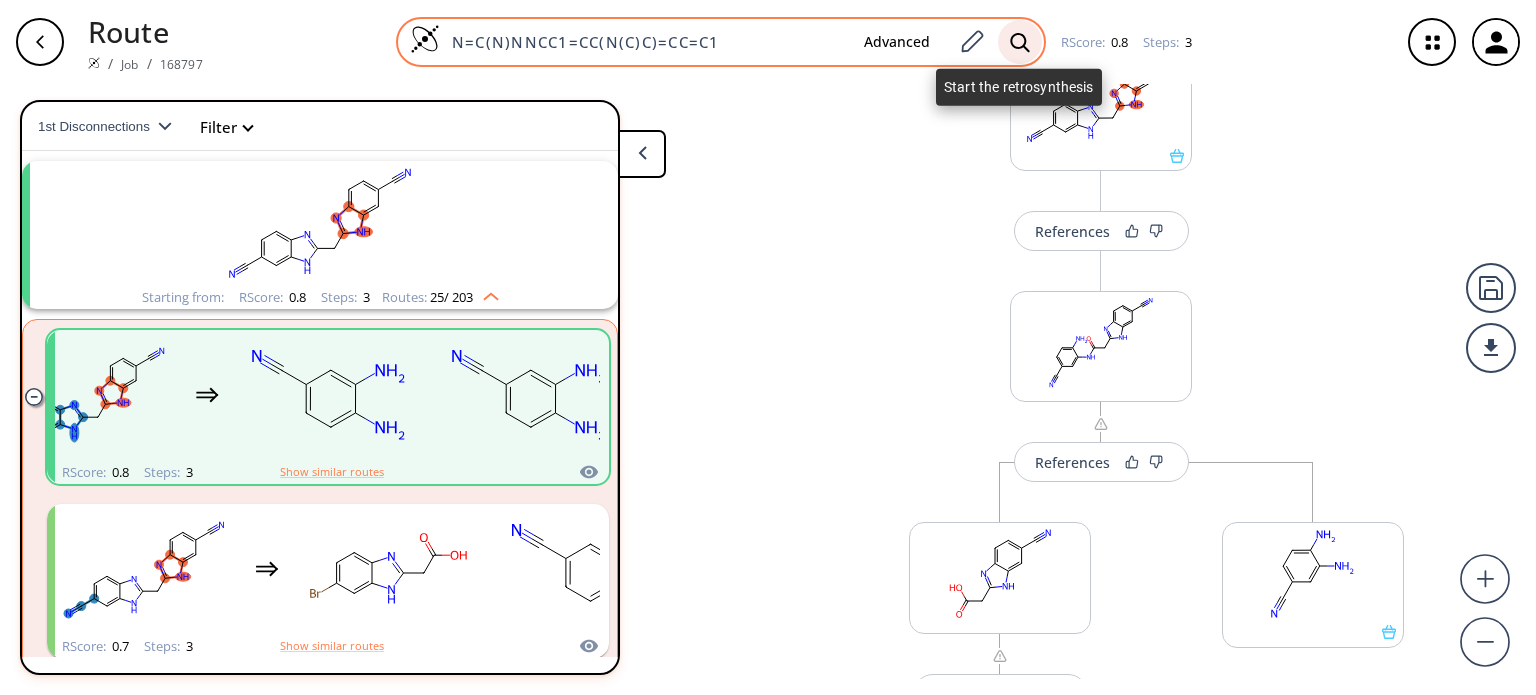 type on "N=C(N)NNCC1=CC(N(C)C)=CC=C1" 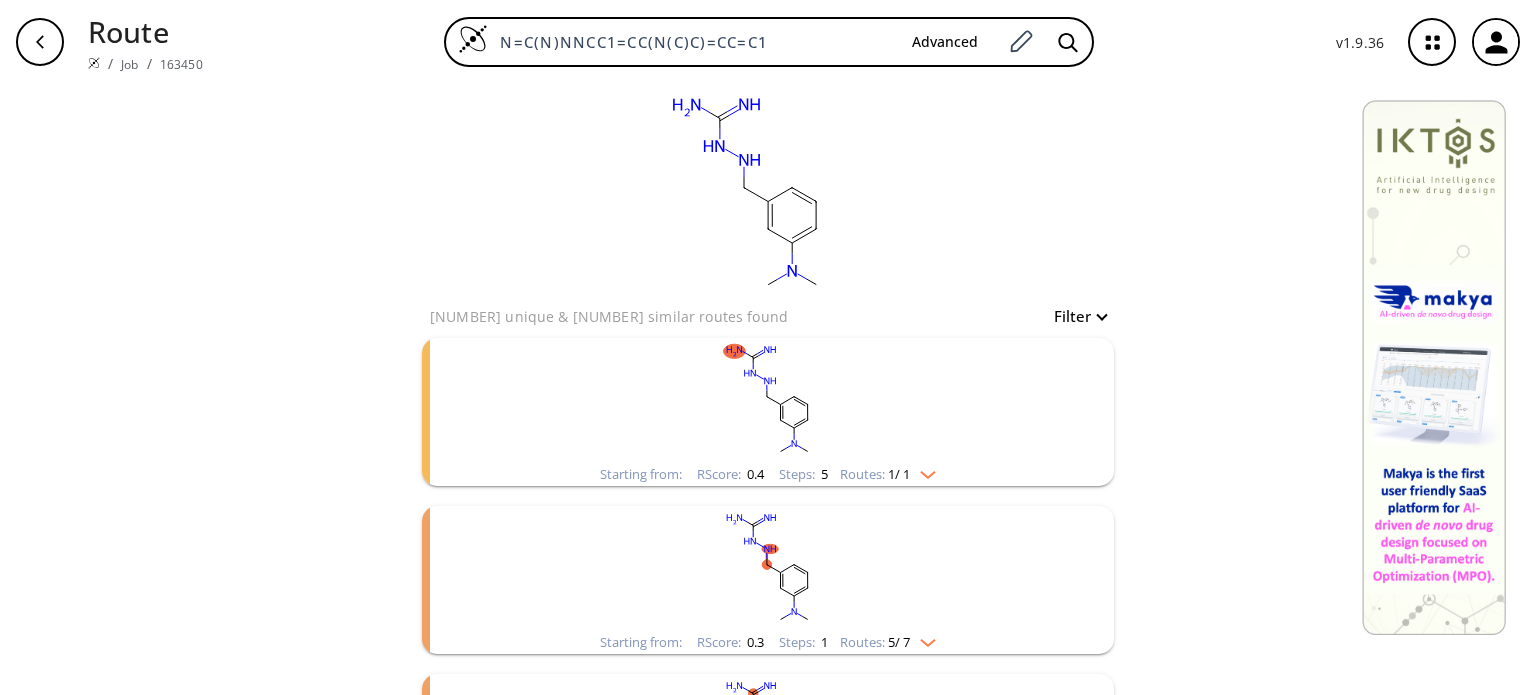 click 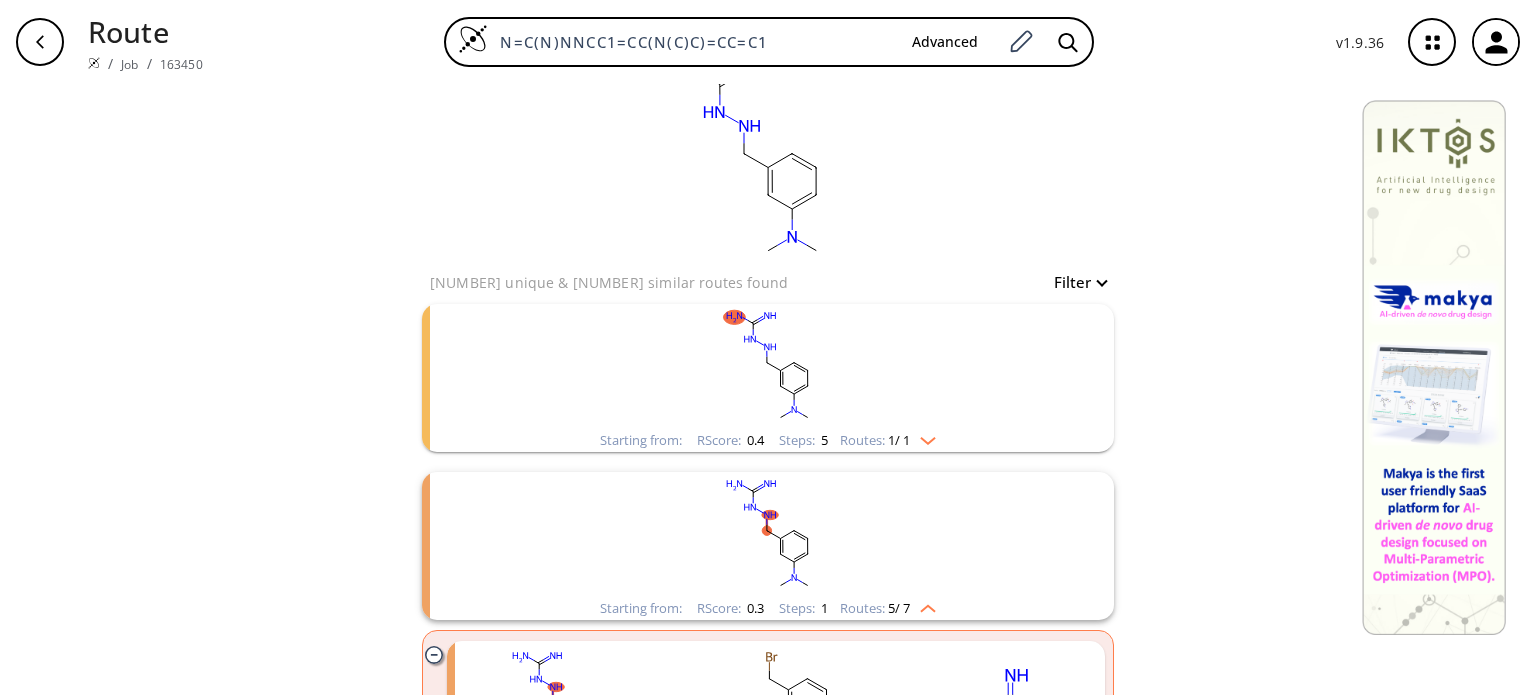 scroll, scrollTop: 27, scrollLeft: 0, axis: vertical 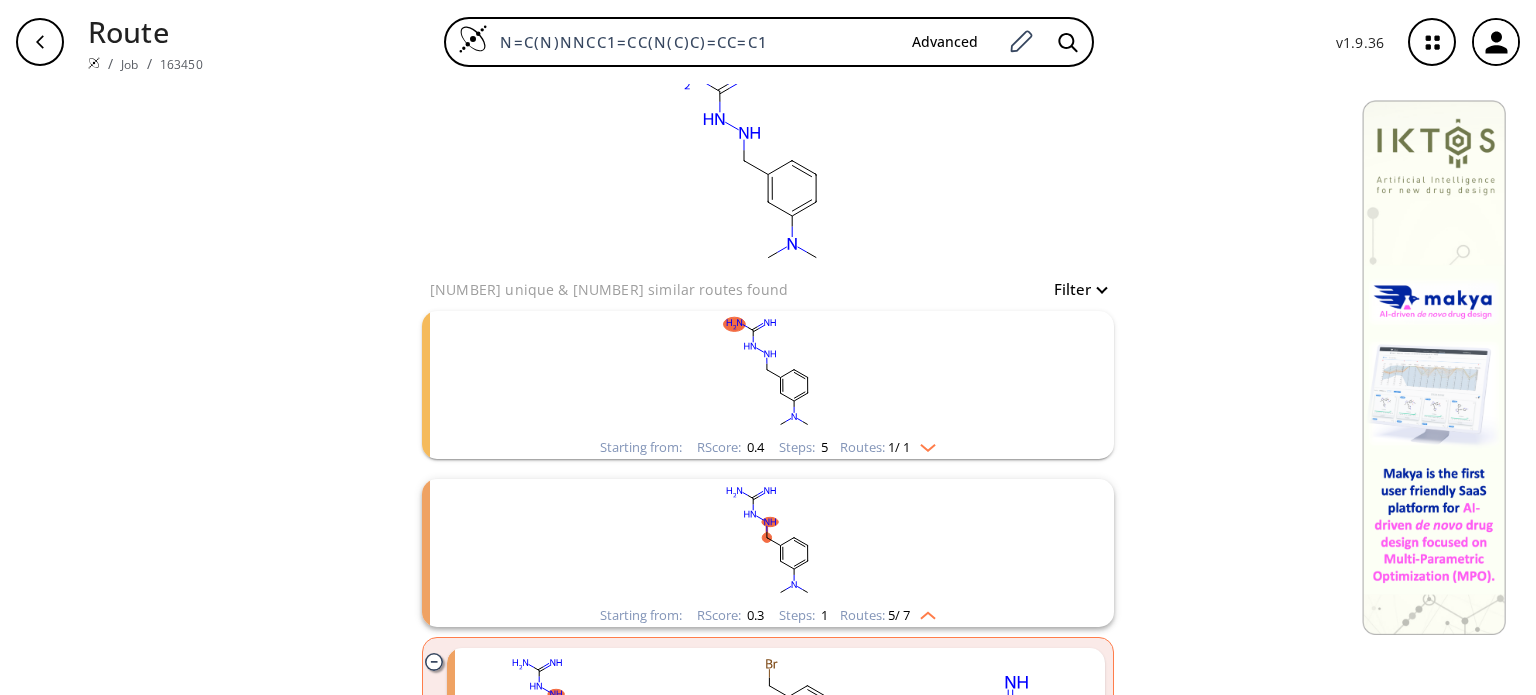 click 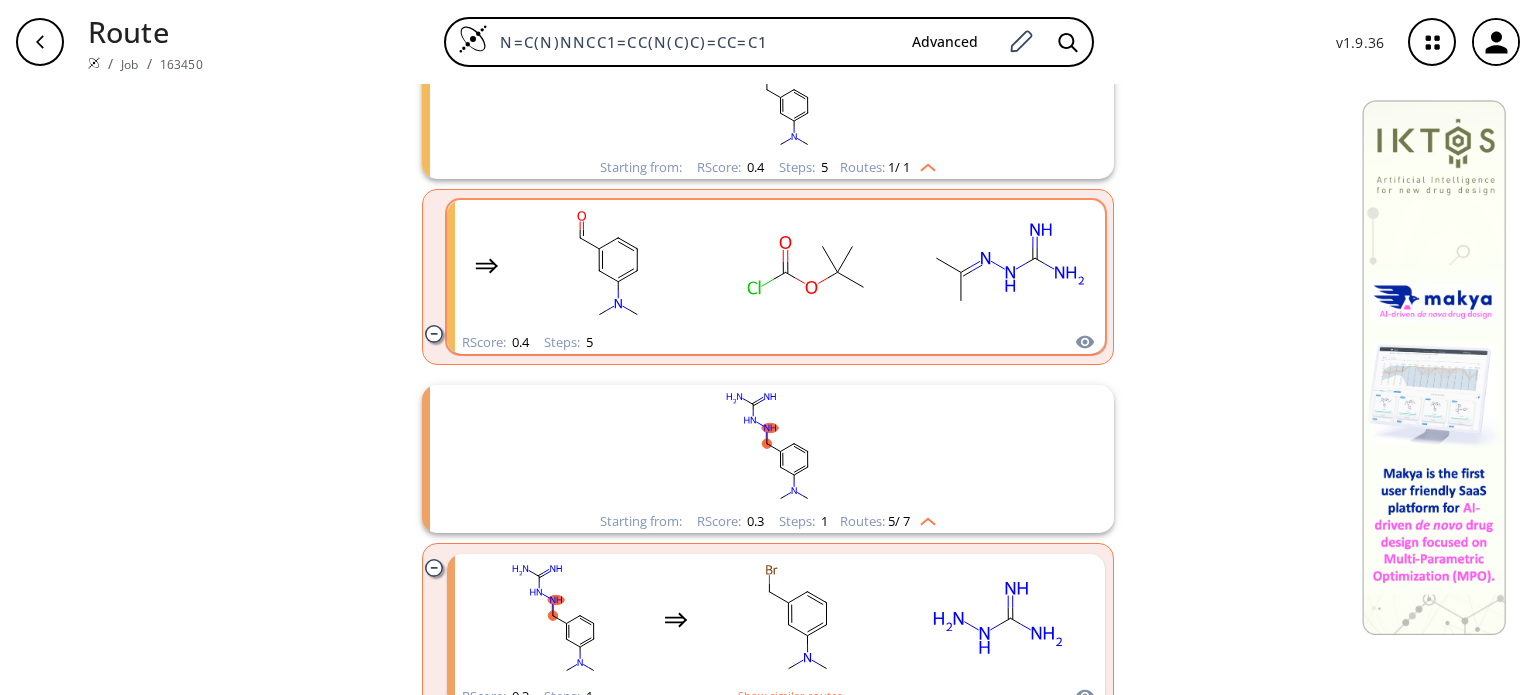scroll, scrollTop: 311, scrollLeft: 0, axis: vertical 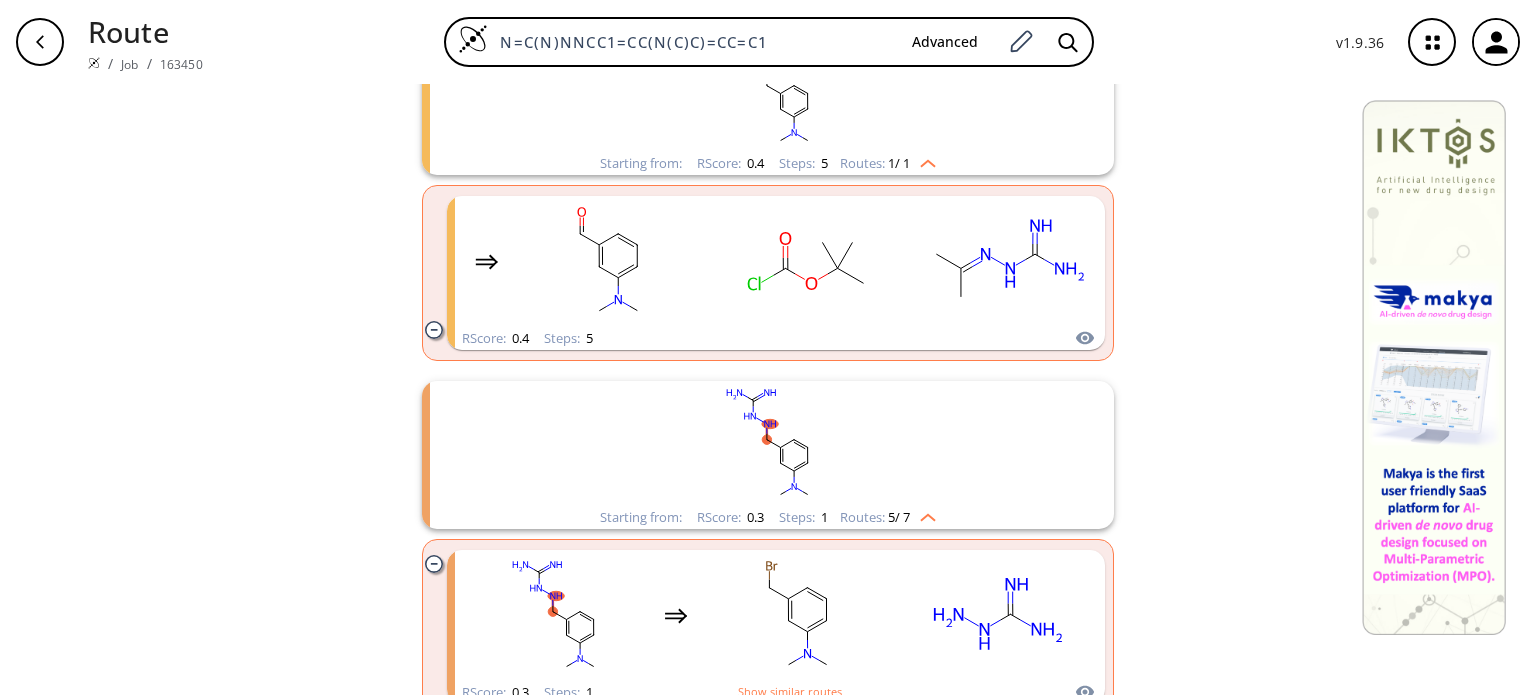 click 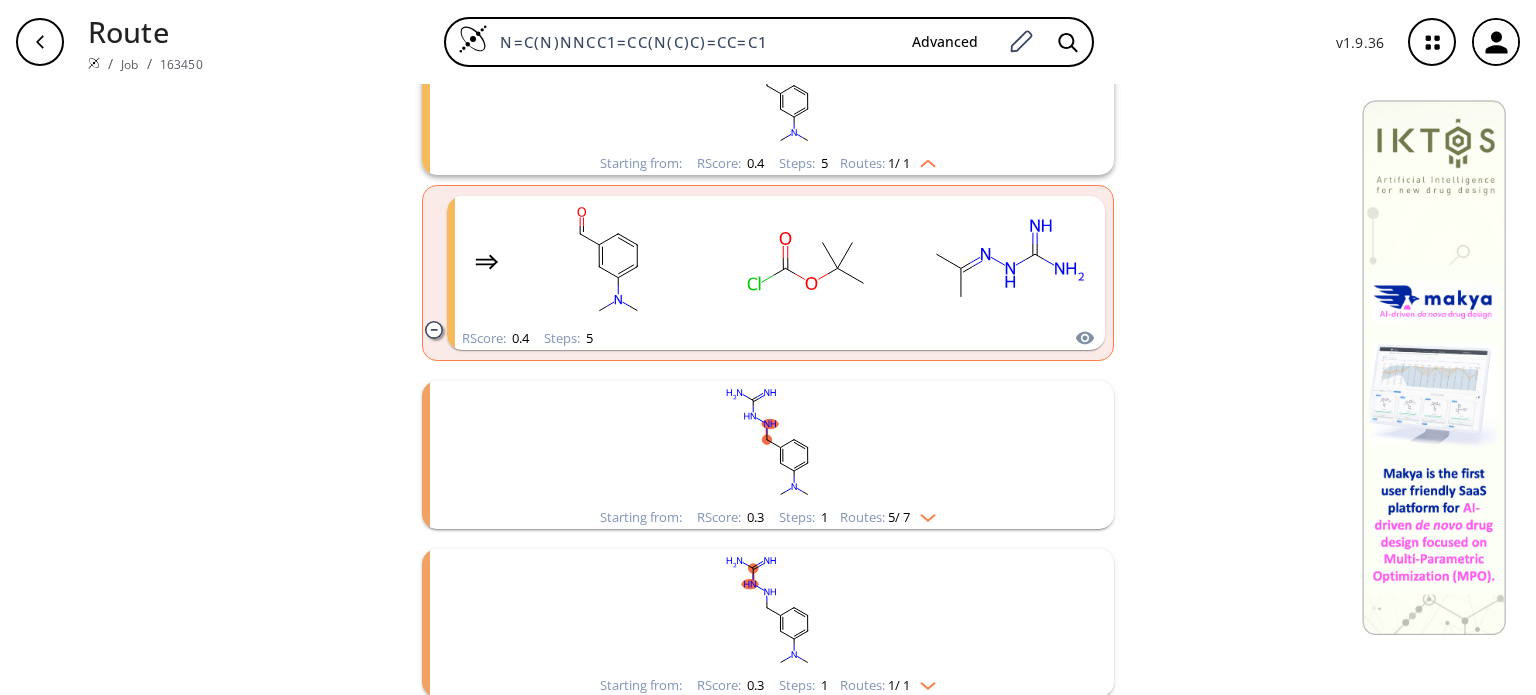 click 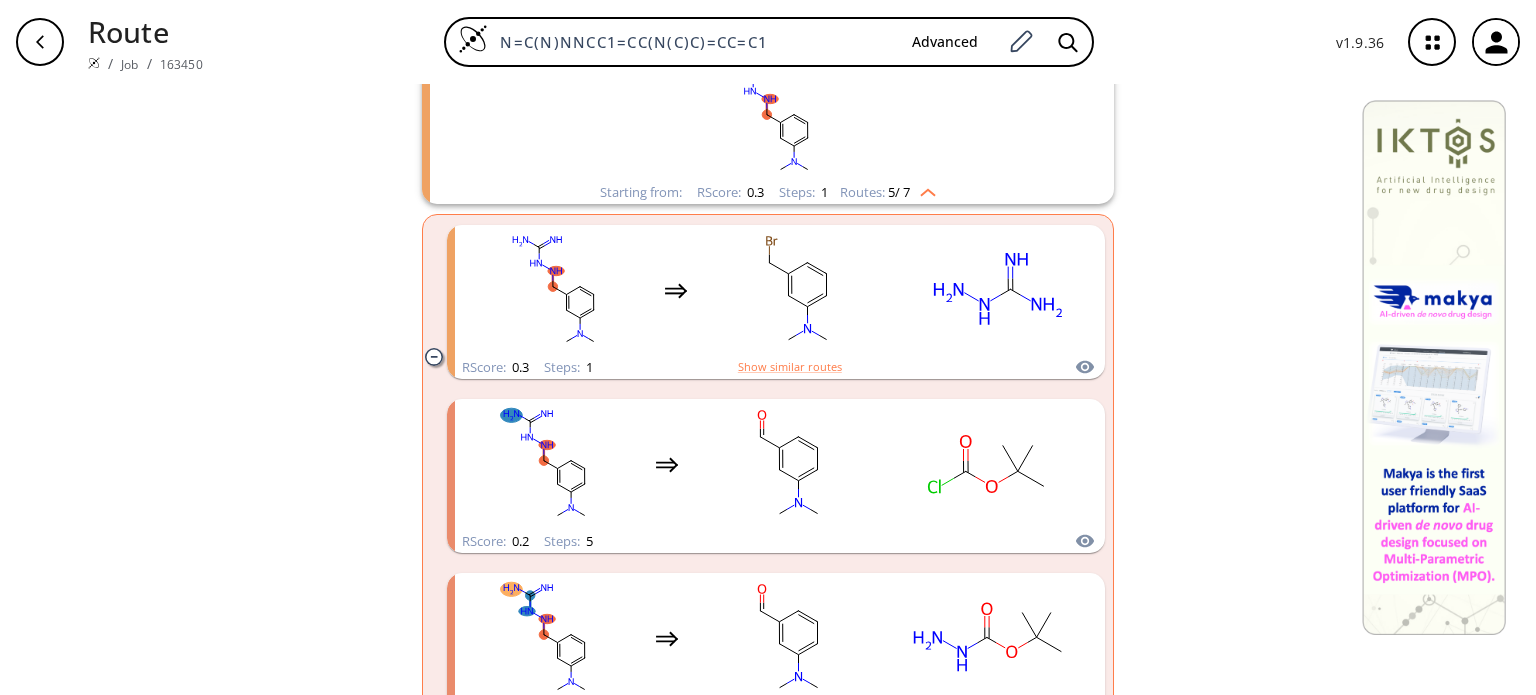 scroll, scrollTop: 636, scrollLeft: 0, axis: vertical 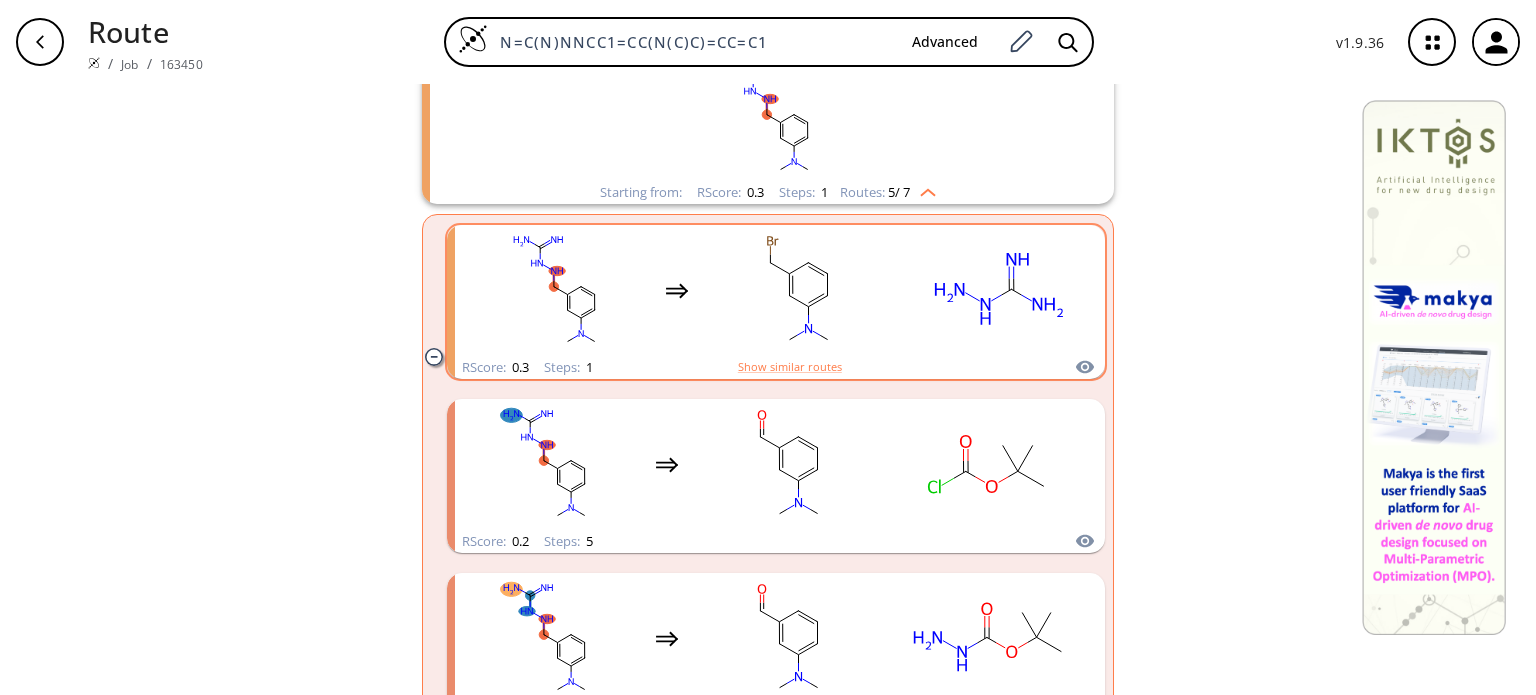 click 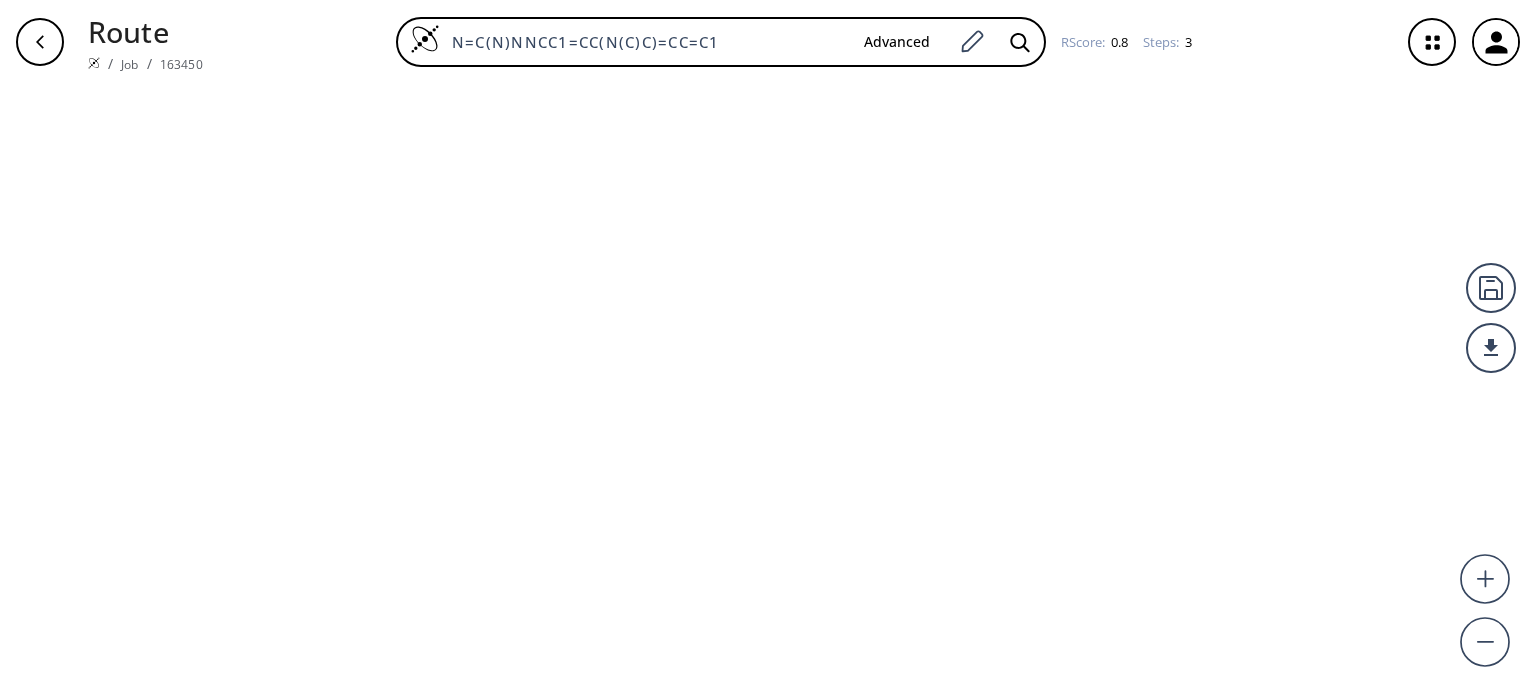 scroll, scrollTop: 0, scrollLeft: 0, axis: both 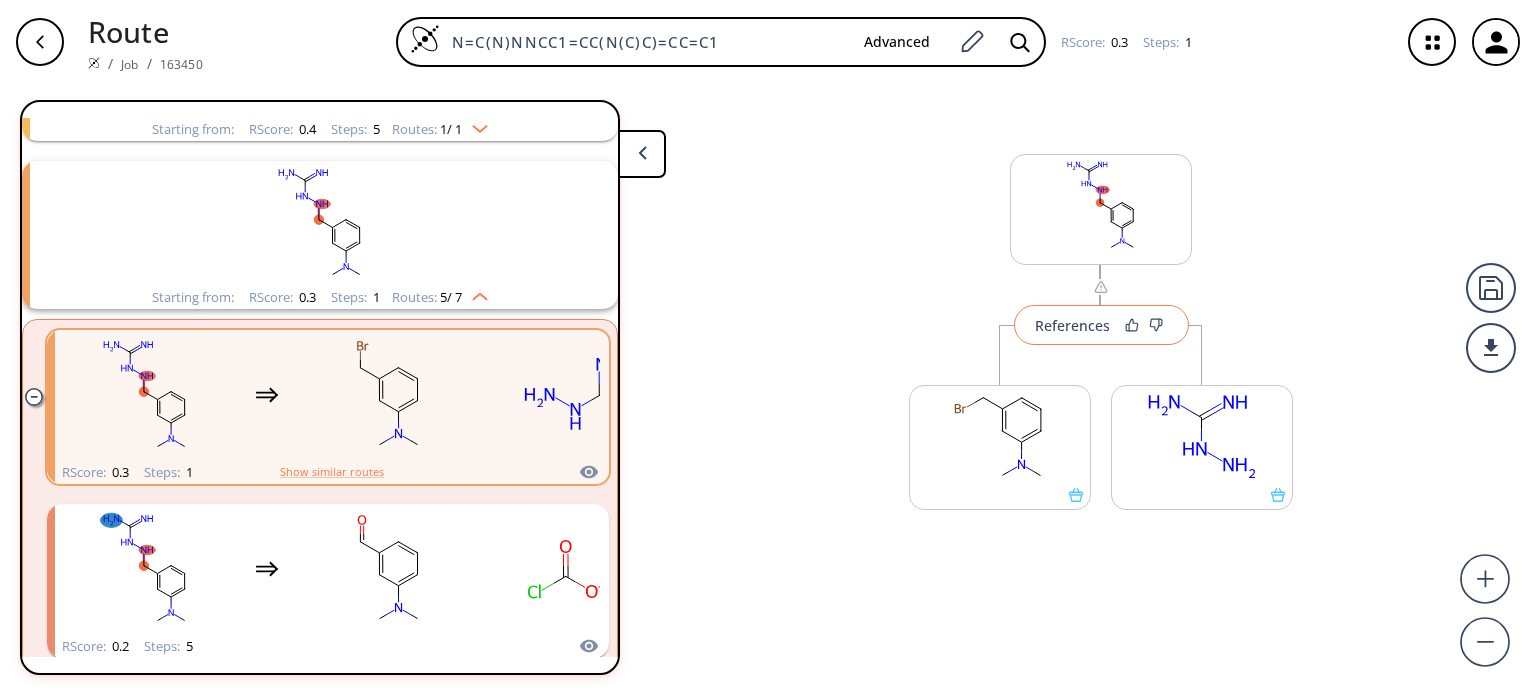 click on "References" at bounding box center (1072, 325) 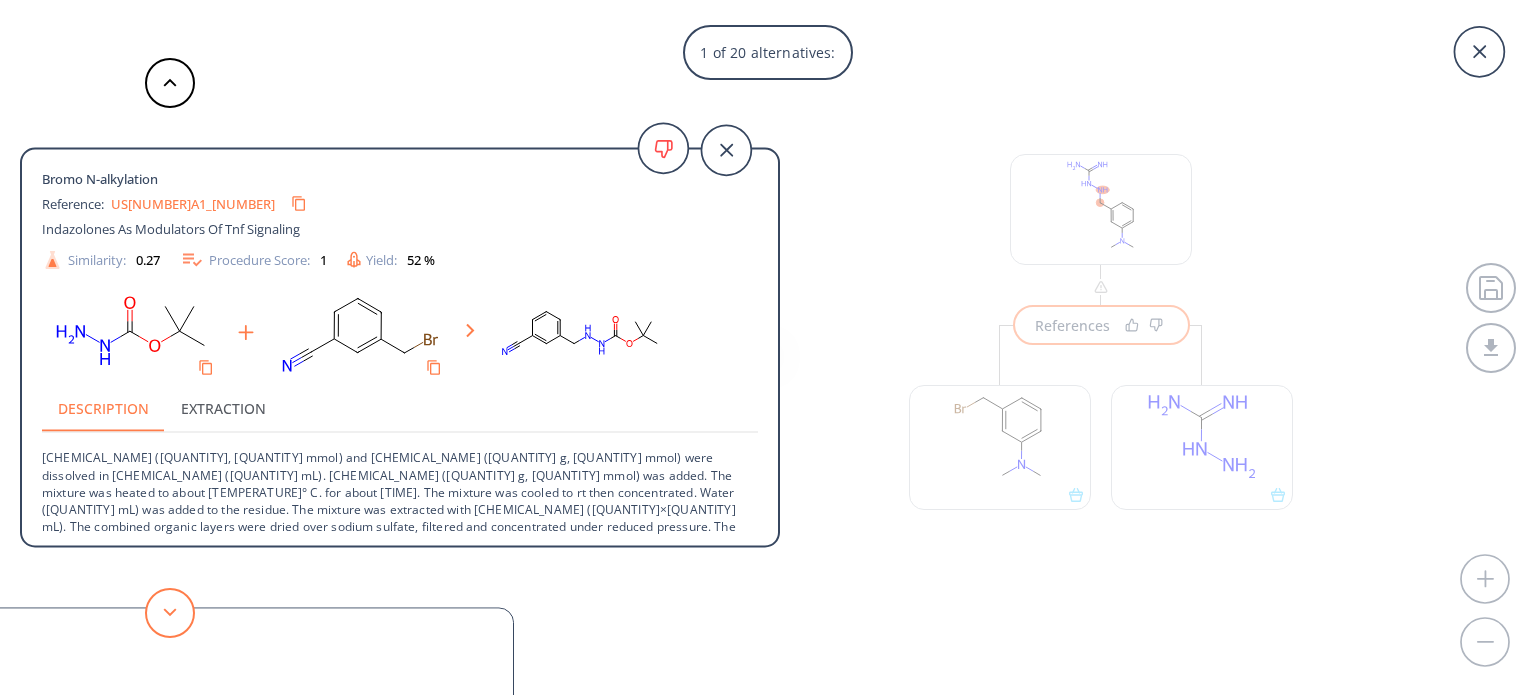 click 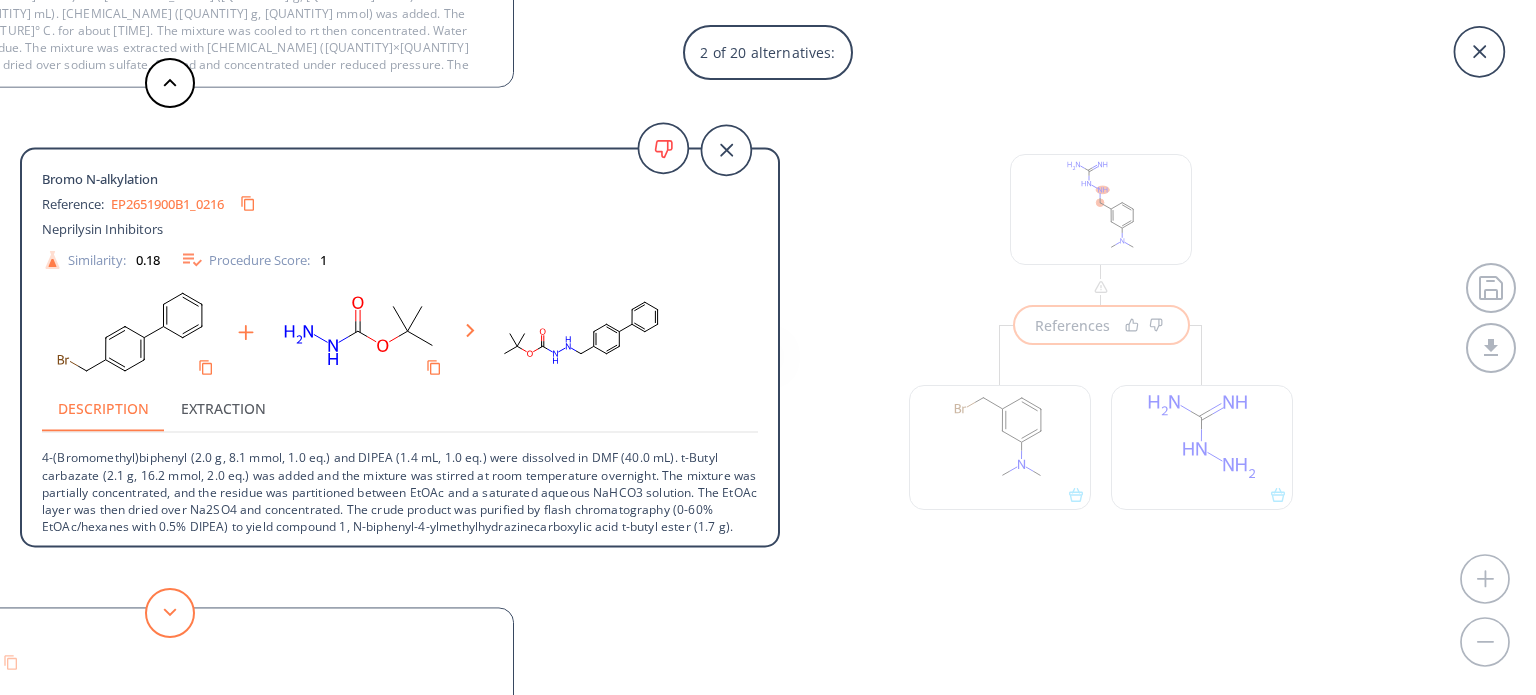 click 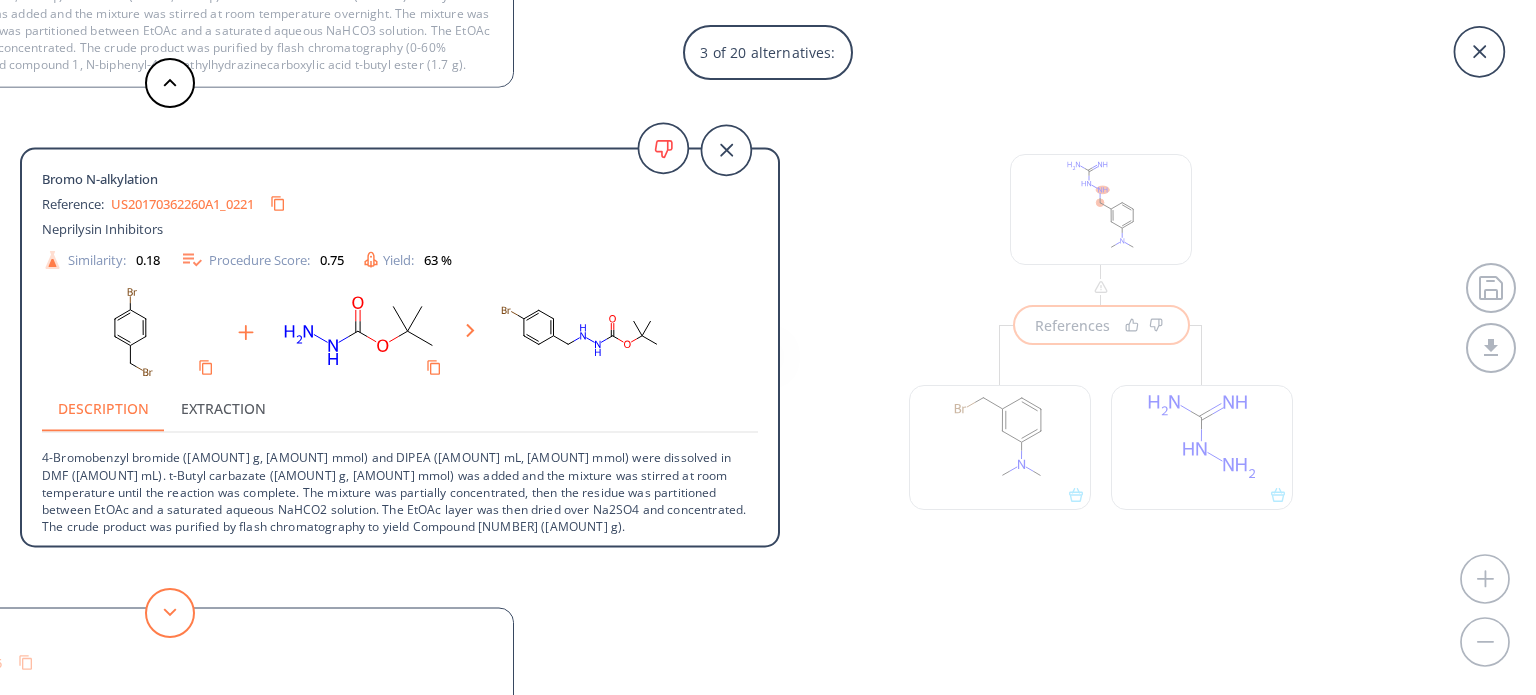 click 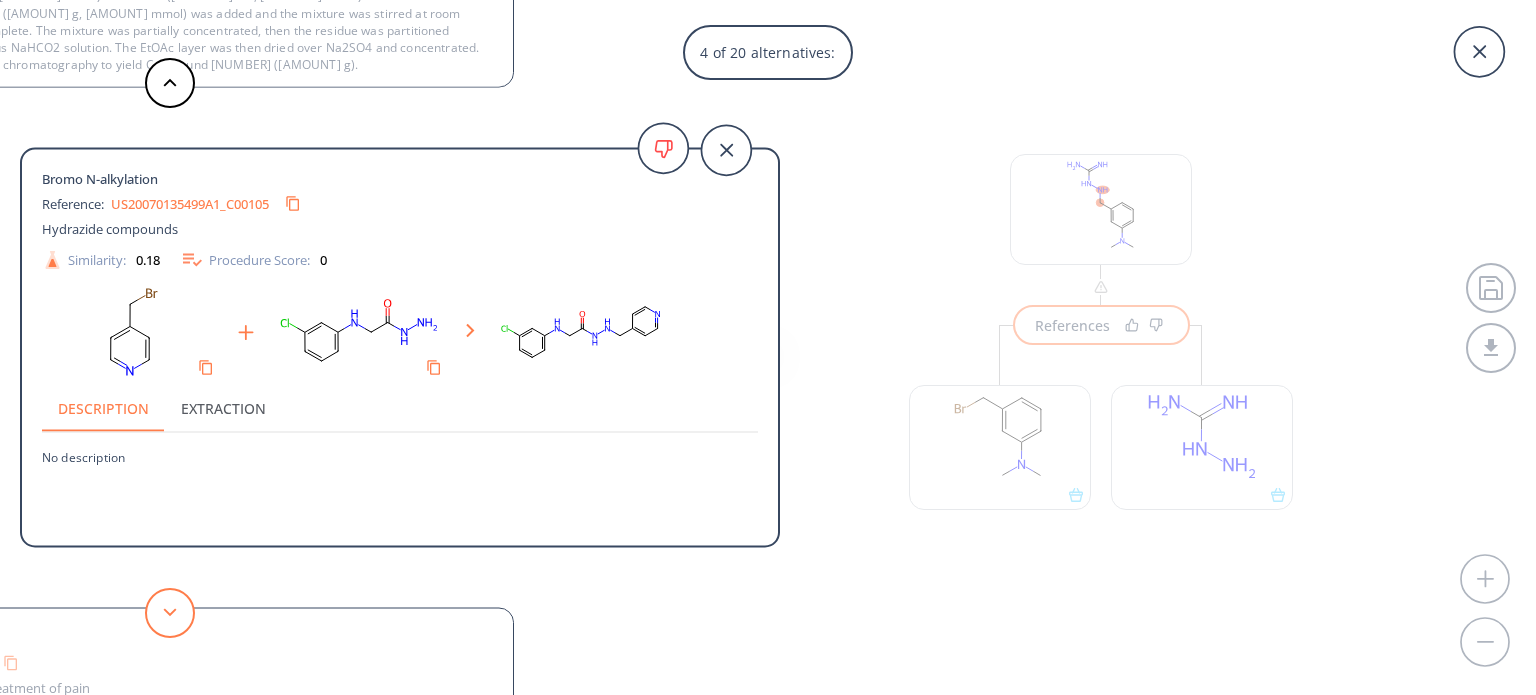 click 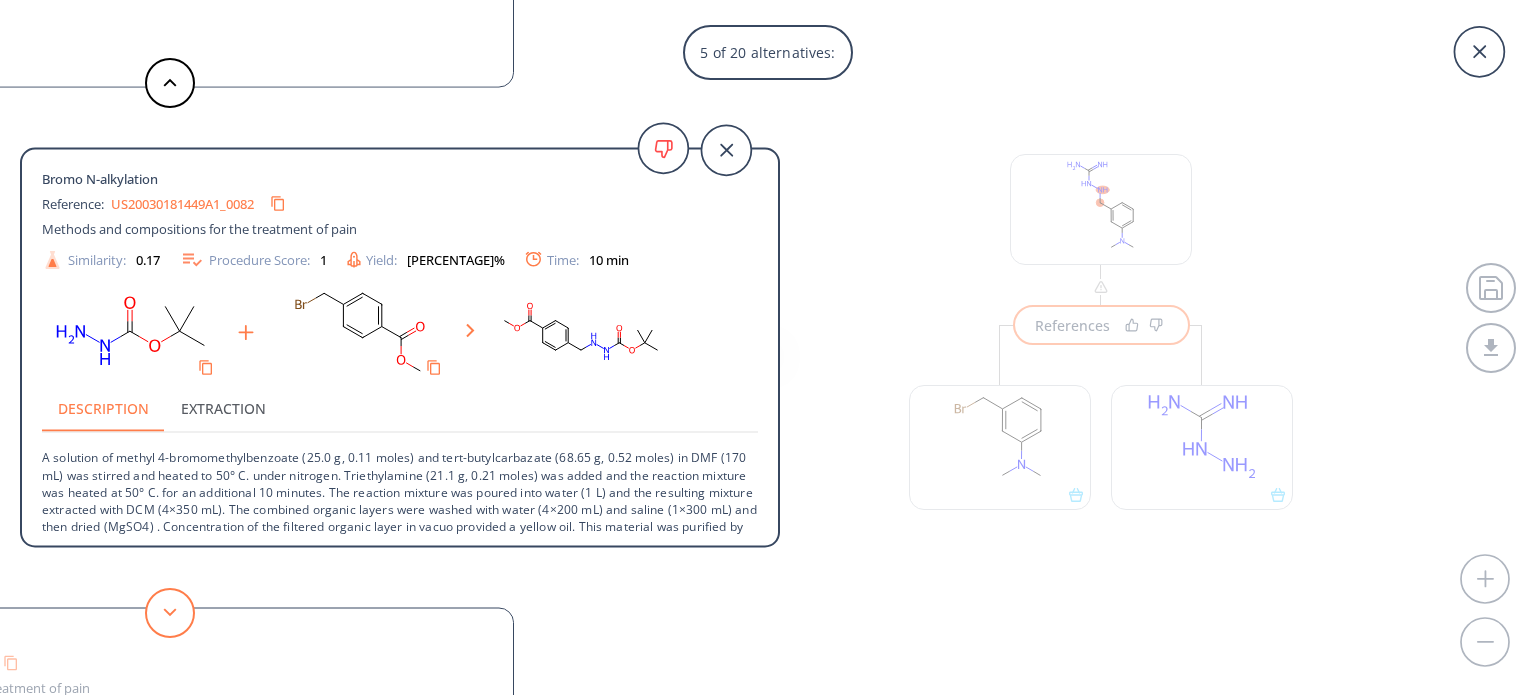 click at bounding box center [170, 613] 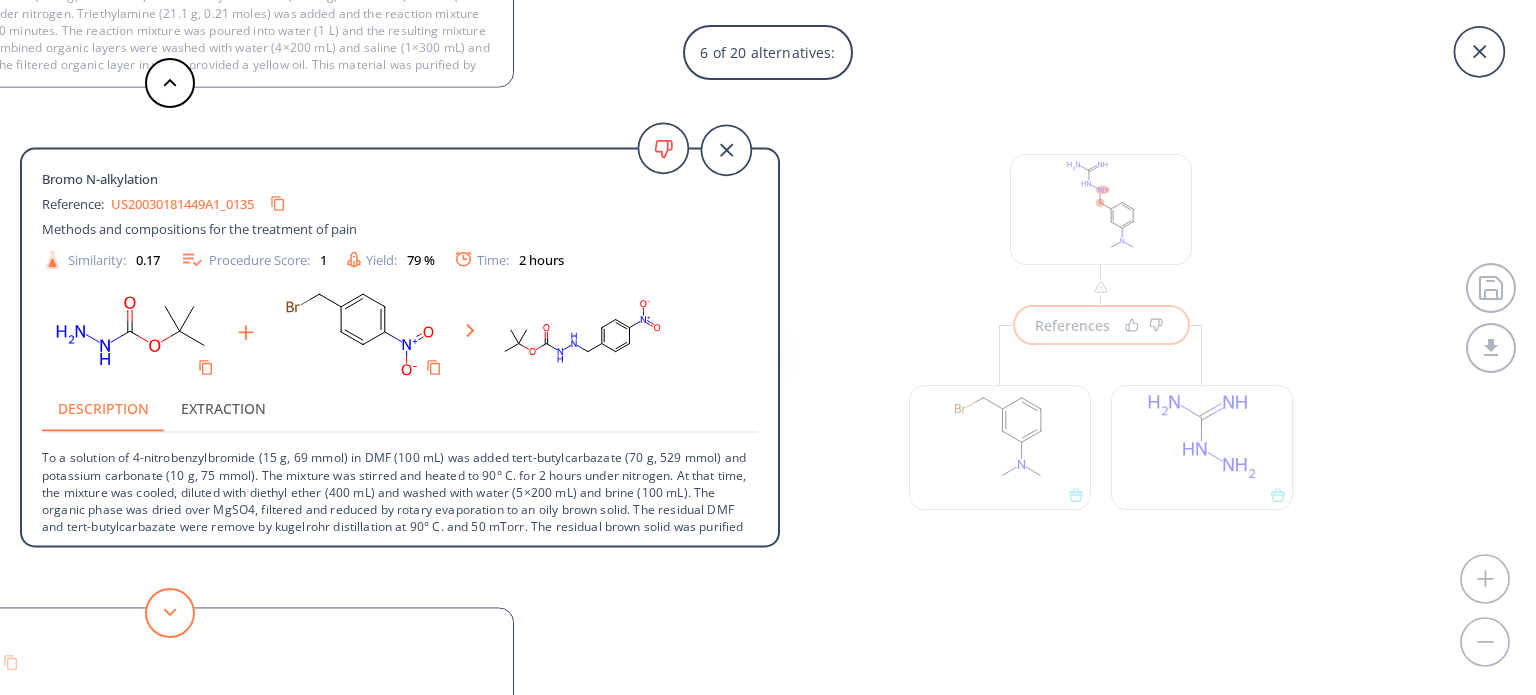 click at bounding box center [170, 613] 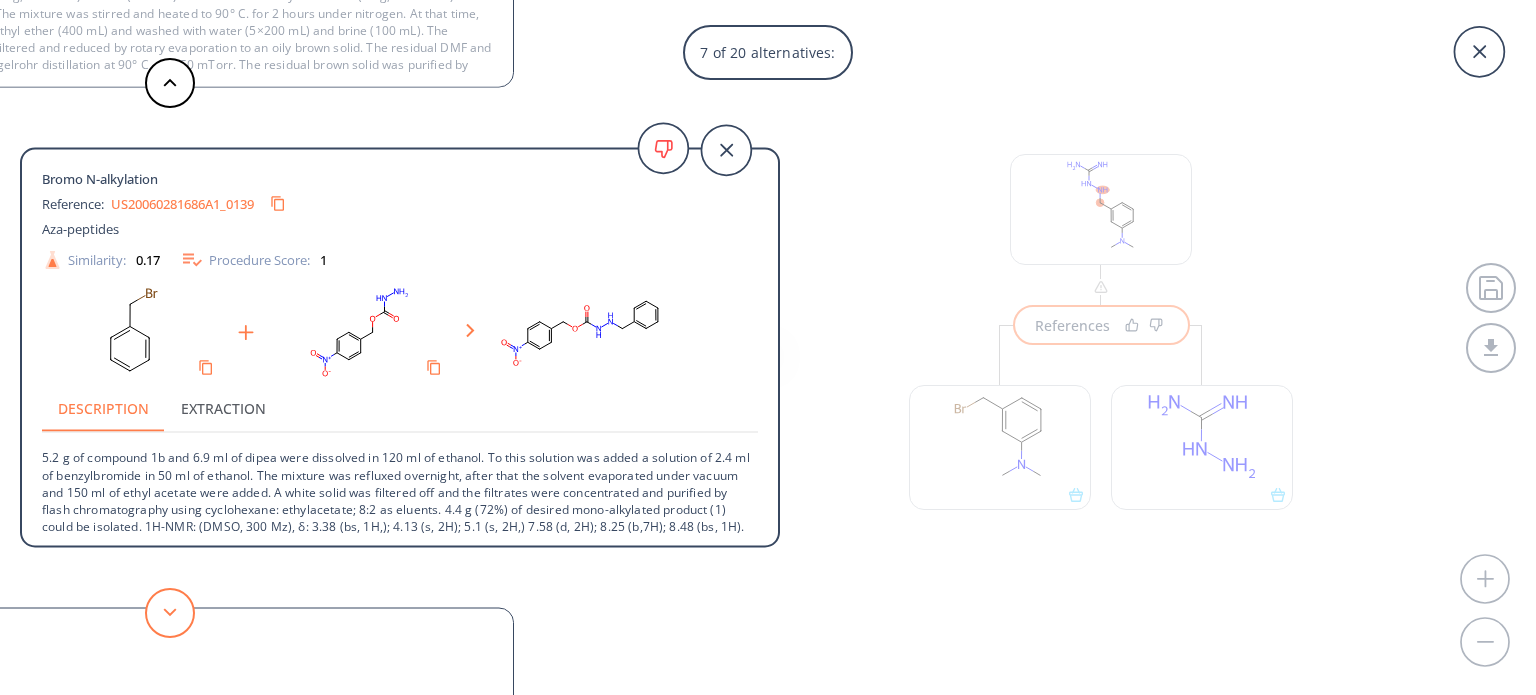 click at bounding box center (170, 613) 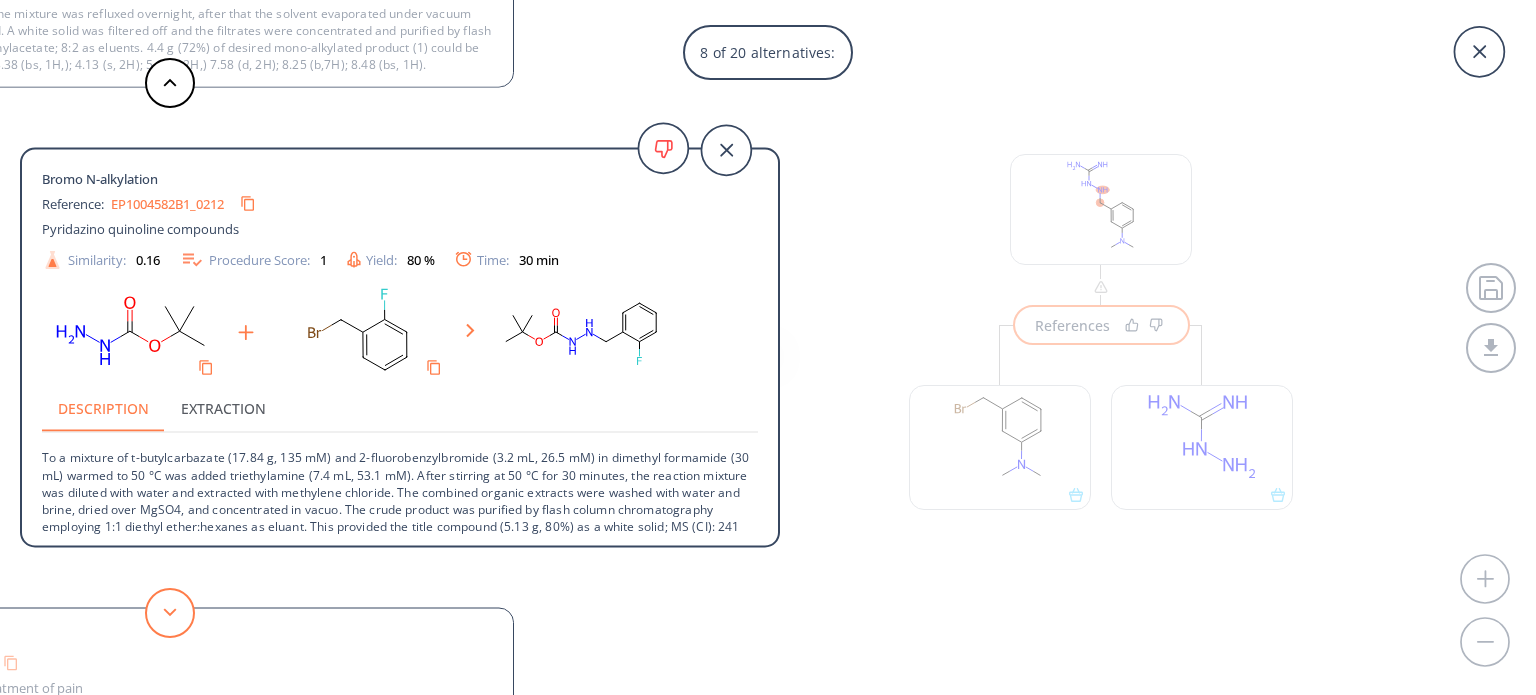 click at bounding box center (170, 613) 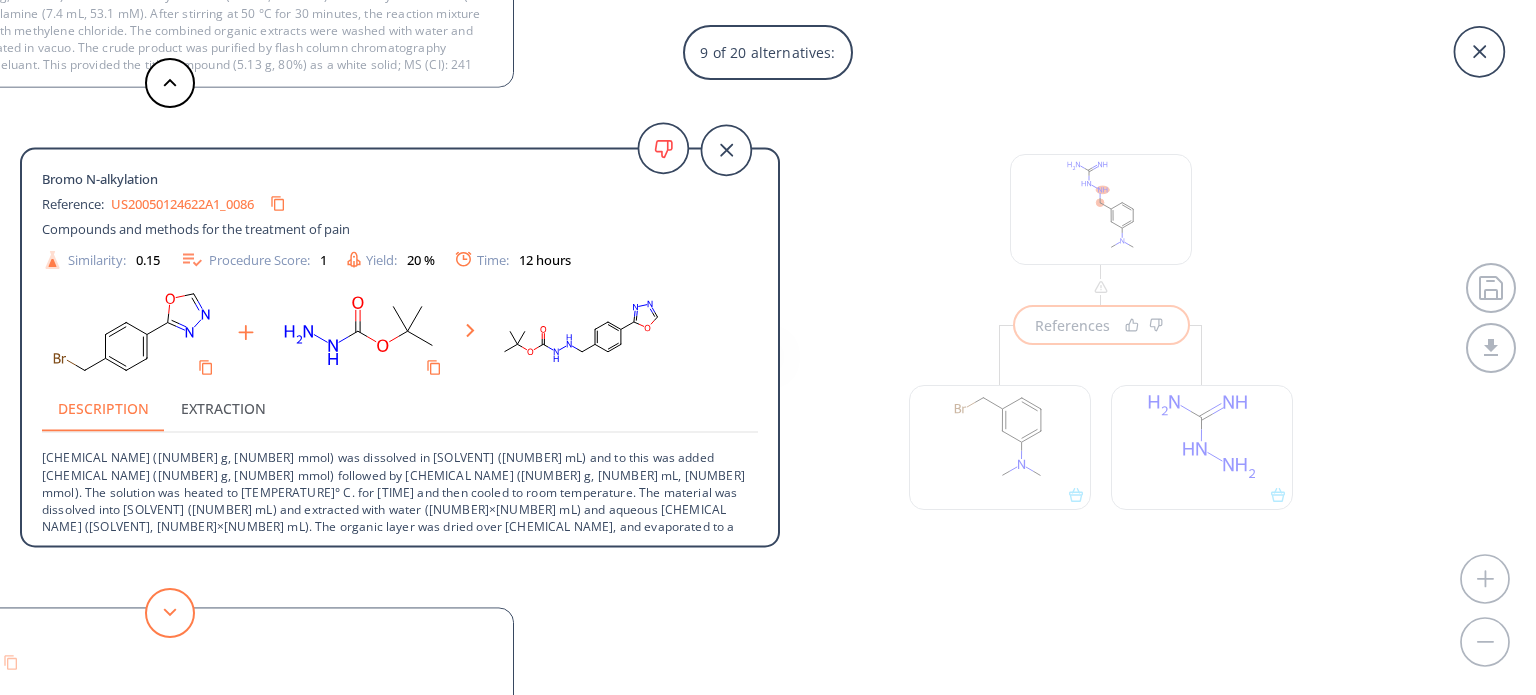click at bounding box center [170, 613] 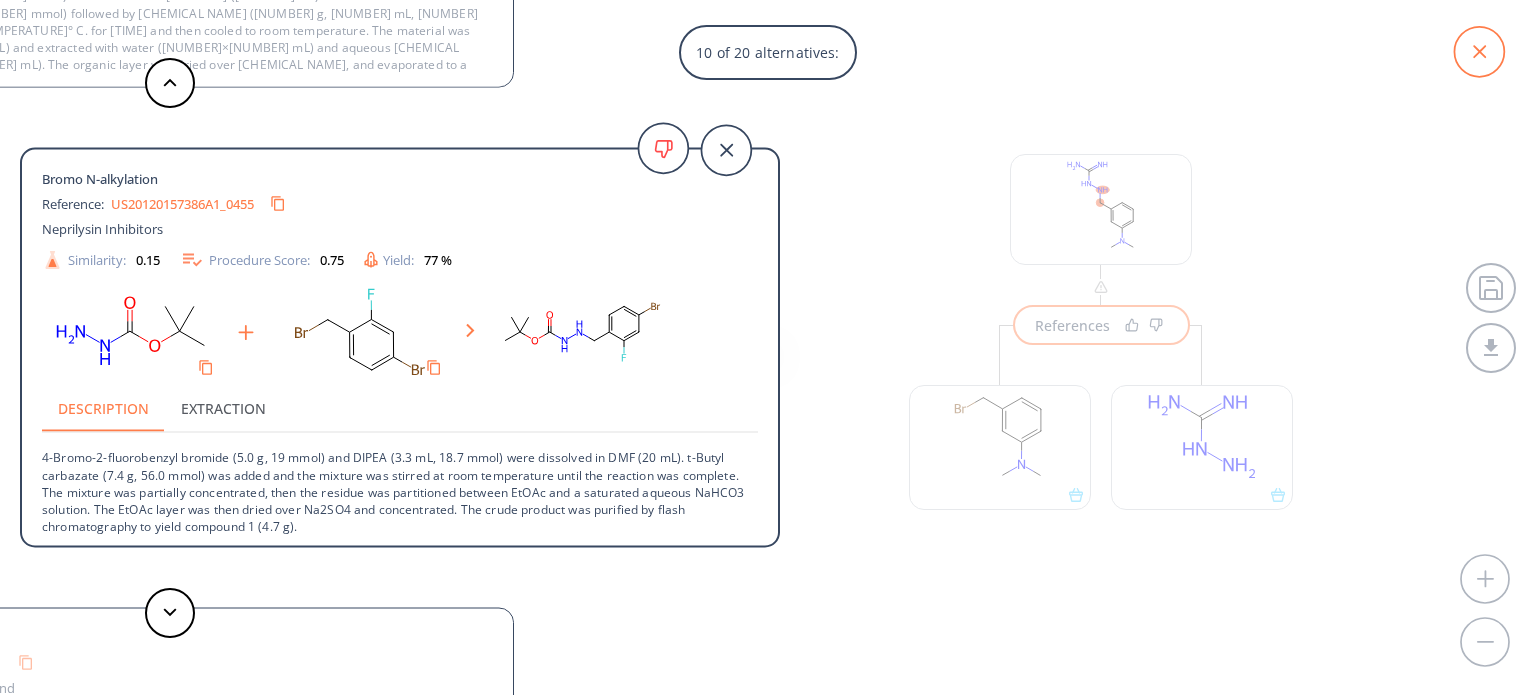 click 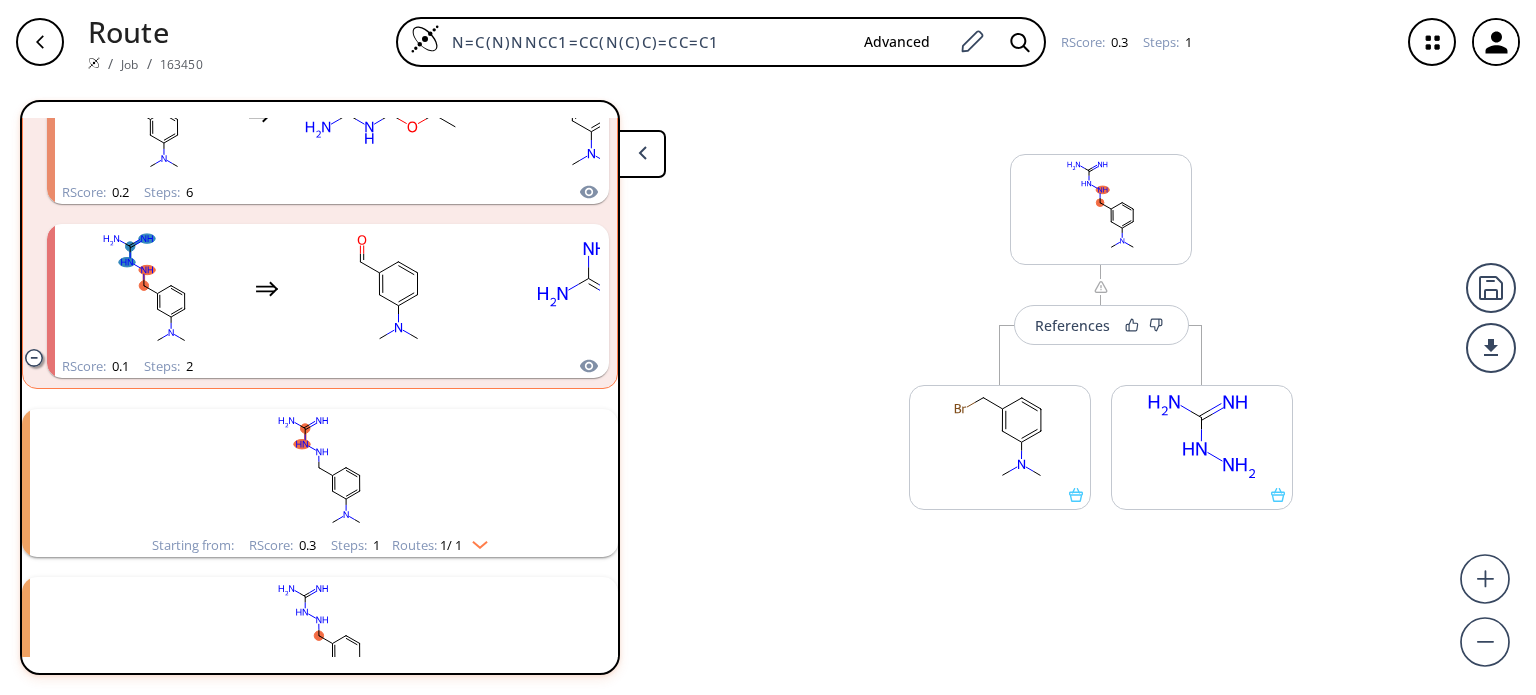 scroll, scrollTop: 1012, scrollLeft: 0, axis: vertical 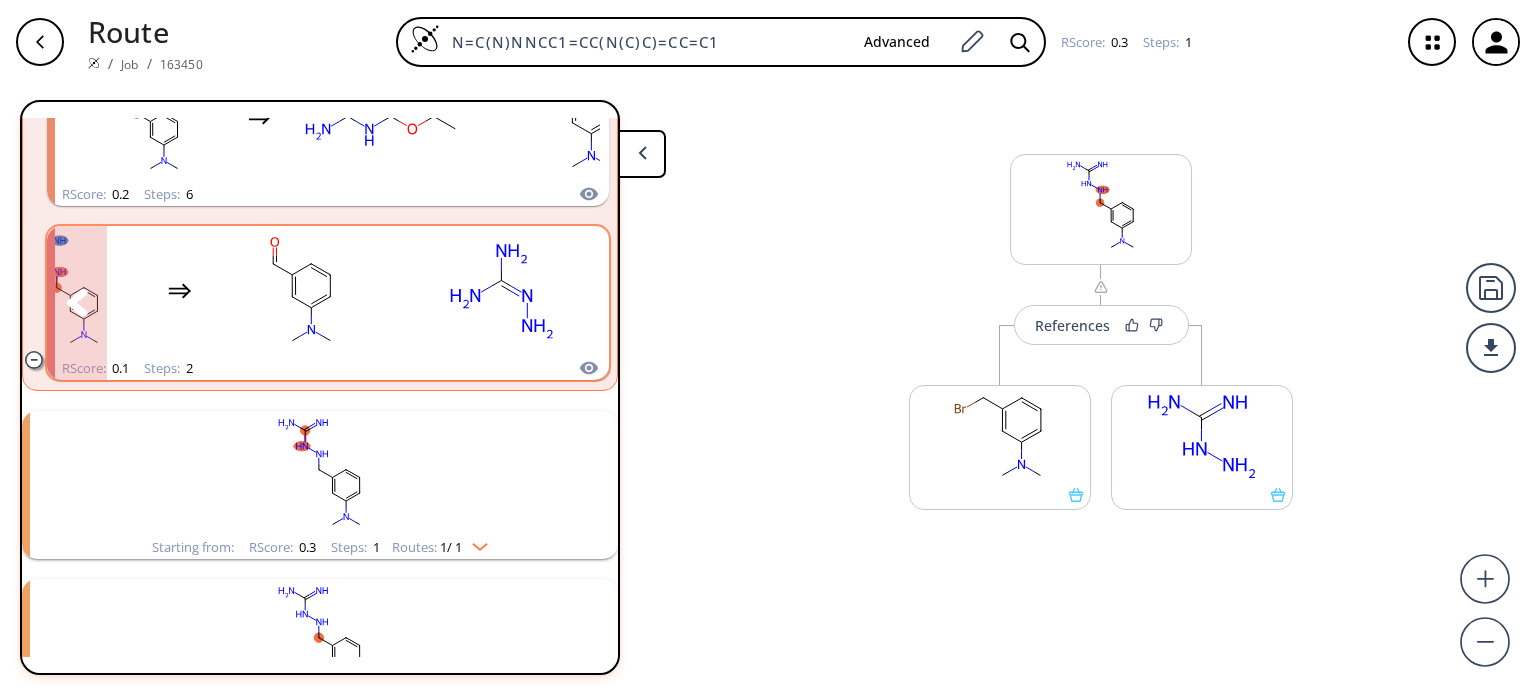 click 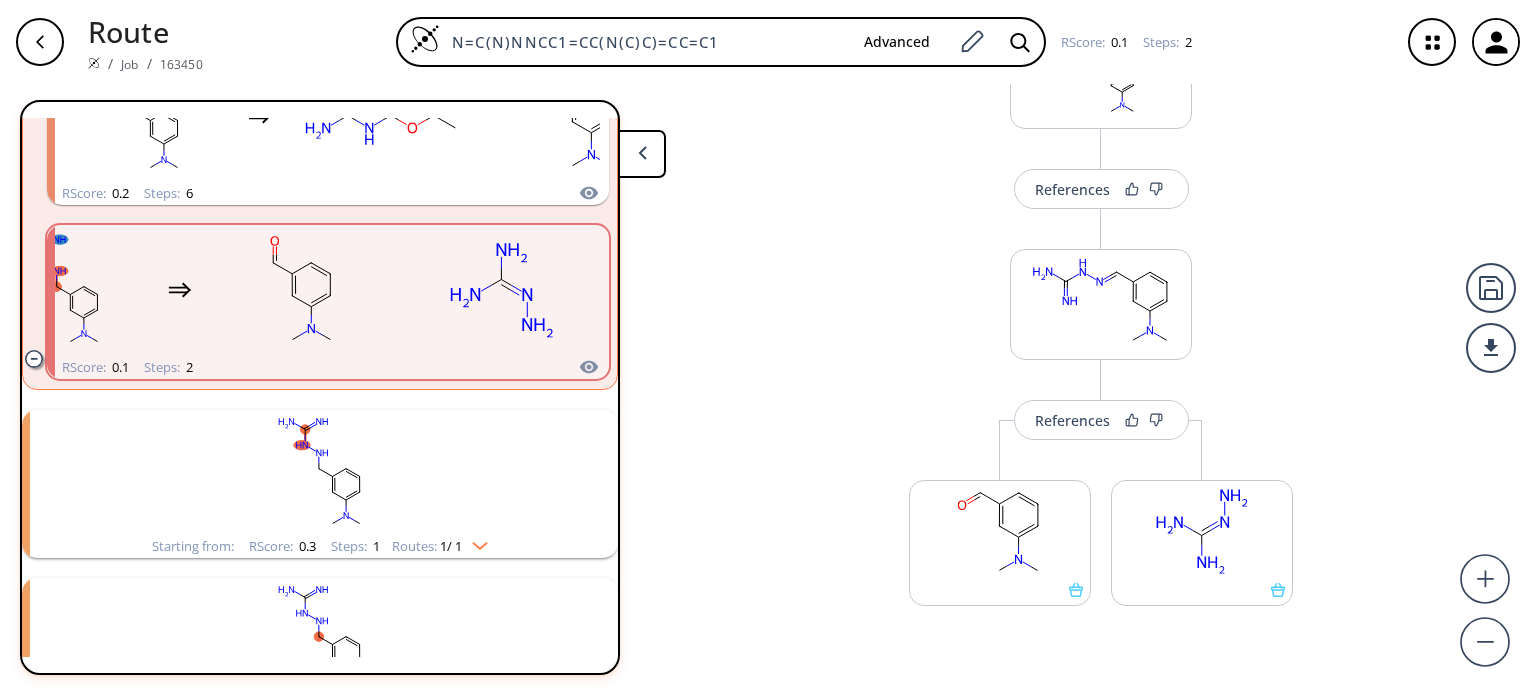 scroll, scrollTop: 181, scrollLeft: 0, axis: vertical 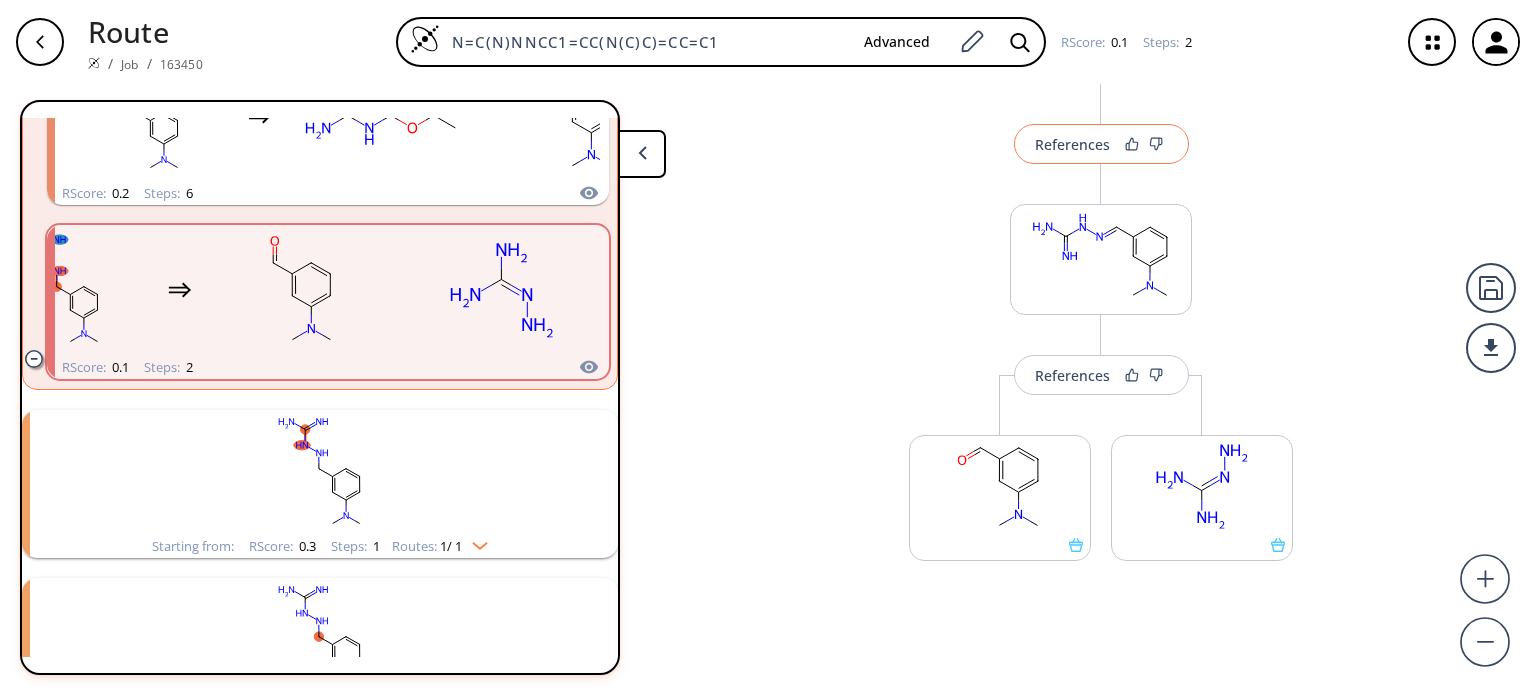 click on "References" at bounding box center [1072, 144] 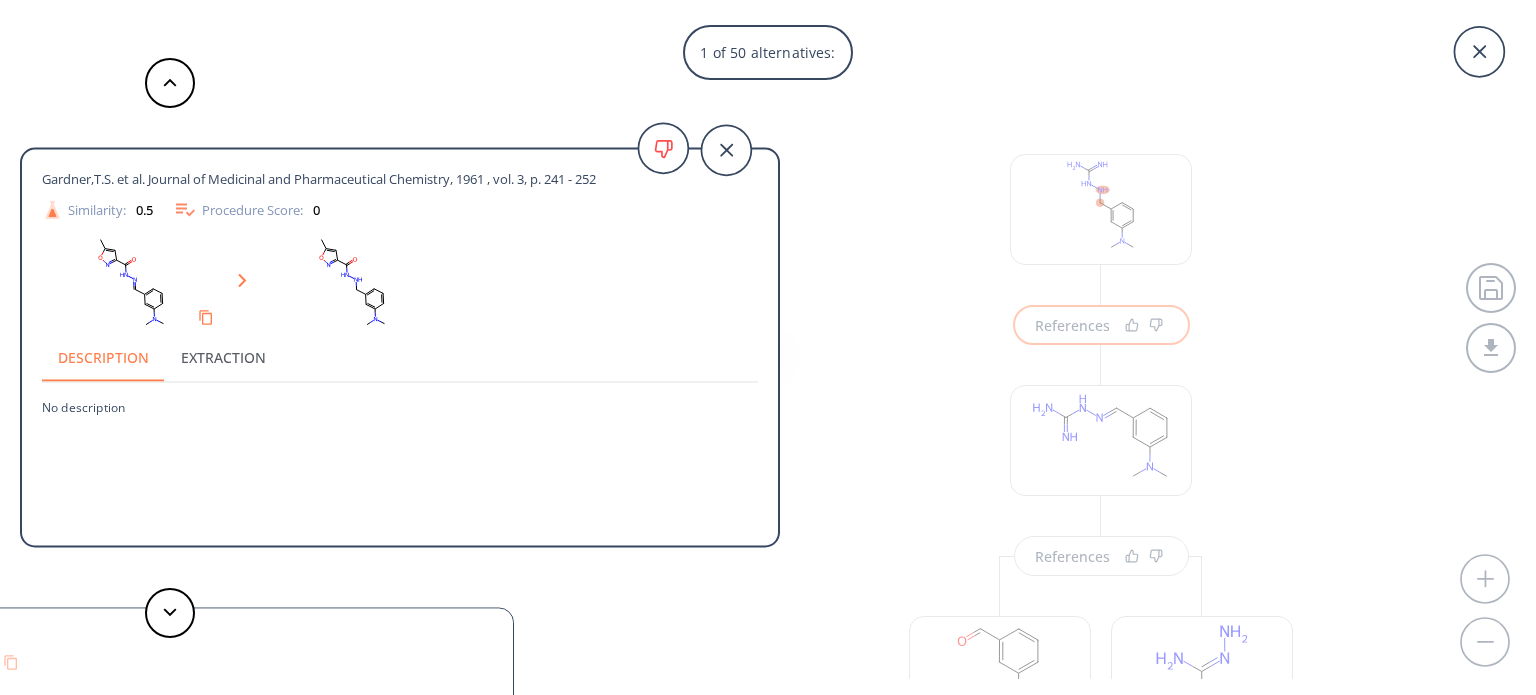 click at bounding box center [170, 613] 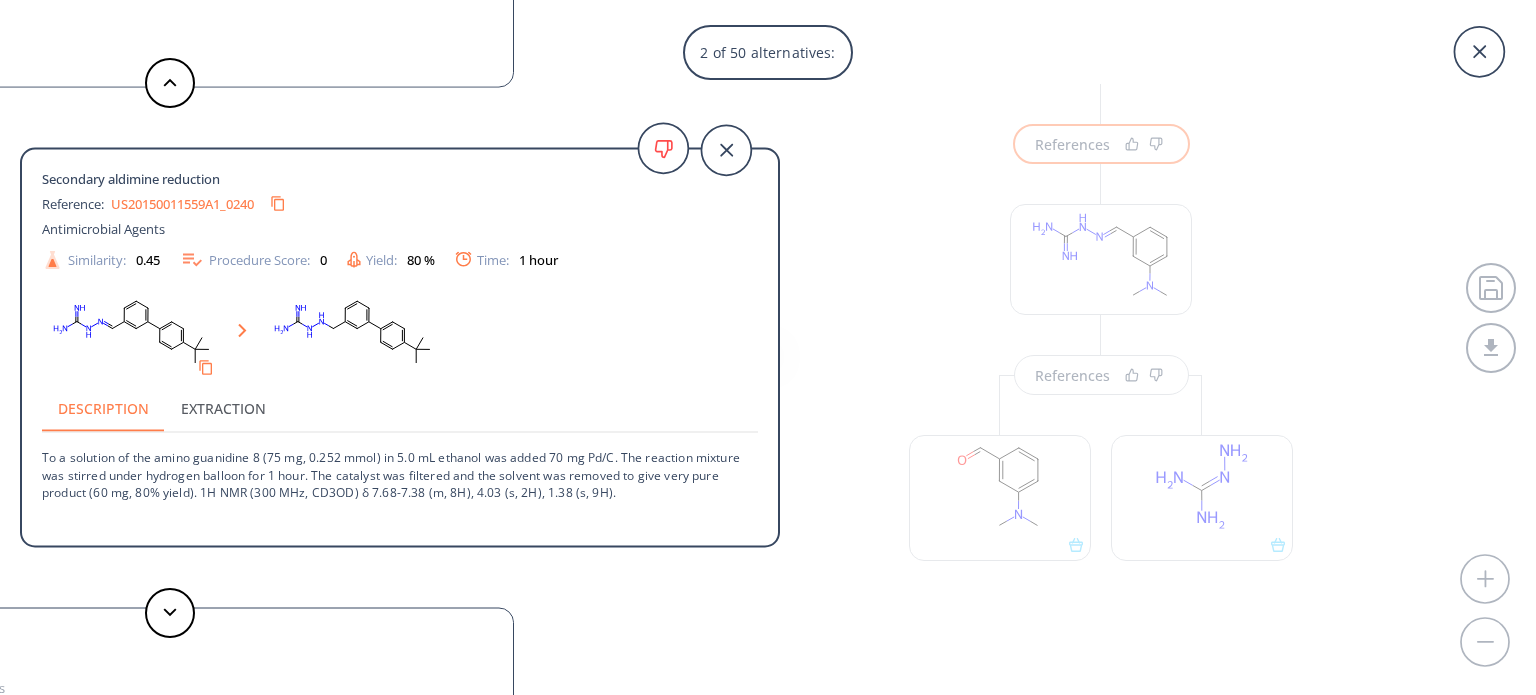 click on "US20150011559A1_0240" at bounding box center [182, 203] 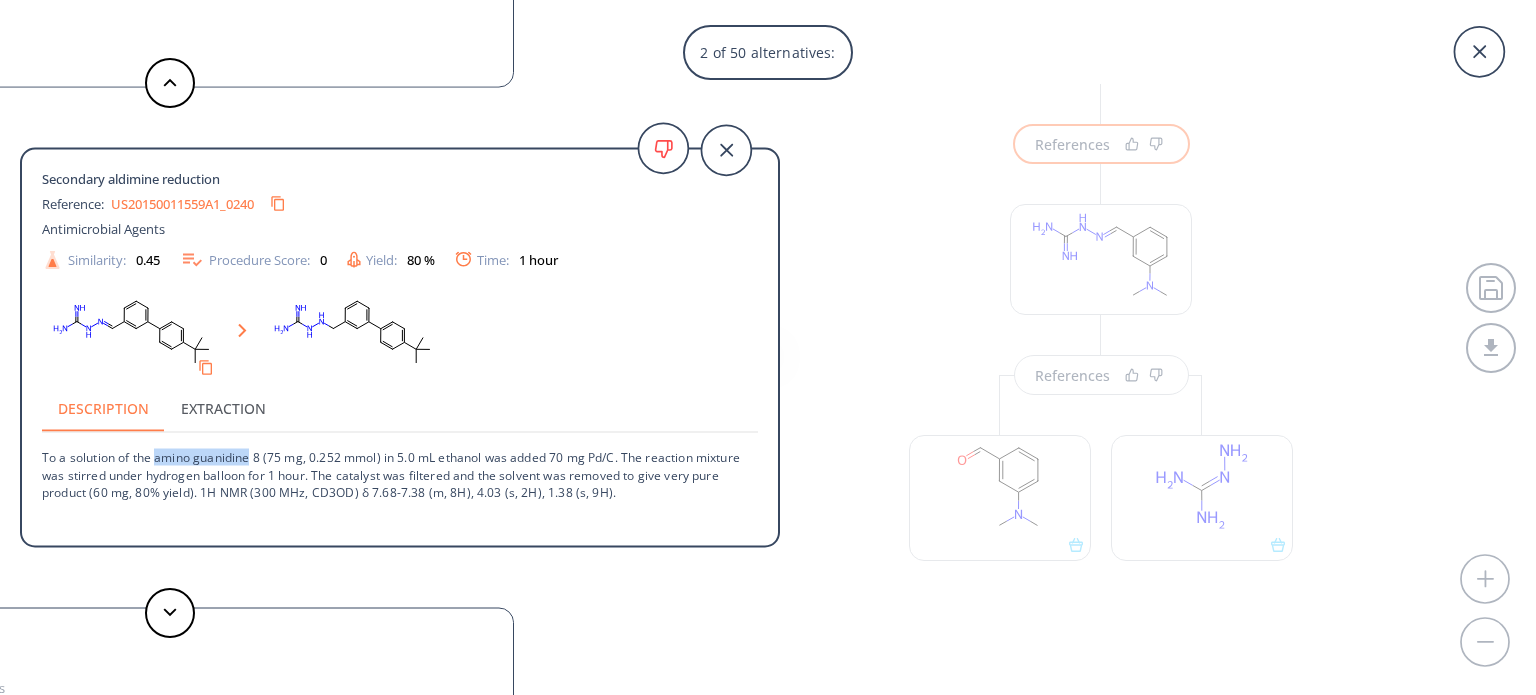 drag, startPoint x: 155, startPoint y: 454, endPoint x: 249, endPoint y: 455, distance: 94.00532 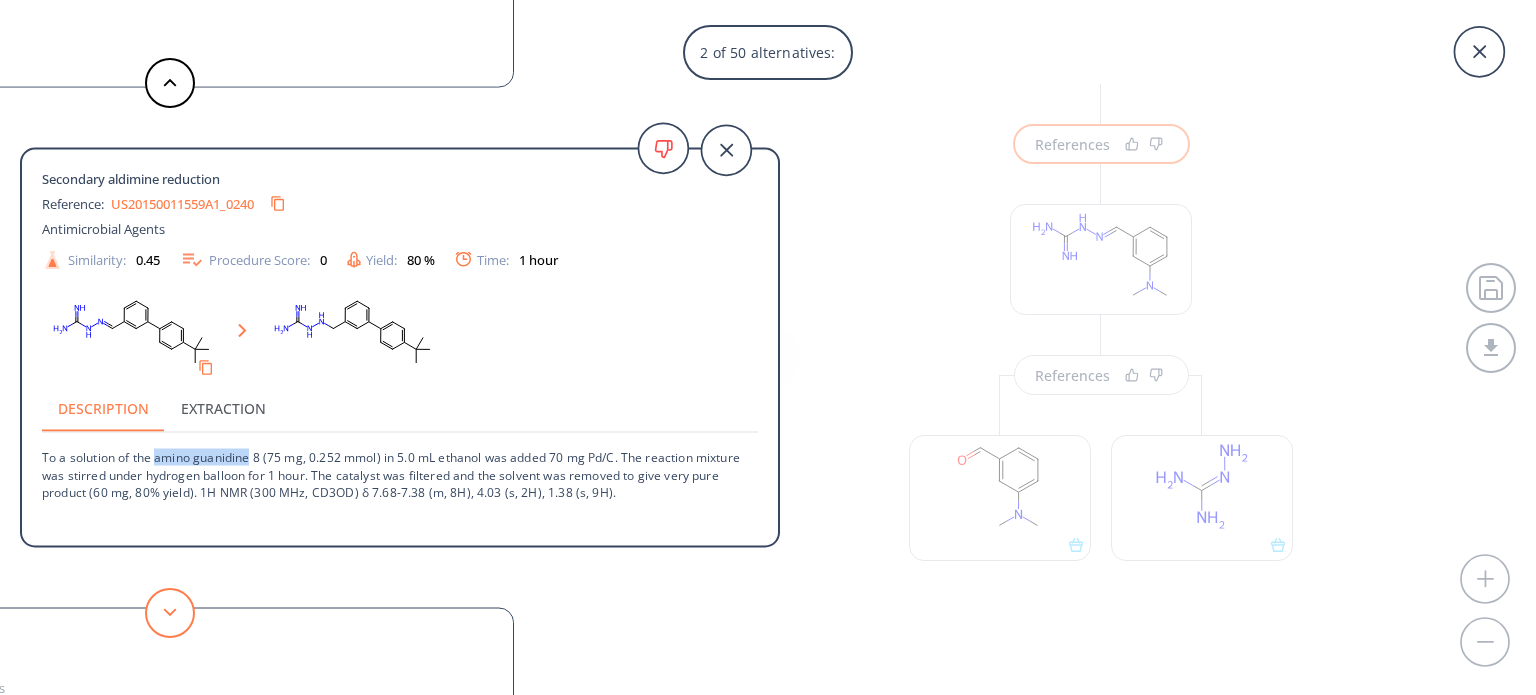 click at bounding box center [170, 613] 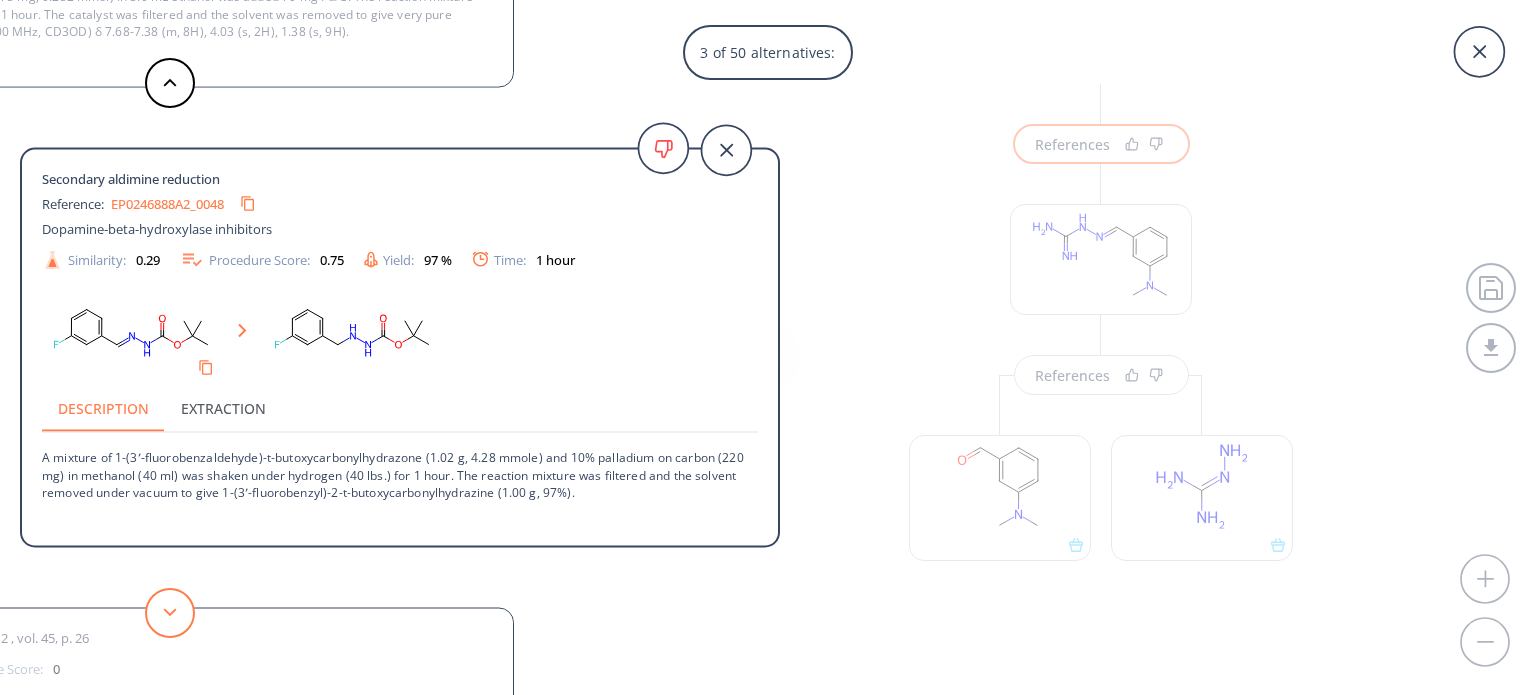 click at bounding box center (170, 613) 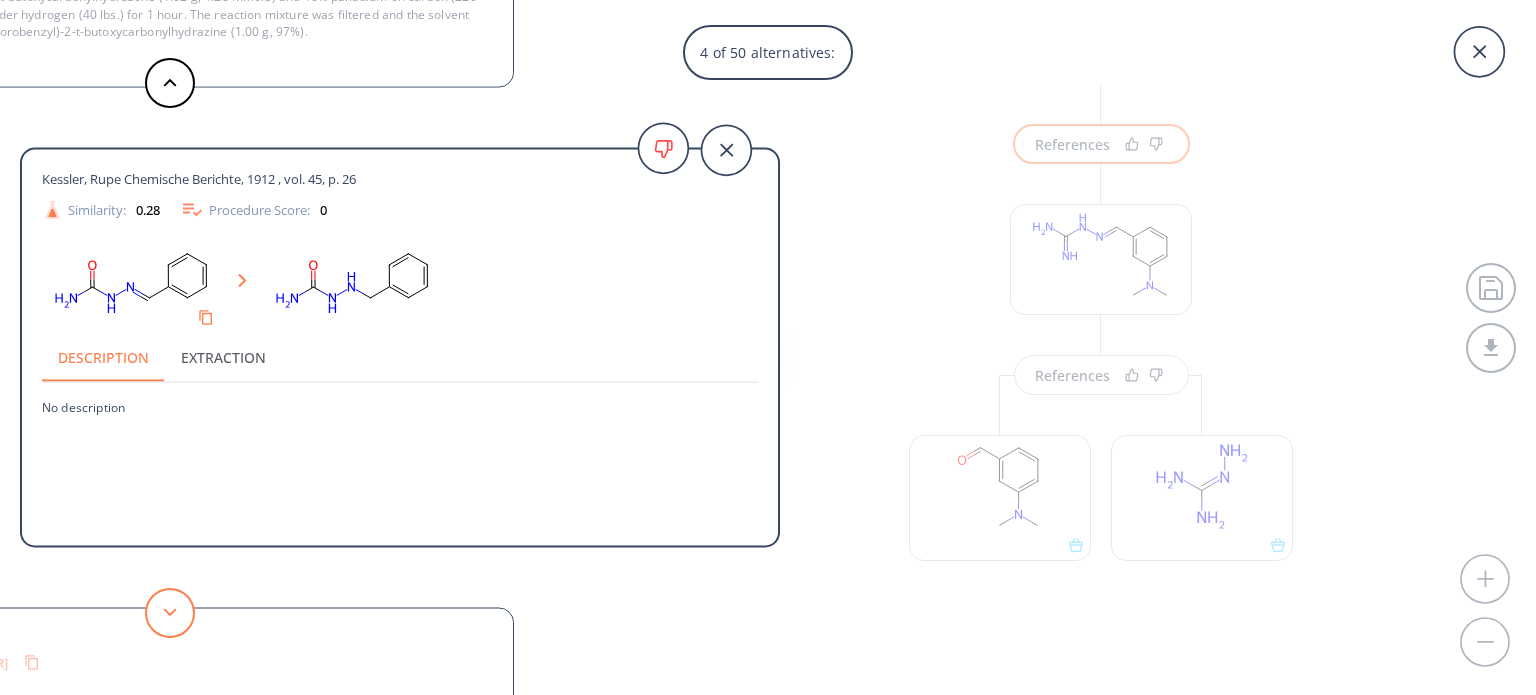 click at bounding box center (170, 613) 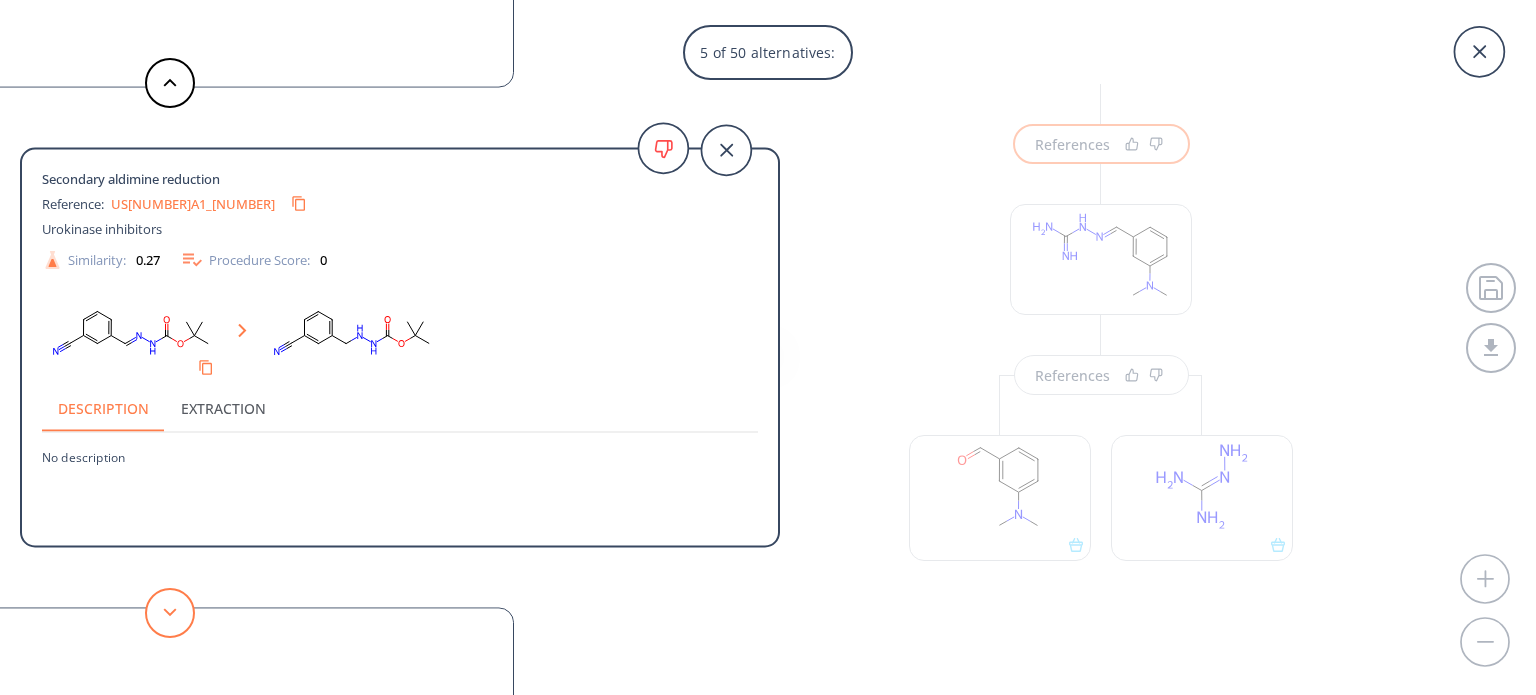 click at bounding box center [170, 613] 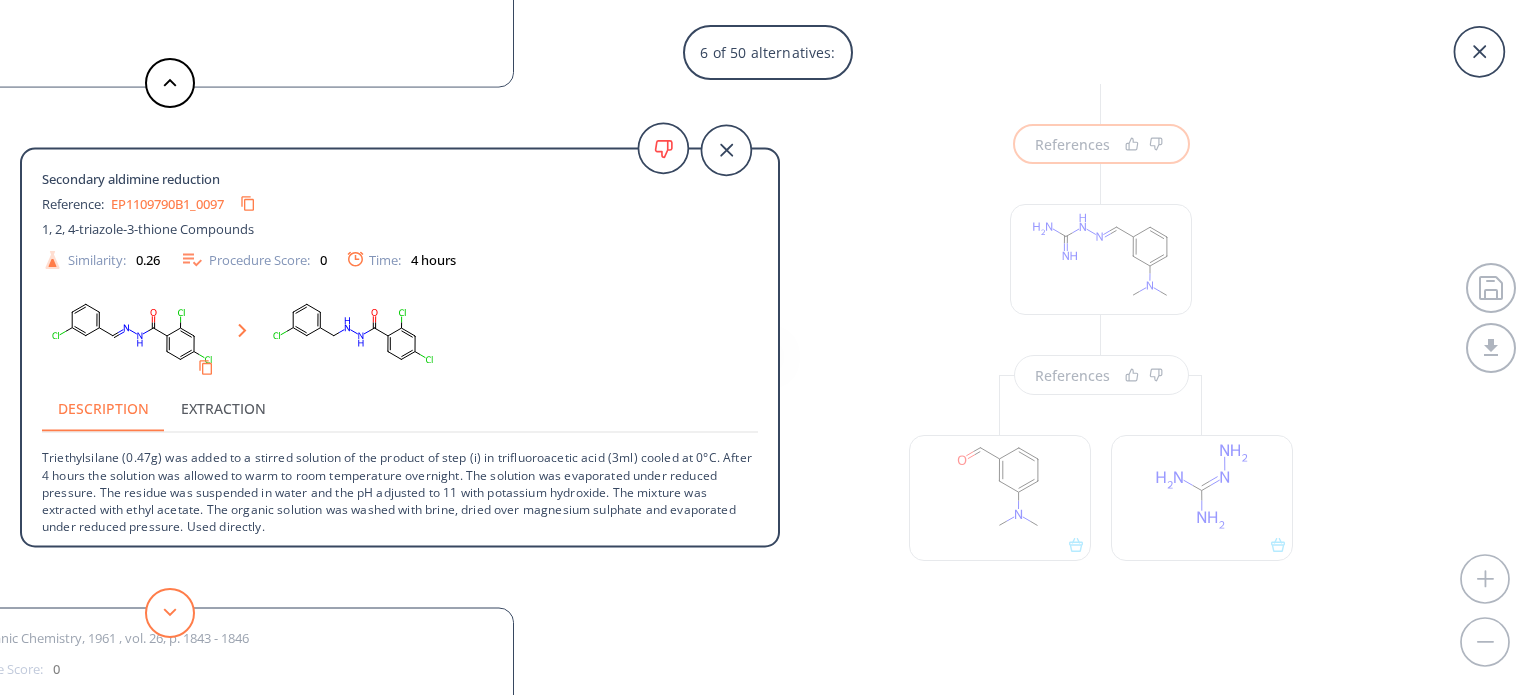 click at bounding box center [170, 613] 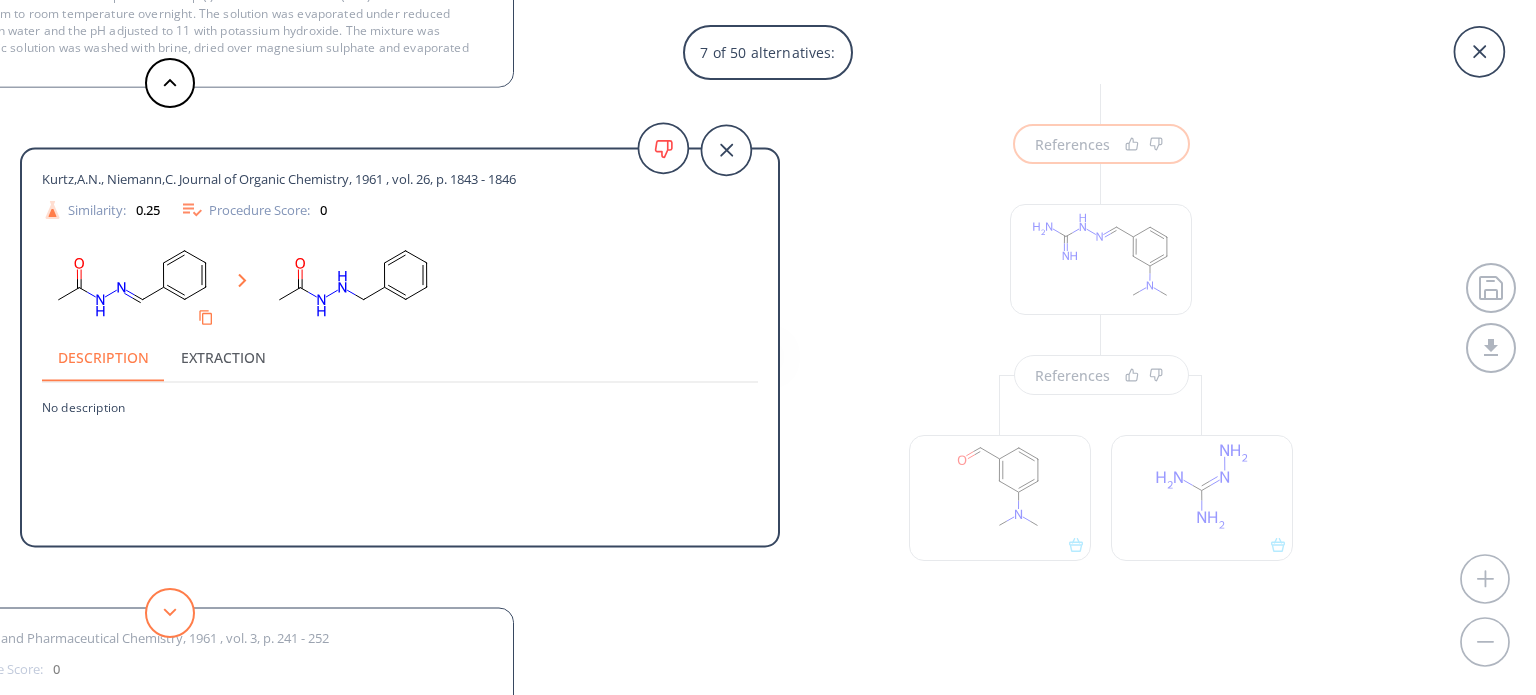 click at bounding box center [170, 613] 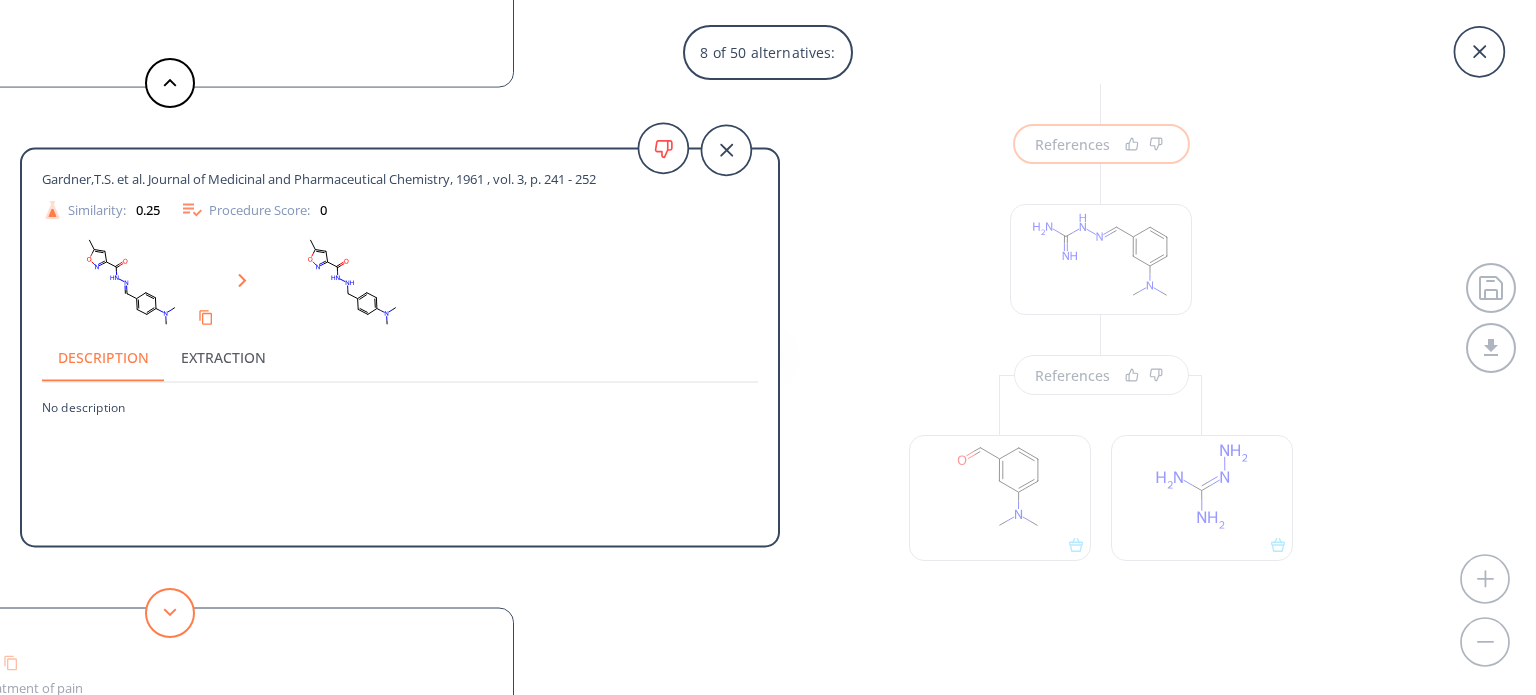 click at bounding box center [170, 613] 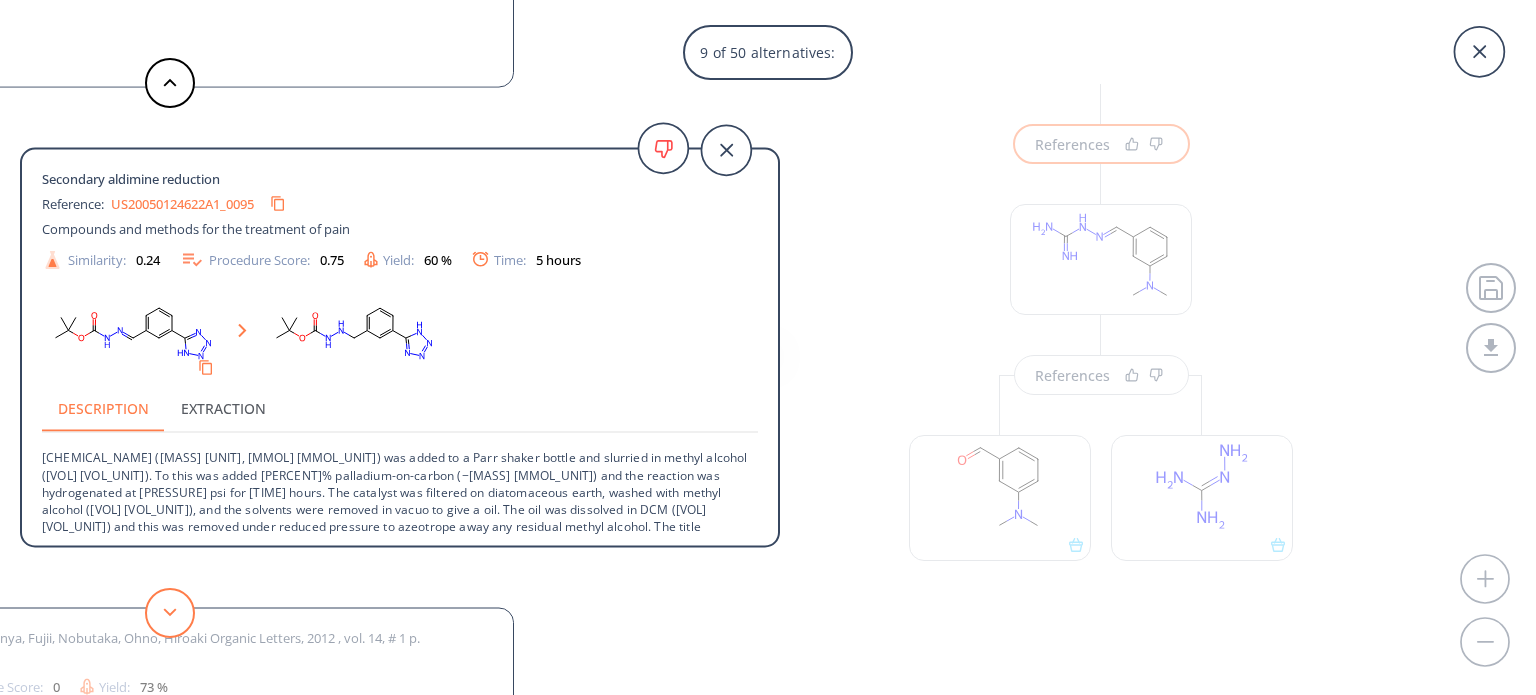 click at bounding box center (170, 613) 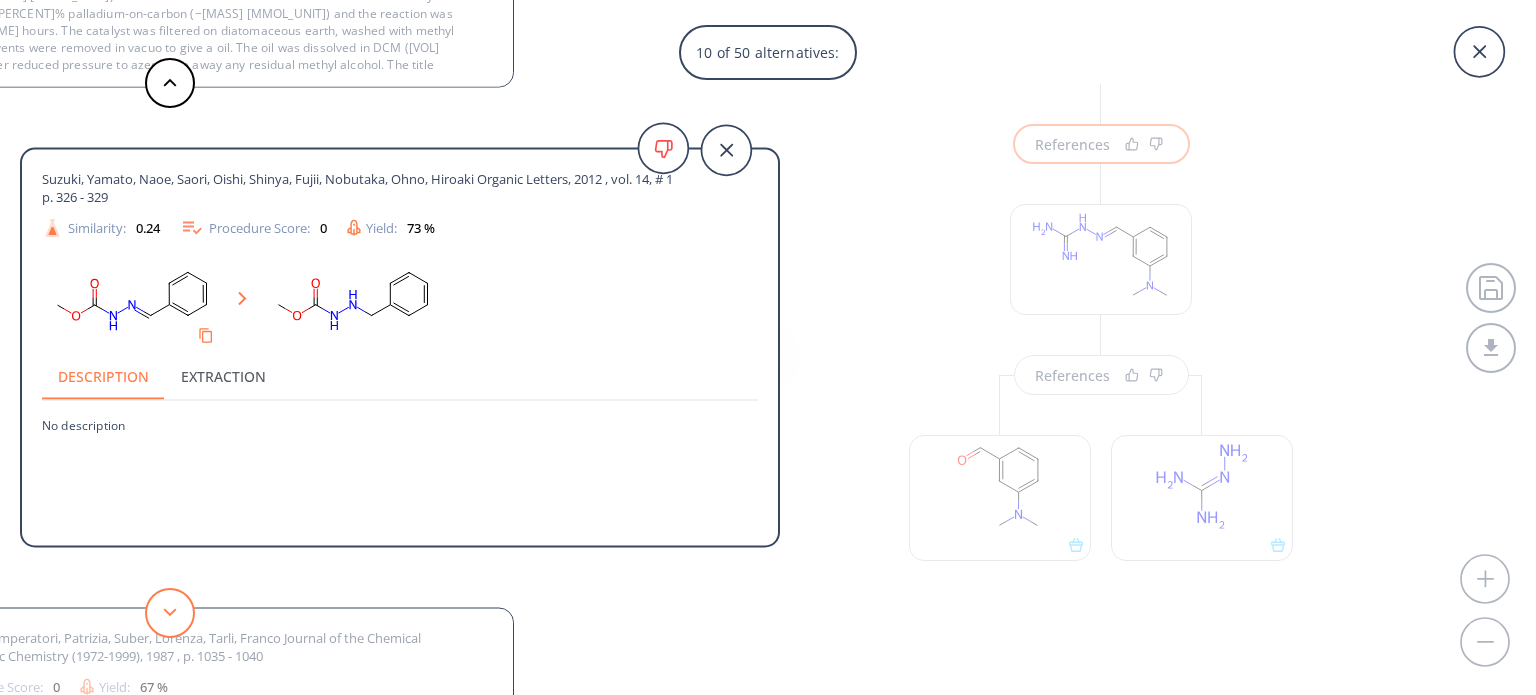 click at bounding box center [170, 613] 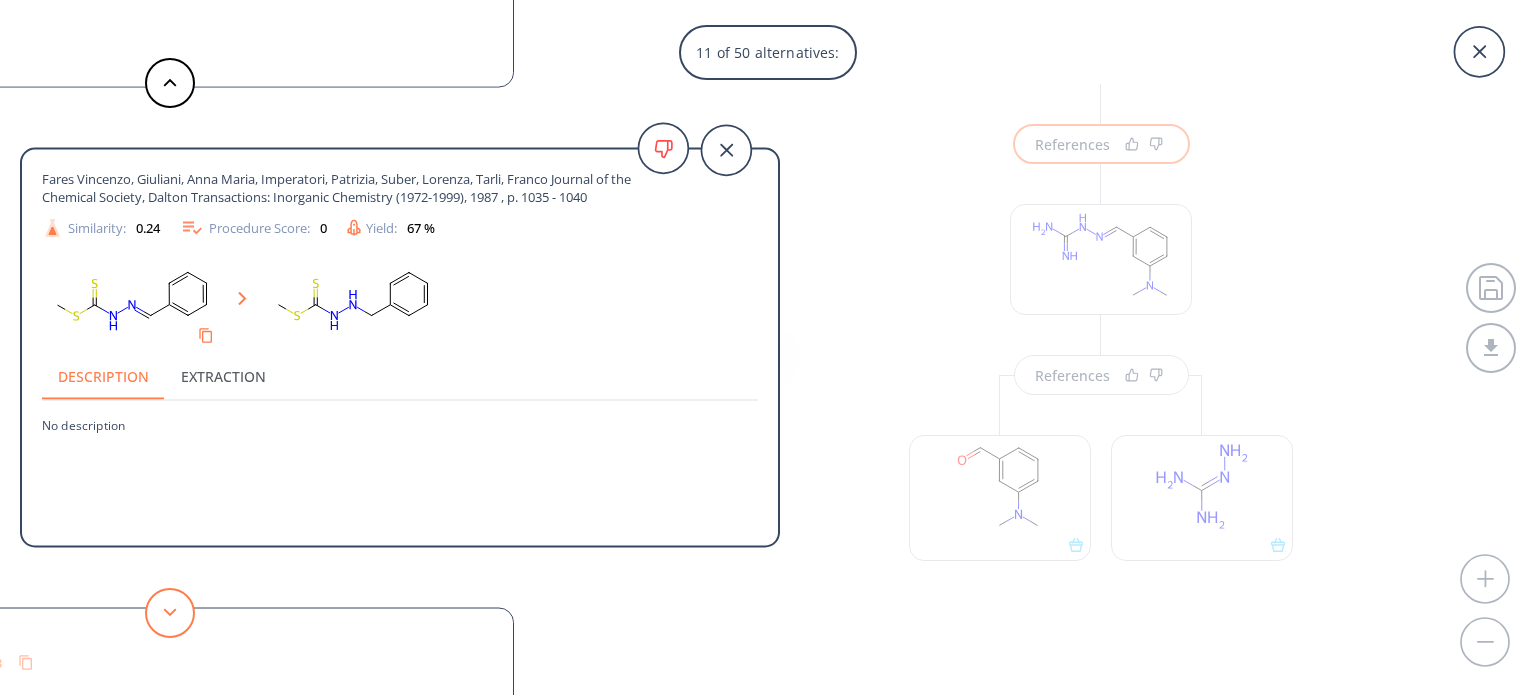click at bounding box center [170, 613] 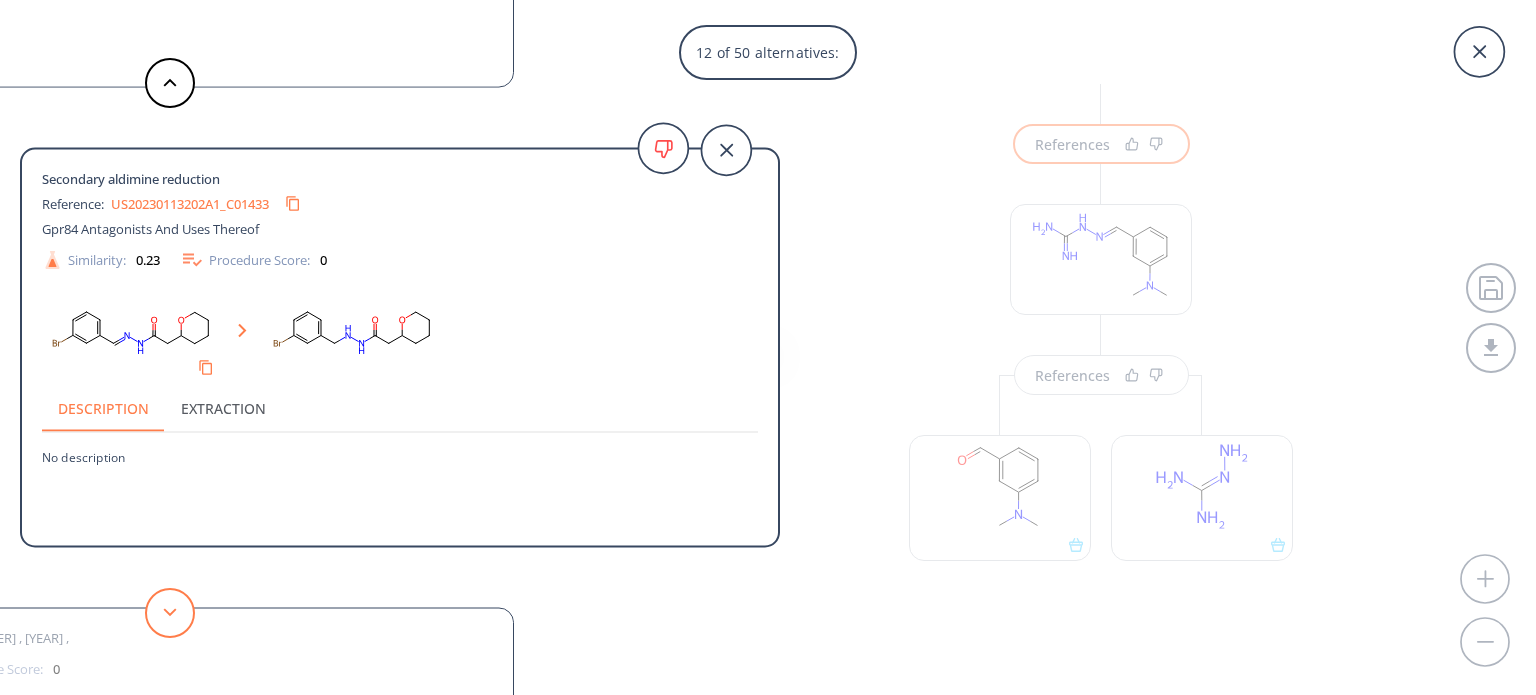 click at bounding box center (170, 613) 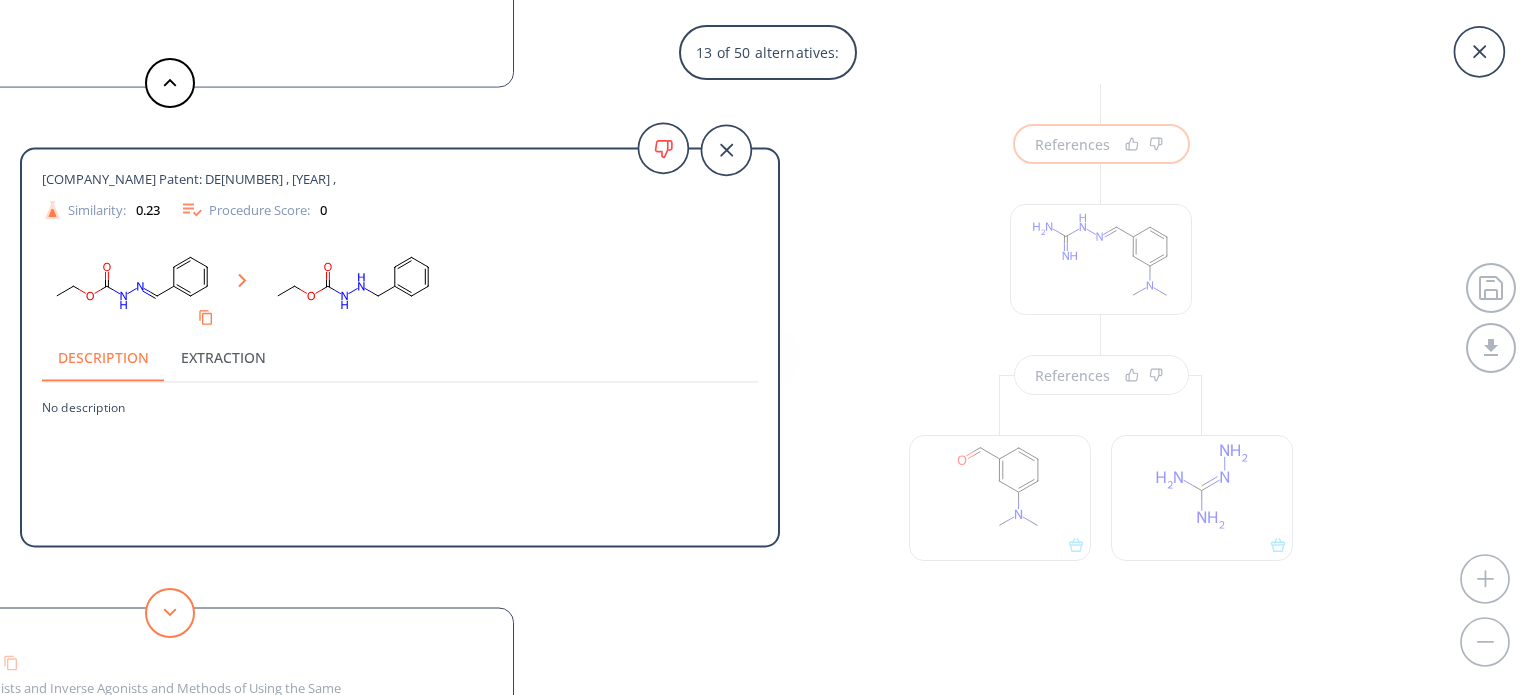 click at bounding box center (170, 613) 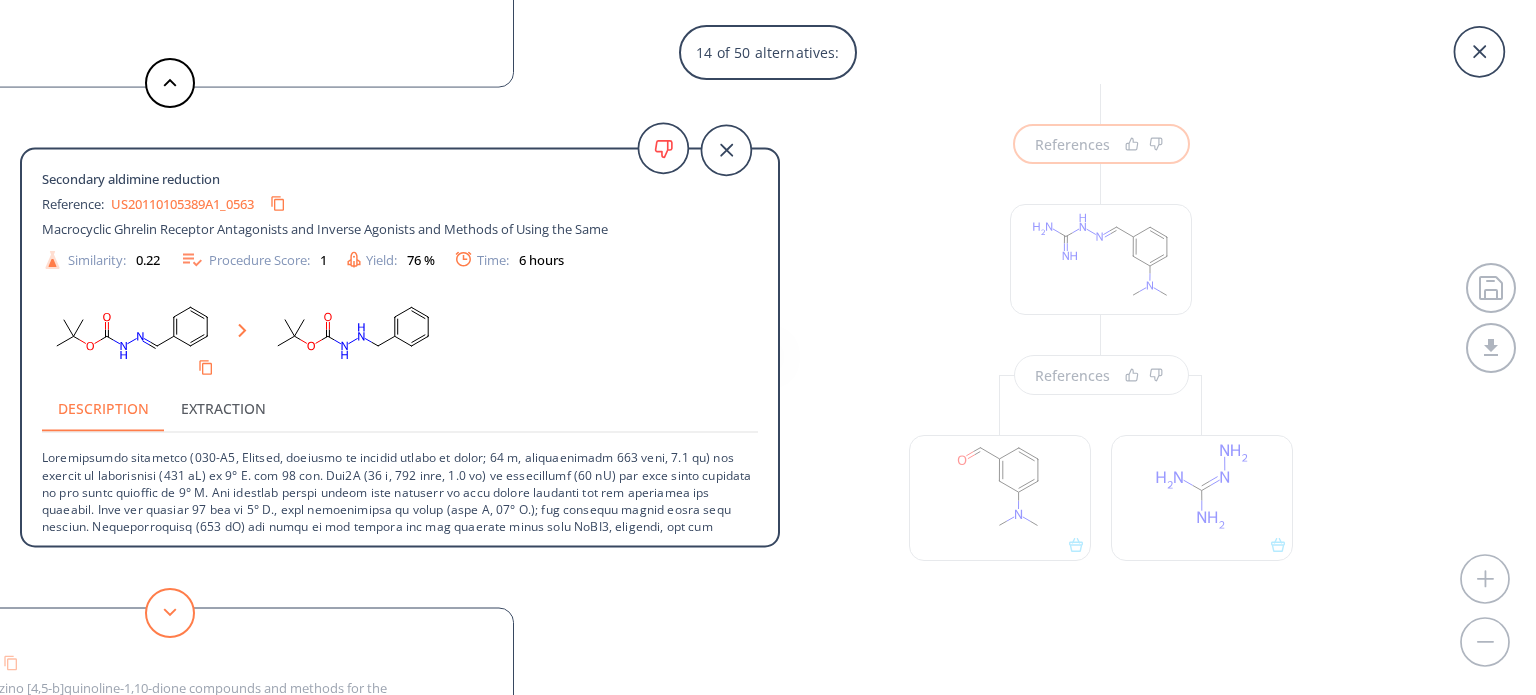 click at bounding box center (170, 613) 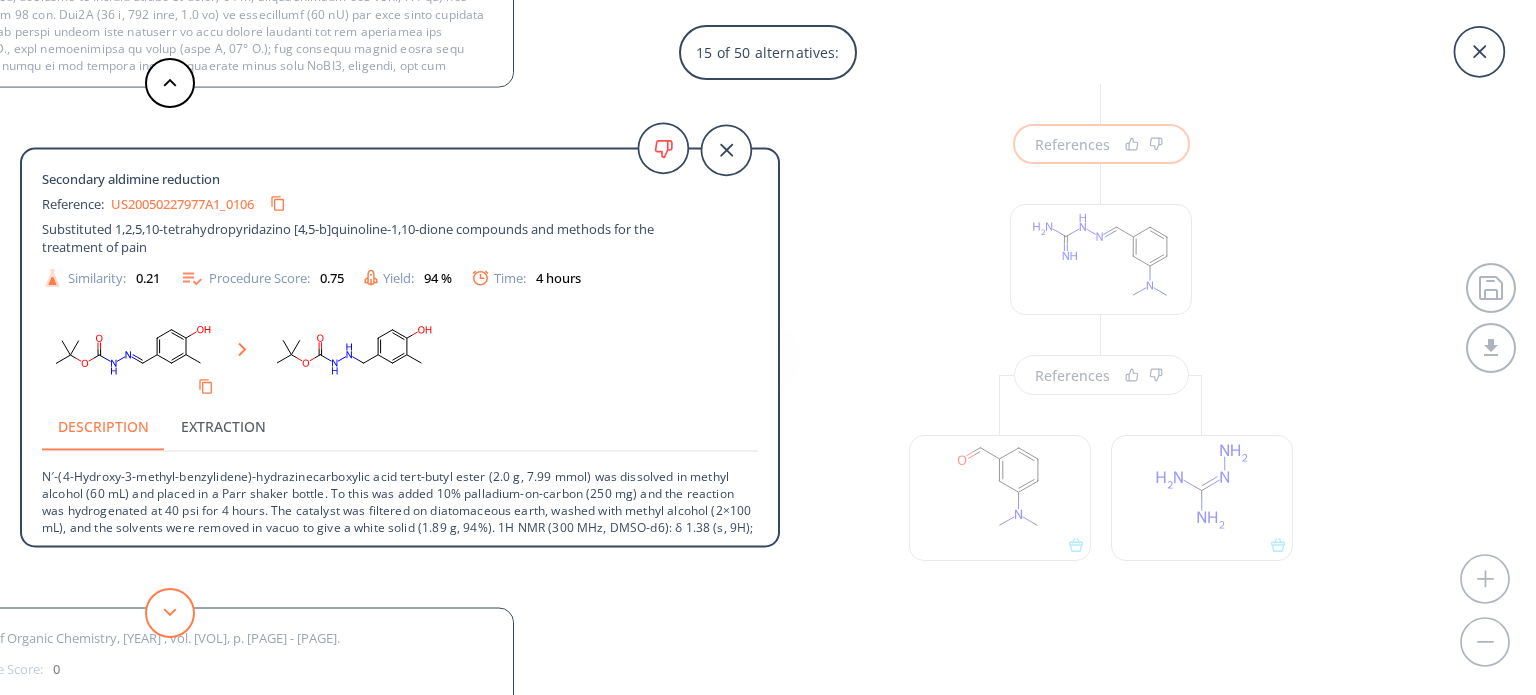 click at bounding box center [170, 613] 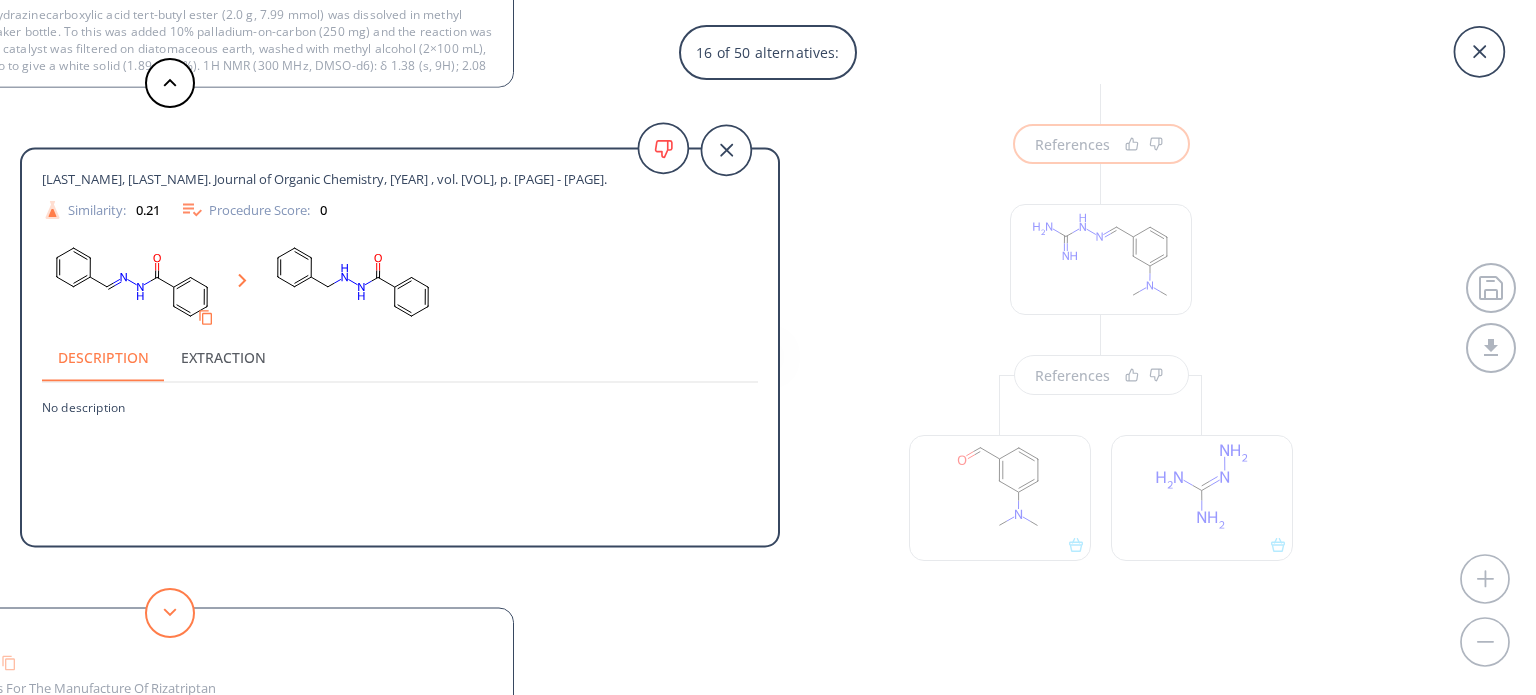 click at bounding box center [170, 613] 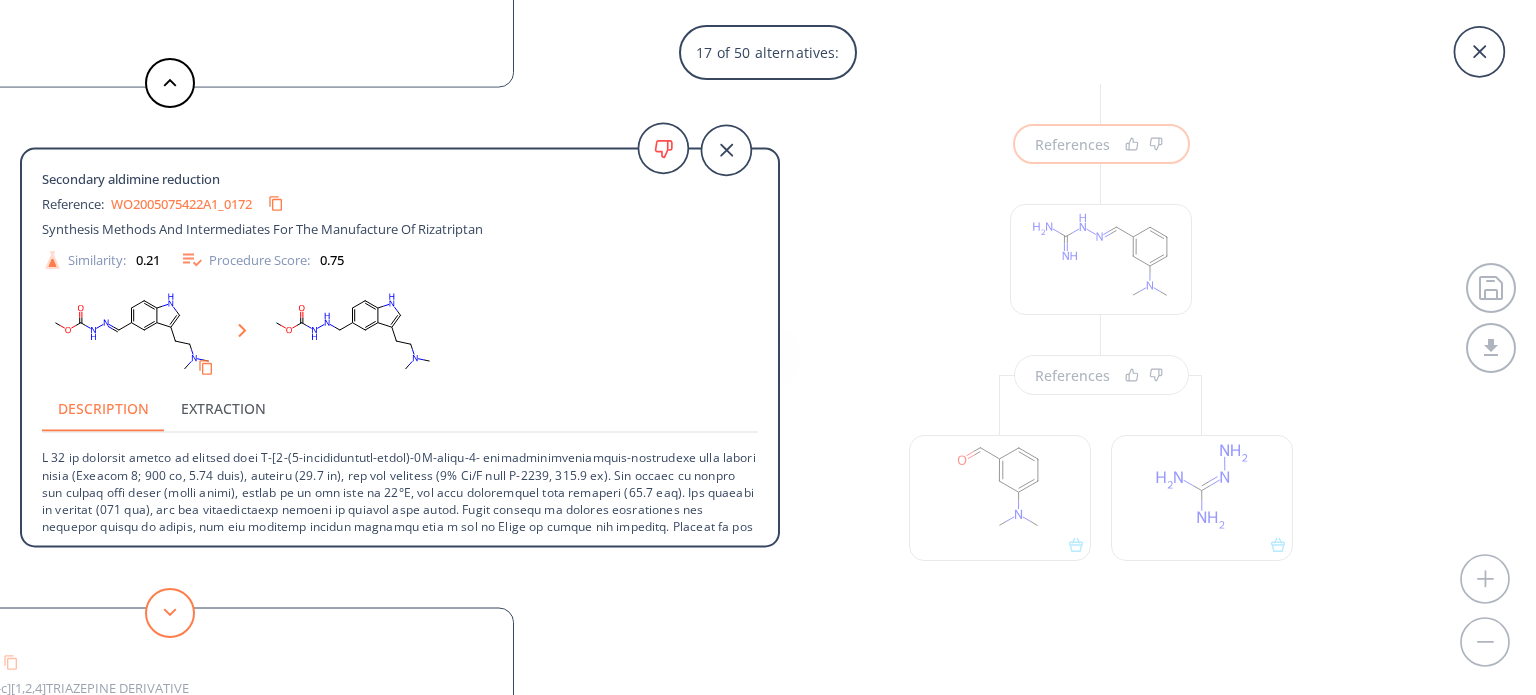 click at bounding box center (170, 613) 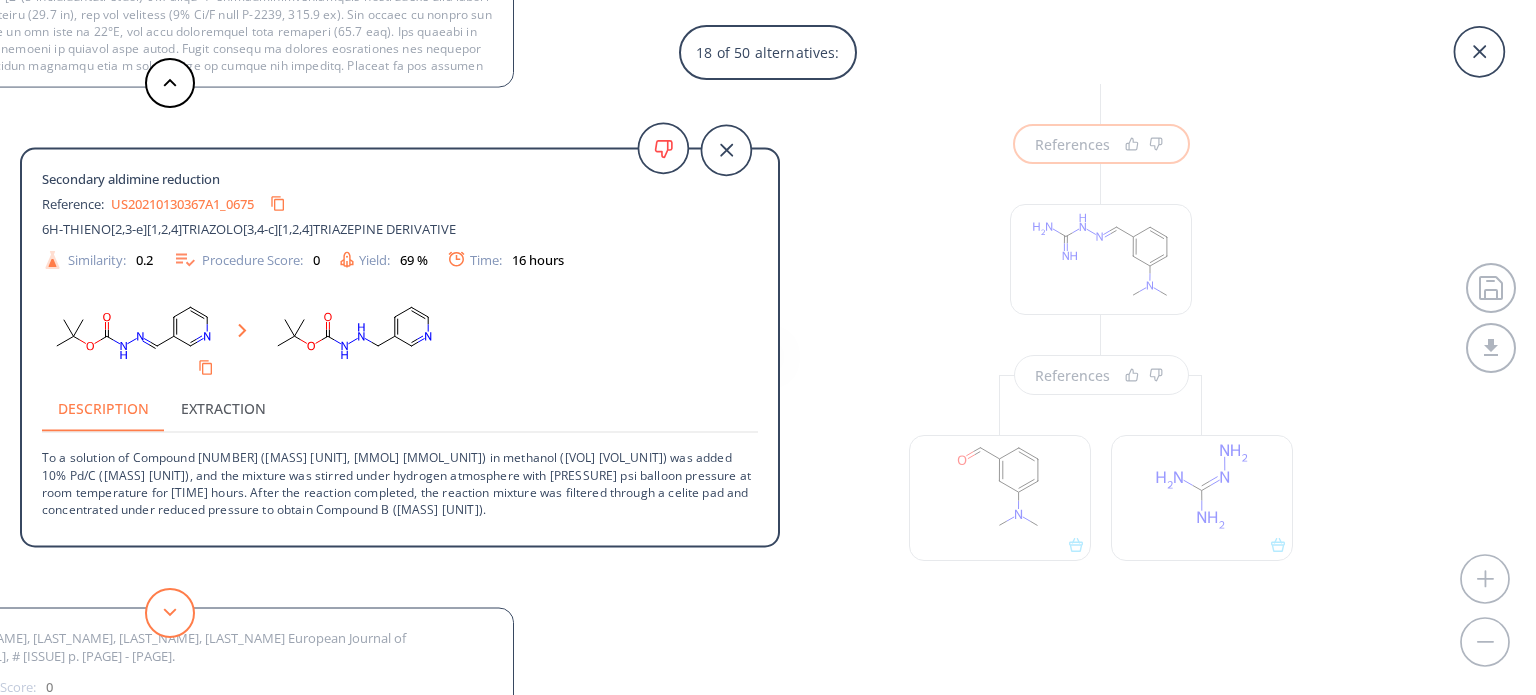 click at bounding box center [170, 613] 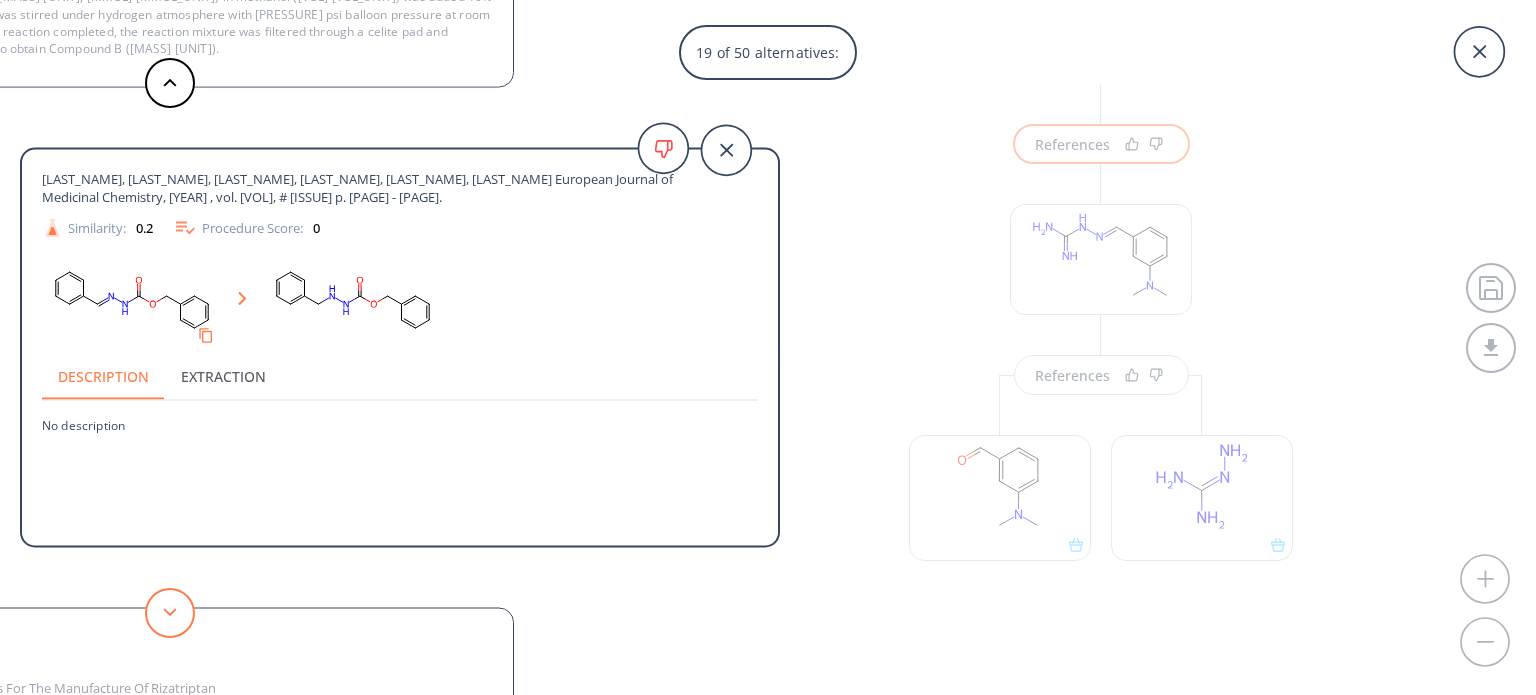 click at bounding box center [170, 613] 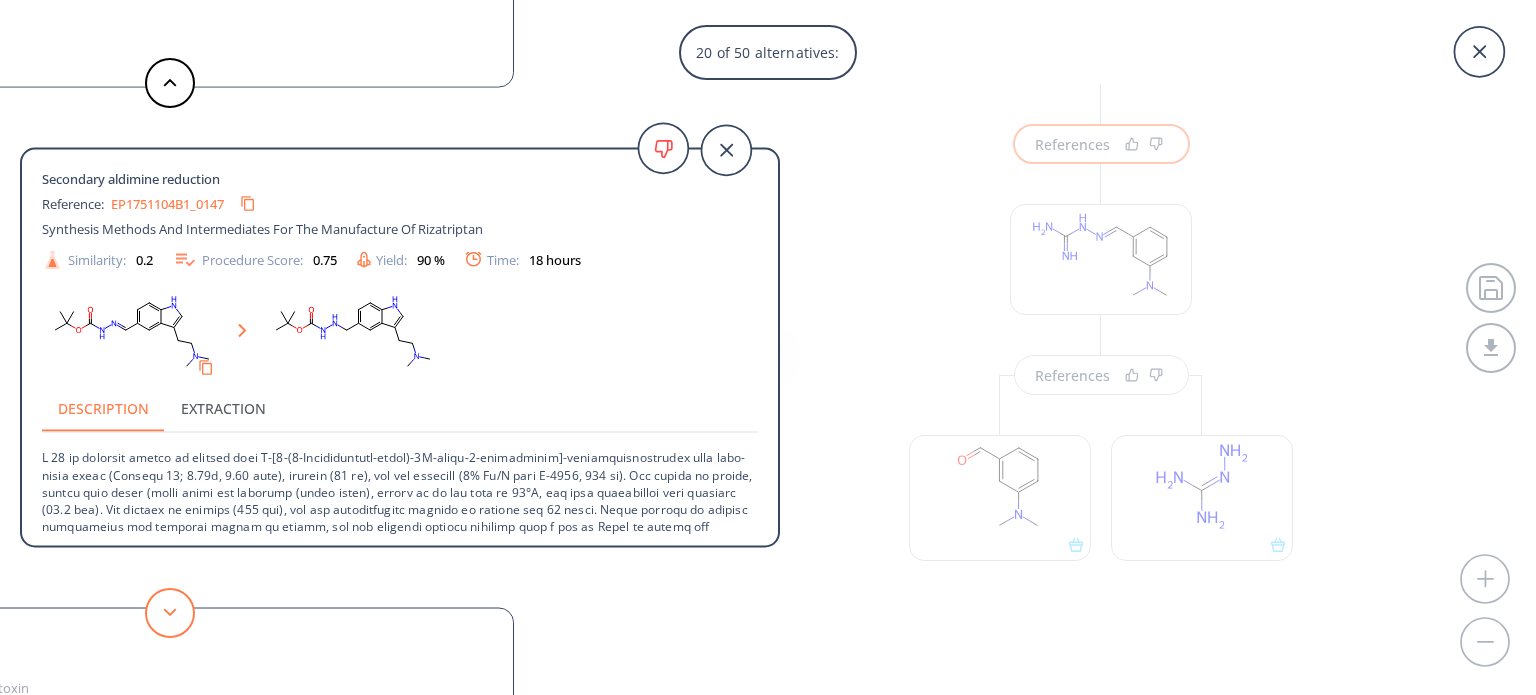 click at bounding box center (170, 613) 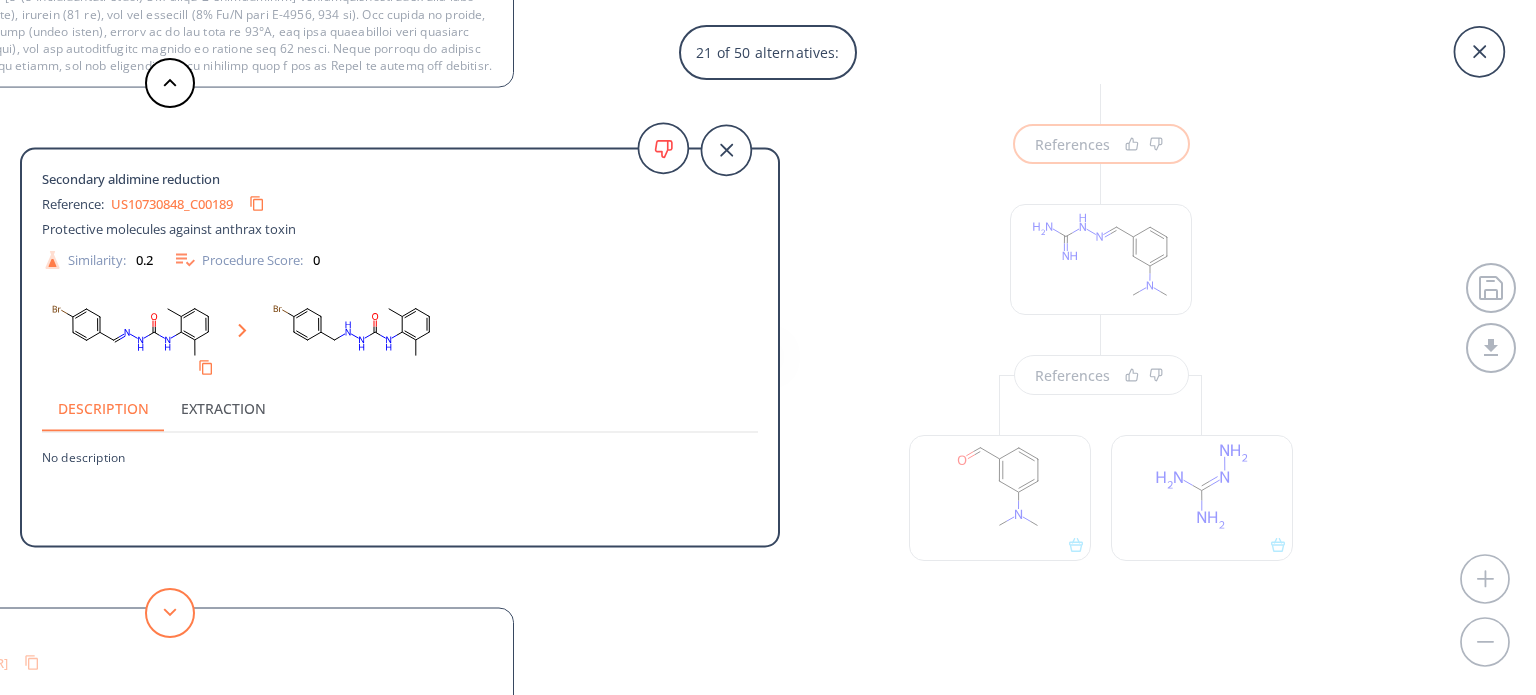 click at bounding box center (170, 613) 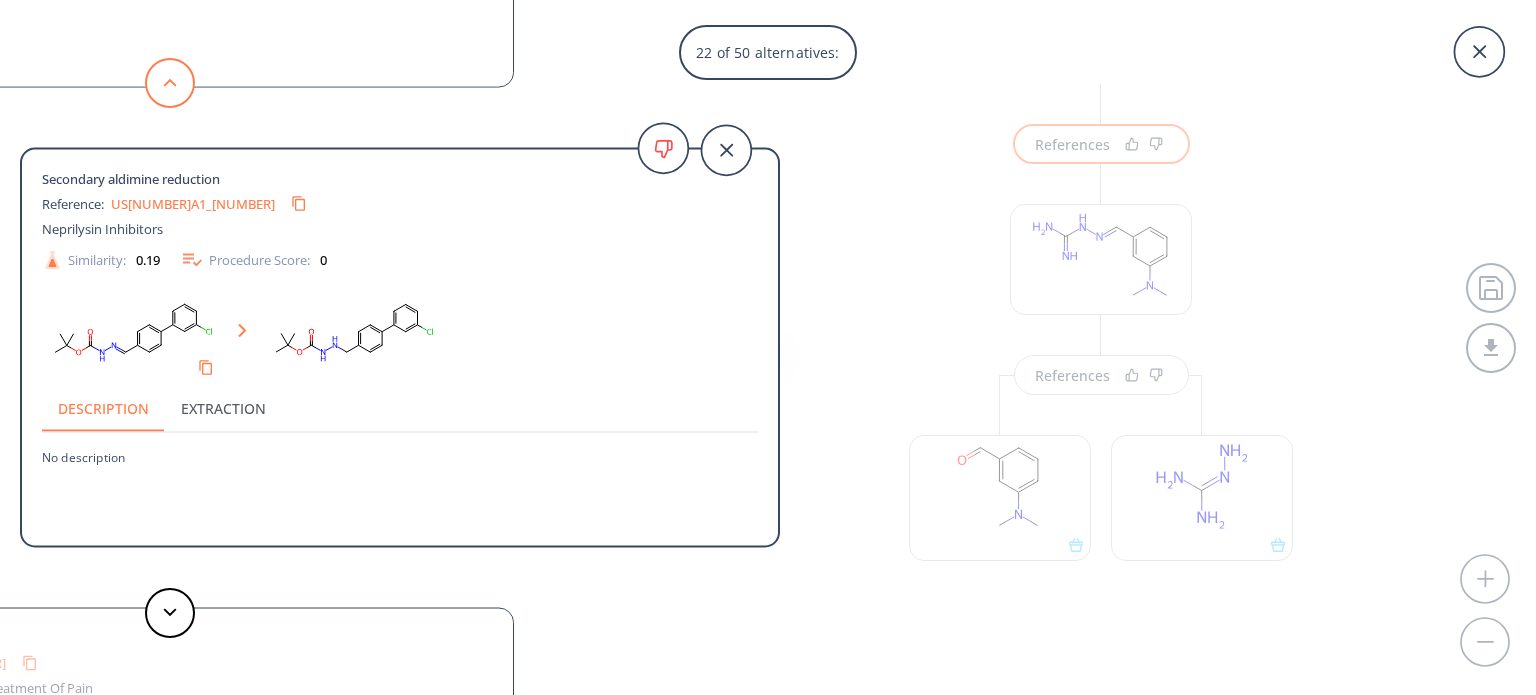 click at bounding box center (170, 83) 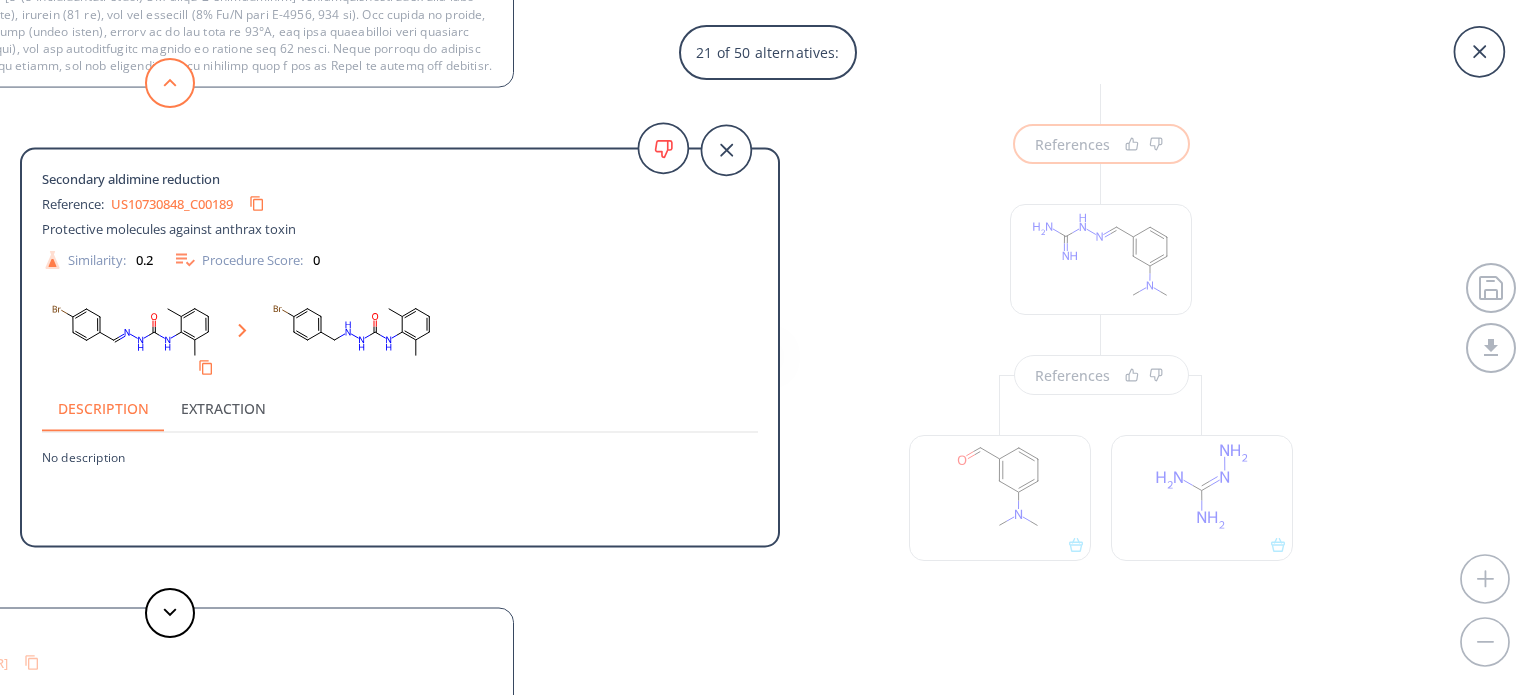 click at bounding box center [170, 83] 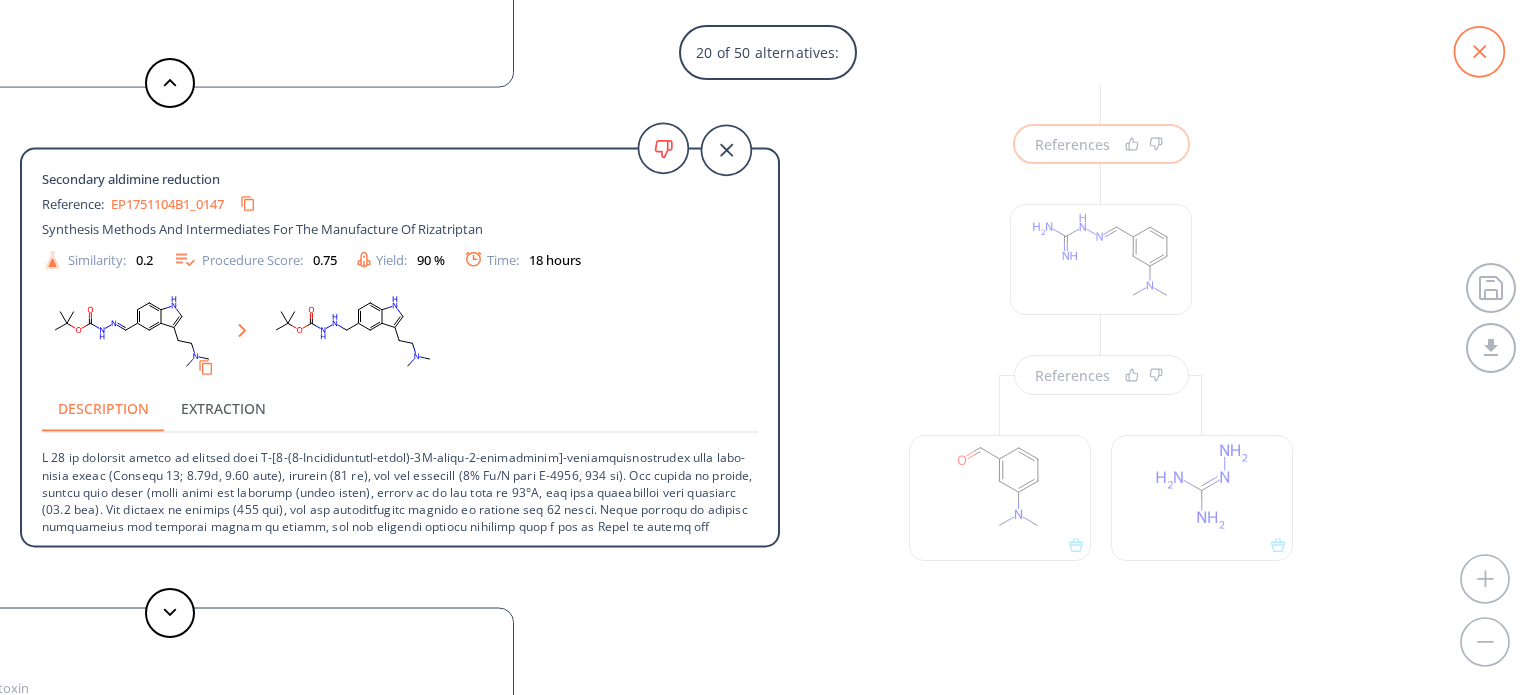 click 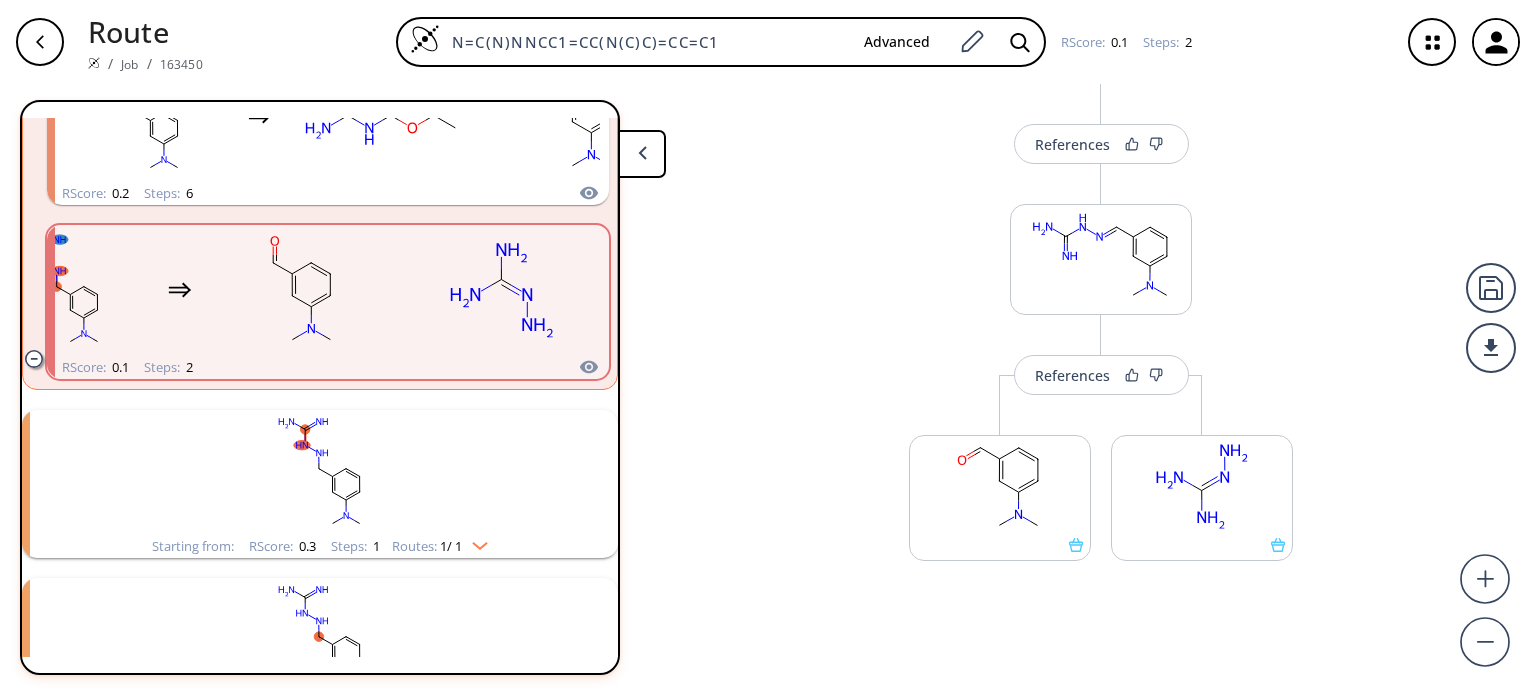 click 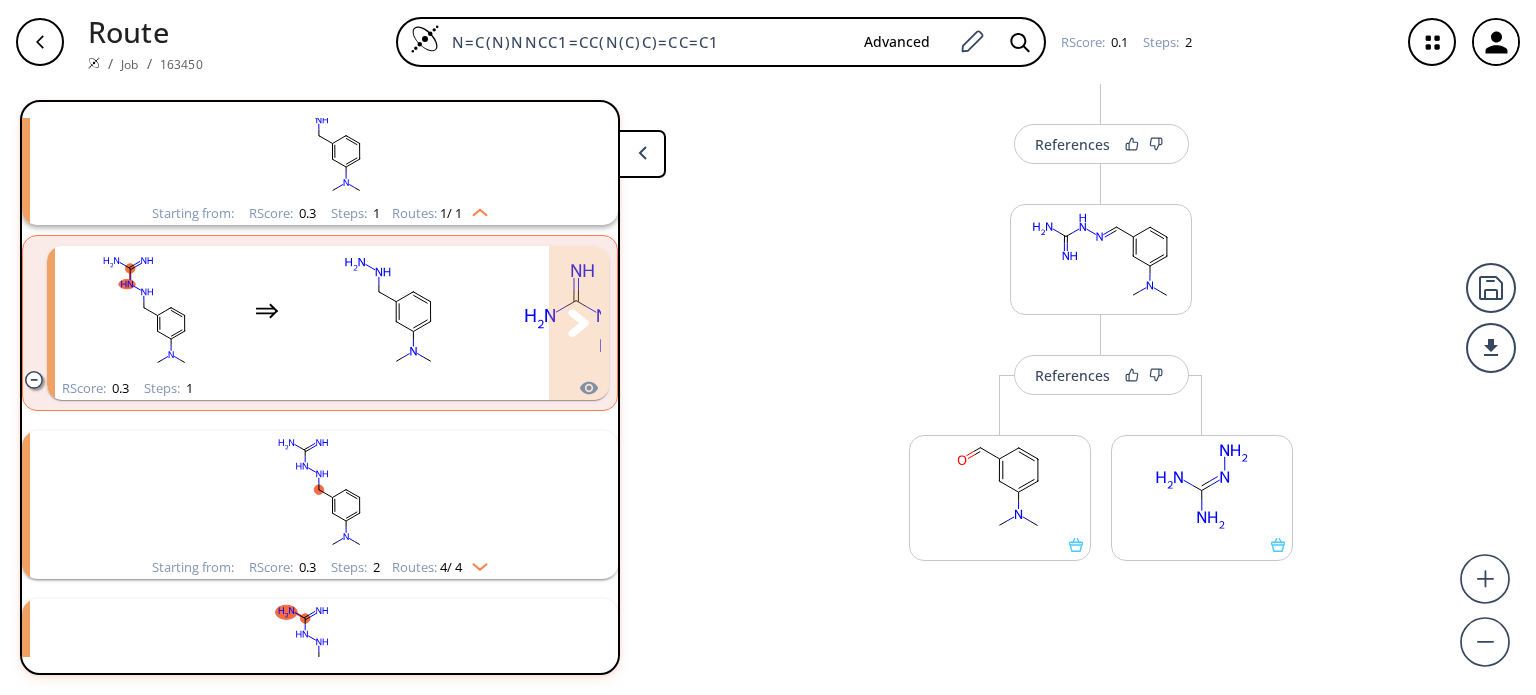 scroll, scrollTop: 1347, scrollLeft: 0, axis: vertical 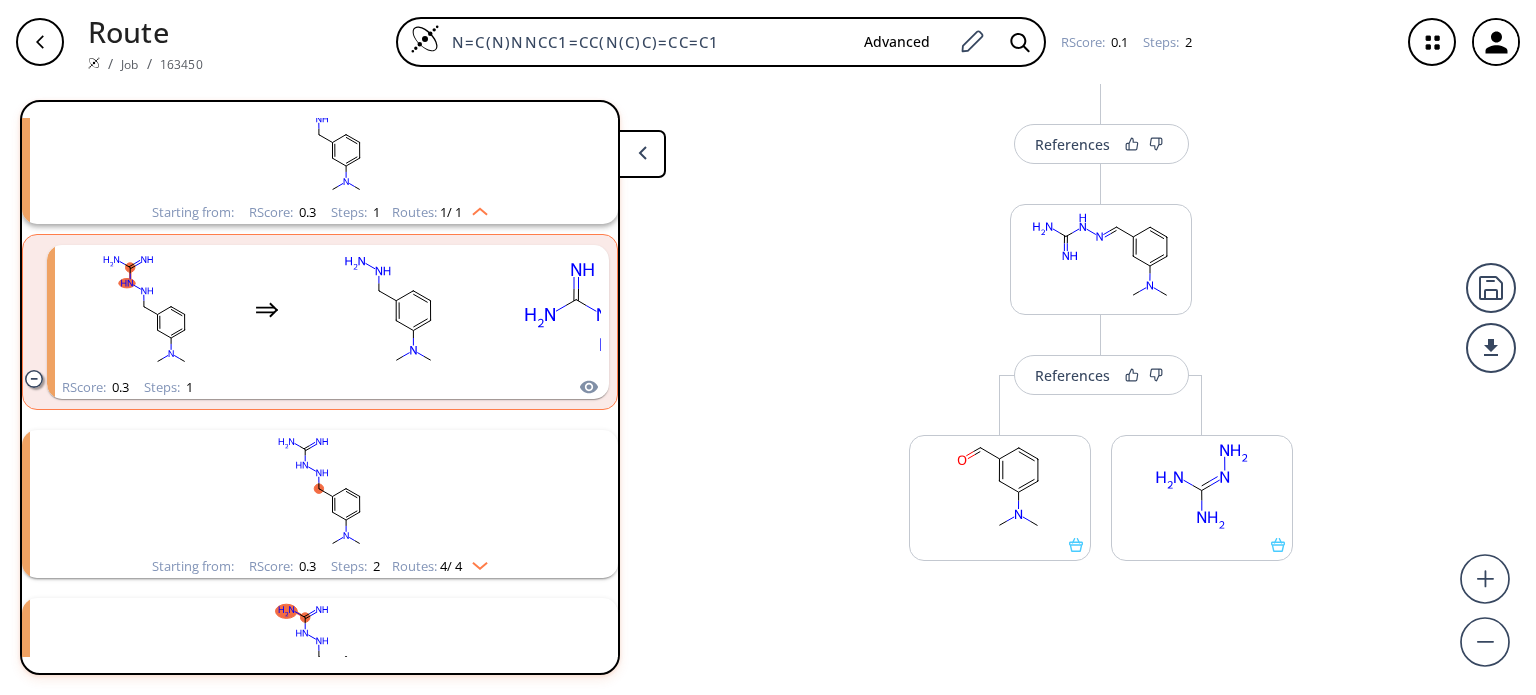 click 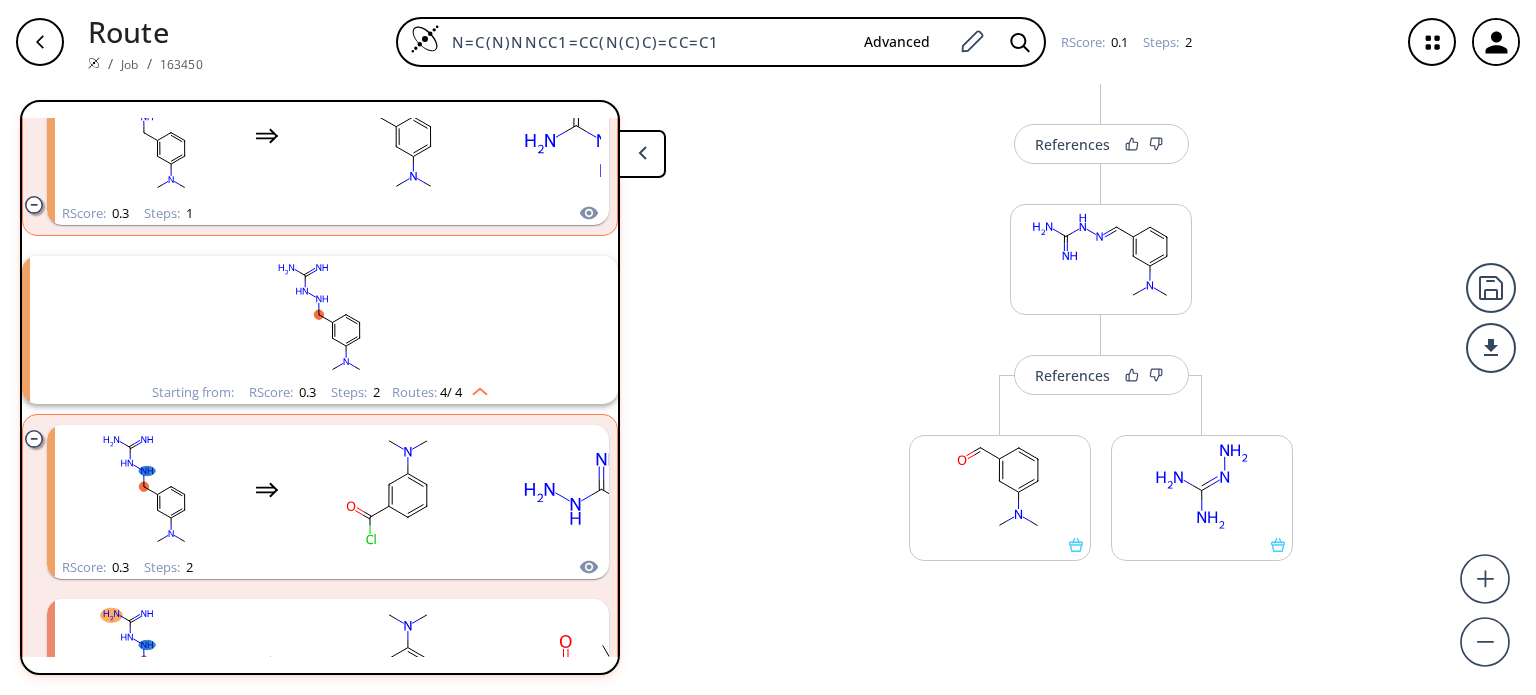 scroll, scrollTop: 1522, scrollLeft: 0, axis: vertical 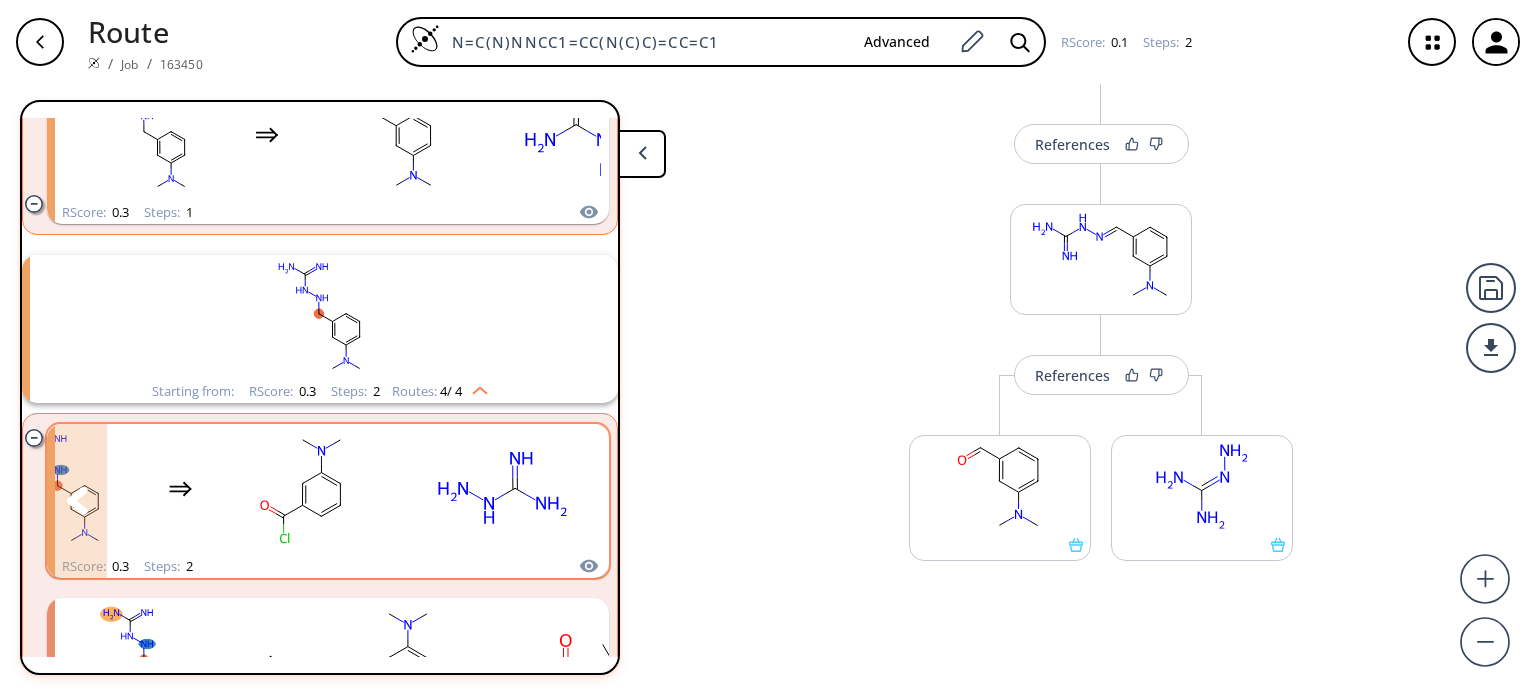 click 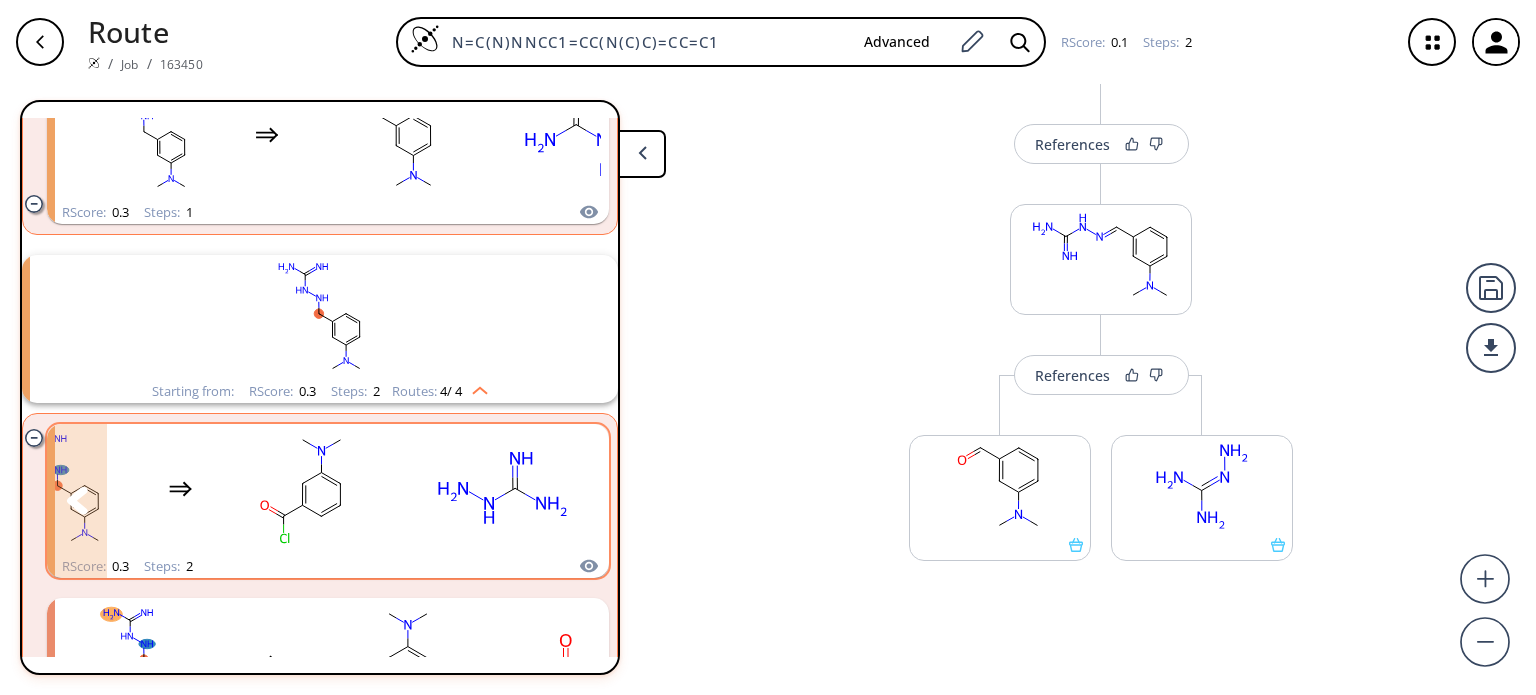 click 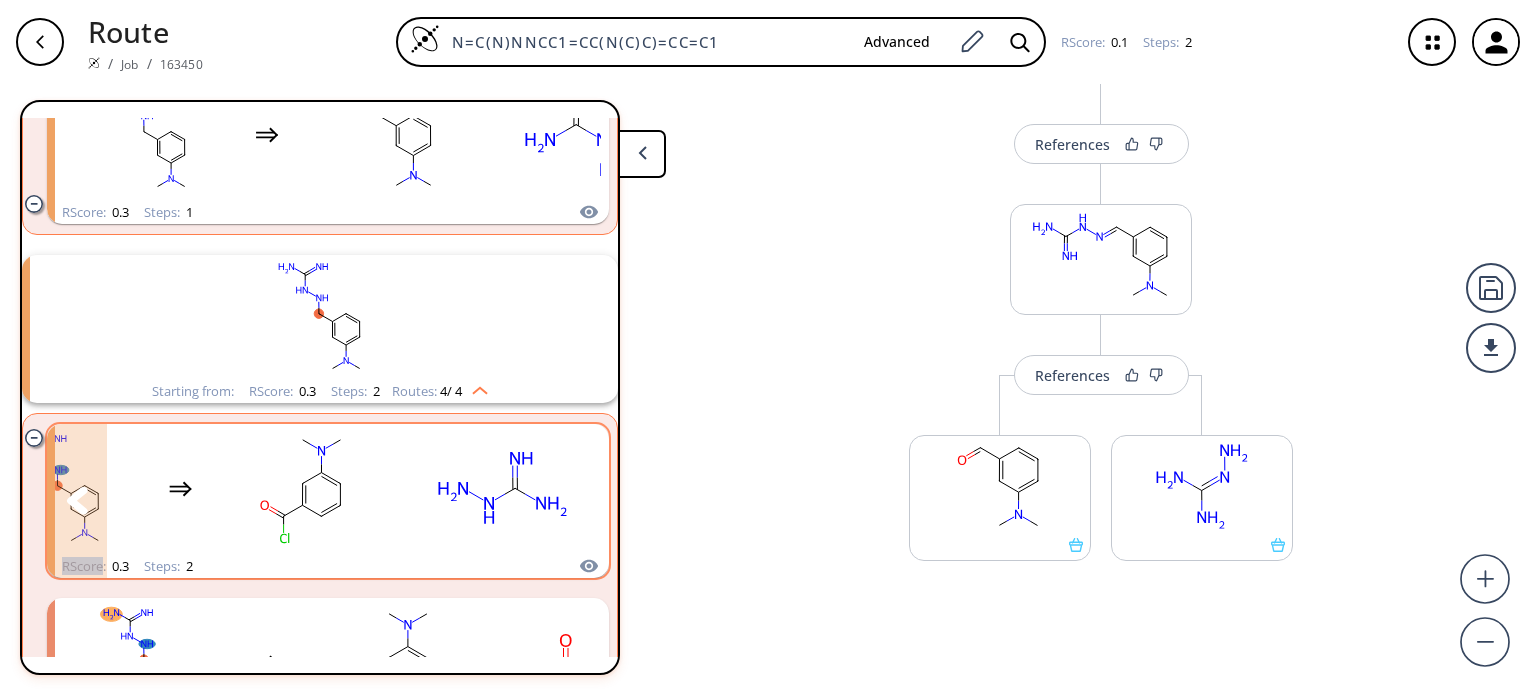 click 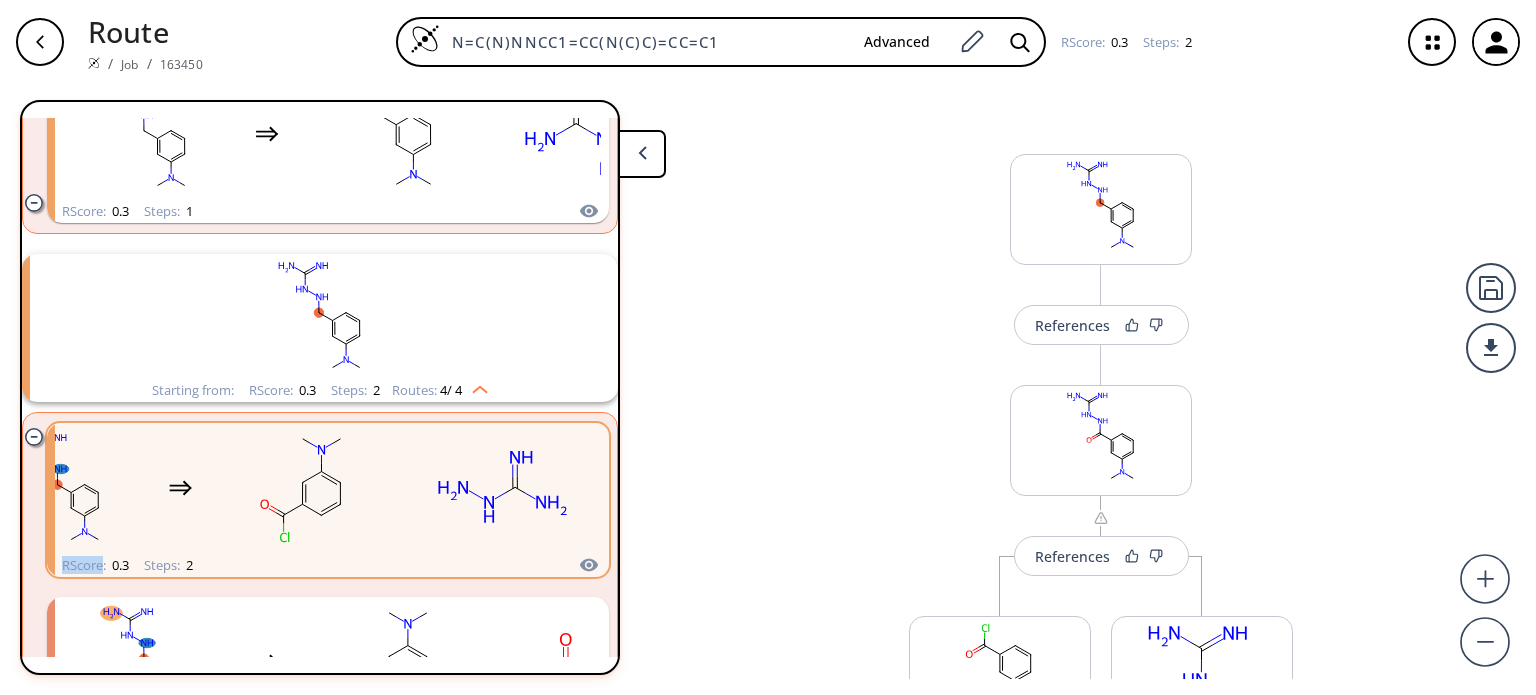 scroll, scrollTop: 181, scrollLeft: 0, axis: vertical 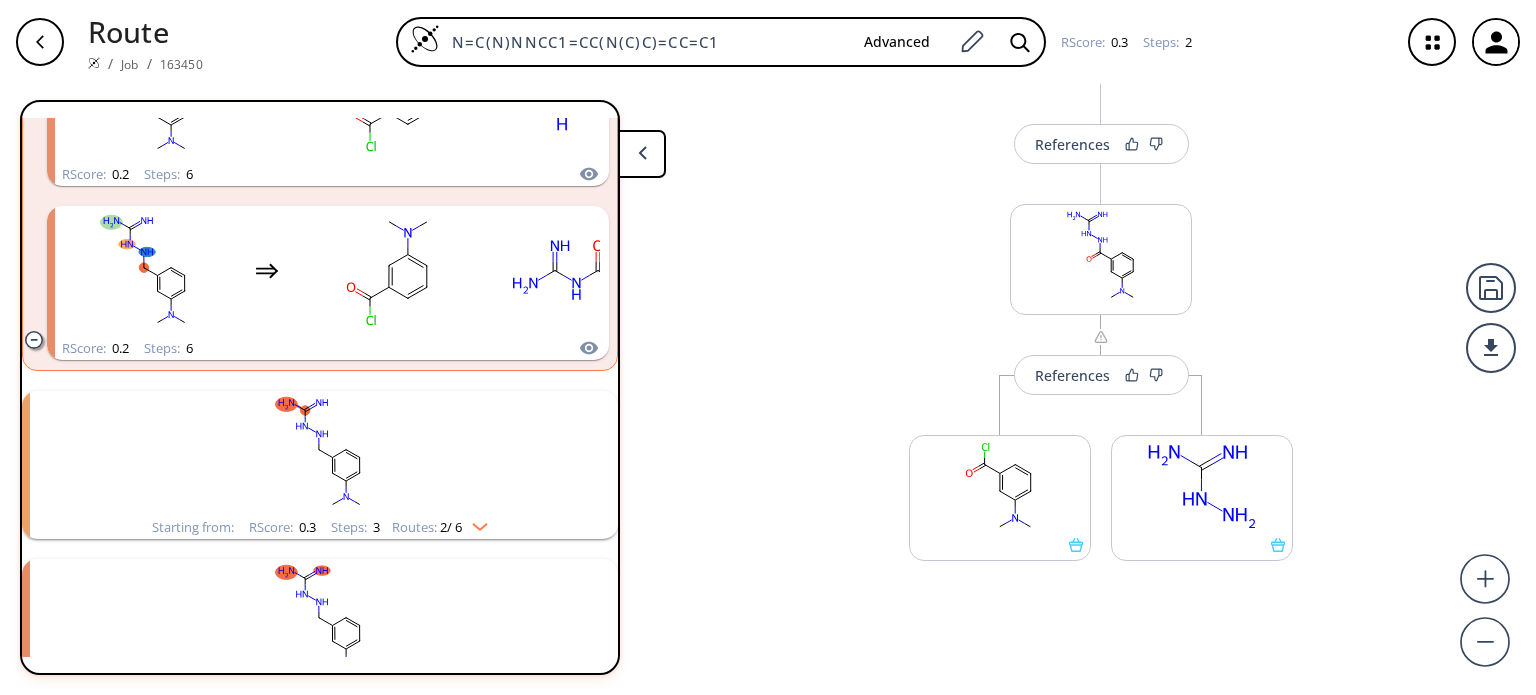 click 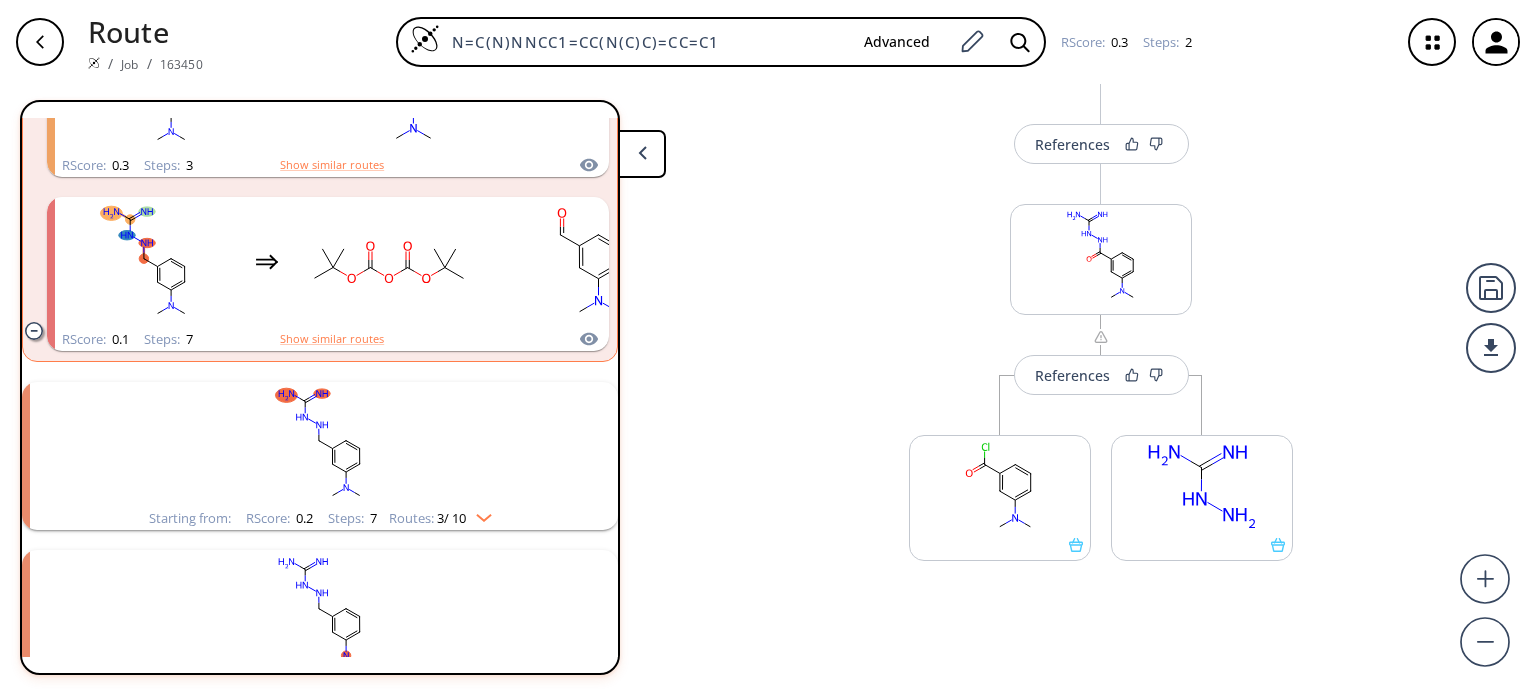 scroll, scrollTop: 2800, scrollLeft: 0, axis: vertical 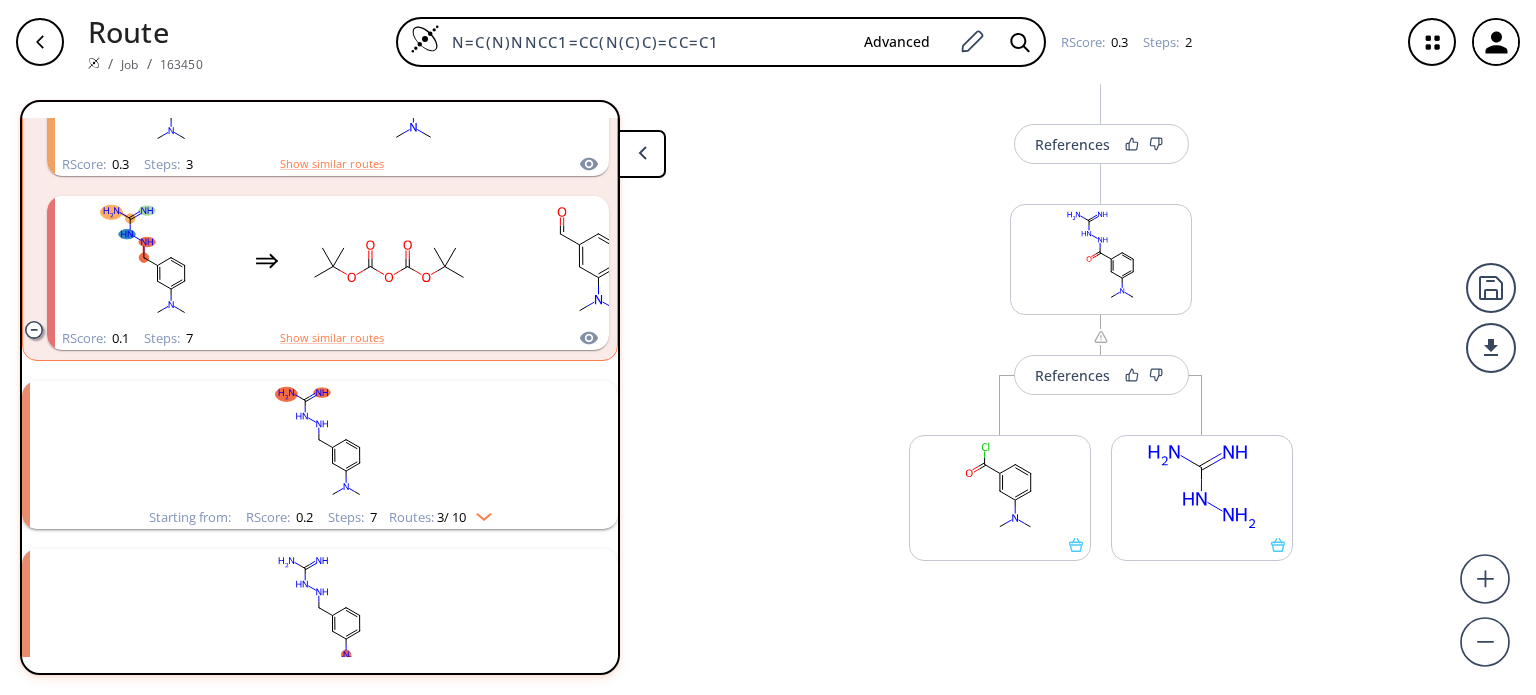 click 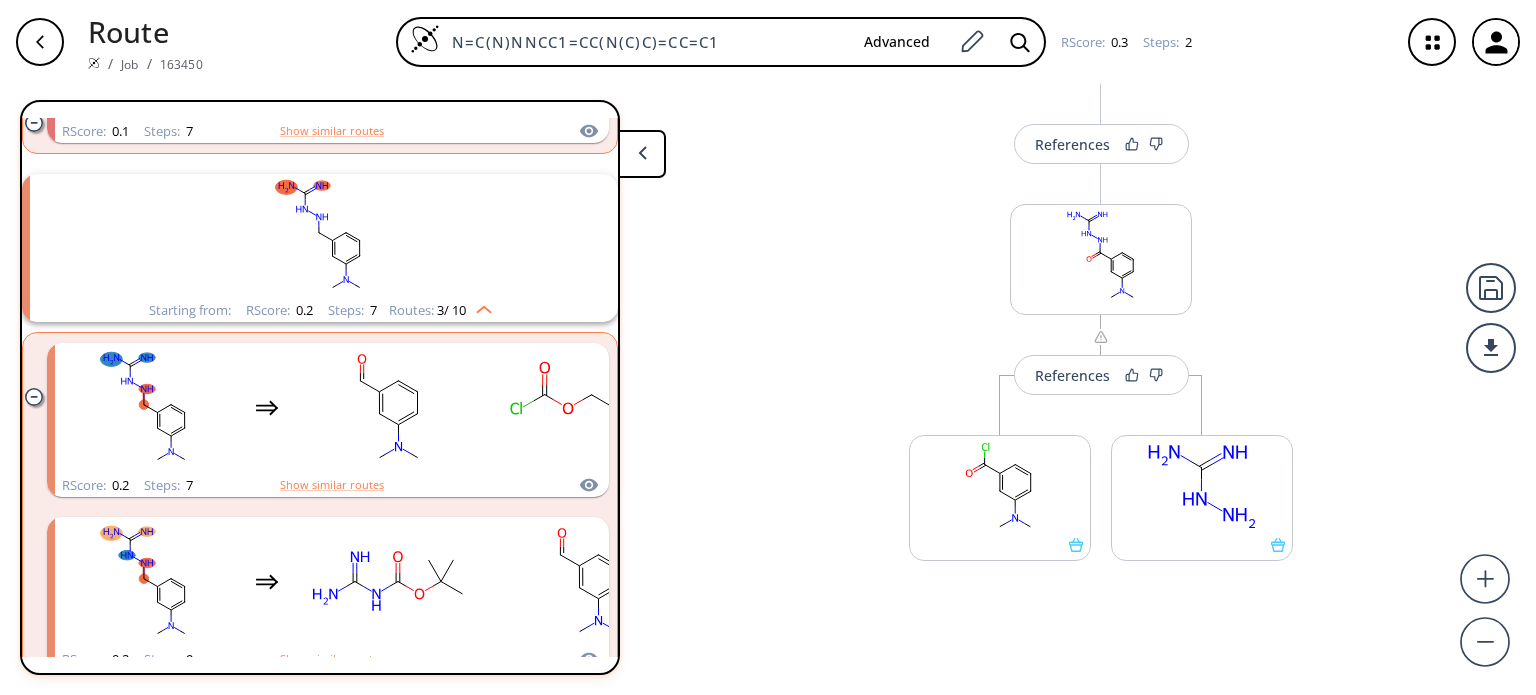 scroll, scrollTop: 3008, scrollLeft: 0, axis: vertical 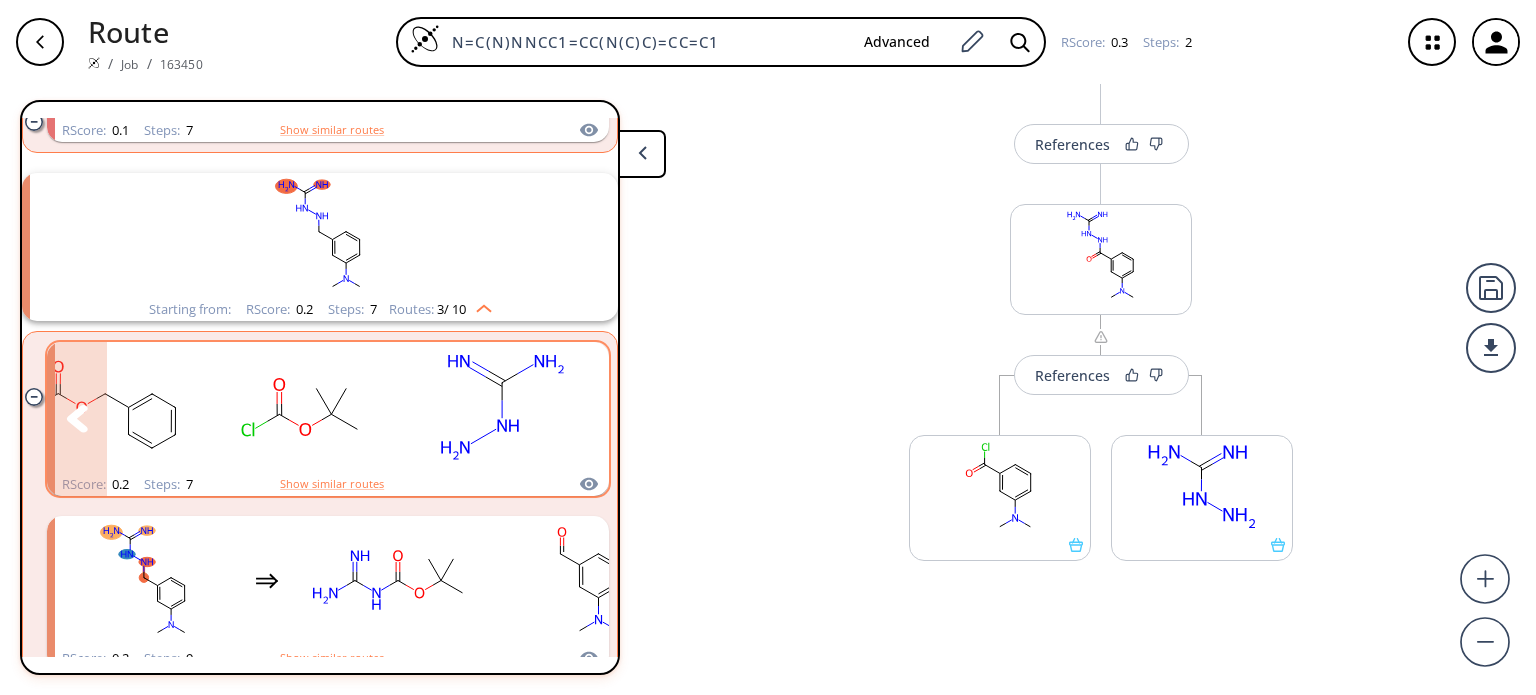 click 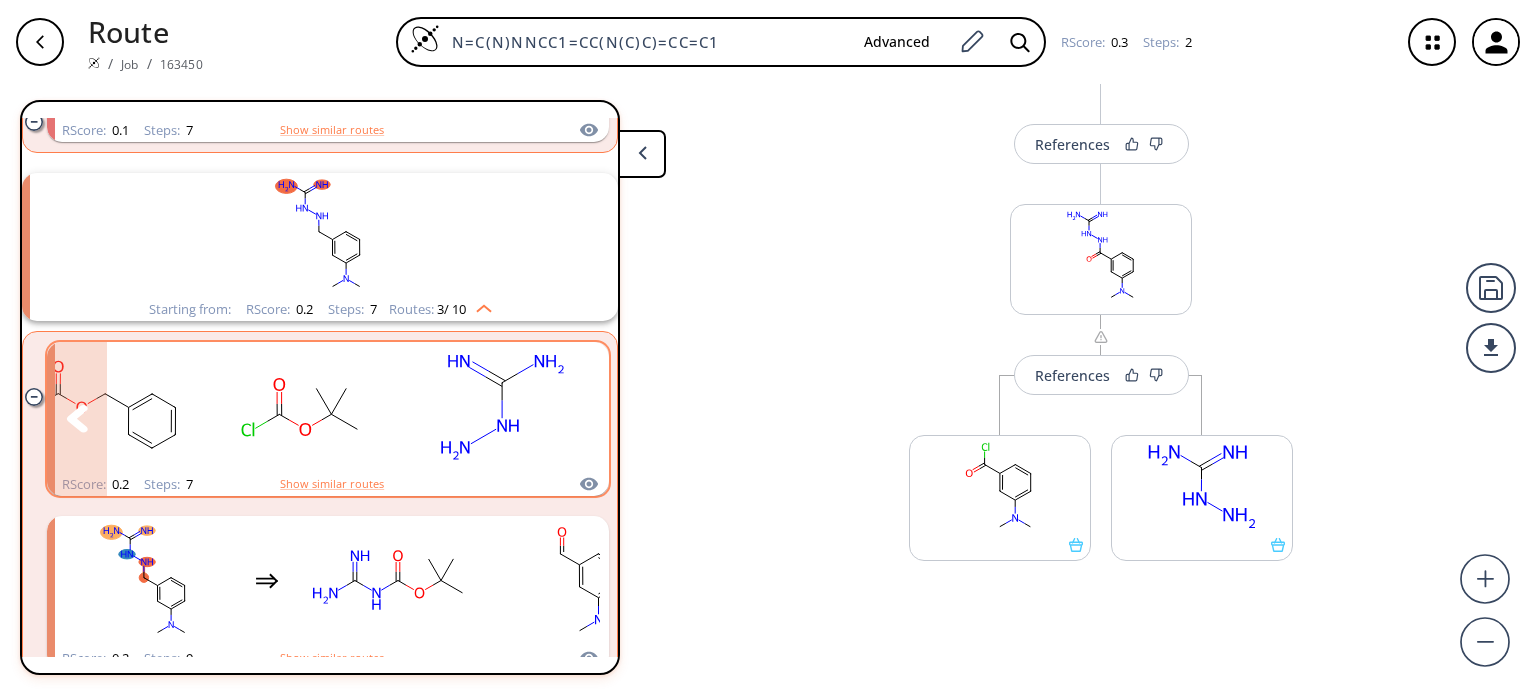 click 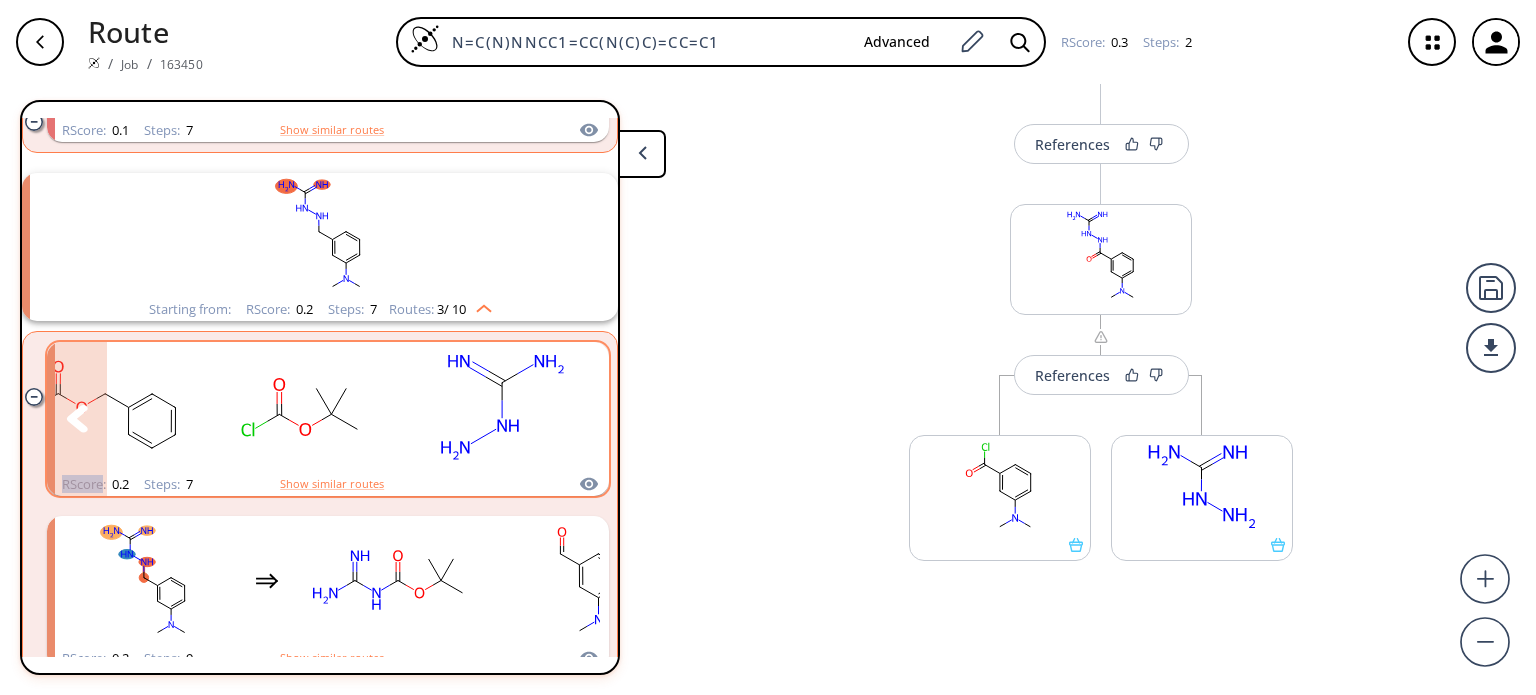 click 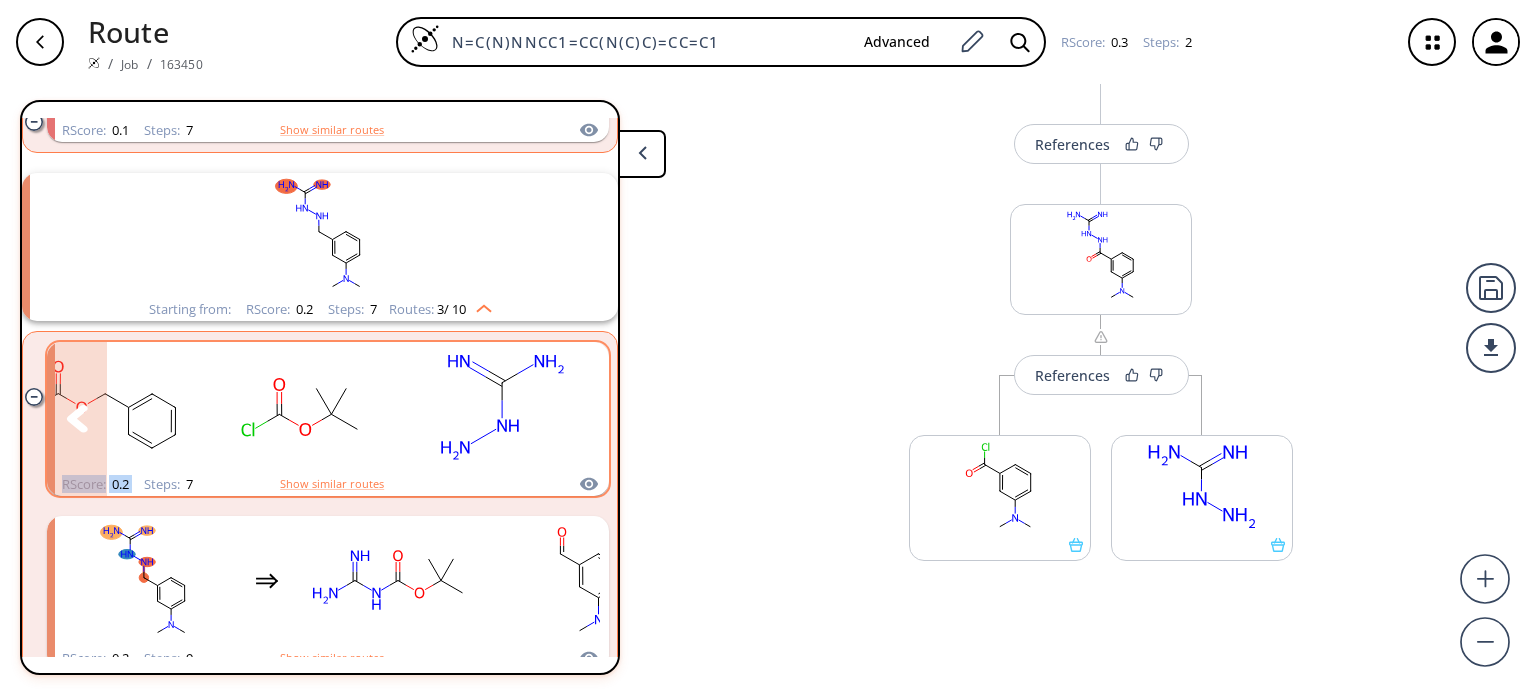 click 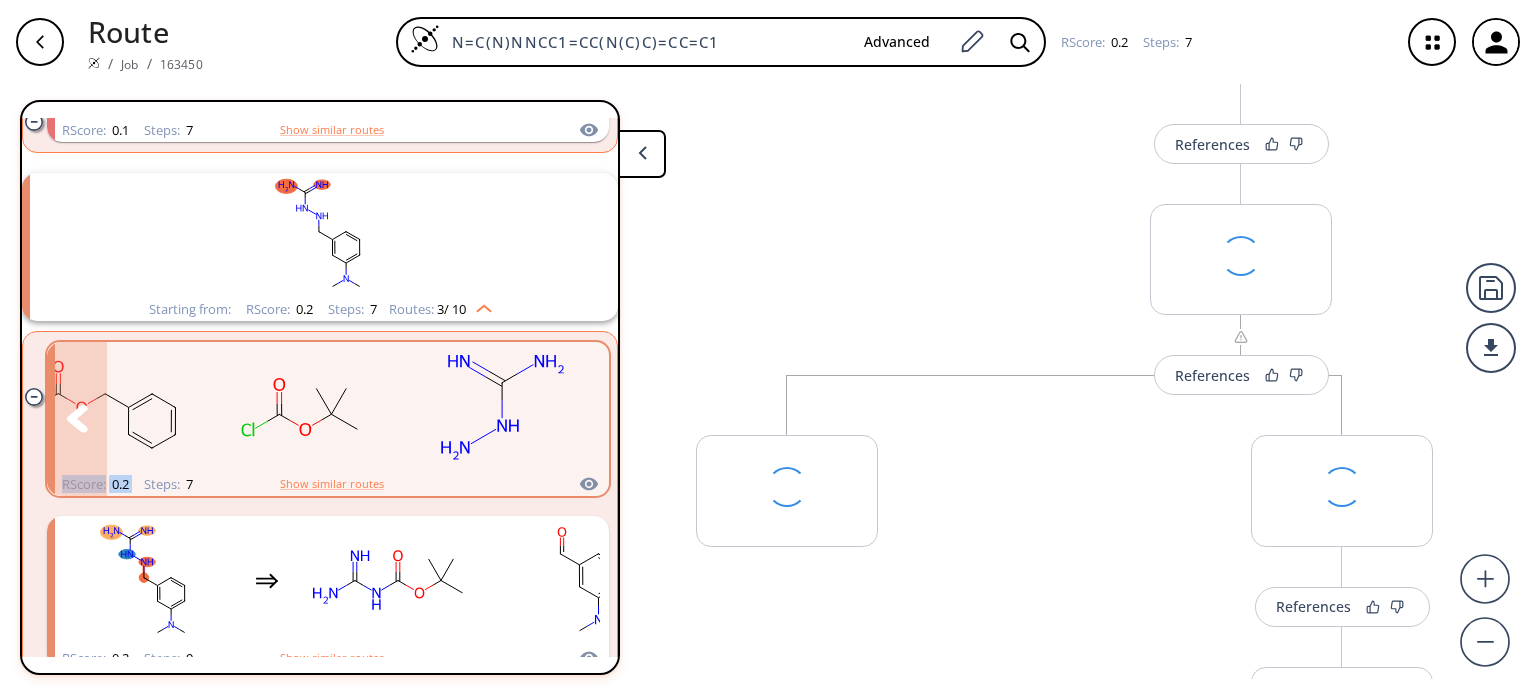 scroll, scrollTop: 0, scrollLeft: 0, axis: both 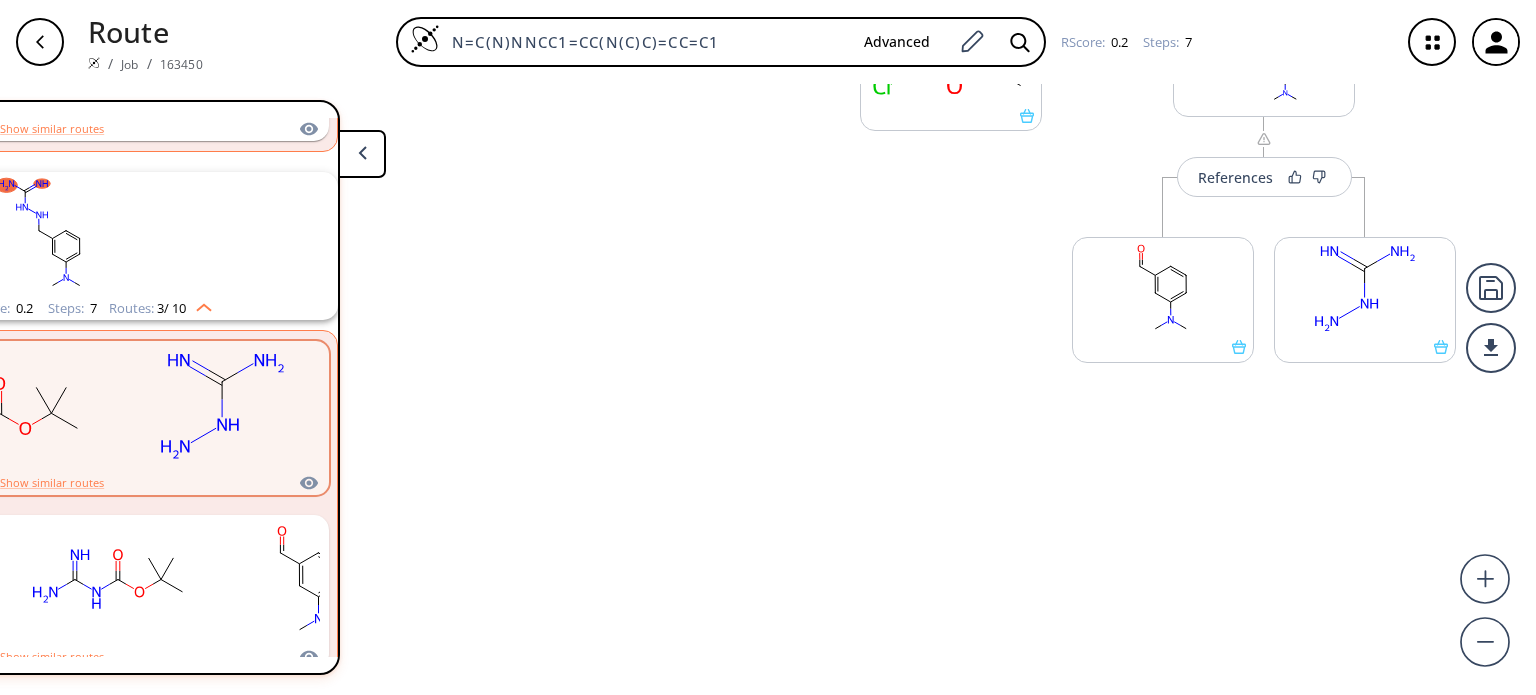 click on "More routes from here References More routes from here More routes from here References More routes from here References More routes from here More routes from here References More routes from here More routes from here" at bounding box center [1062, -92] 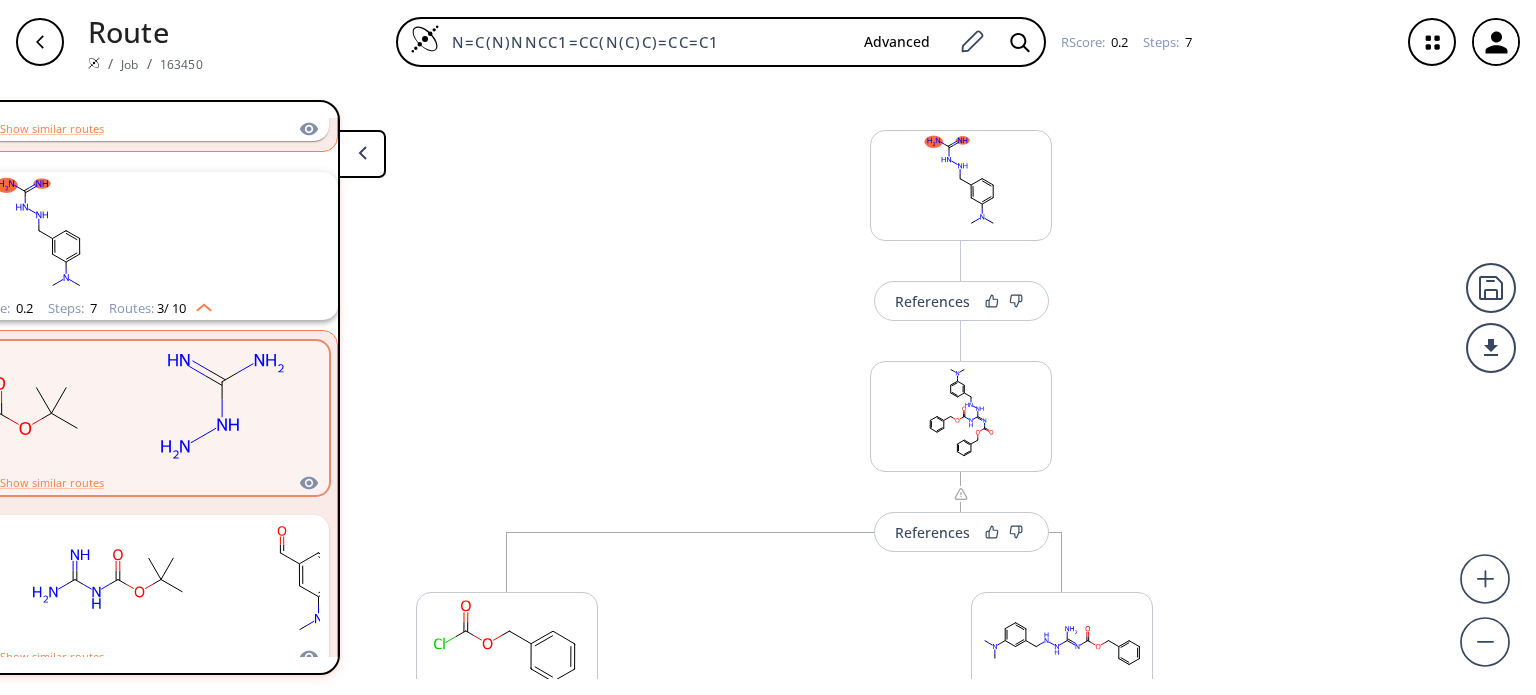 scroll, scrollTop: 0, scrollLeft: 0, axis: both 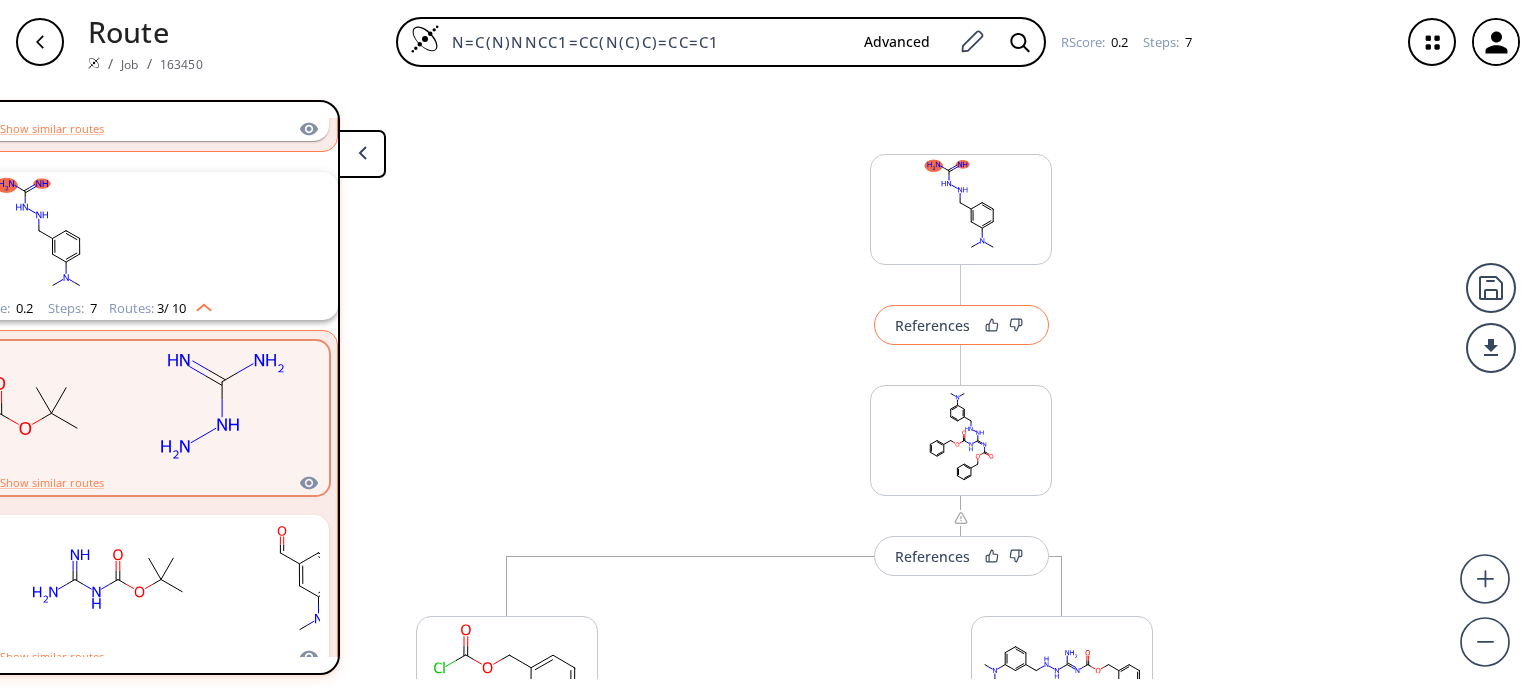 click on "References" at bounding box center [932, 325] 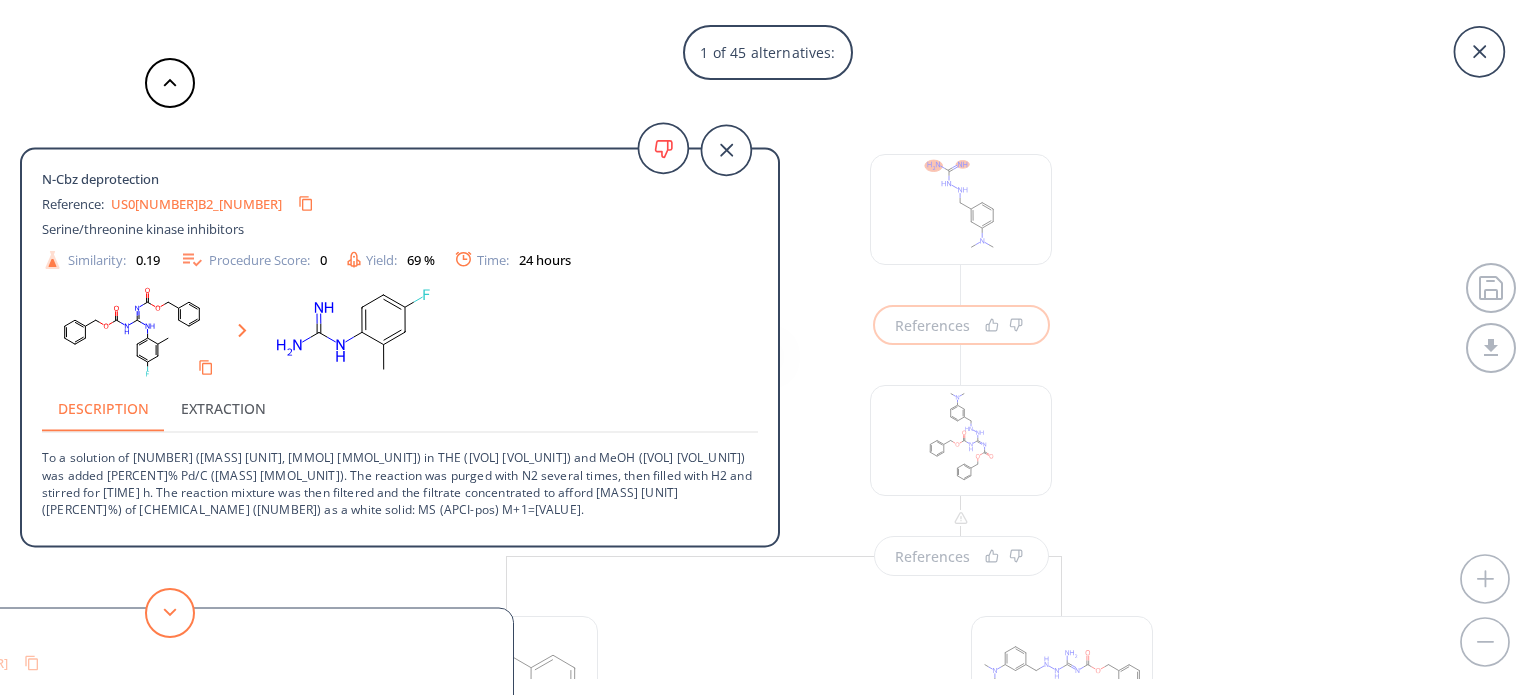 click at bounding box center [170, 613] 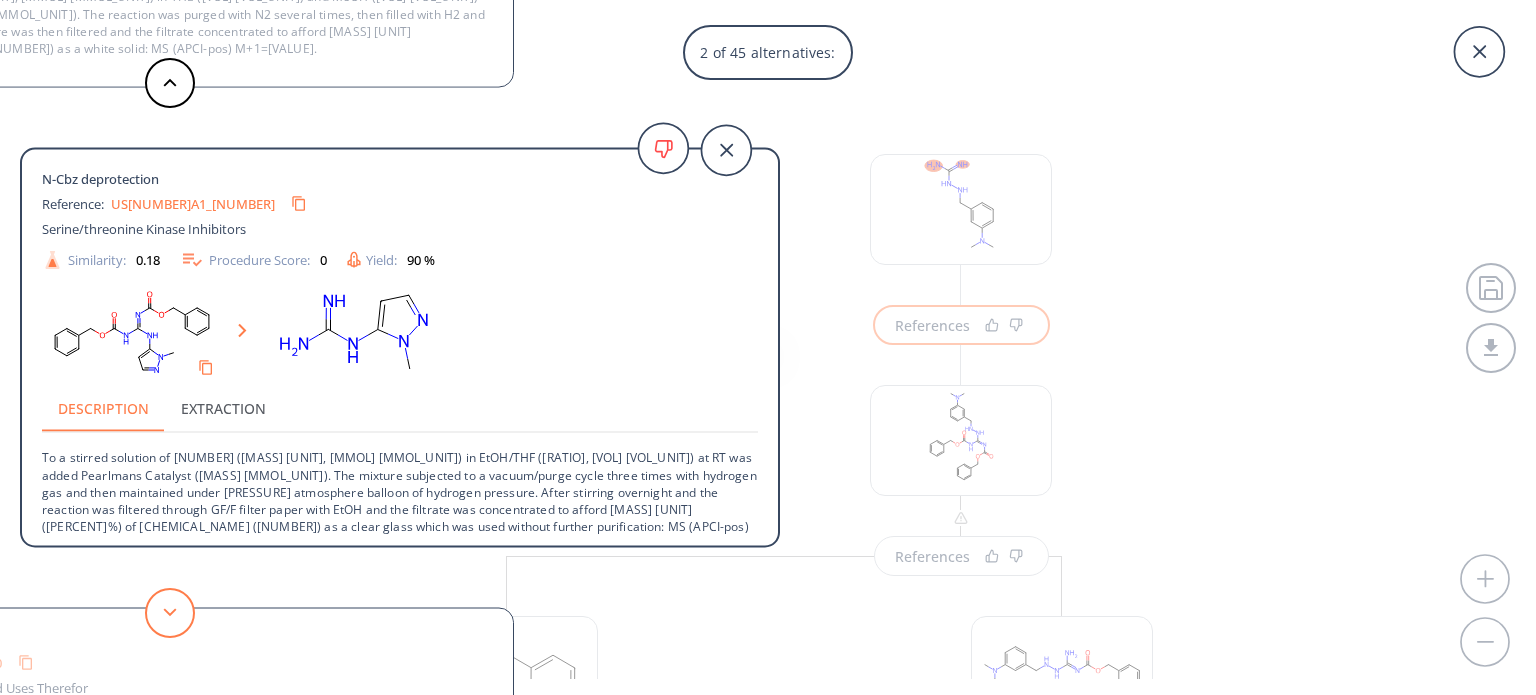 click at bounding box center [170, 613] 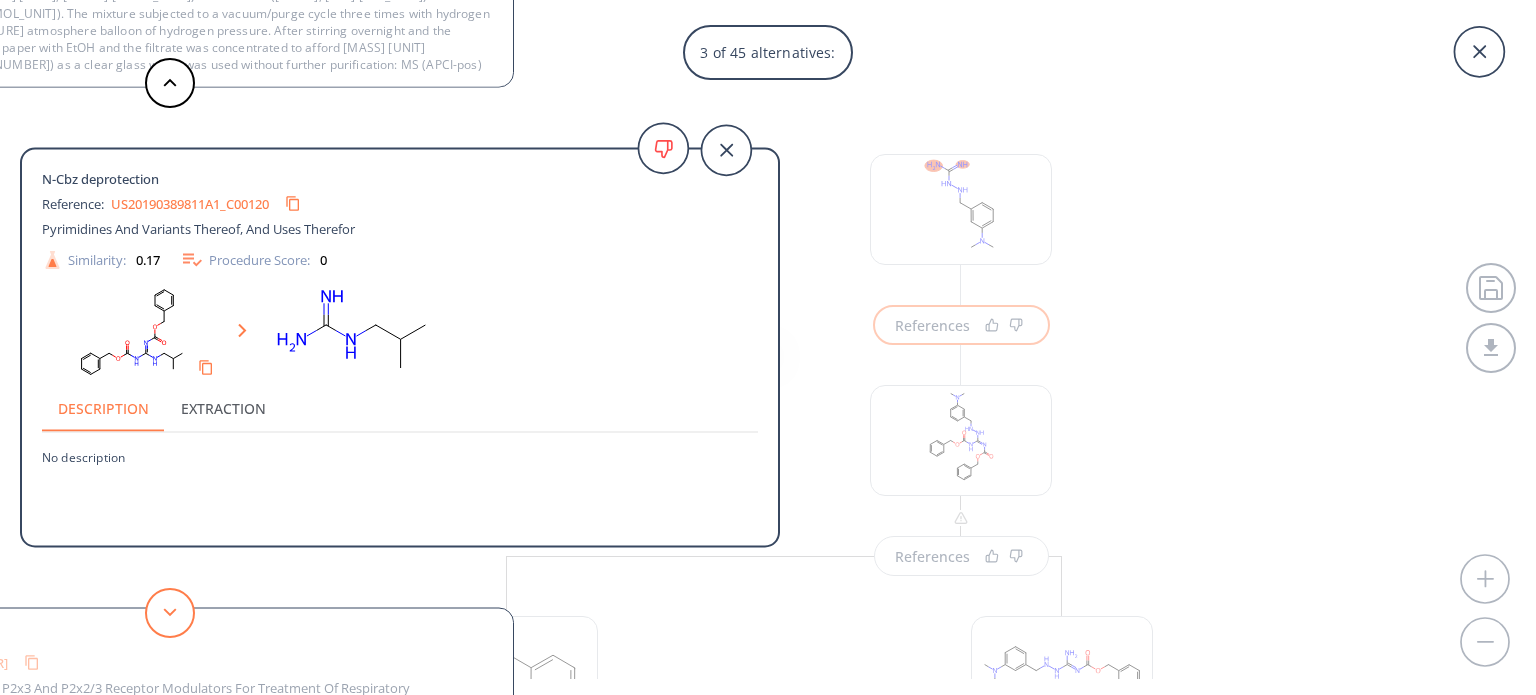 click at bounding box center (170, 613) 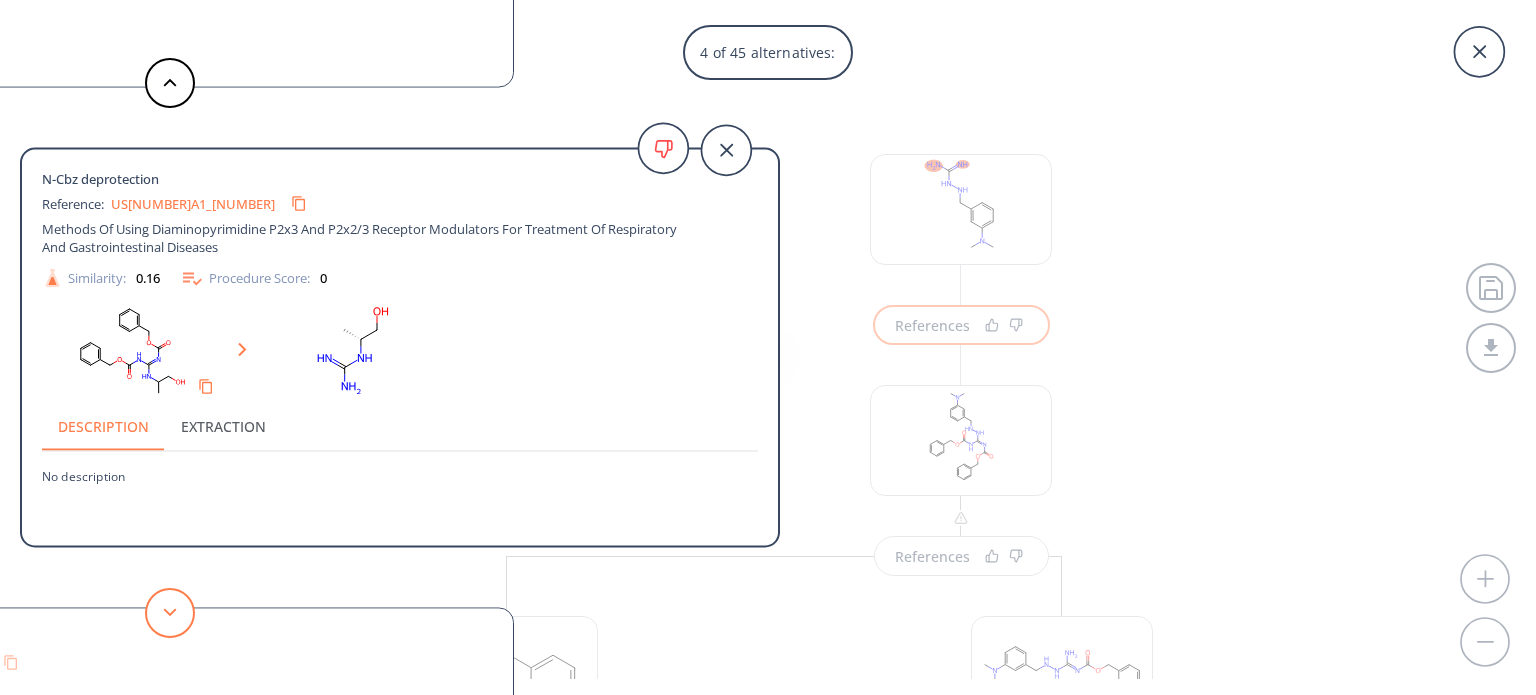 click at bounding box center [170, 613] 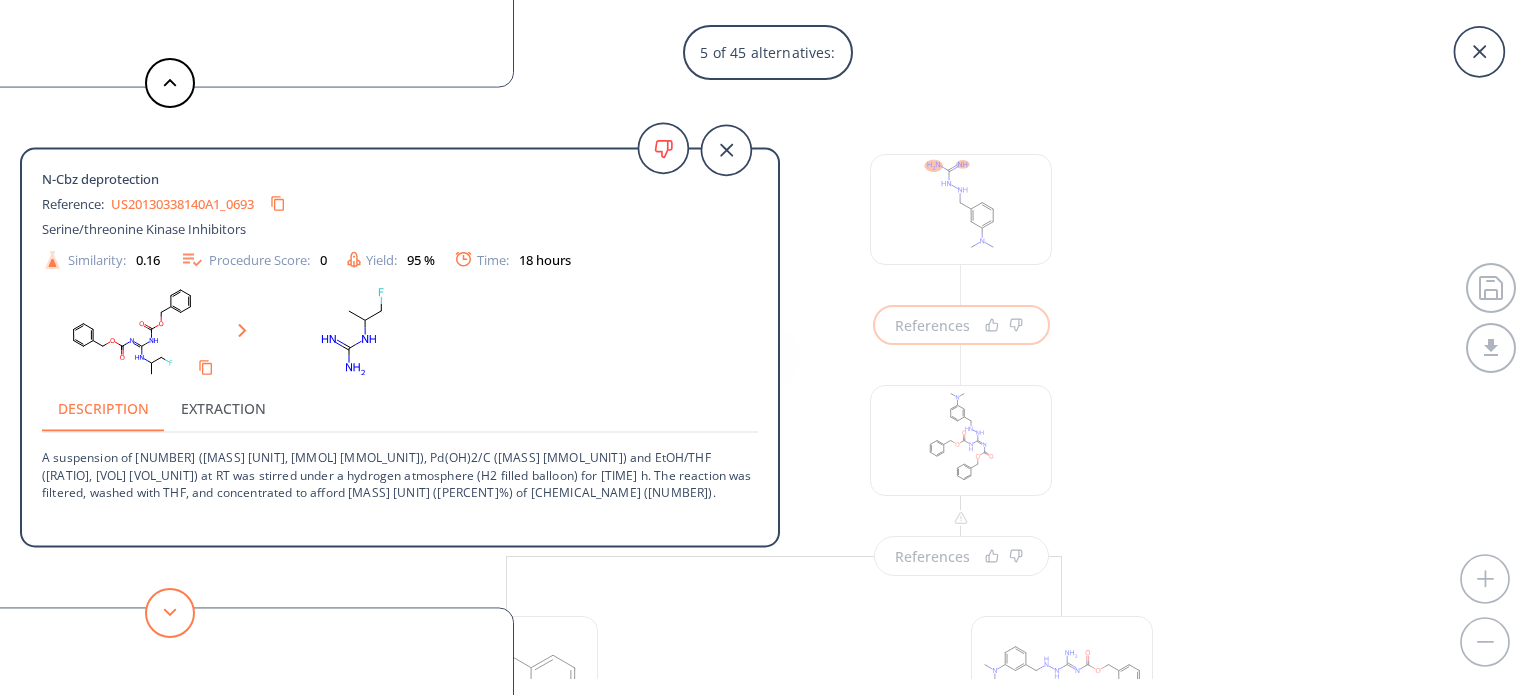 click at bounding box center [170, 613] 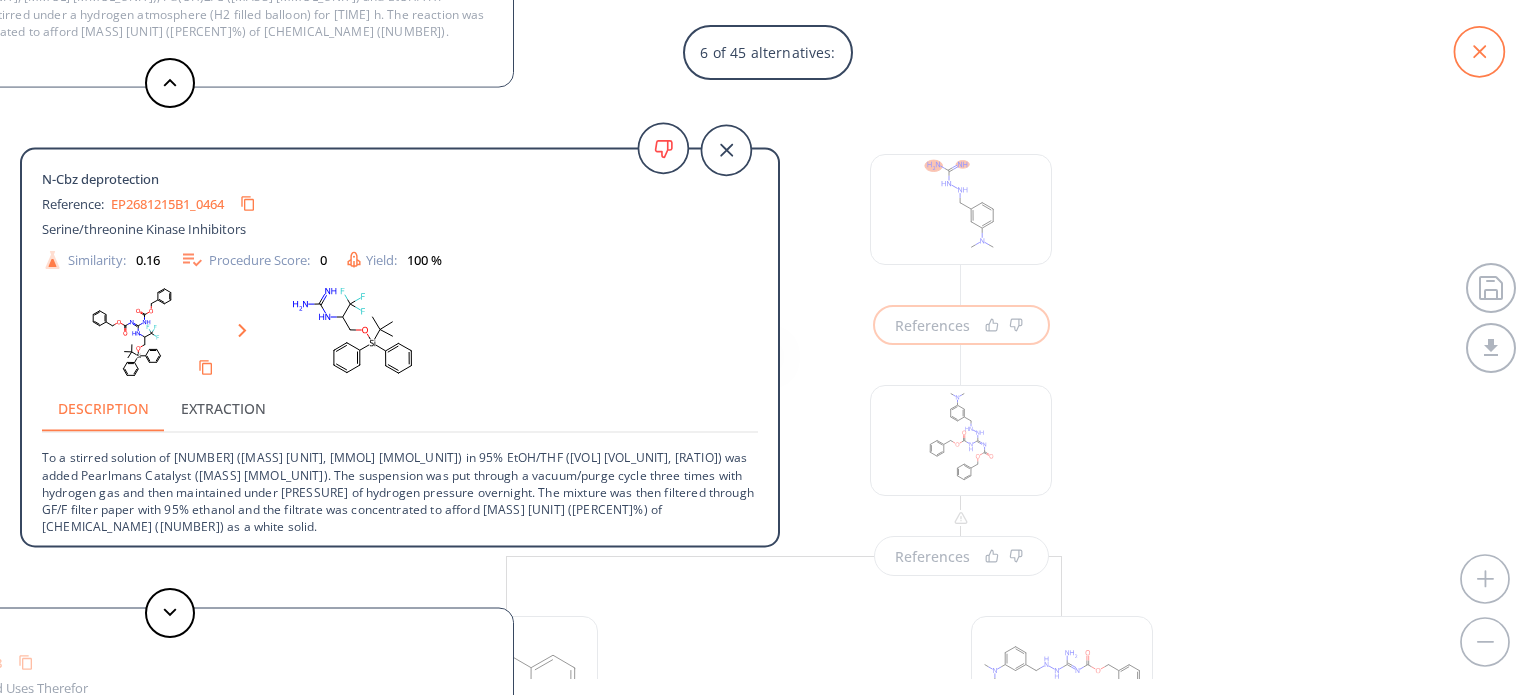 click 